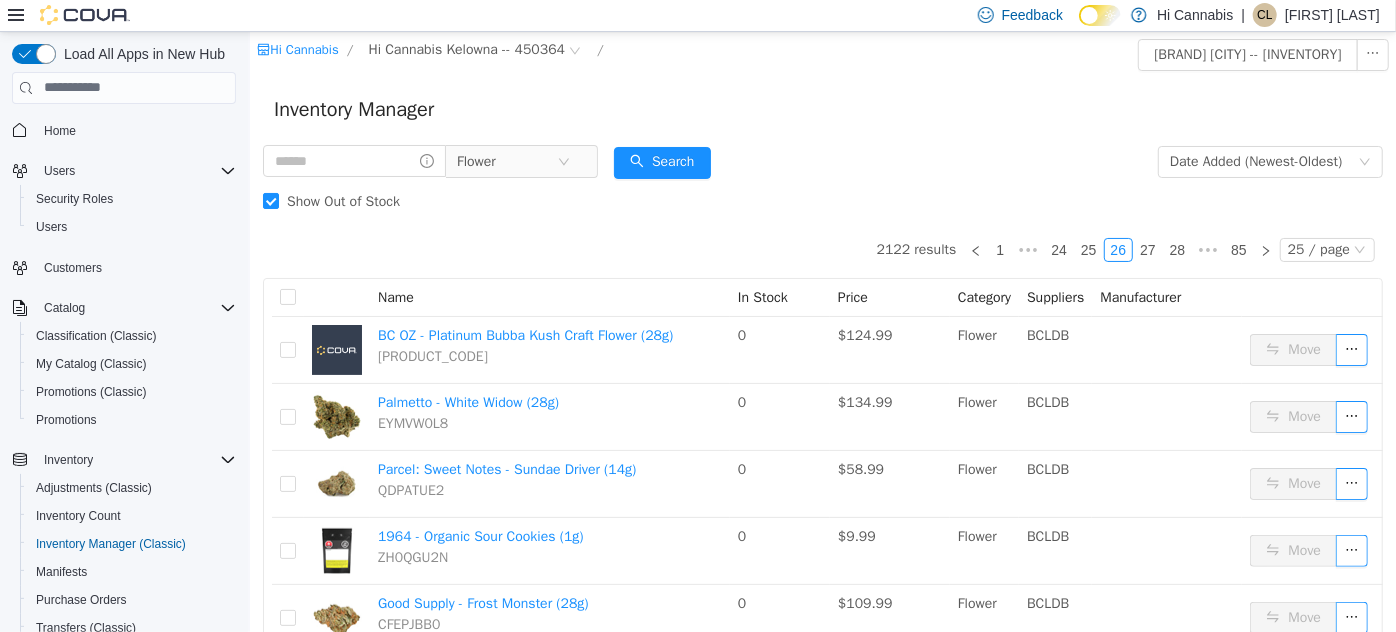 scroll, scrollTop: 605, scrollLeft: 0, axis: vertical 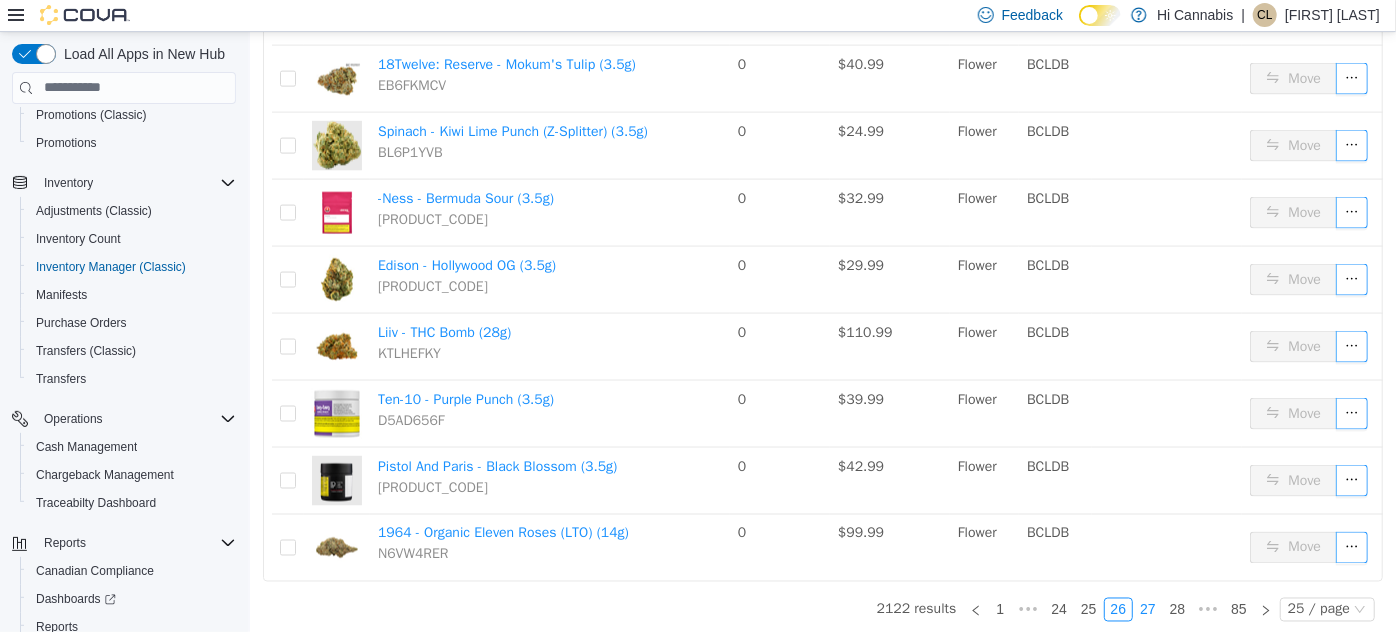 click on "27" at bounding box center [1147, 609] 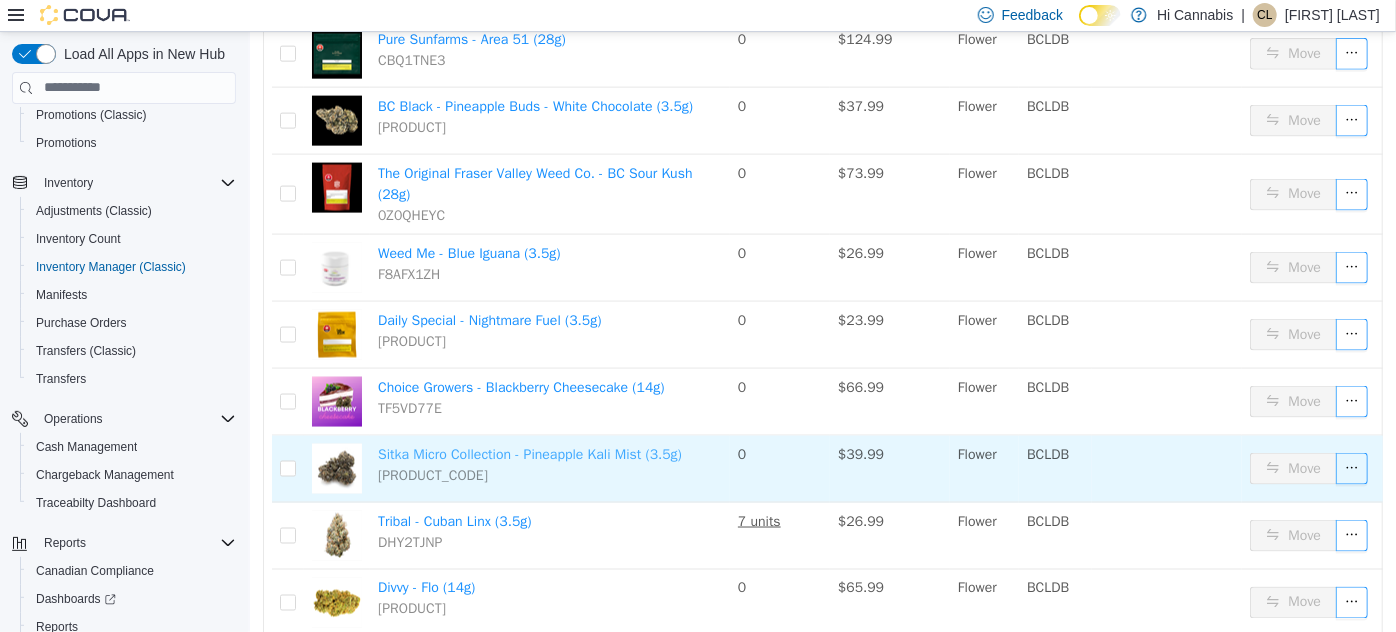 scroll, scrollTop: 1462, scrollLeft: 0, axis: vertical 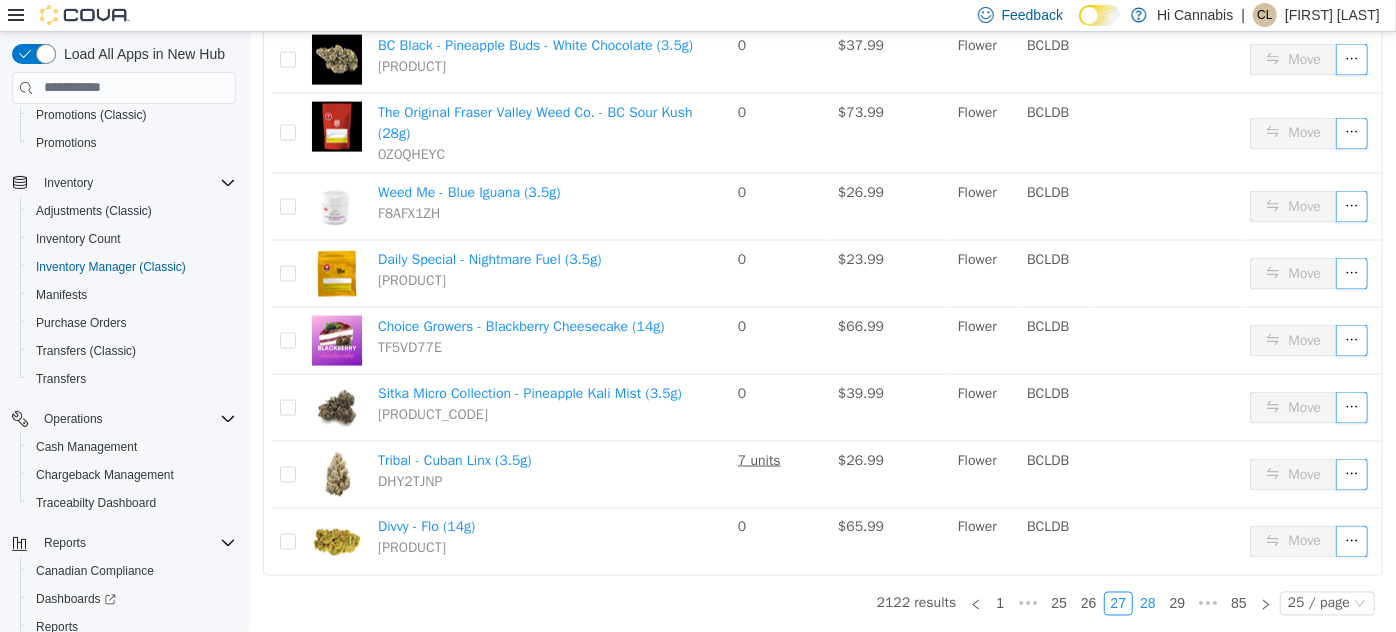 click on "28" at bounding box center (1147, 603) 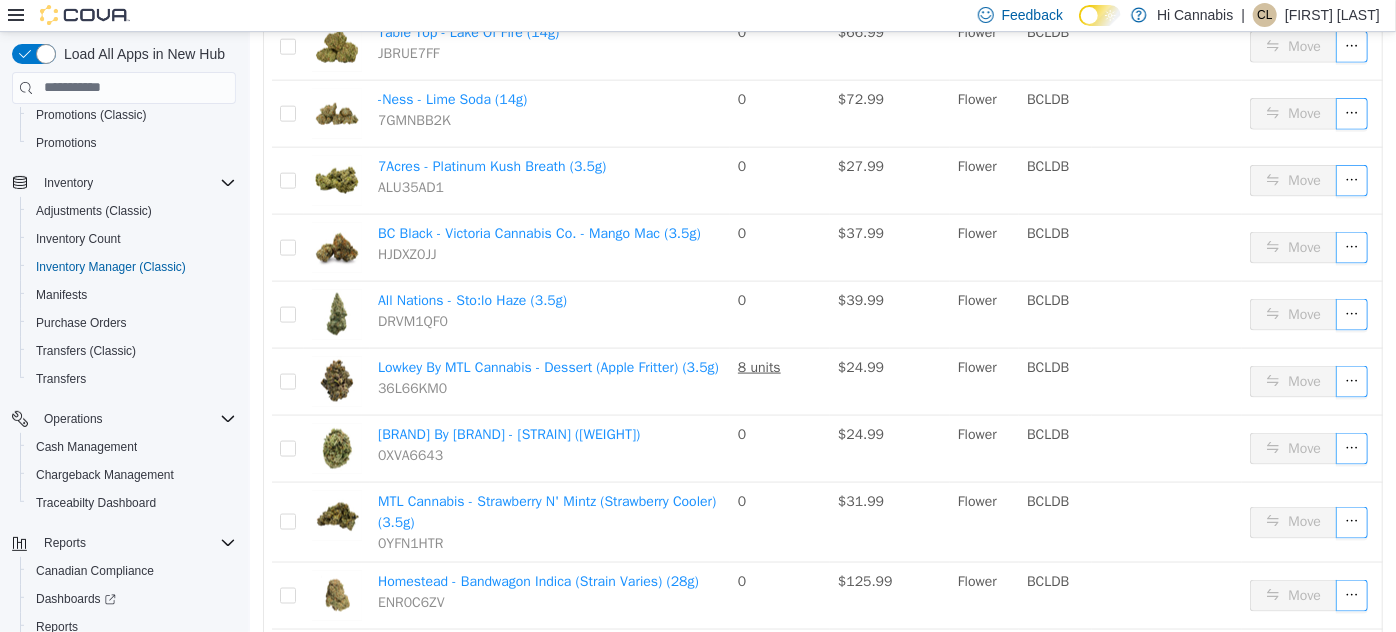 scroll, scrollTop: 1189, scrollLeft: 0, axis: vertical 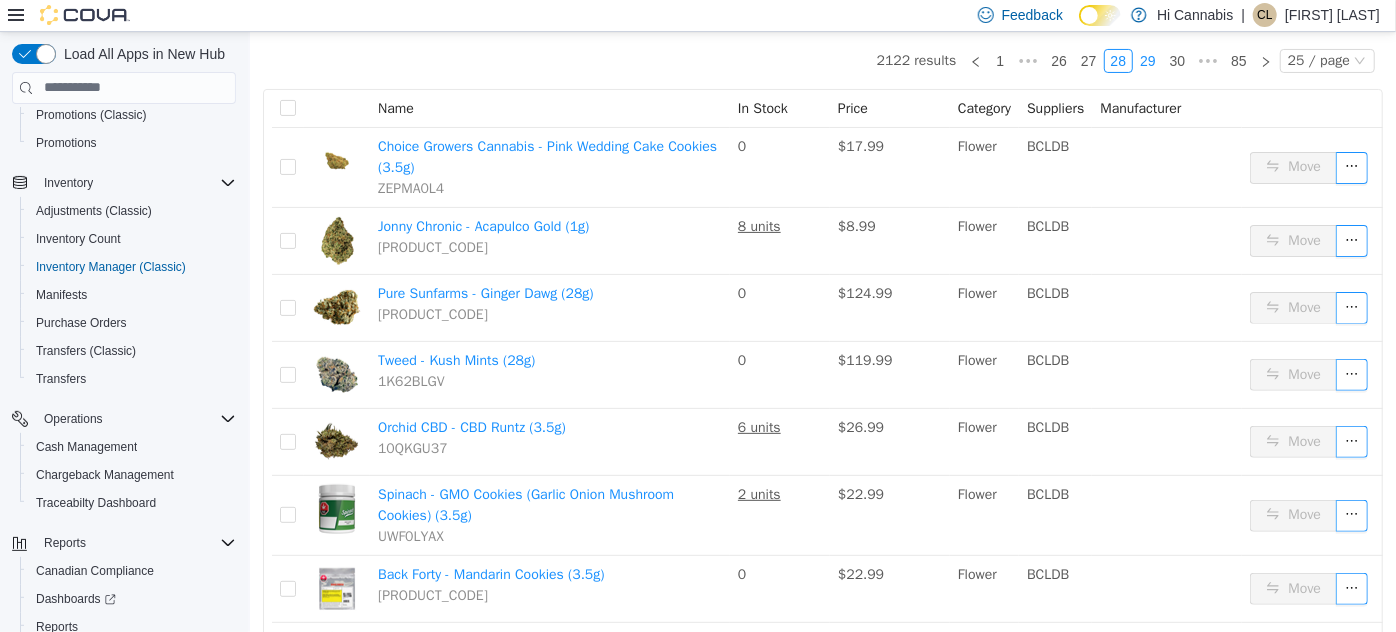 click on "29" at bounding box center [1147, 60] 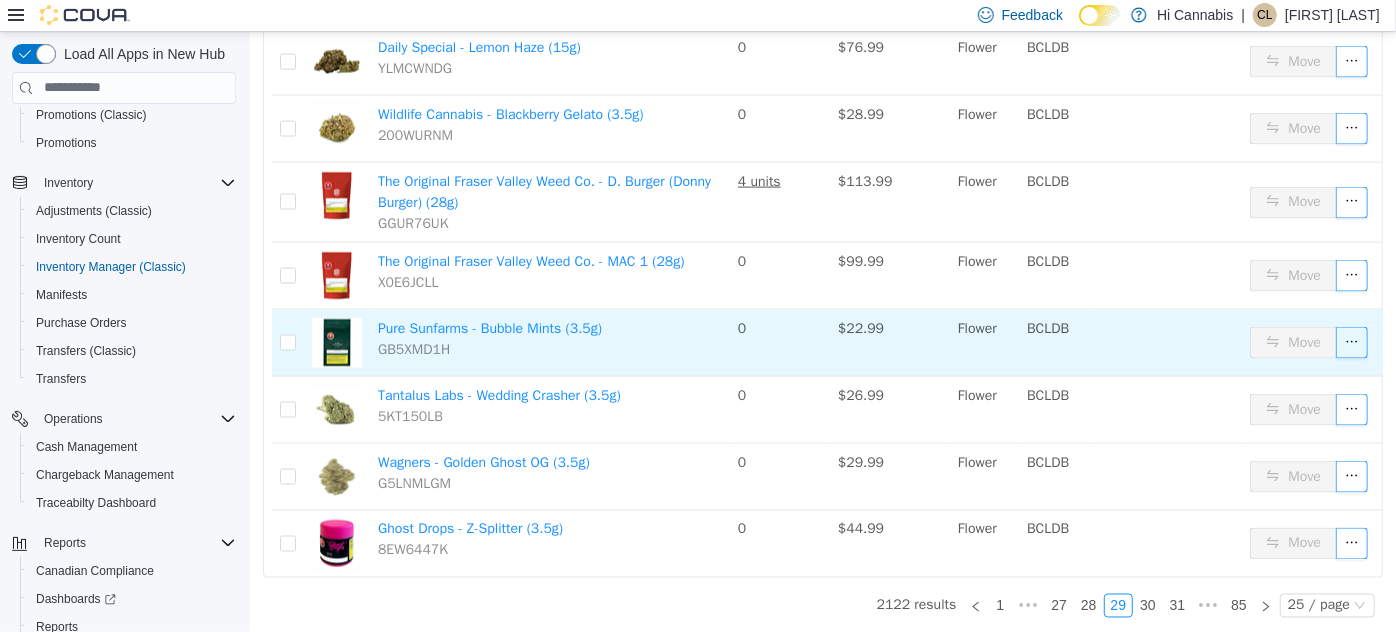 scroll, scrollTop: 1462, scrollLeft: 0, axis: vertical 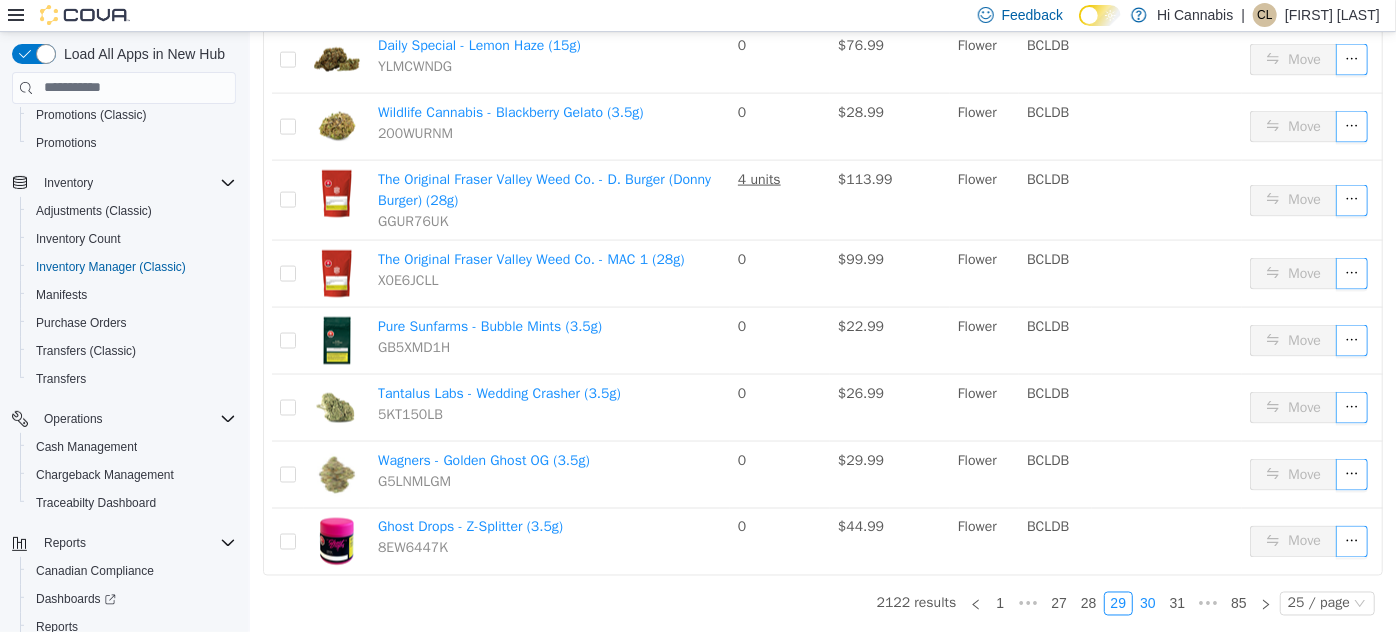 click on "30" at bounding box center [1147, 603] 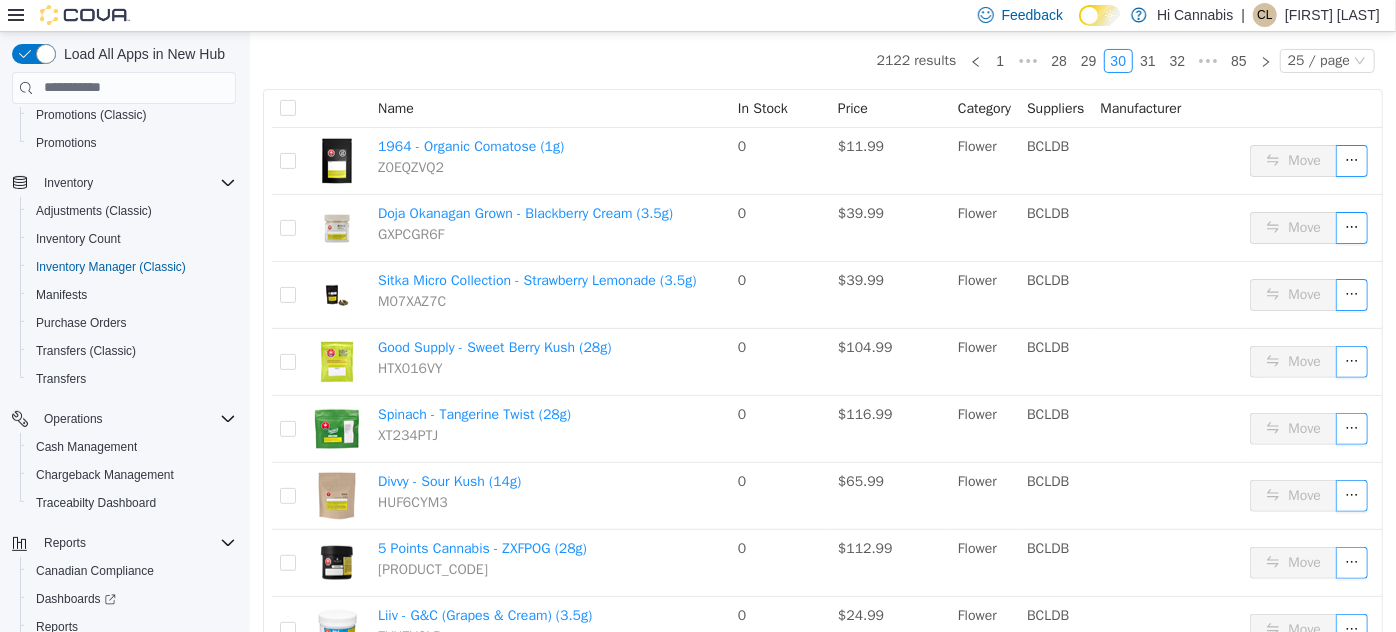 scroll, scrollTop: 176, scrollLeft: 0, axis: vertical 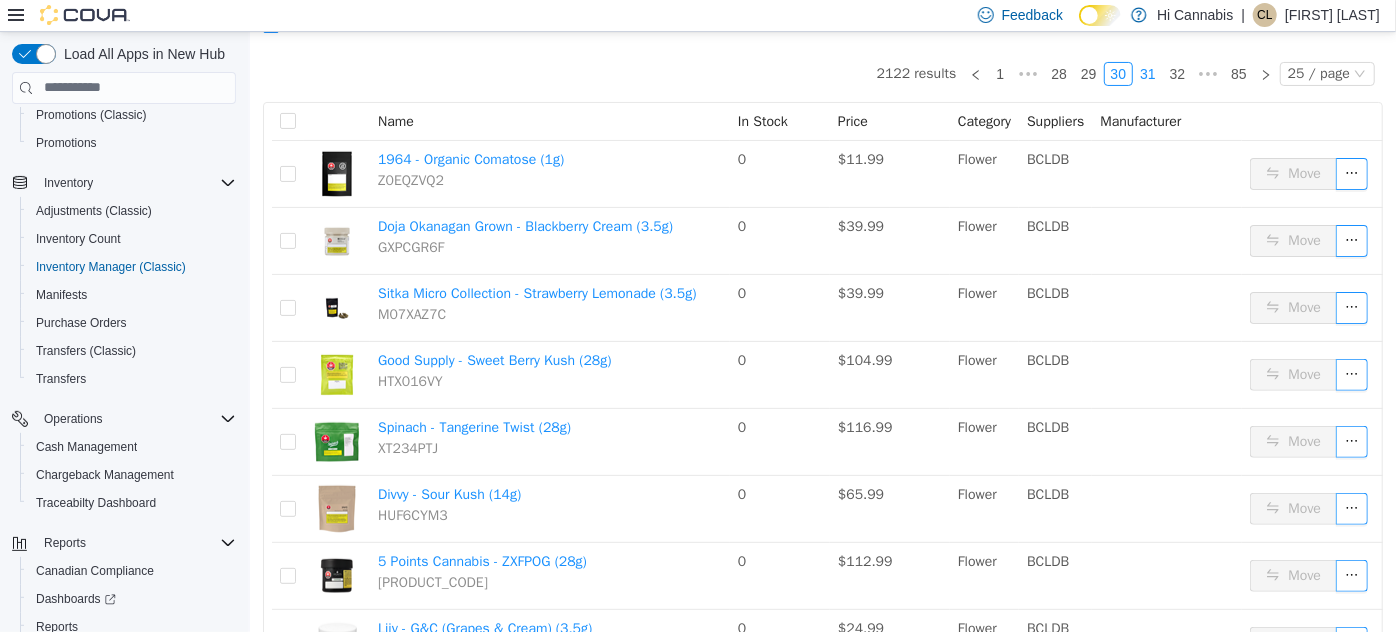 click on "31" at bounding box center [1147, 73] 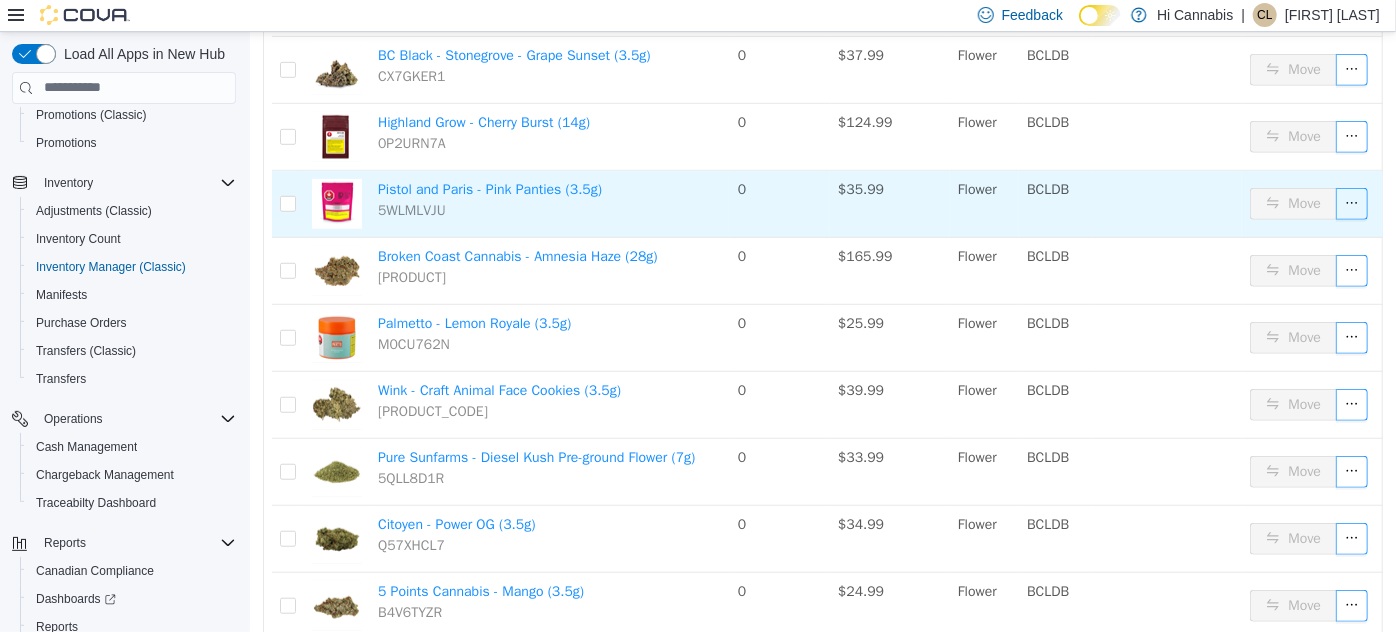 scroll, scrollTop: 631, scrollLeft: 0, axis: vertical 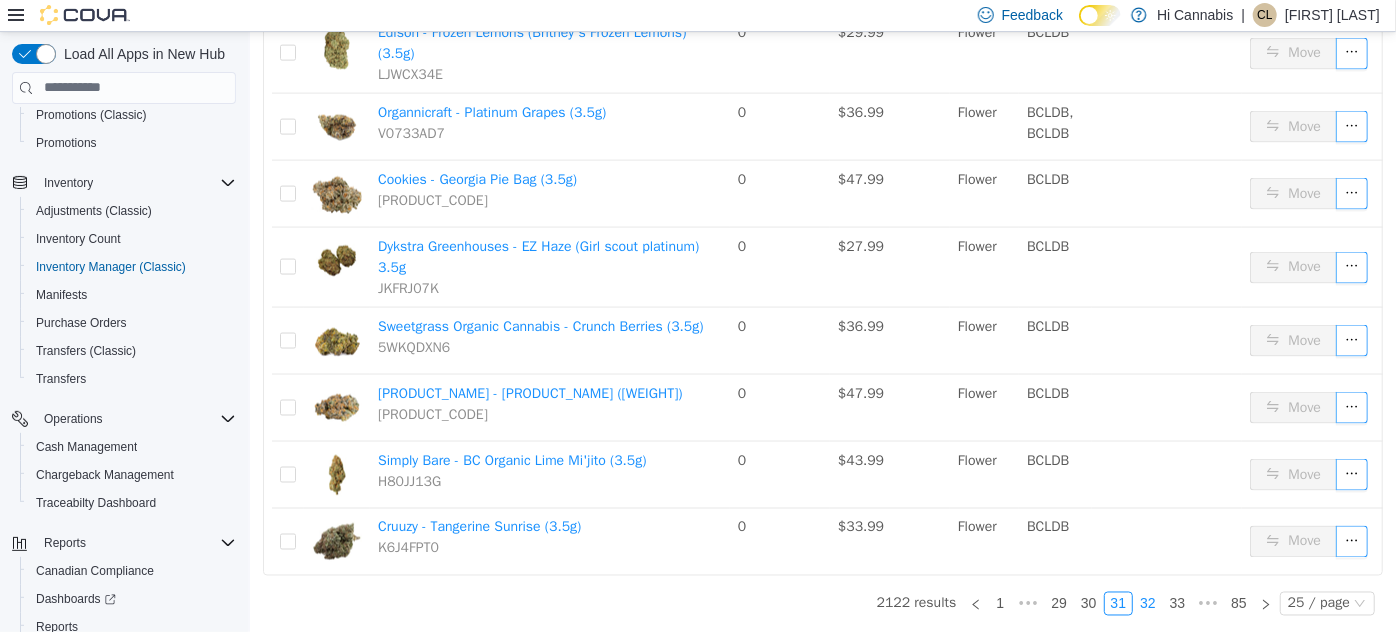 click on "32" at bounding box center (1147, 603) 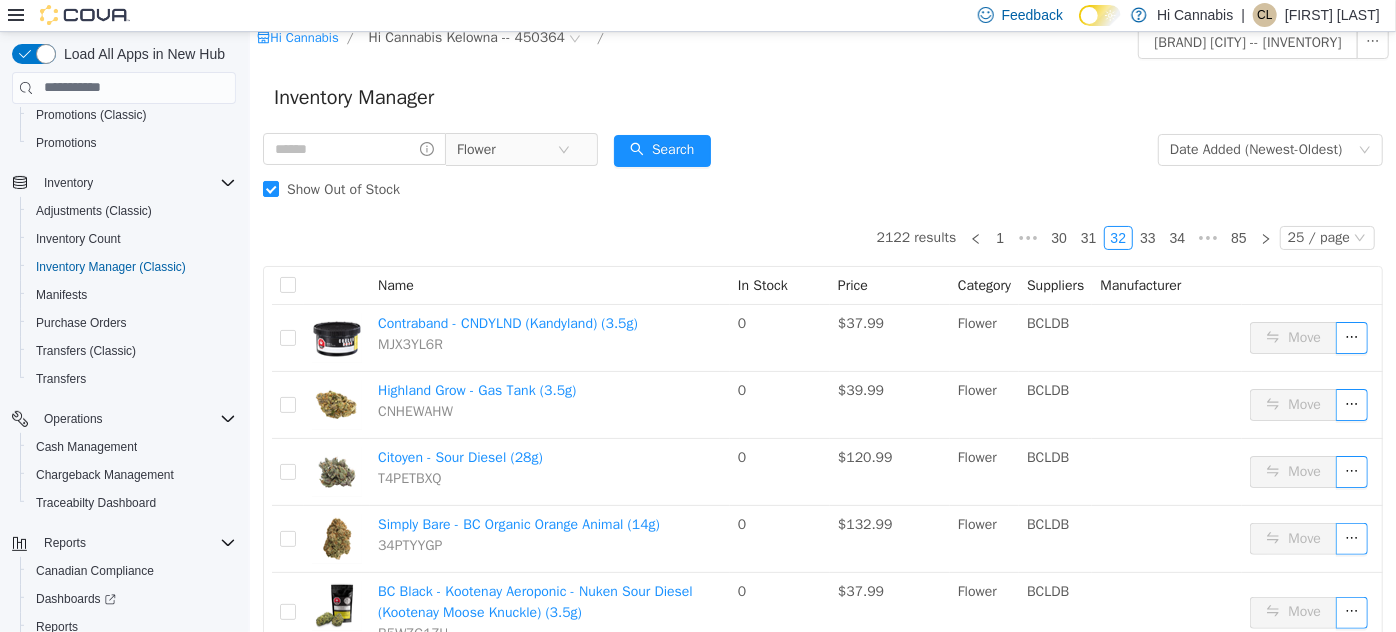 scroll, scrollTop: 0, scrollLeft: 0, axis: both 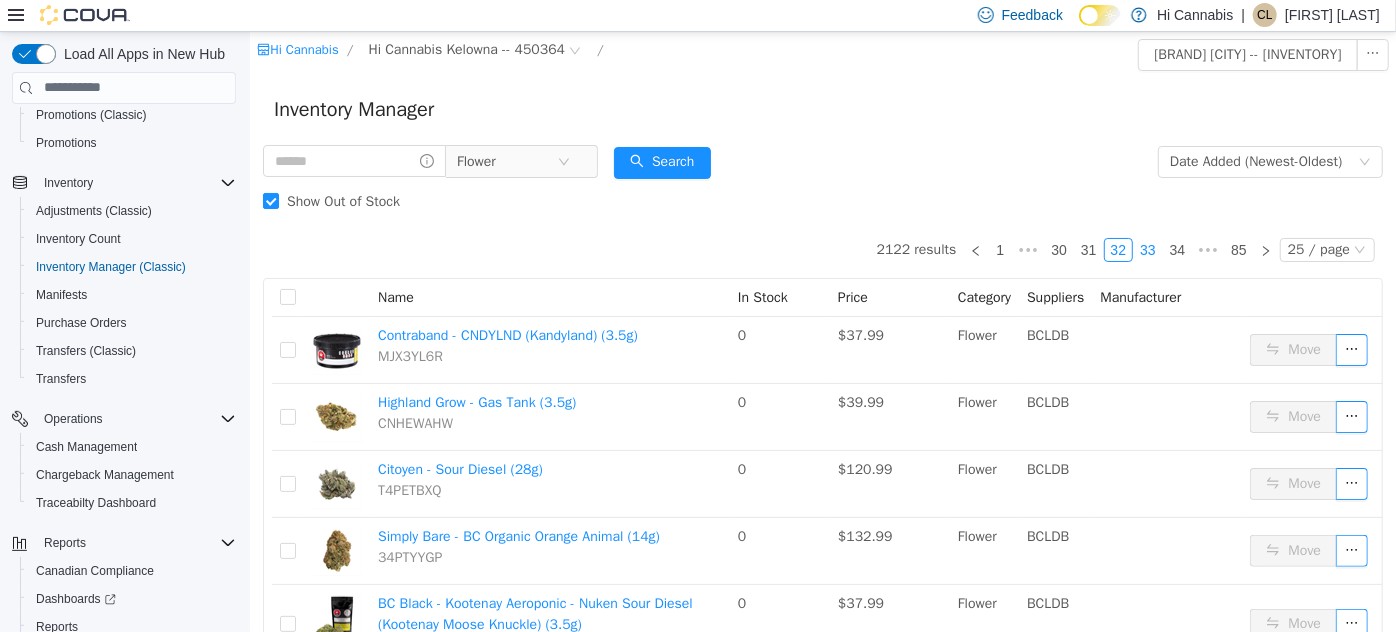 click on "33" at bounding box center [1147, 249] 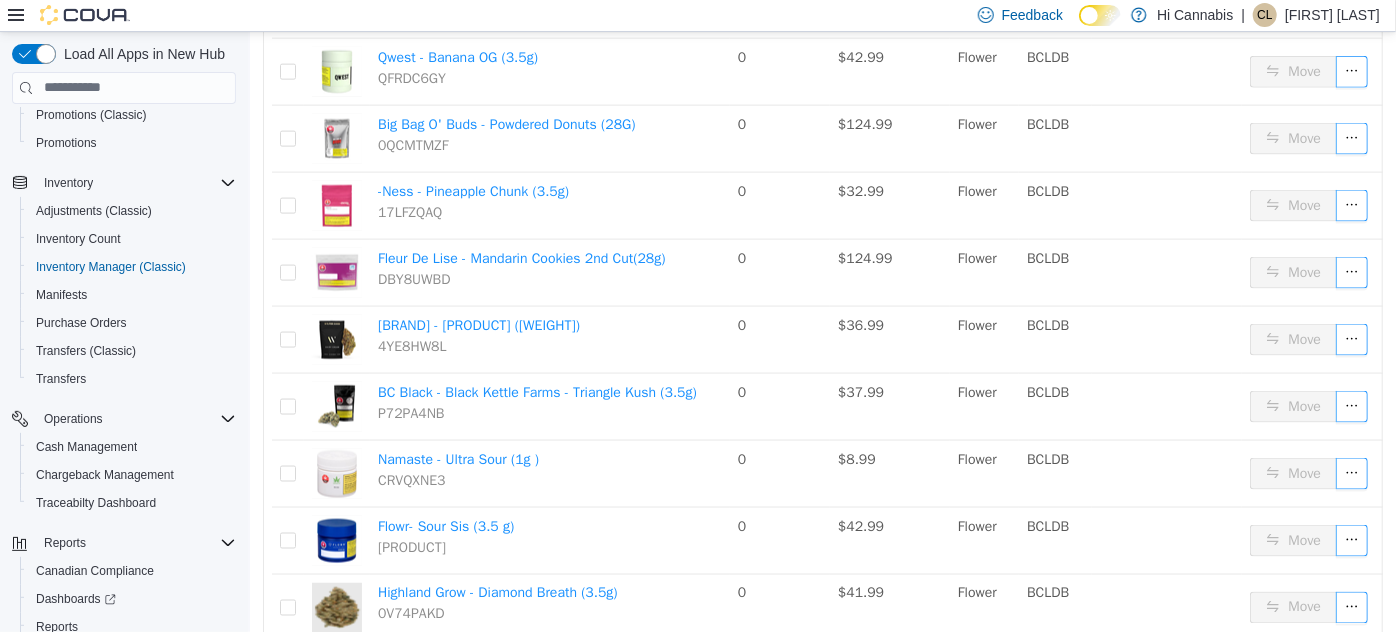 scroll, scrollTop: 1436, scrollLeft: 0, axis: vertical 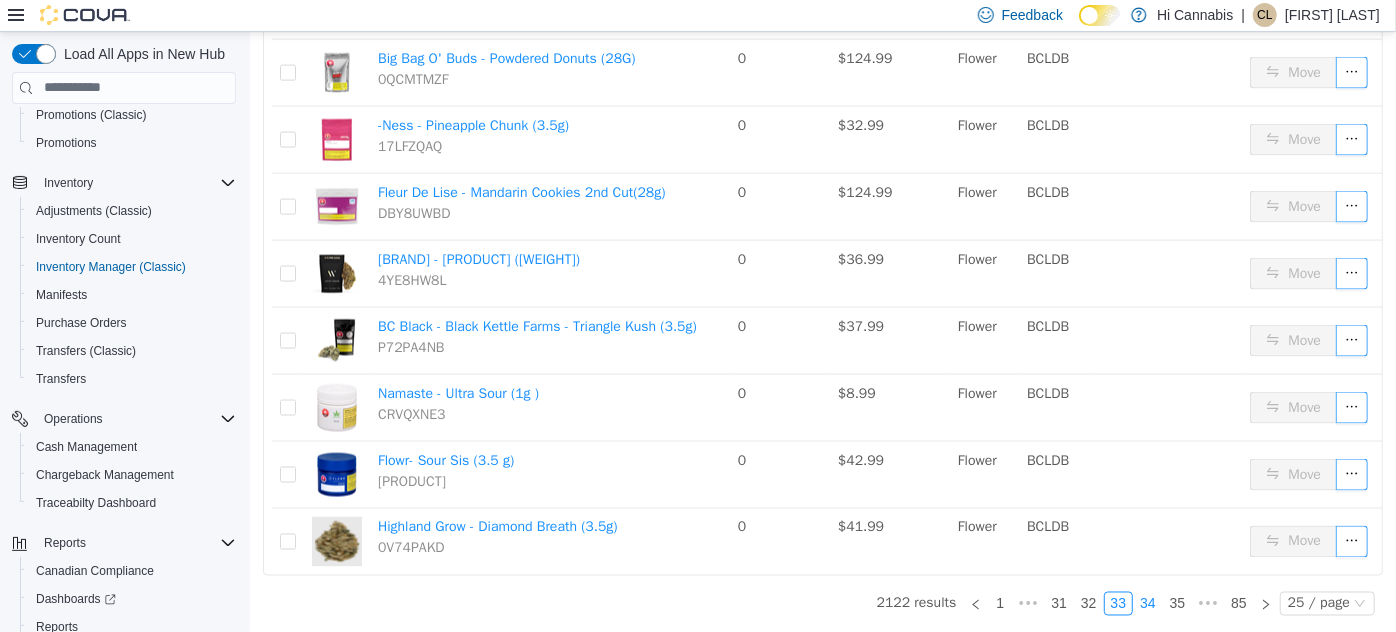 click on "34" at bounding box center [1147, 603] 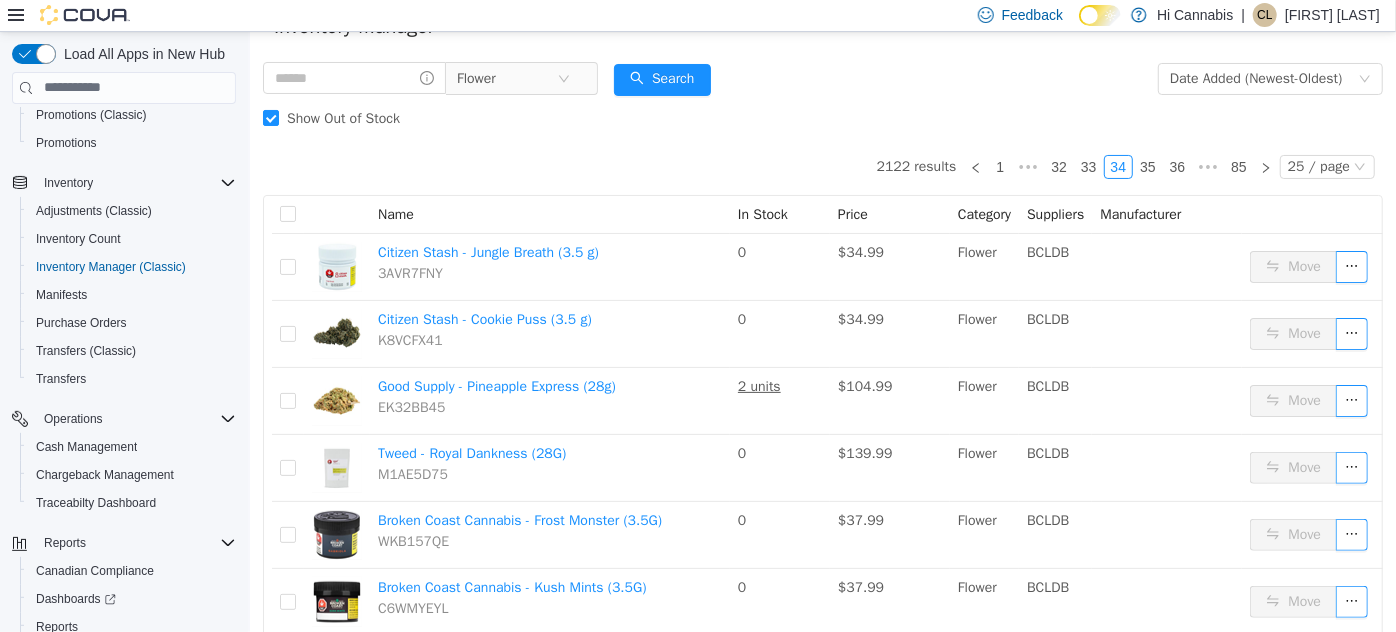 scroll, scrollTop: 72, scrollLeft: 0, axis: vertical 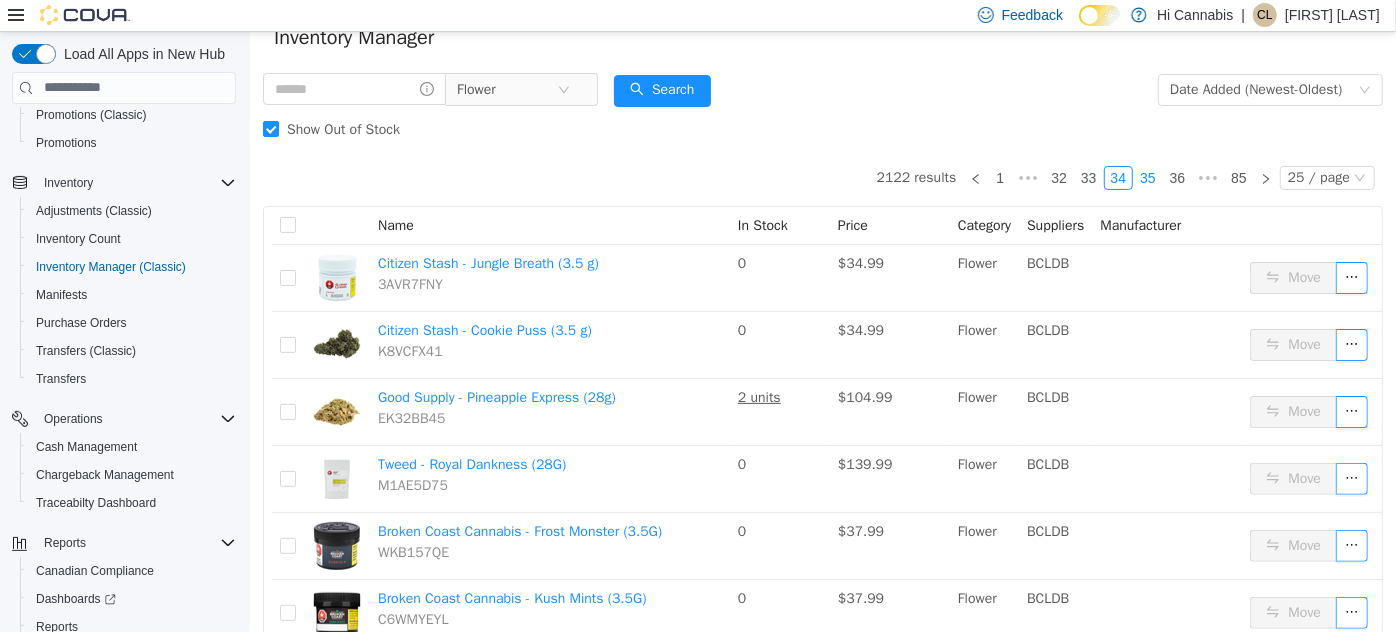 click on "35" at bounding box center (1147, 177) 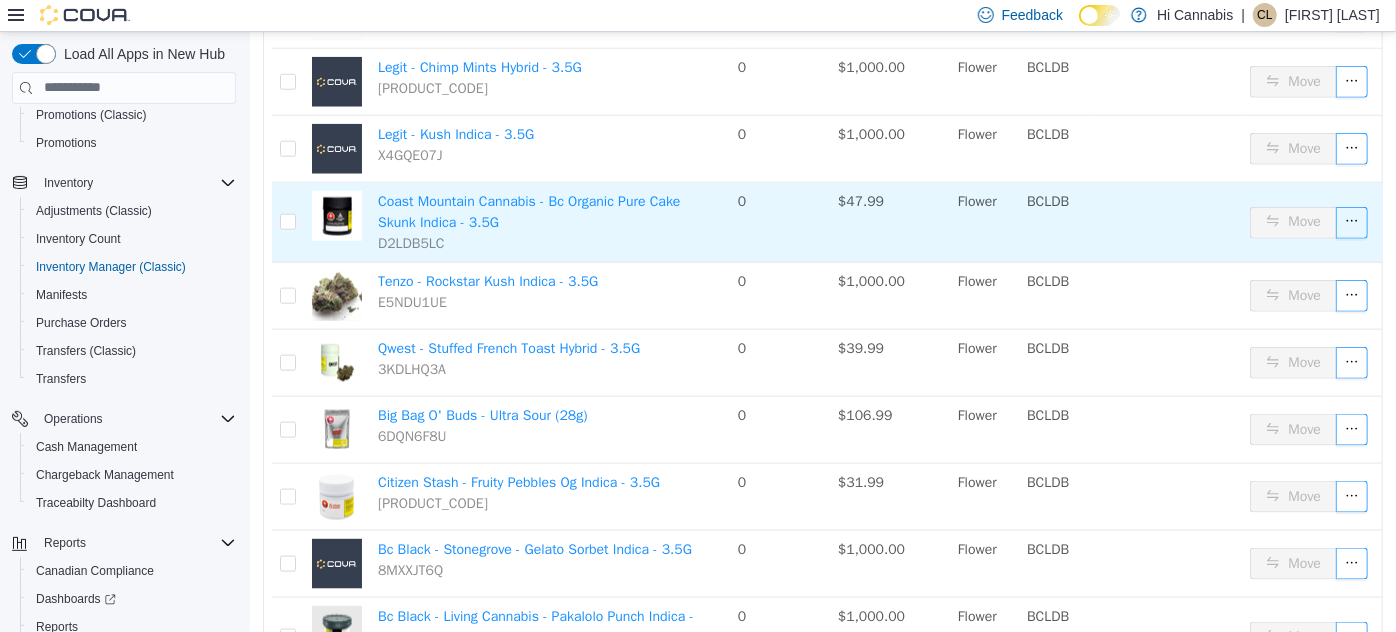 scroll, scrollTop: 1163, scrollLeft: 0, axis: vertical 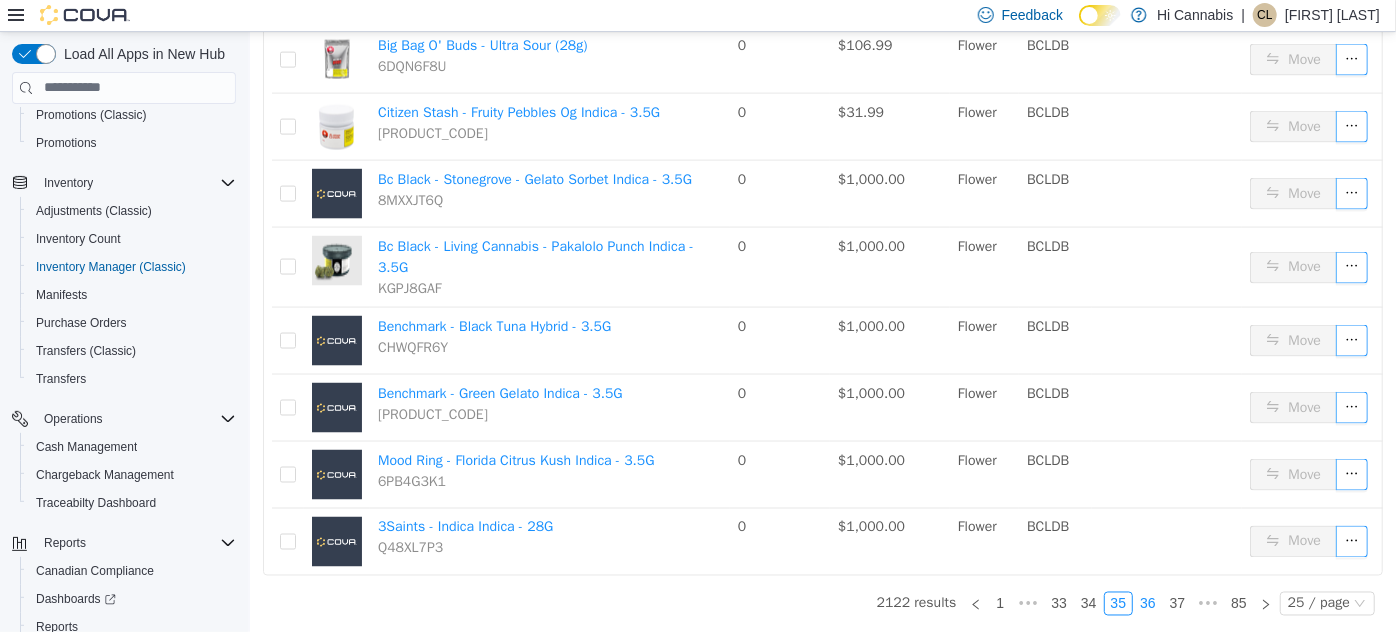 click on "36" at bounding box center [1147, 603] 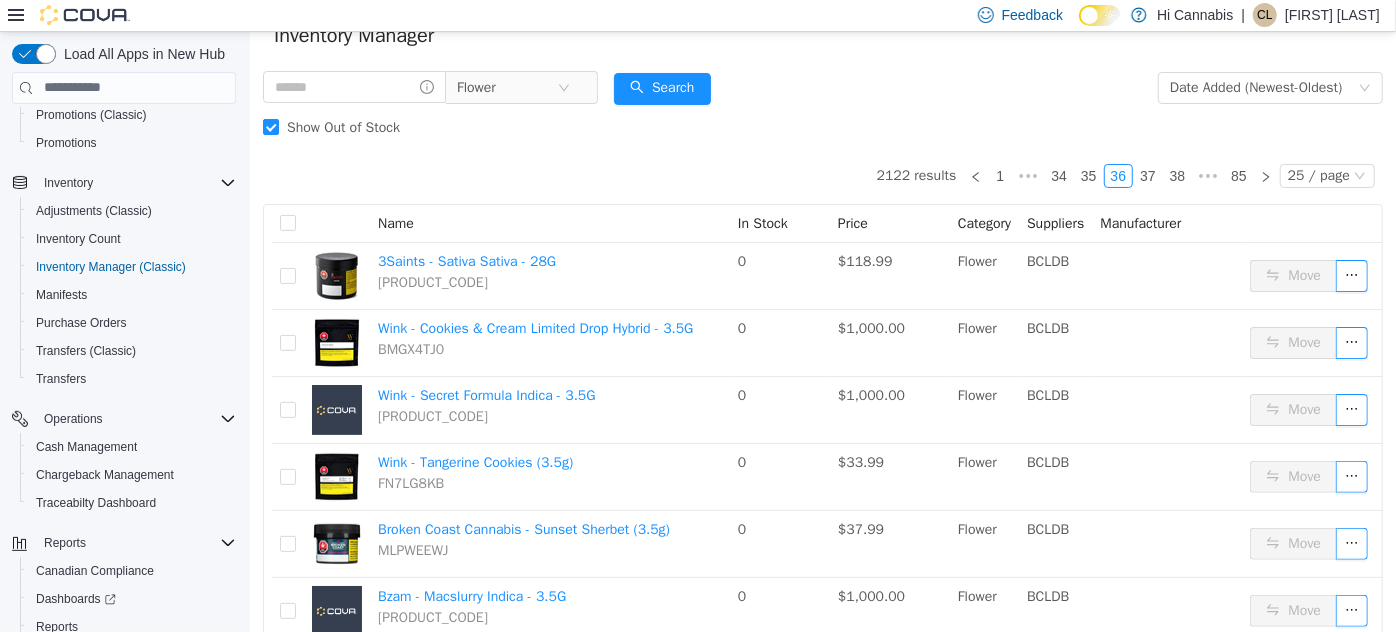 scroll, scrollTop: 0, scrollLeft: 0, axis: both 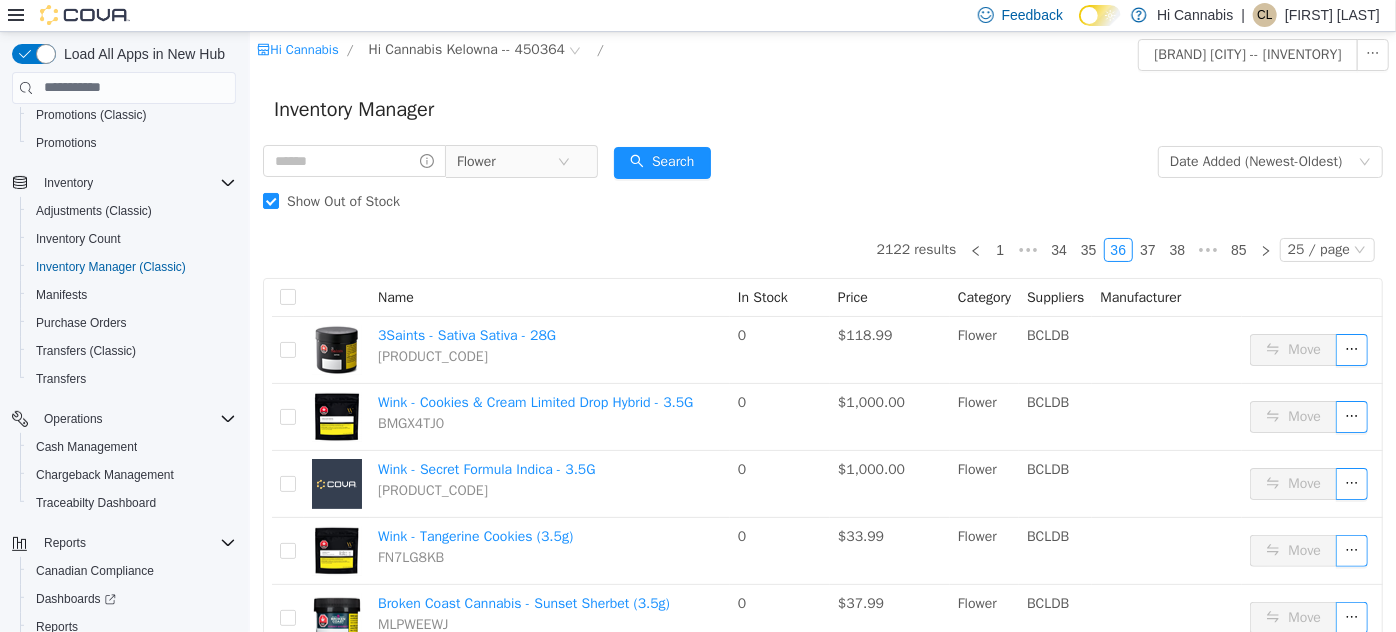 click on "2122 results 1 ••• 34 35 36 37 38 ••• 85 25 / page Name In Stock Price Category Suppliers Manufacturer 3Saints - Sativa Sativa - 28G PNAVJYK8 0 $118.99 Flower BCLDB Move Wink - Cookies & Cream Limited Drop Hybrid - 3.5G BMGX4TJ0 0 $1,000.00 Flower BCLDB Move Wink - Secret Formula Indica - 3.5G GJZUHUHA 0 $1,000.00 Flower BCLDB Move Wink - Tangerine Cookies (3.5g) FN7LG8KB 0 $33.99 Flower BCLDB Move Broken Coast Cannabis - Sunset Sherbet (3.5g) MLPWEEWJ 0 $37.99 Flower BCLDB Move Bzam - Macslurry Indica - 3.5G ZYYN7H8T 0 $1,000.00 Flower BCLDB Move -Ness - Sour Strawberry Kush Indica - 3.5G FMYGR756 0 $1,000.00 Flower BCLDB Move Table Top - Grandaddy Black Indica - 28G UG1C4YFN 0 $1,000.00 Flower BCLDB Move Table Top - Garlic Breath Indica - 28G 8KQA0X5R 0 $1,000.00 Flower BCLDB Move Wagners - Pink Bubba Hybrid - 3.5G H24N00MX 0 $1,000.00 Flower BCLDB Move Wagners - The Silverback #4 Hybrid - 3.5G H63EW8CC 0 $1,000.00 Flower BCLDB Move Wagners - Cherry Jam Hybrid - 3.5G A2AK5BJ7 0 $33.99 Flower 0 0" at bounding box center [822, 1119] 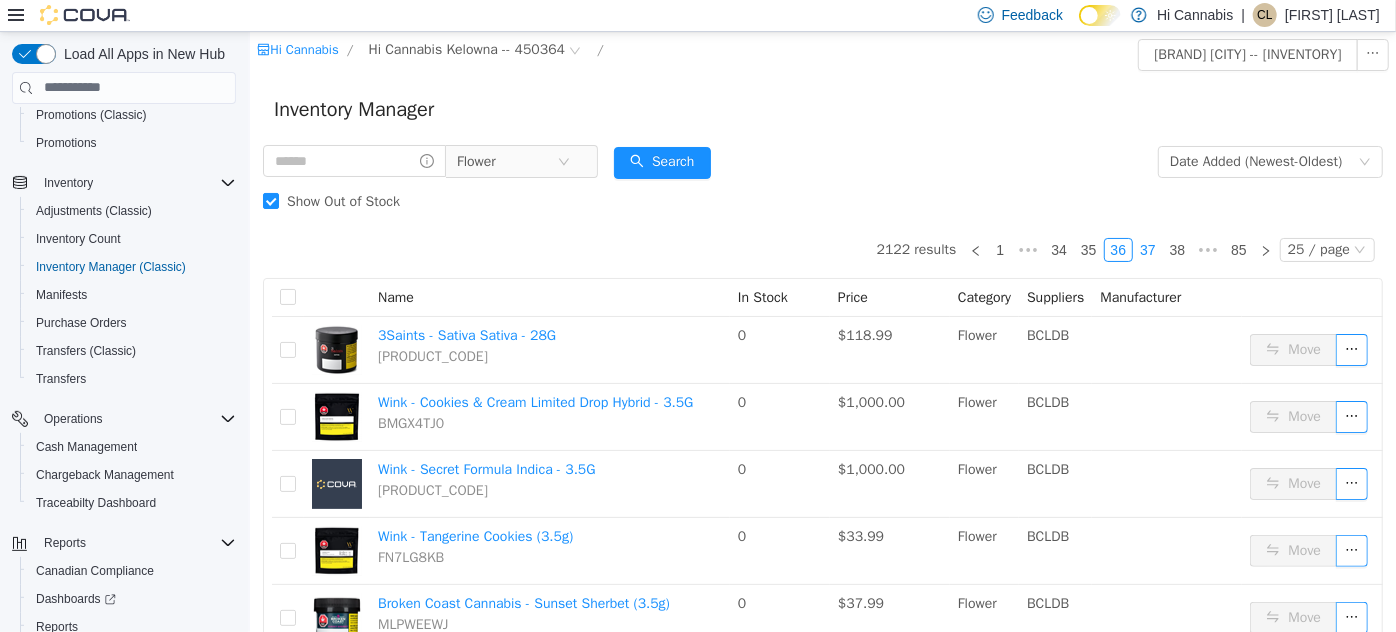 click on "37" at bounding box center (1147, 249) 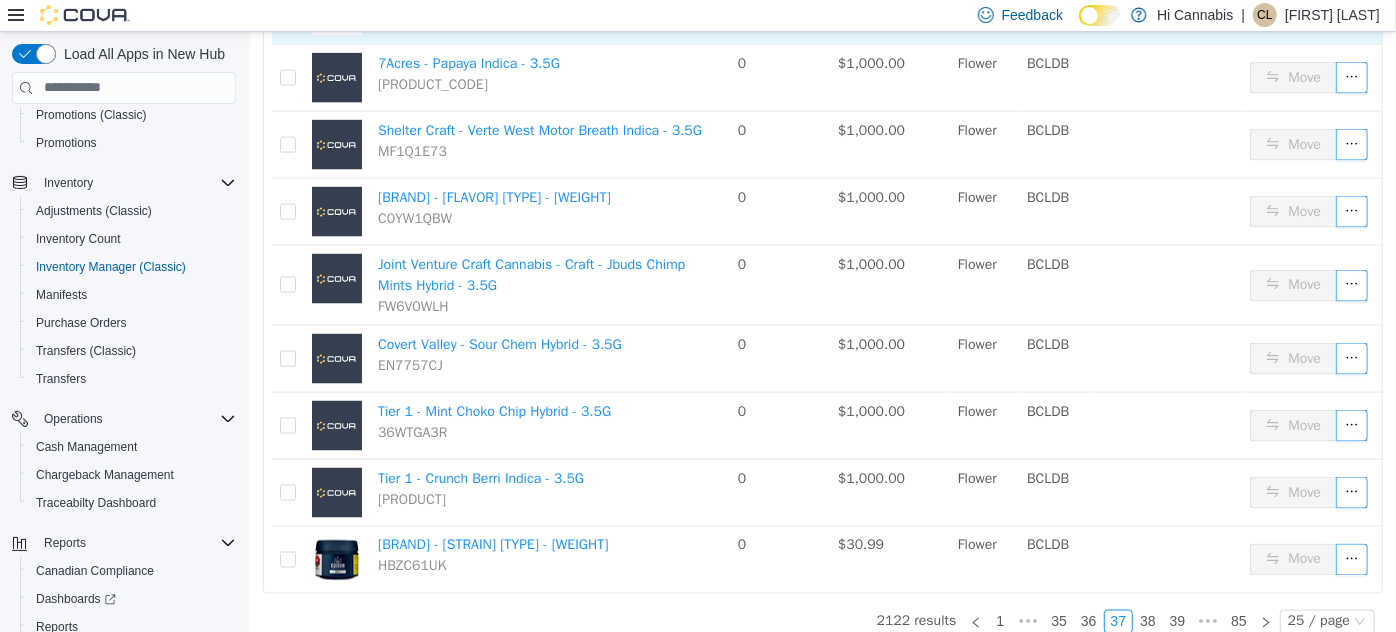 scroll, scrollTop: 1436, scrollLeft: 0, axis: vertical 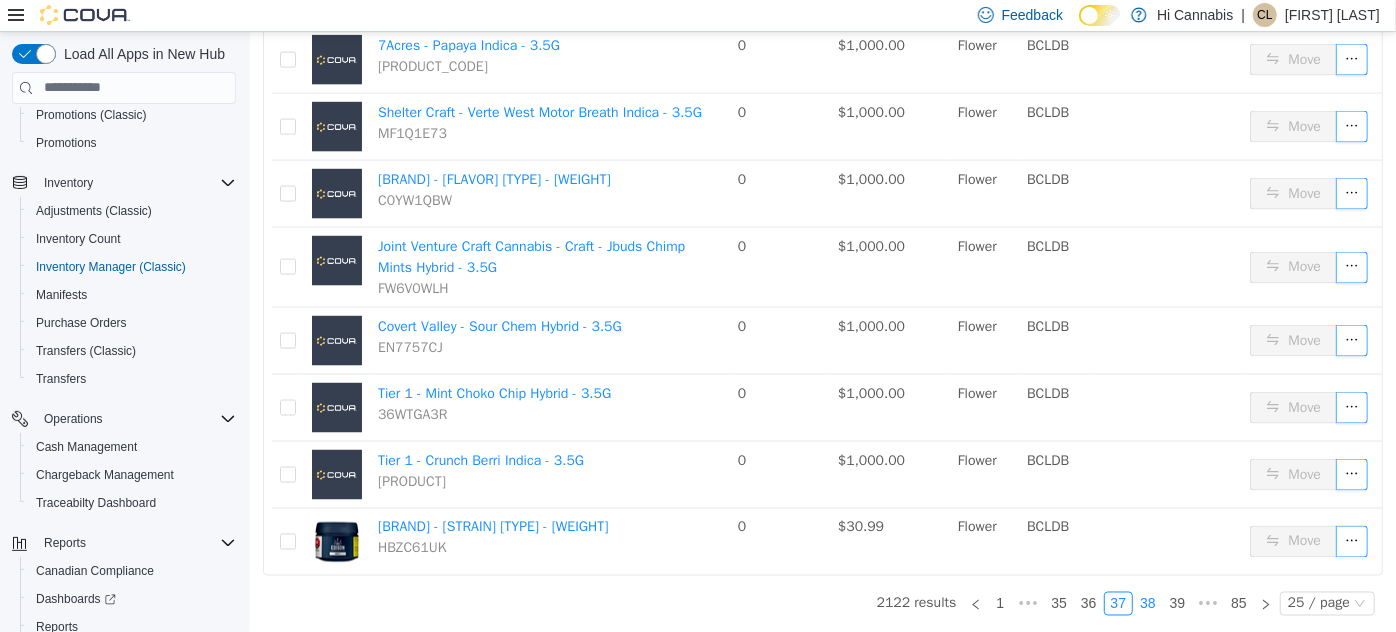 click on "38" at bounding box center (1147, 603) 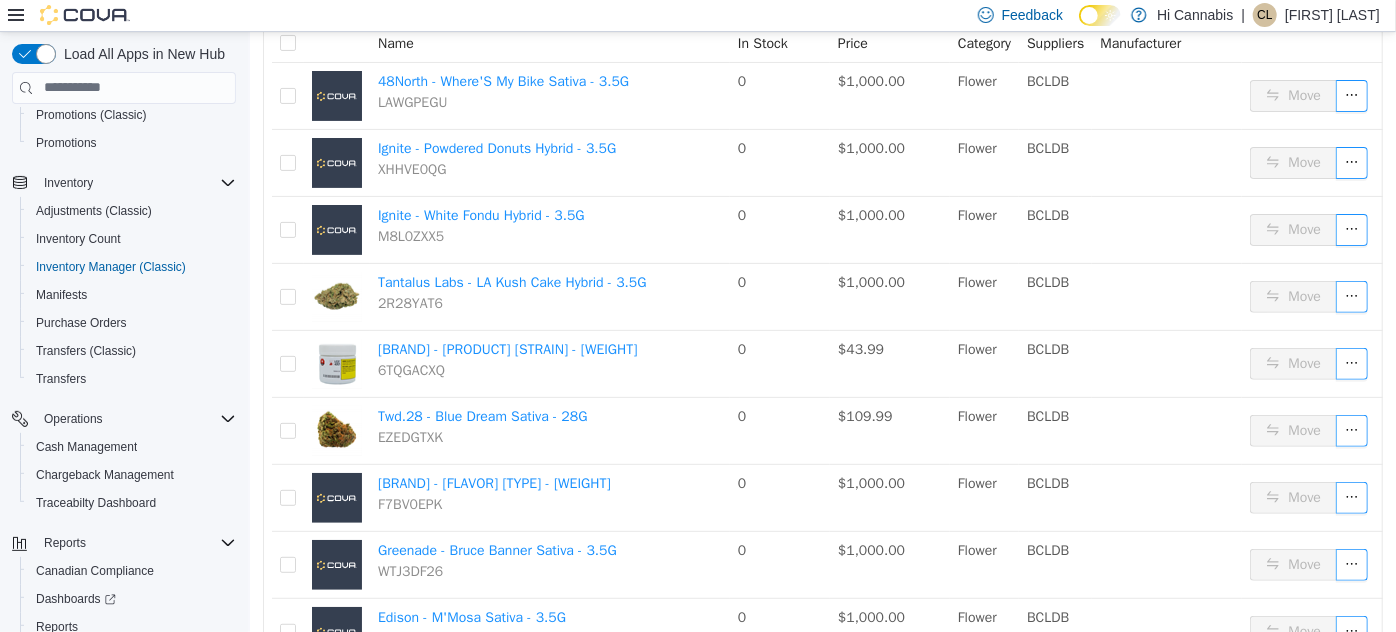 scroll, scrollTop: 72, scrollLeft: 0, axis: vertical 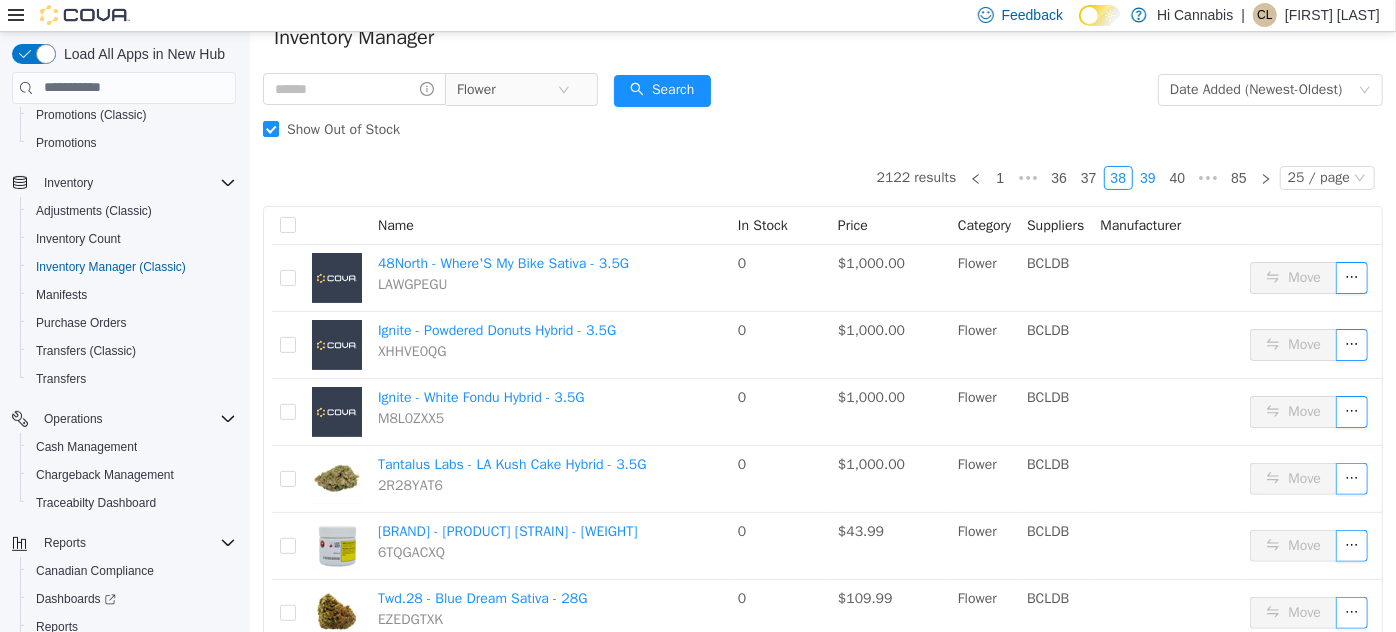 click on "39" at bounding box center (1147, 177) 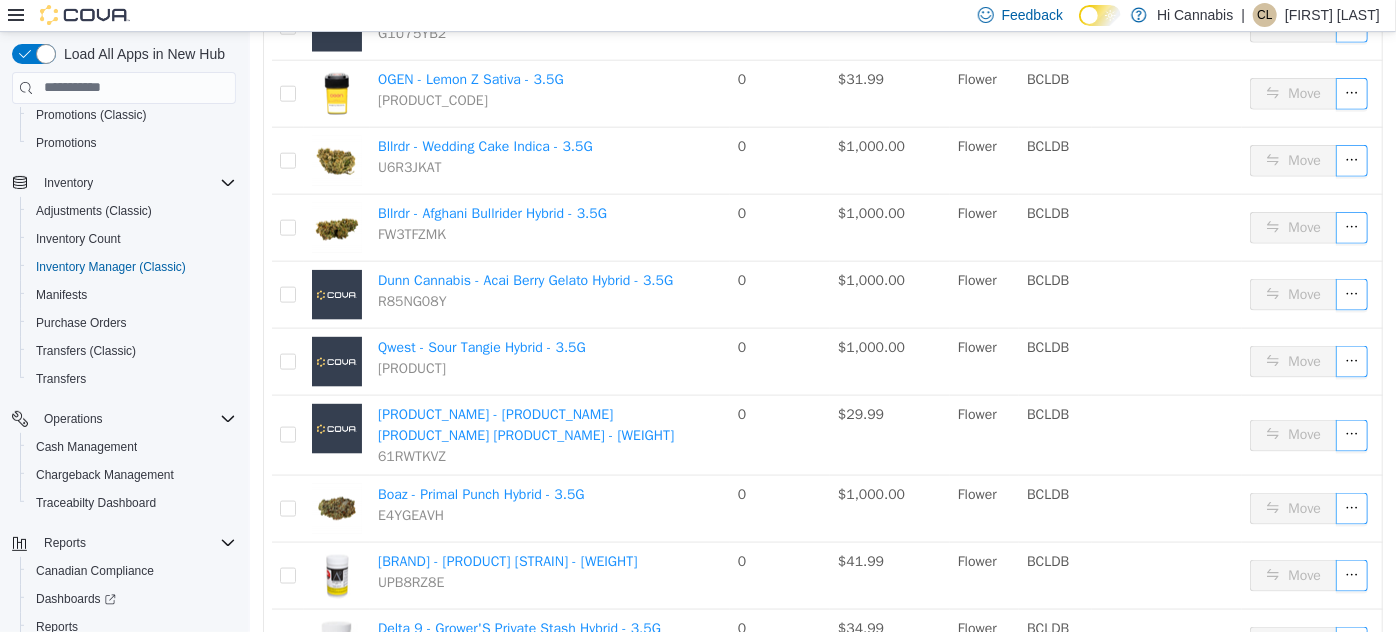 scroll, scrollTop: 1423, scrollLeft: 0, axis: vertical 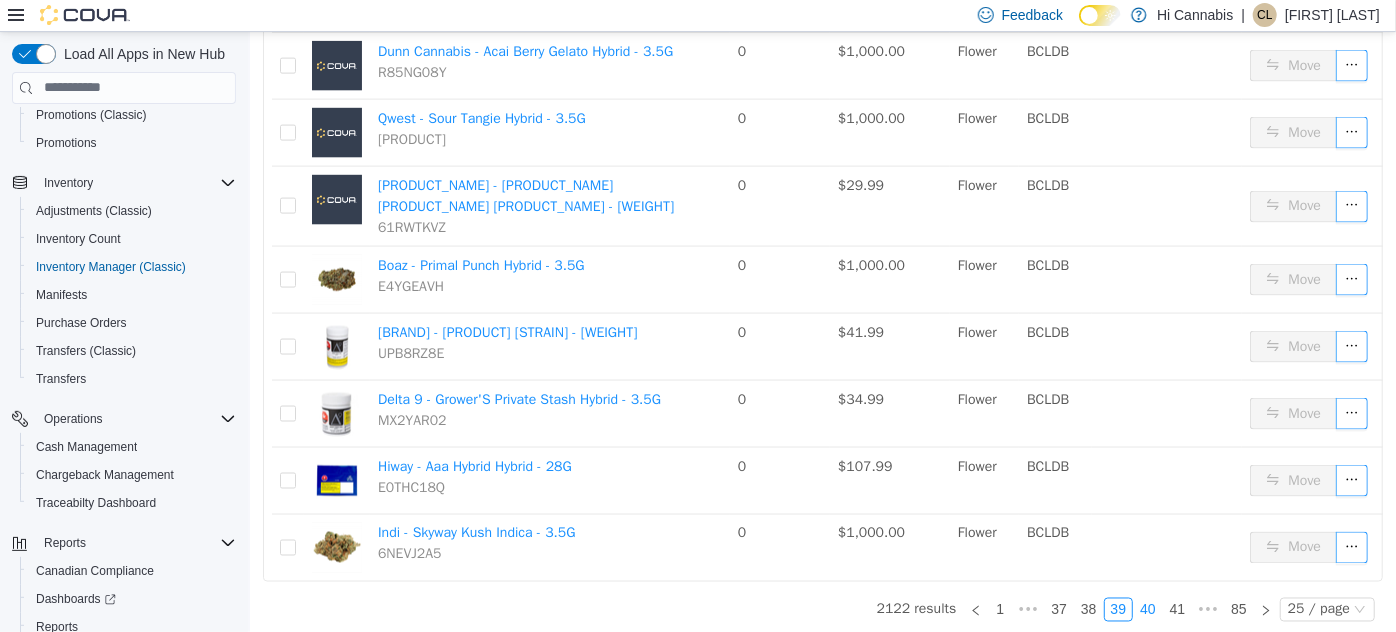 click on "40" at bounding box center (1147, 609) 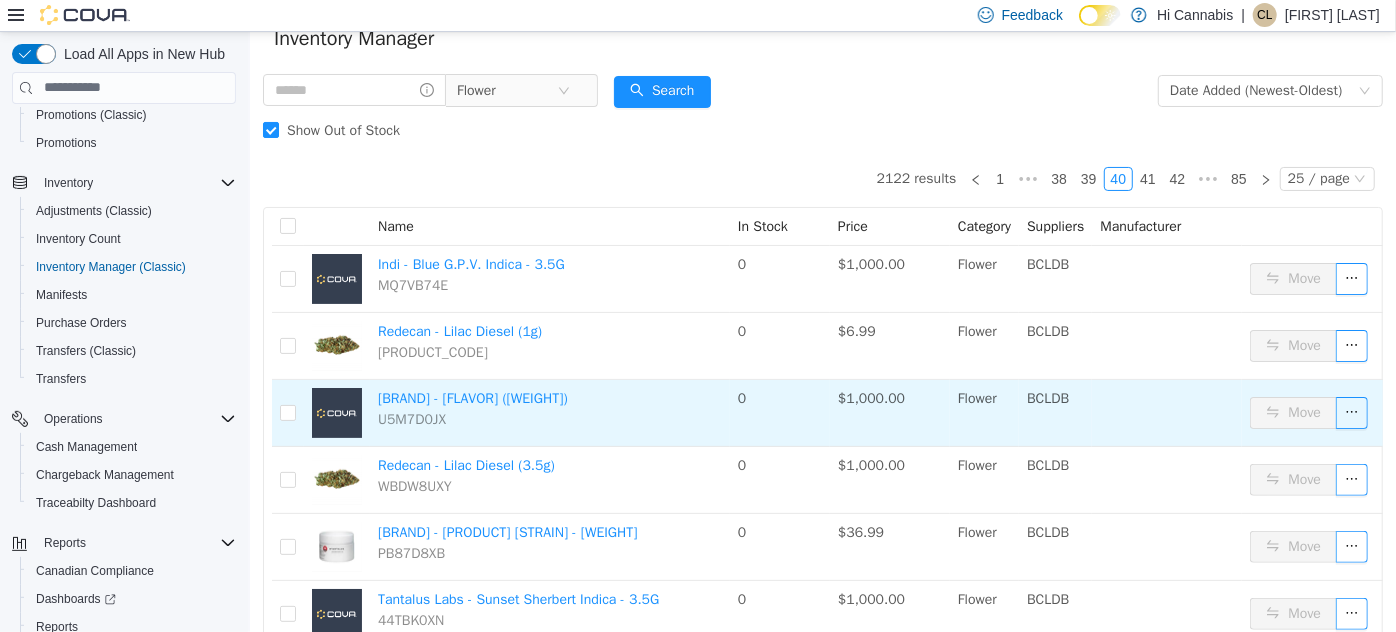 scroll, scrollTop: 59, scrollLeft: 0, axis: vertical 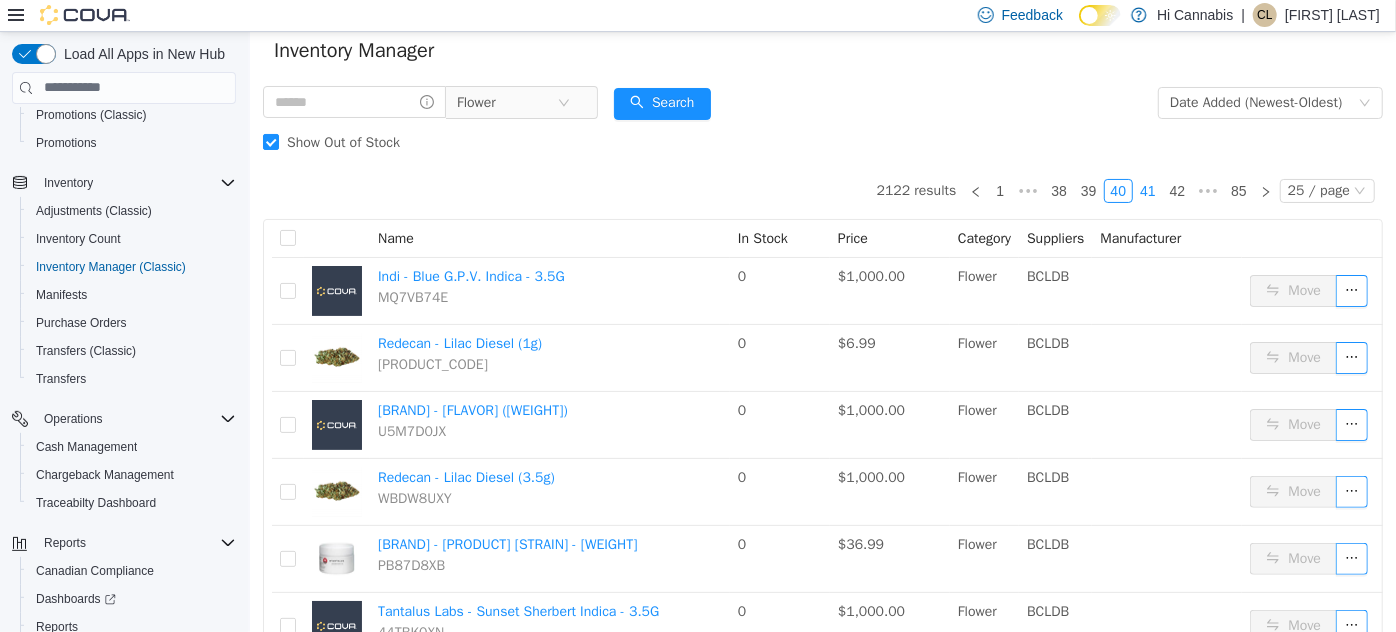 click on "41" at bounding box center (1147, 190) 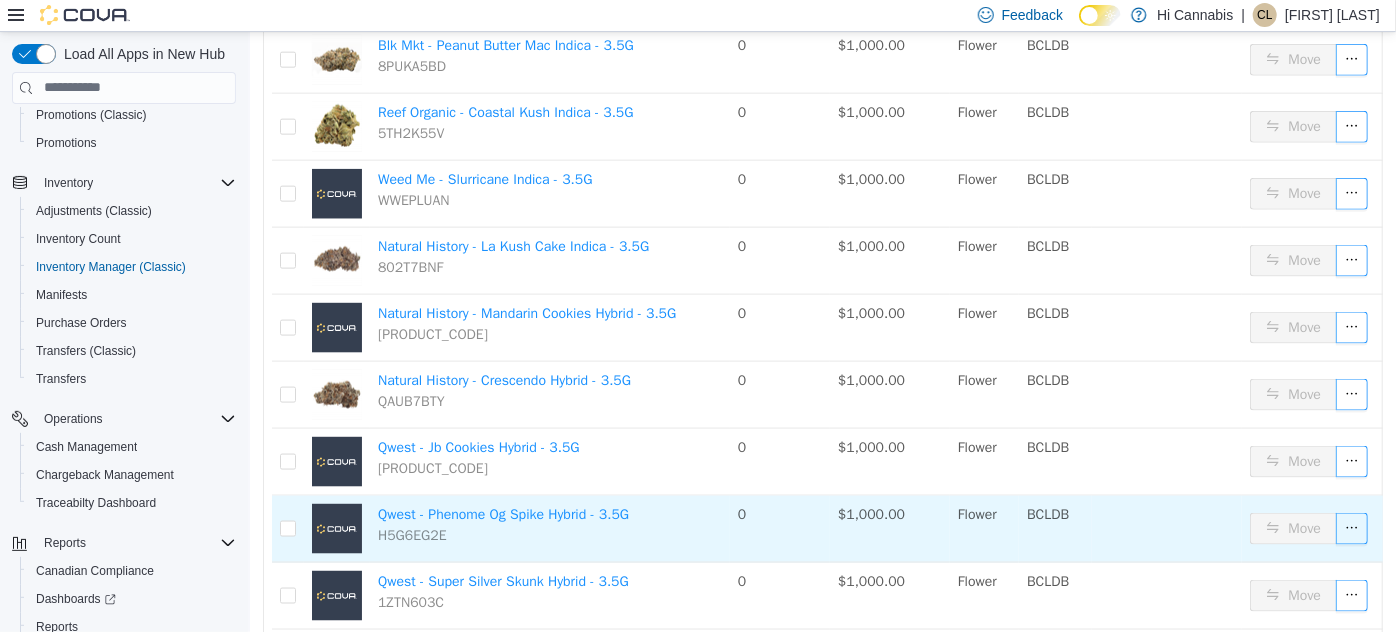 scroll, scrollTop: 1423, scrollLeft: 0, axis: vertical 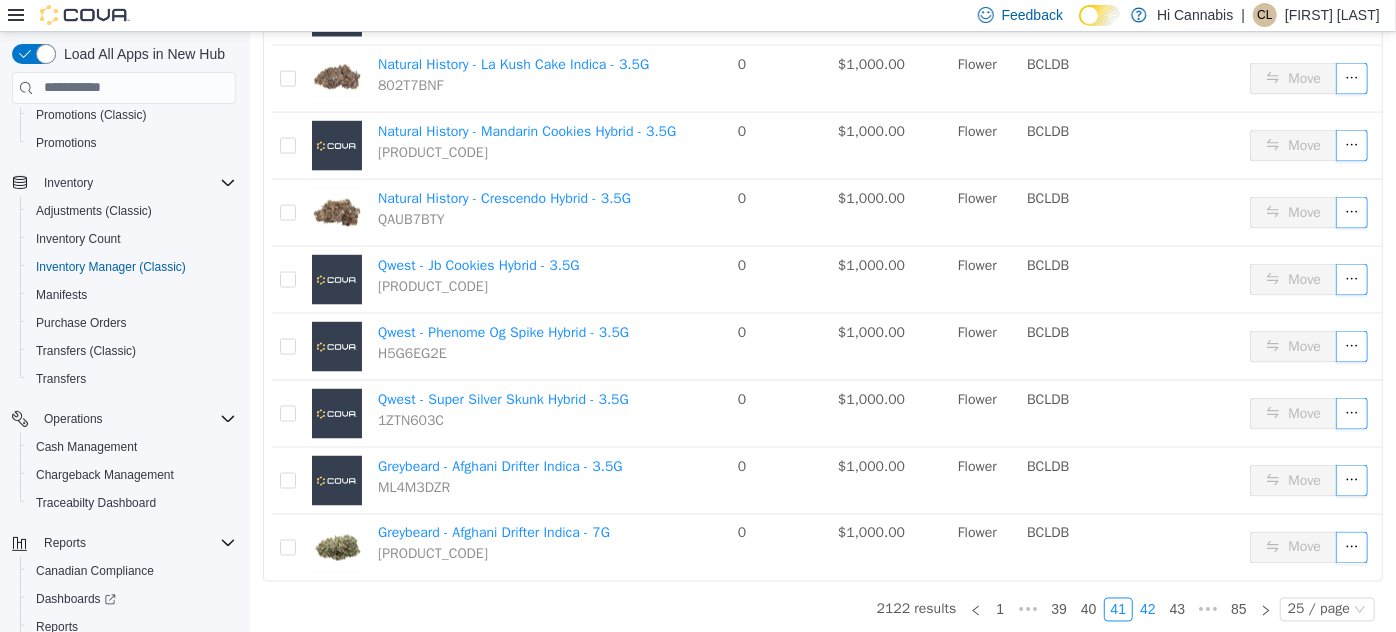 click on "42" at bounding box center [1147, 609] 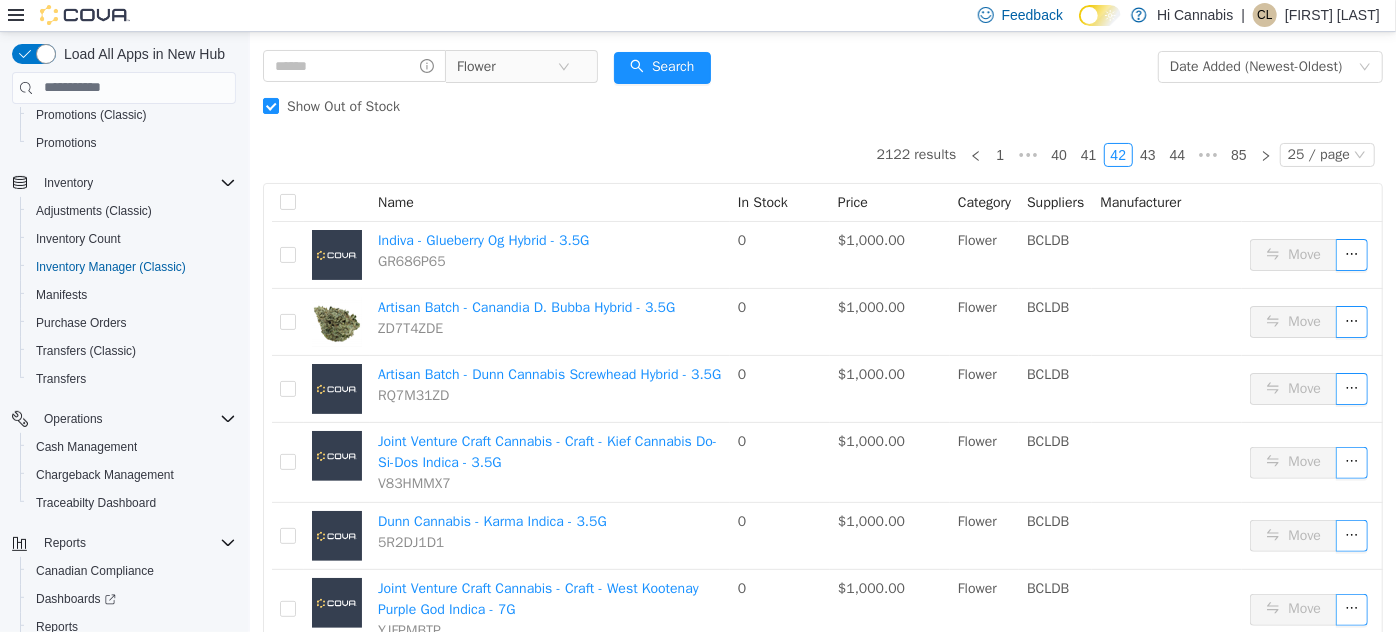 scroll, scrollTop: 0, scrollLeft: 0, axis: both 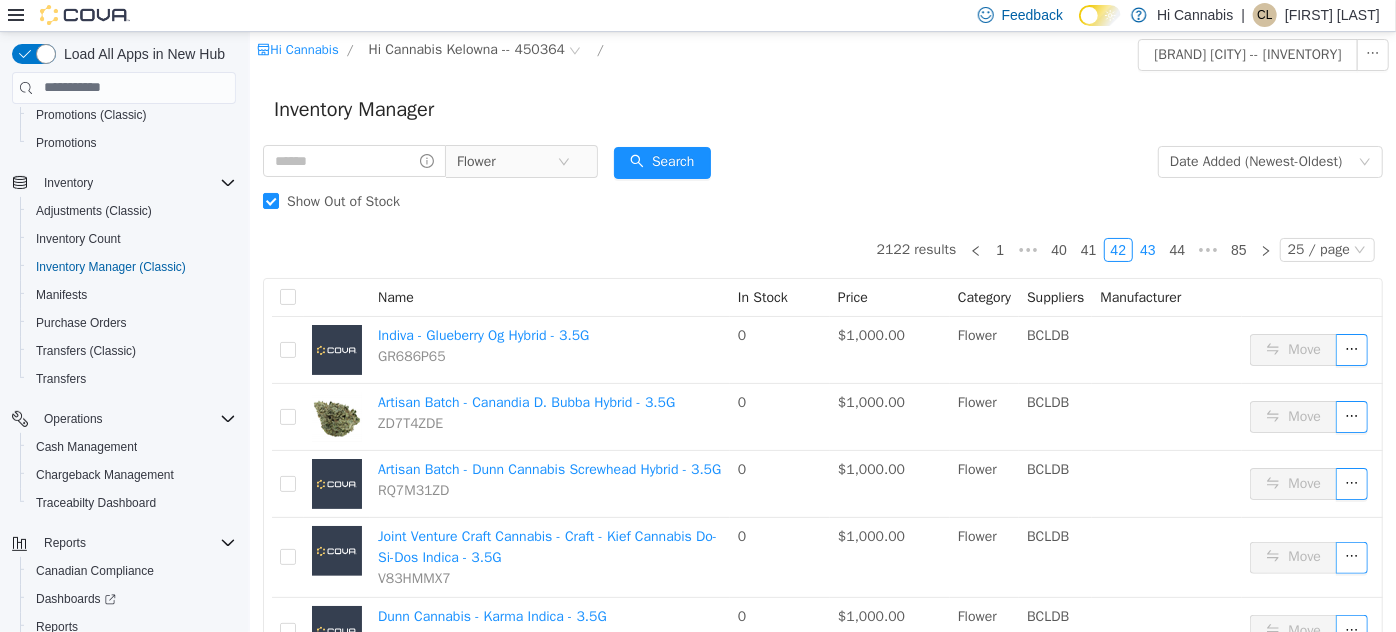 click on "43" at bounding box center (1147, 249) 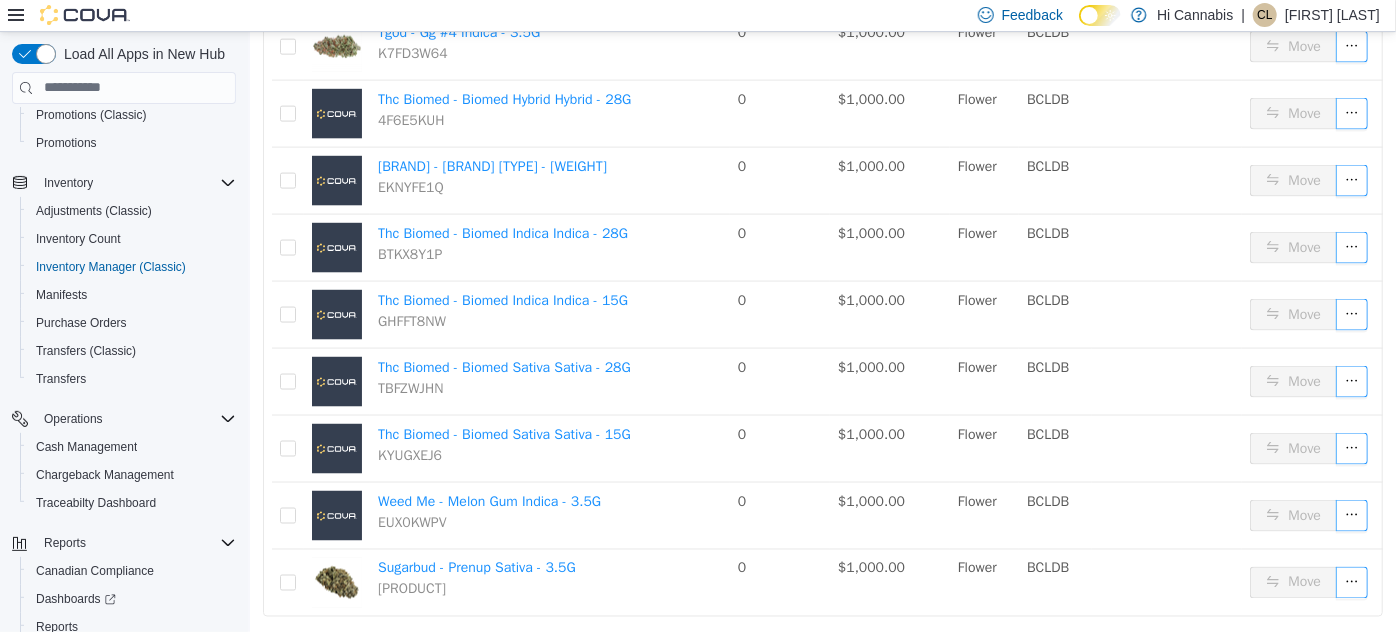 scroll, scrollTop: 1475, scrollLeft: 0, axis: vertical 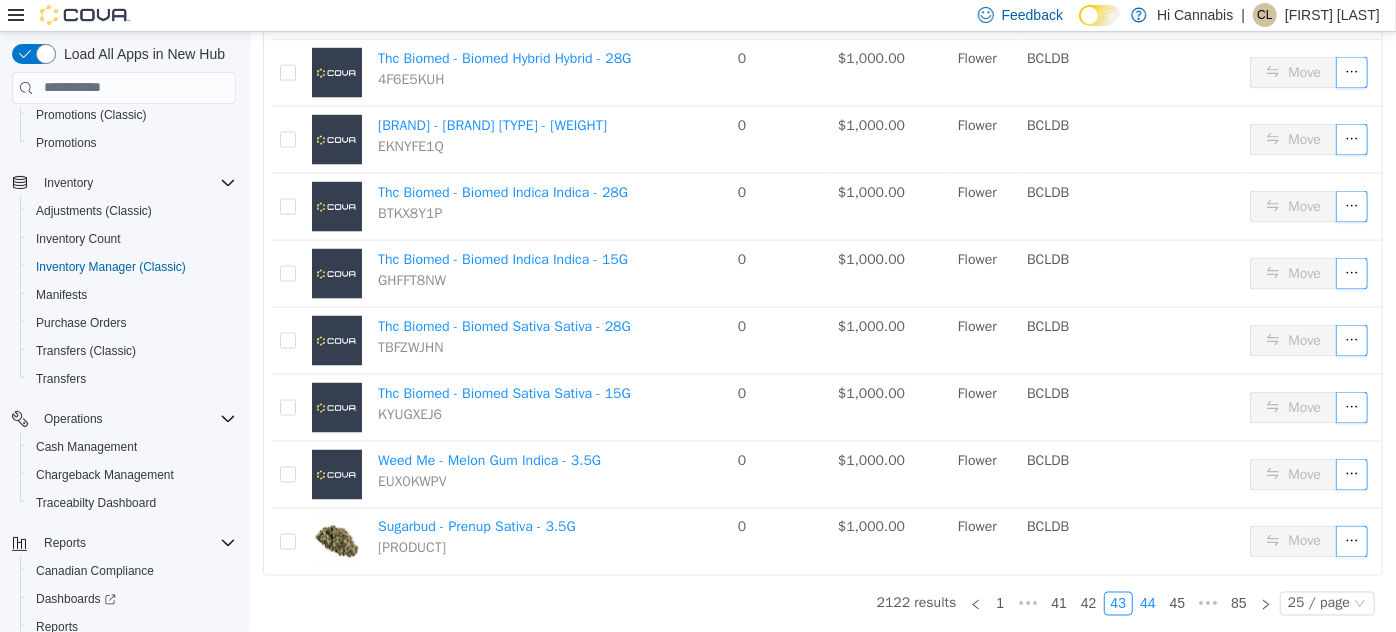 click on "44" at bounding box center (1147, 603) 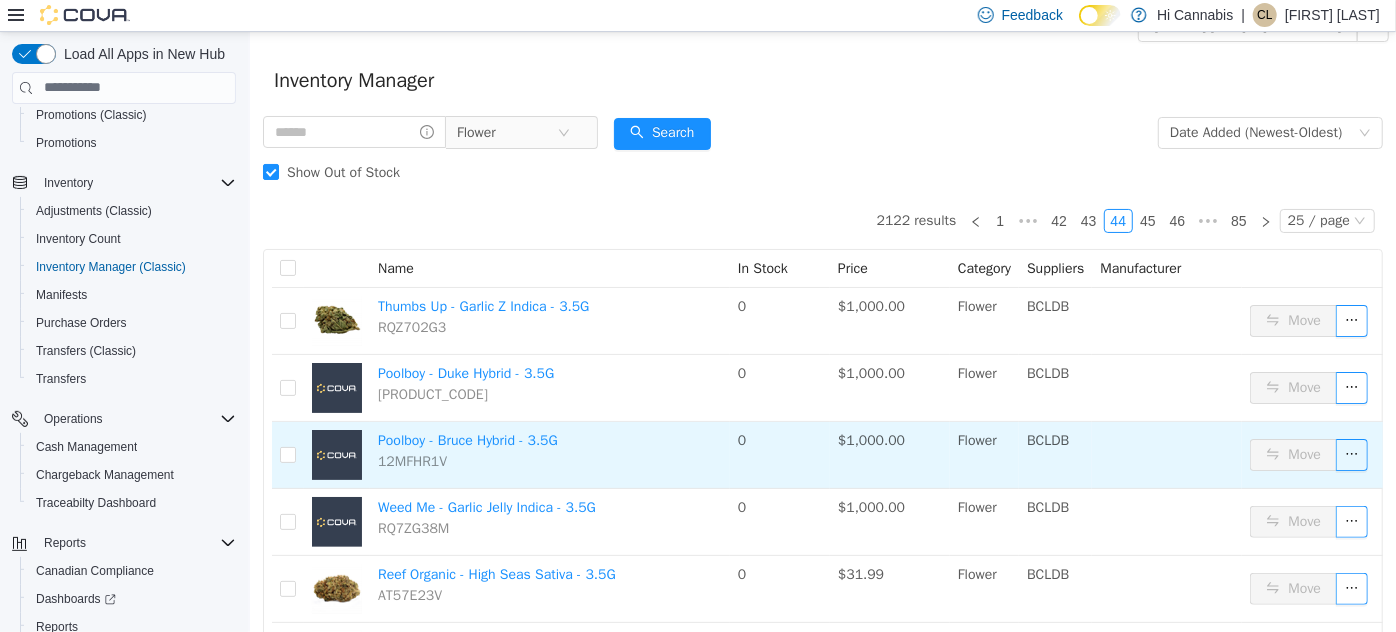 scroll, scrollTop: 8, scrollLeft: 0, axis: vertical 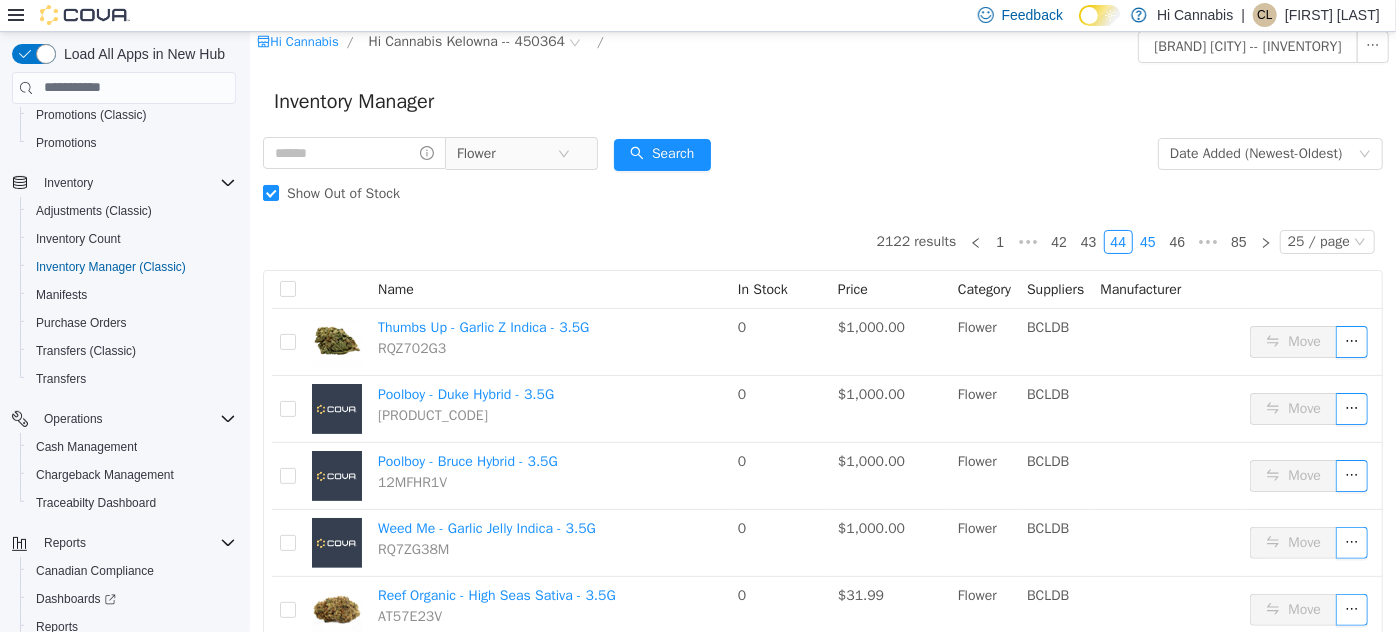 click on "45" at bounding box center [1147, 241] 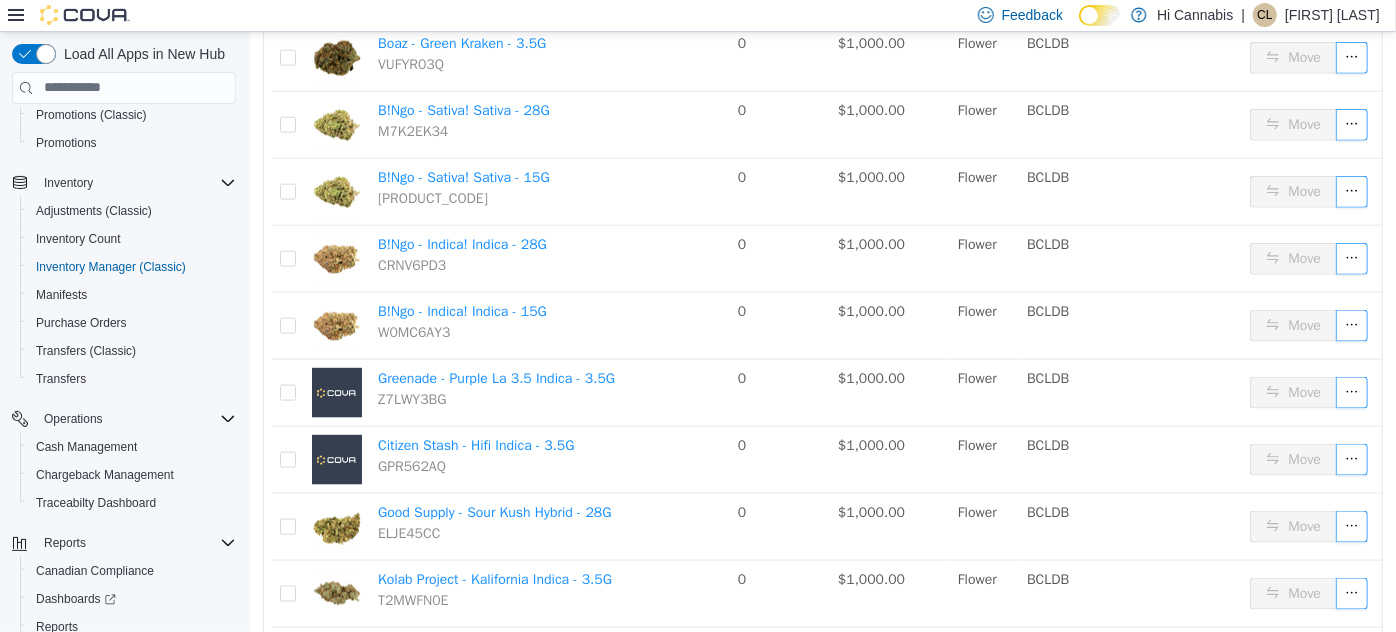 scroll, scrollTop: 1449, scrollLeft: 0, axis: vertical 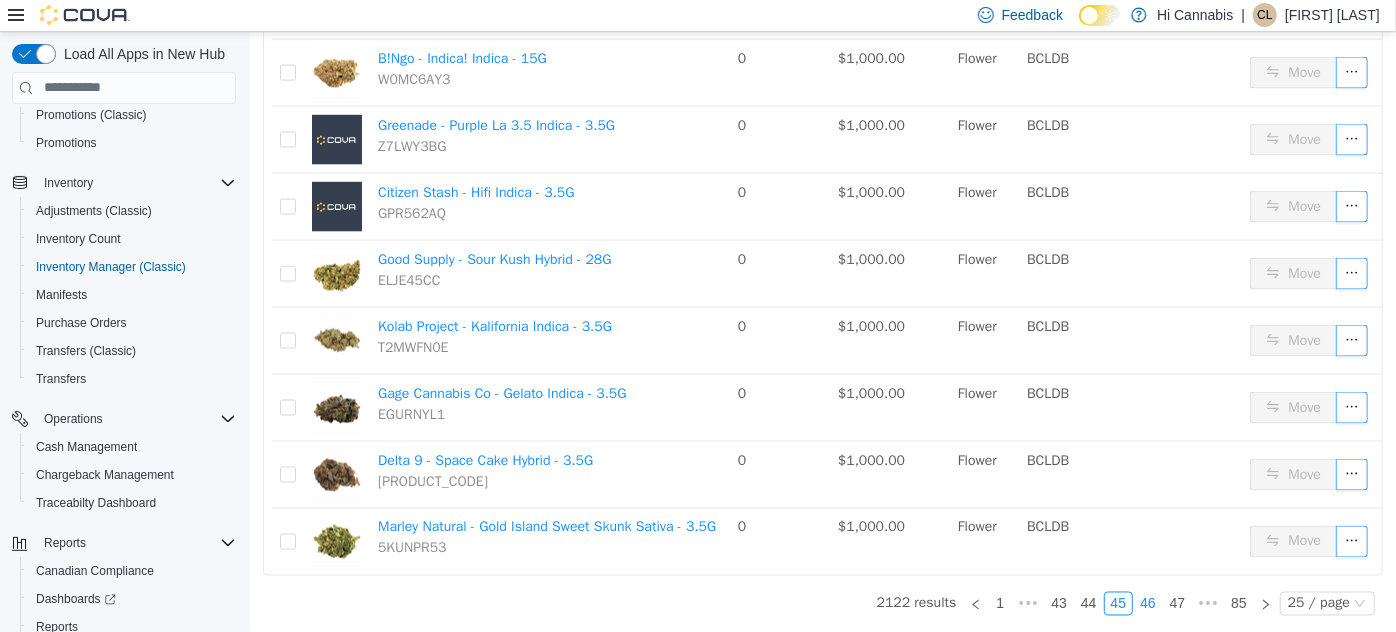 click on "46" at bounding box center [1147, 603] 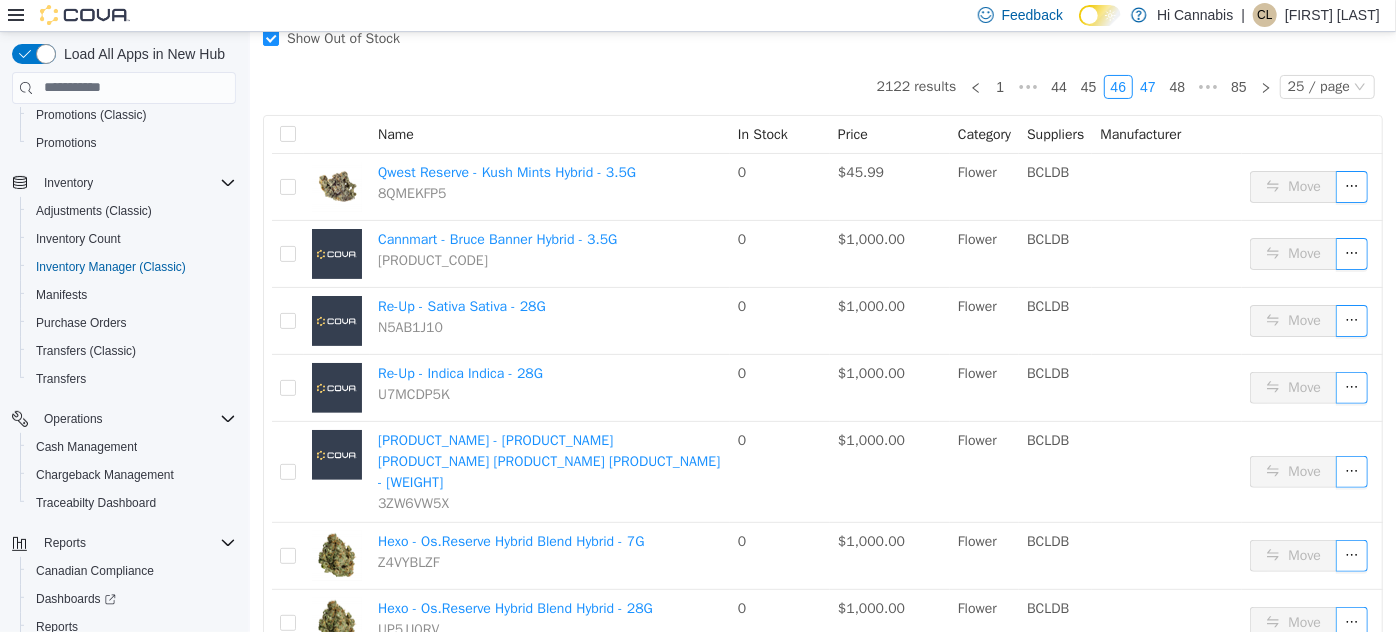 scroll, scrollTop: 72, scrollLeft: 0, axis: vertical 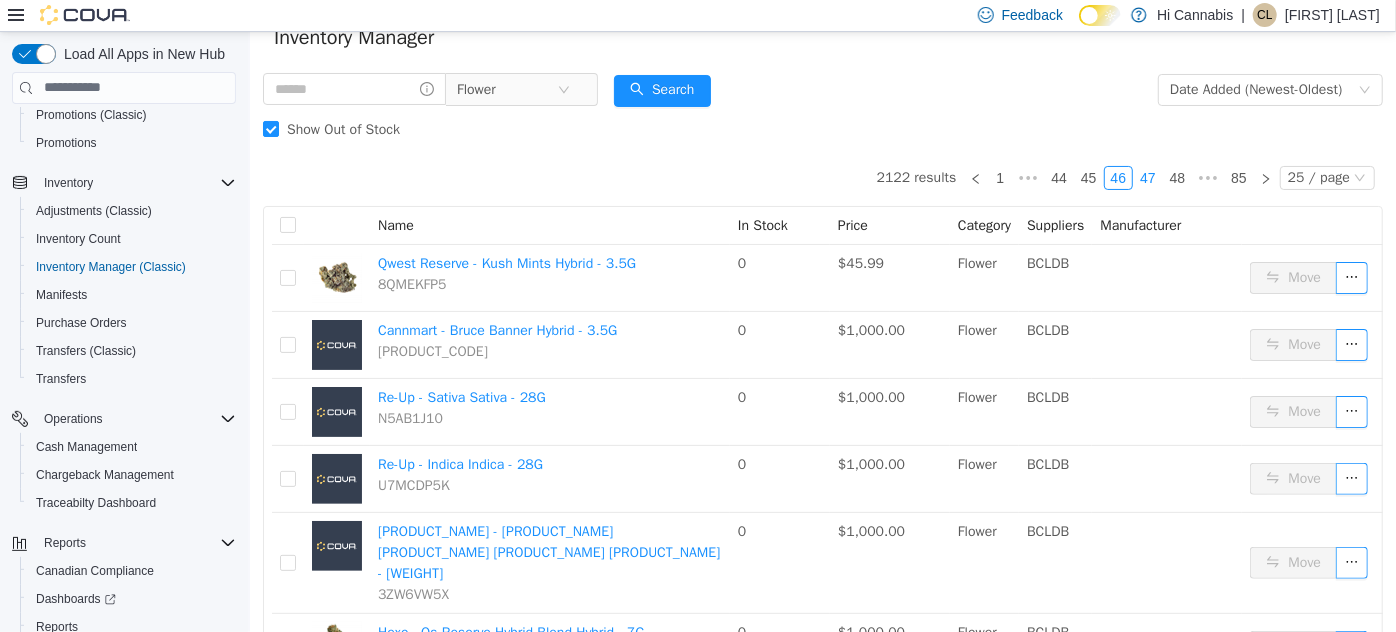 click on "47" at bounding box center [1147, 177] 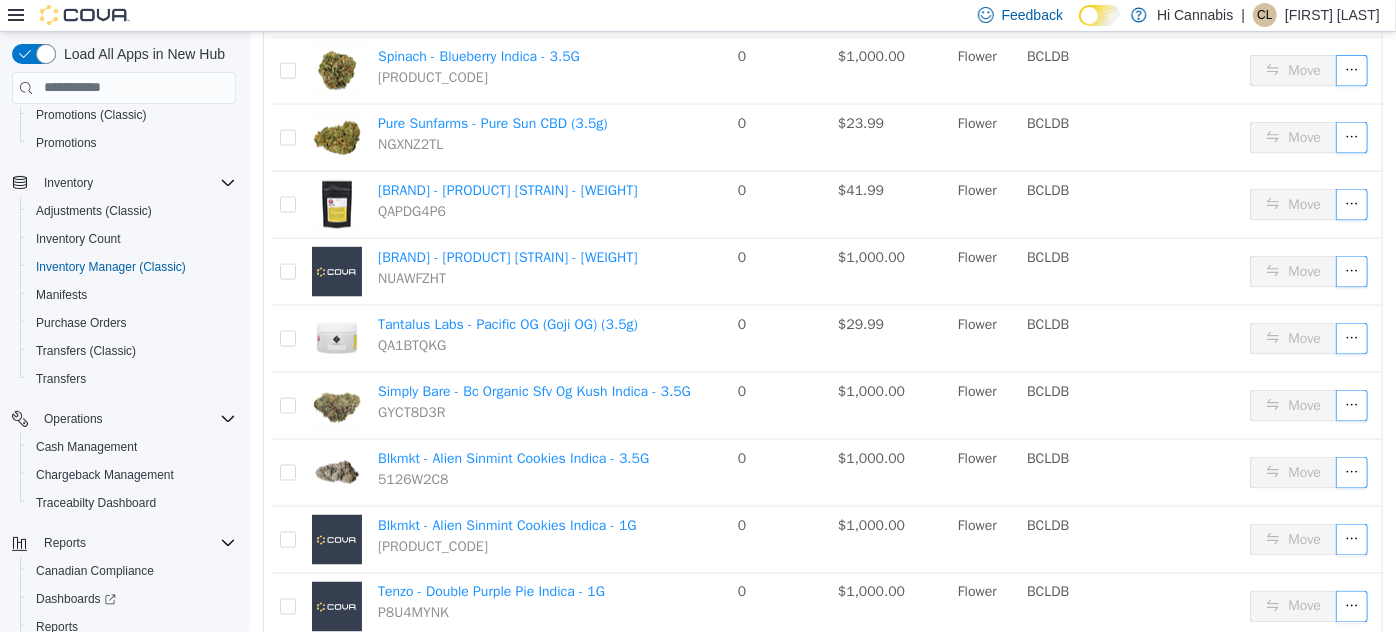 scroll, scrollTop: 1423, scrollLeft: 0, axis: vertical 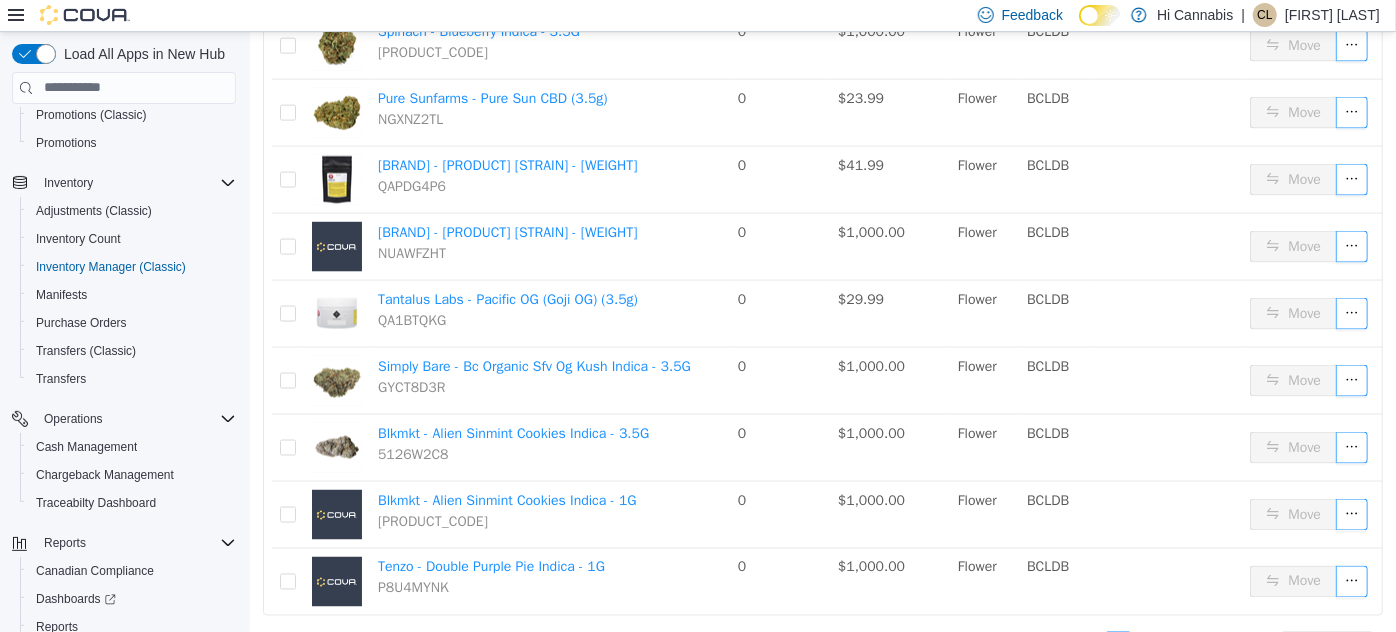 click on "48" at bounding box center (1147, 643) 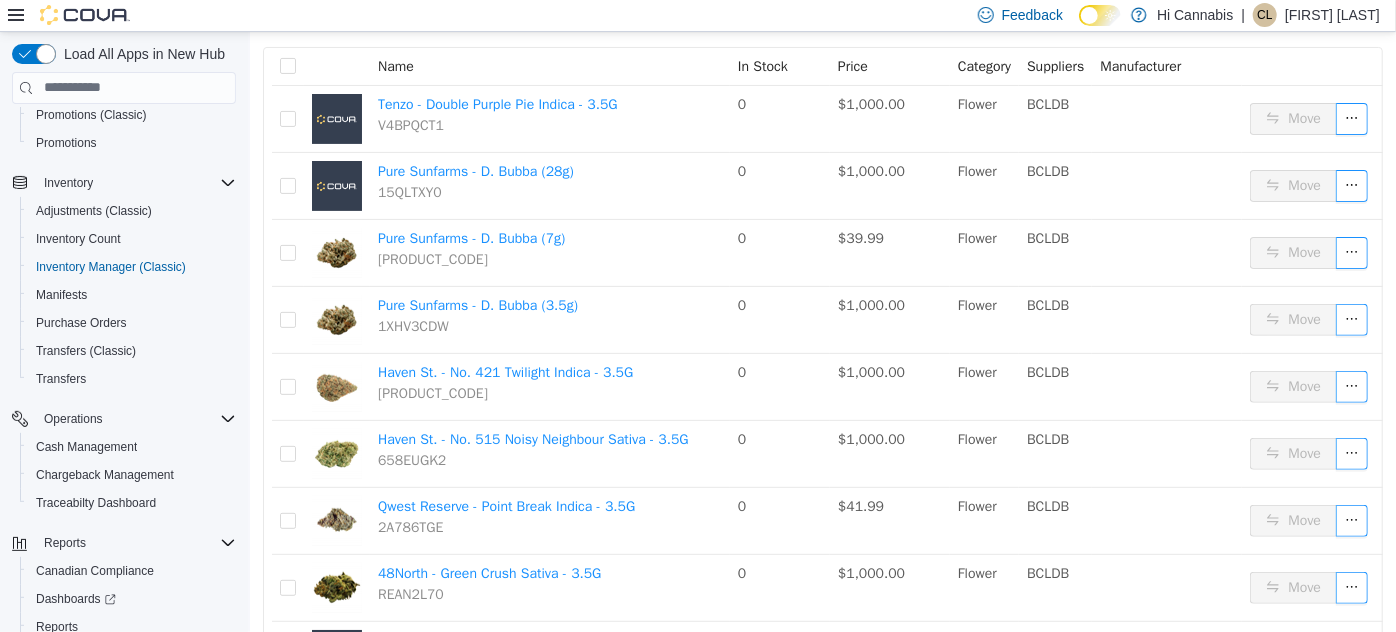 scroll, scrollTop: 150, scrollLeft: 0, axis: vertical 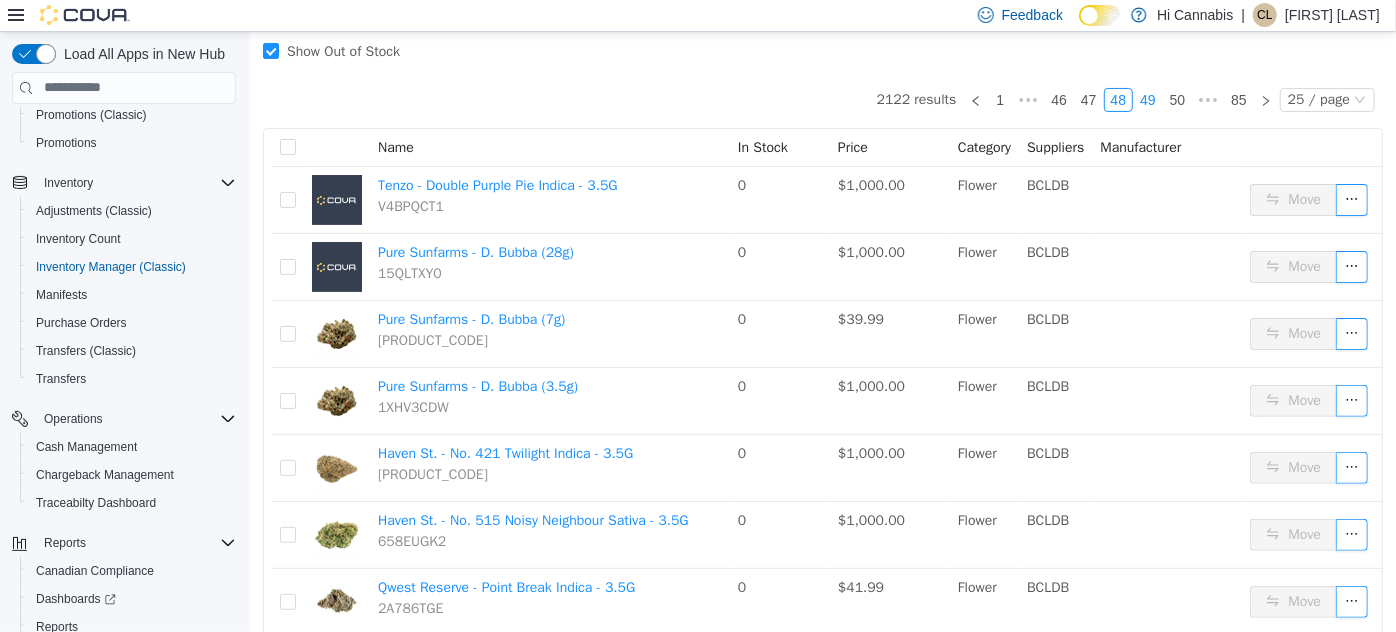 click on "49" at bounding box center (1147, 99) 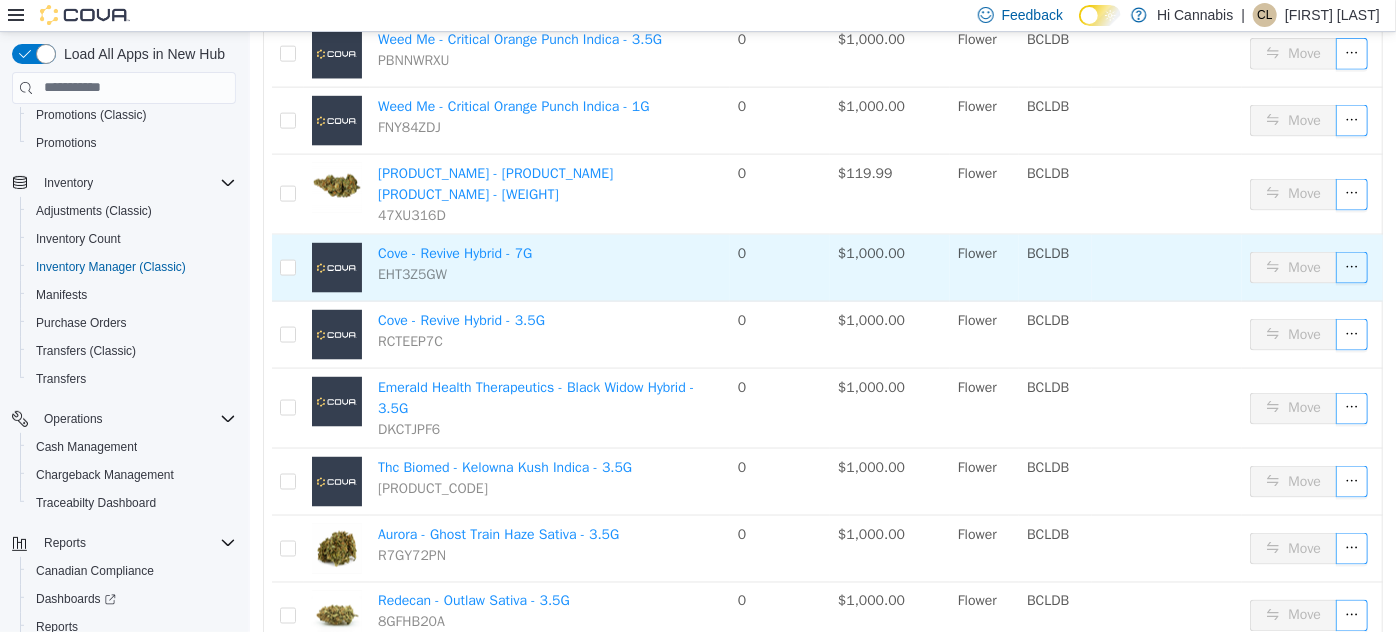 scroll, scrollTop: 1449, scrollLeft: 0, axis: vertical 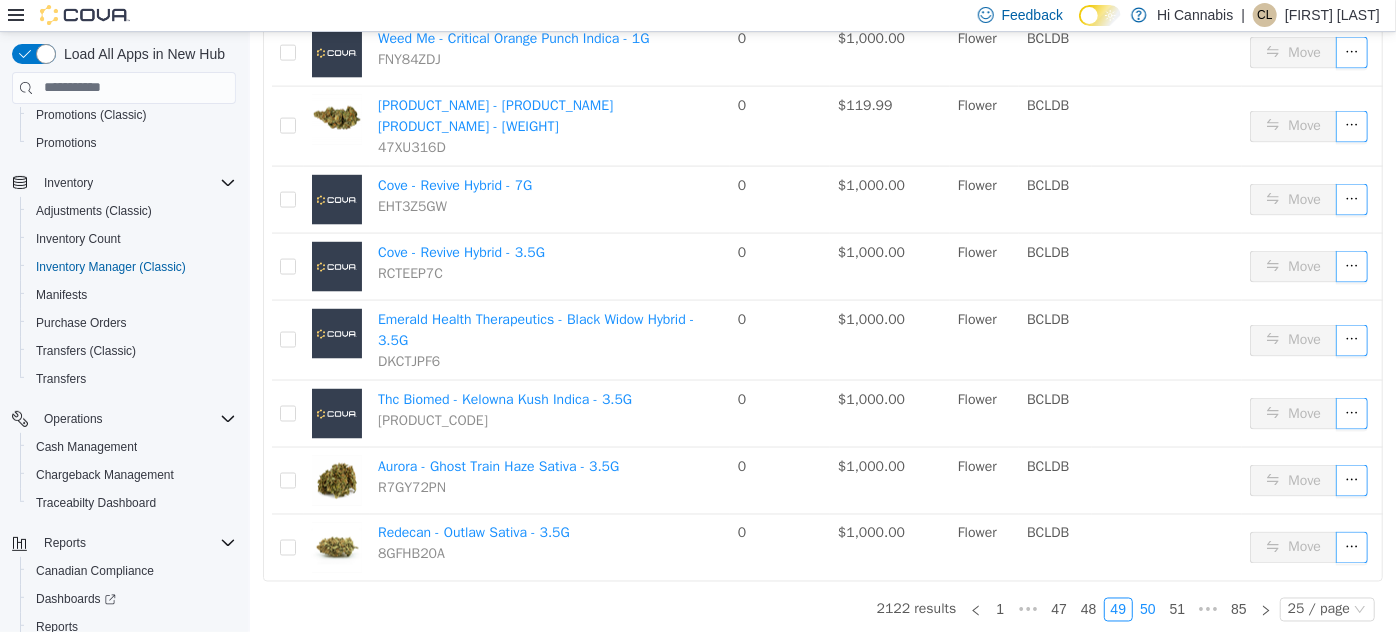 click on "50" at bounding box center [1147, 609] 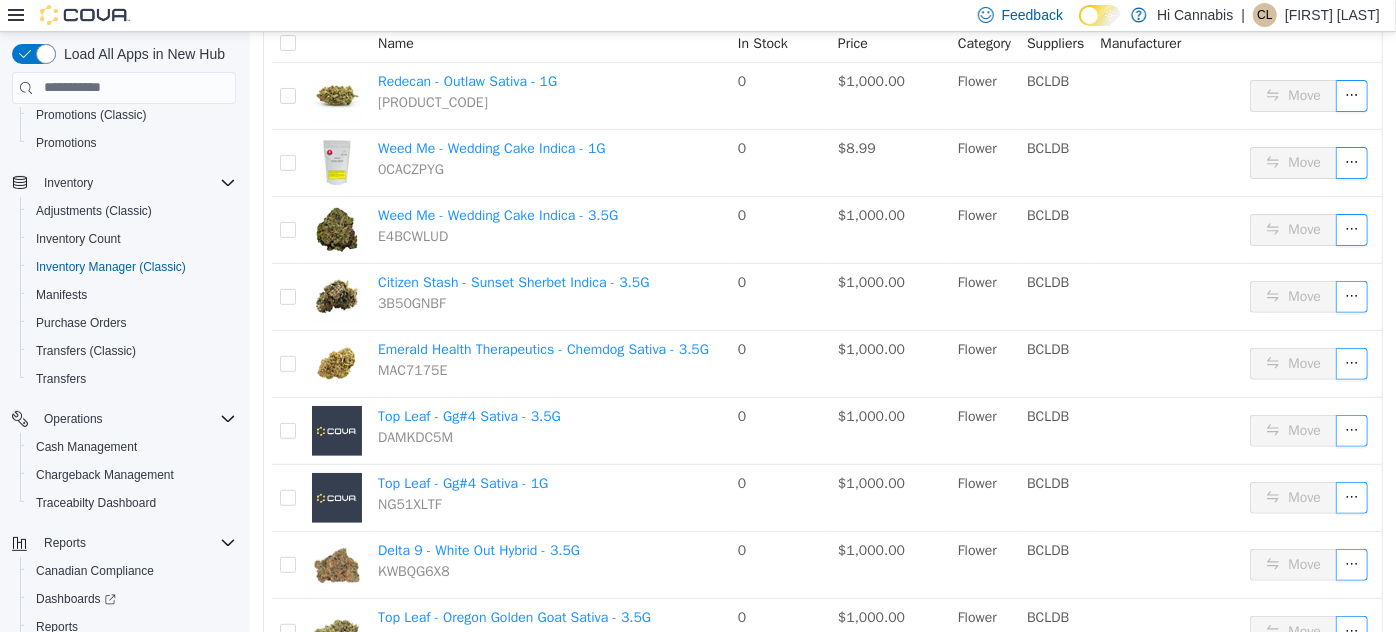 scroll, scrollTop: 0, scrollLeft: 0, axis: both 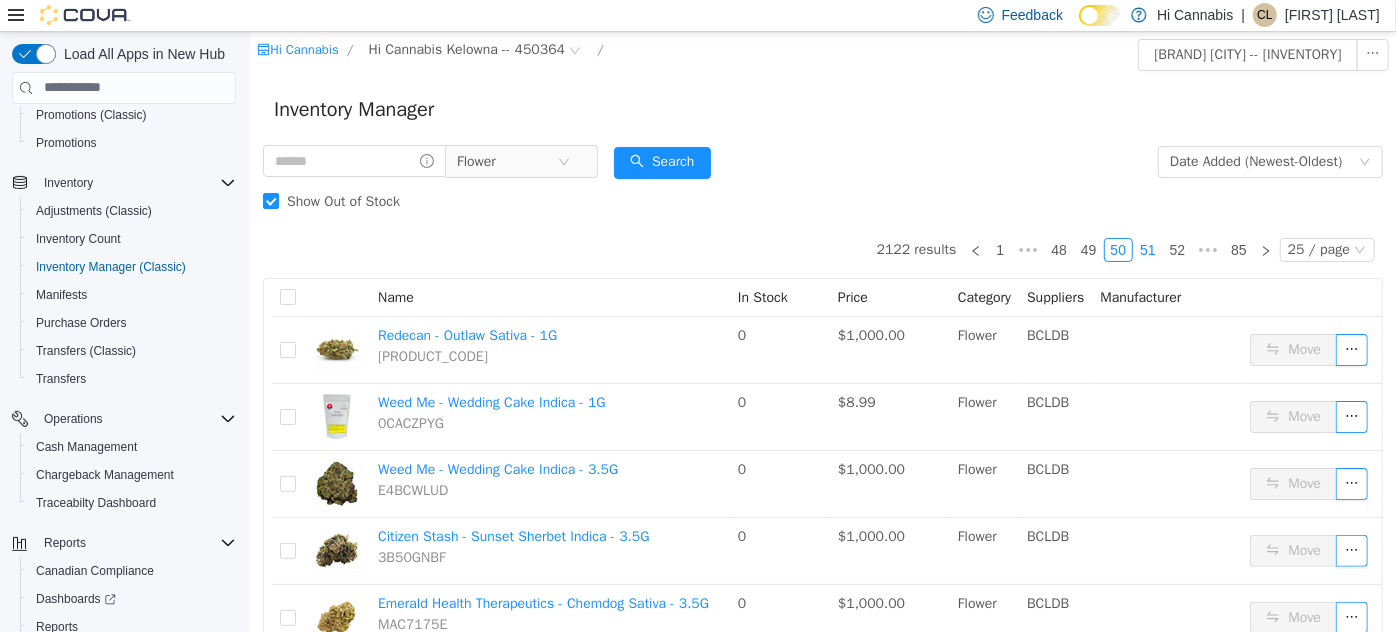click on "51" at bounding box center [1147, 249] 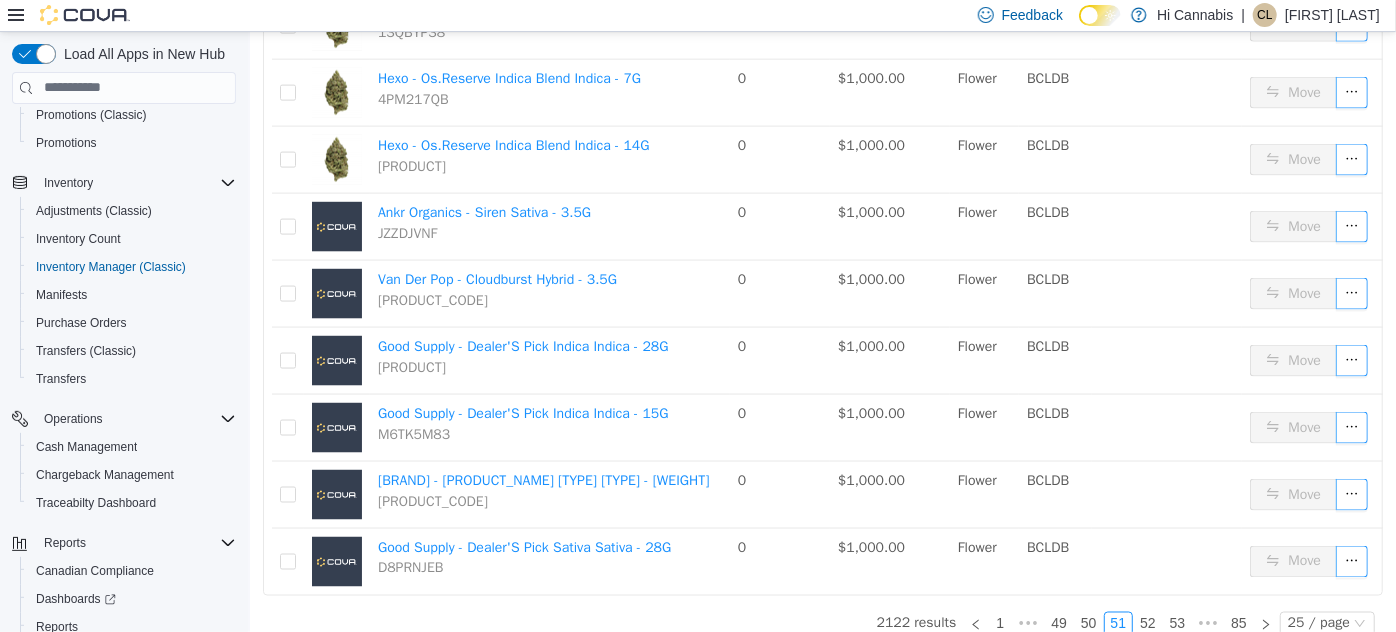 scroll, scrollTop: 1423, scrollLeft: 0, axis: vertical 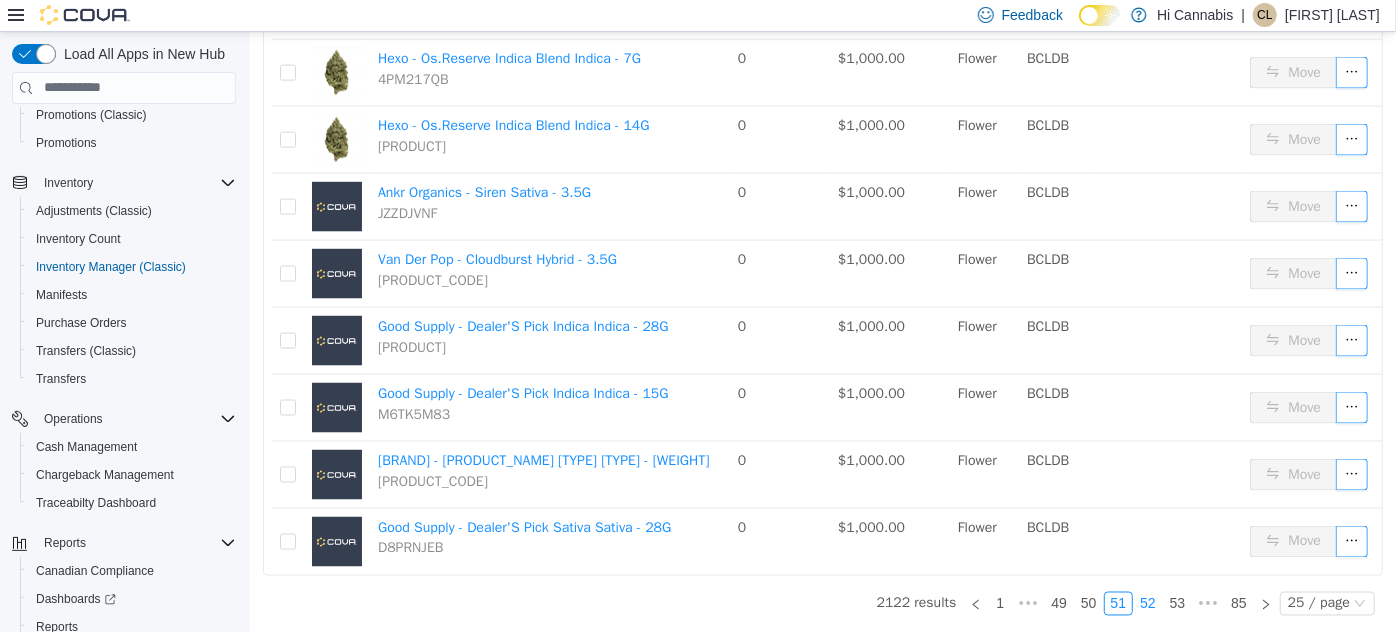 click on "52" at bounding box center (1147, 603) 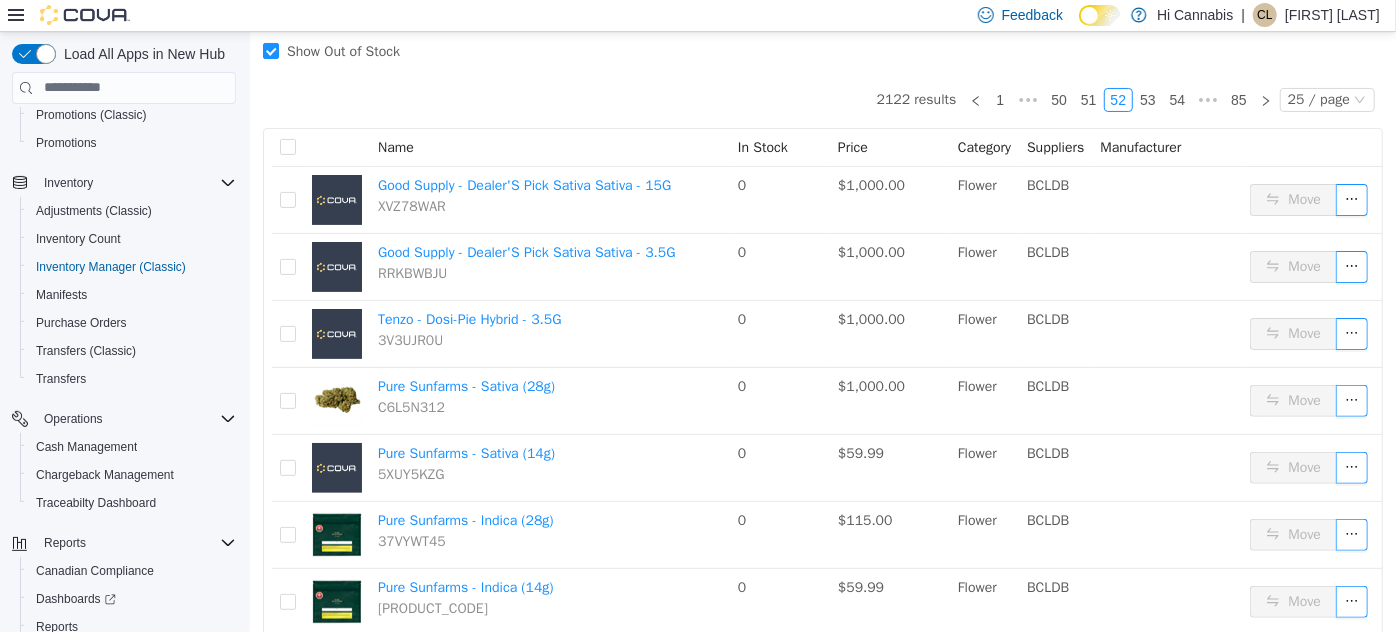 scroll, scrollTop: 59, scrollLeft: 0, axis: vertical 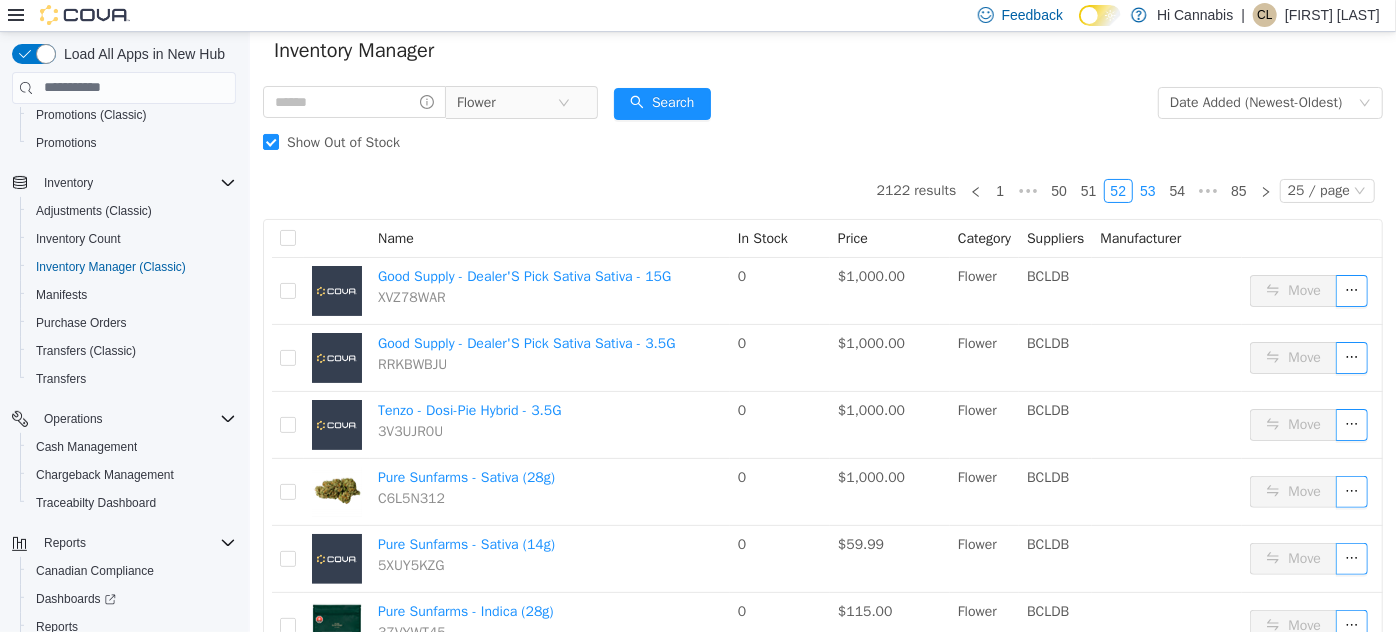 click on "53" at bounding box center [1147, 190] 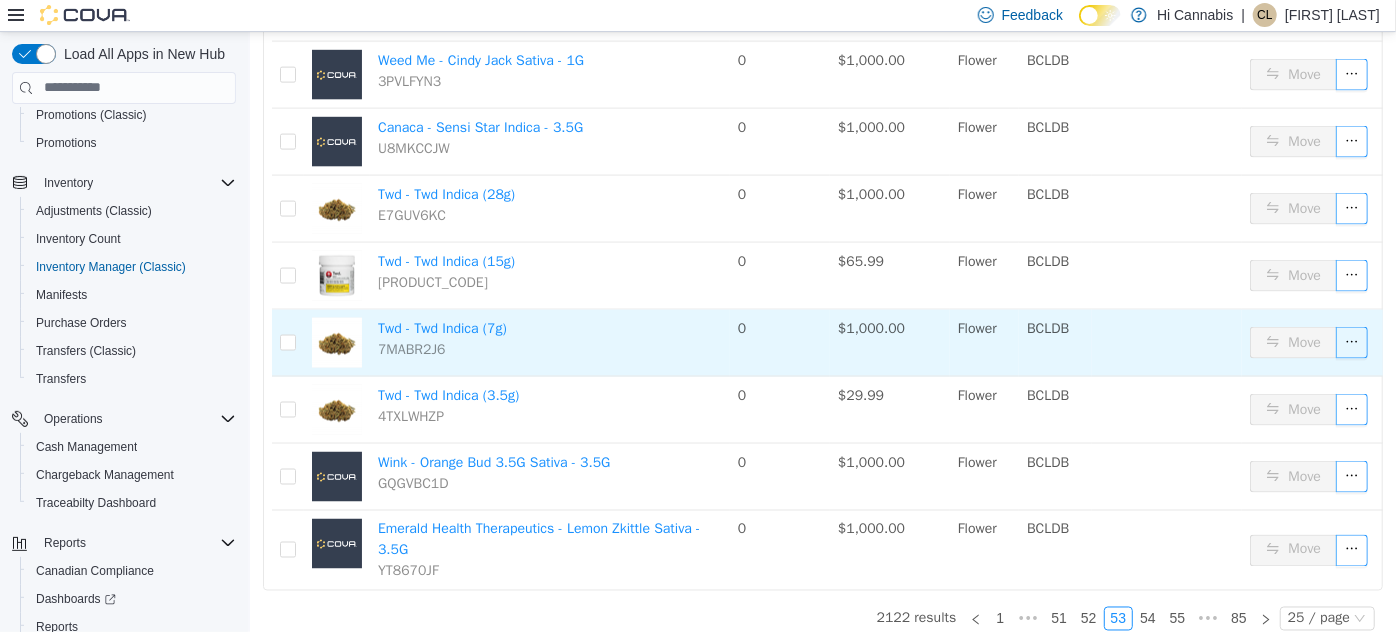 scroll, scrollTop: 1449, scrollLeft: 0, axis: vertical 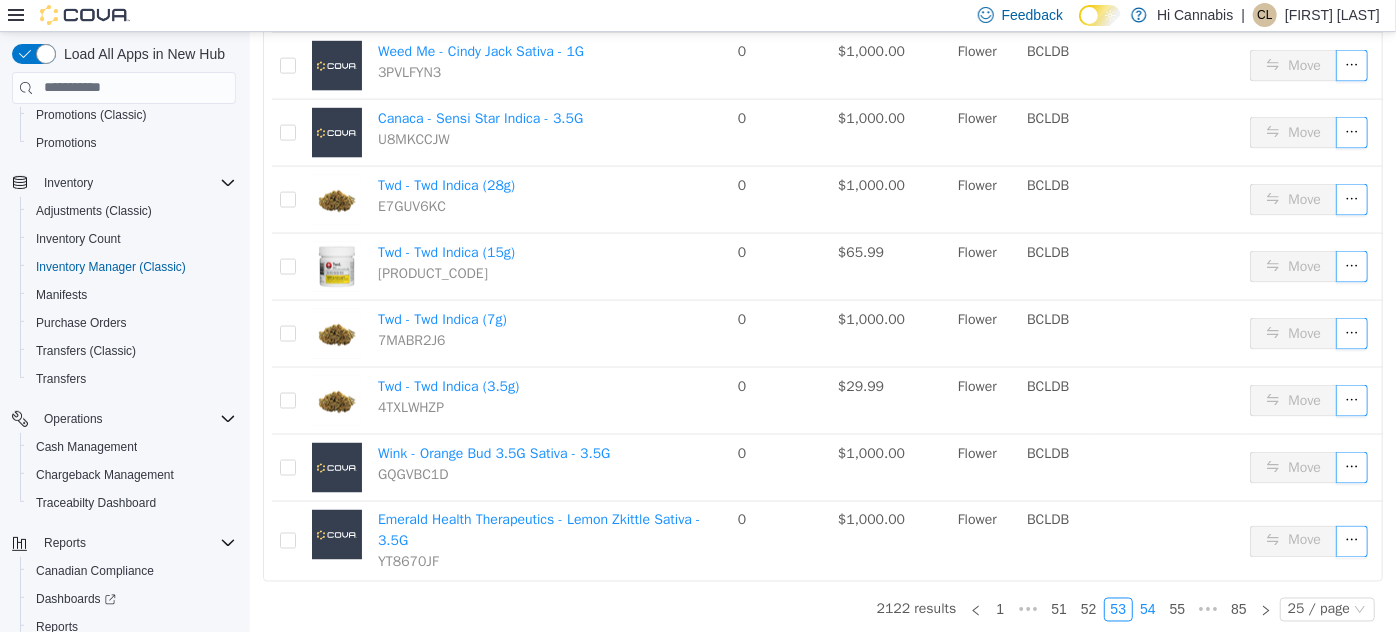 click on "54" at bounding box center (1147, 609) 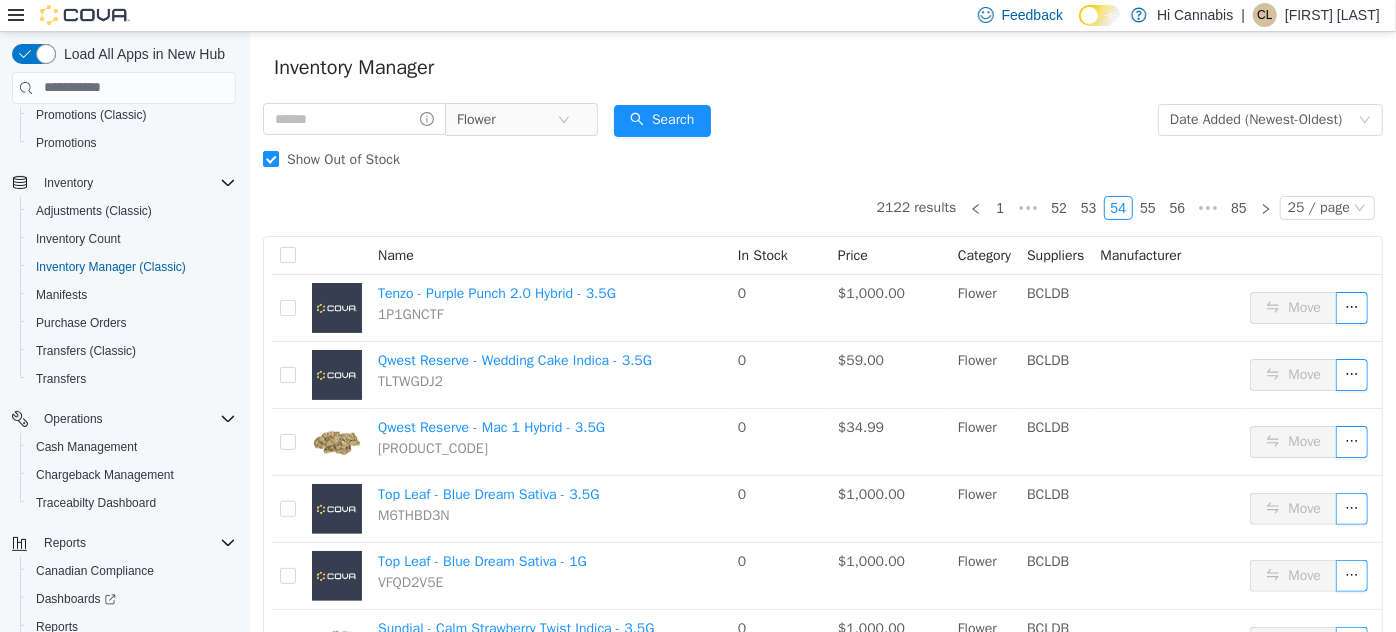 scroll, scrollTop: 0, scrollLeft: 0, axis: both 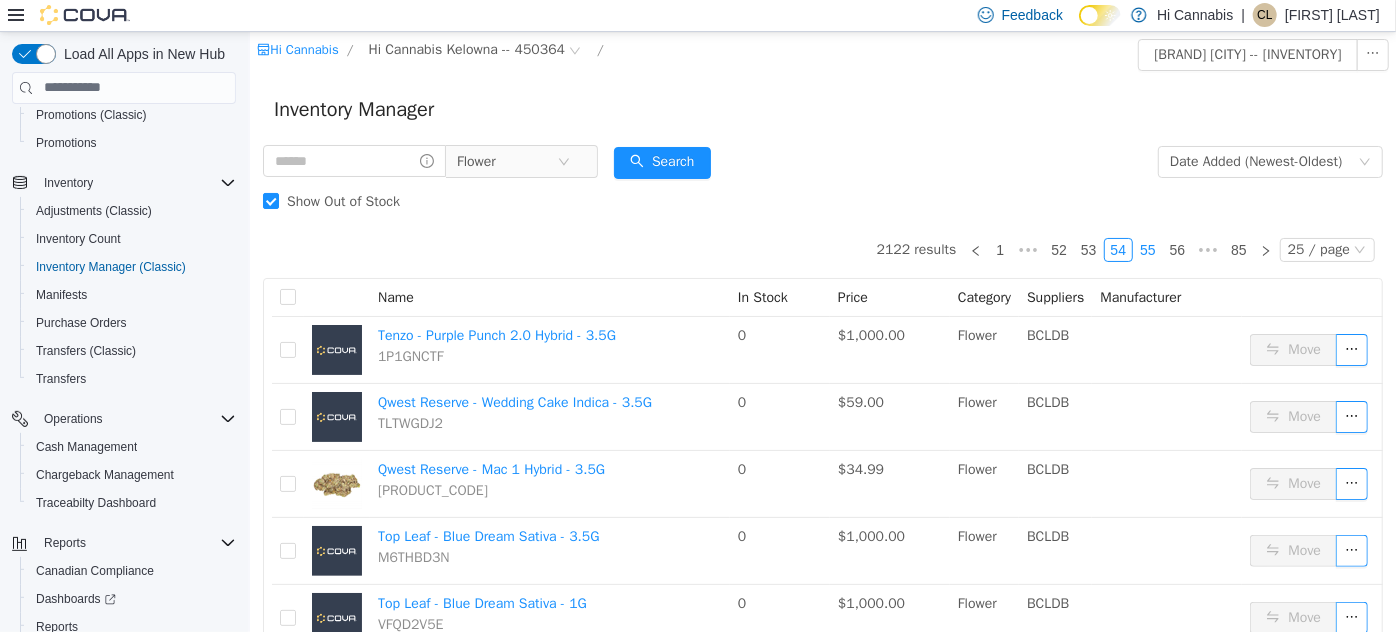 click on "55" at bounding box center [1147, 249] 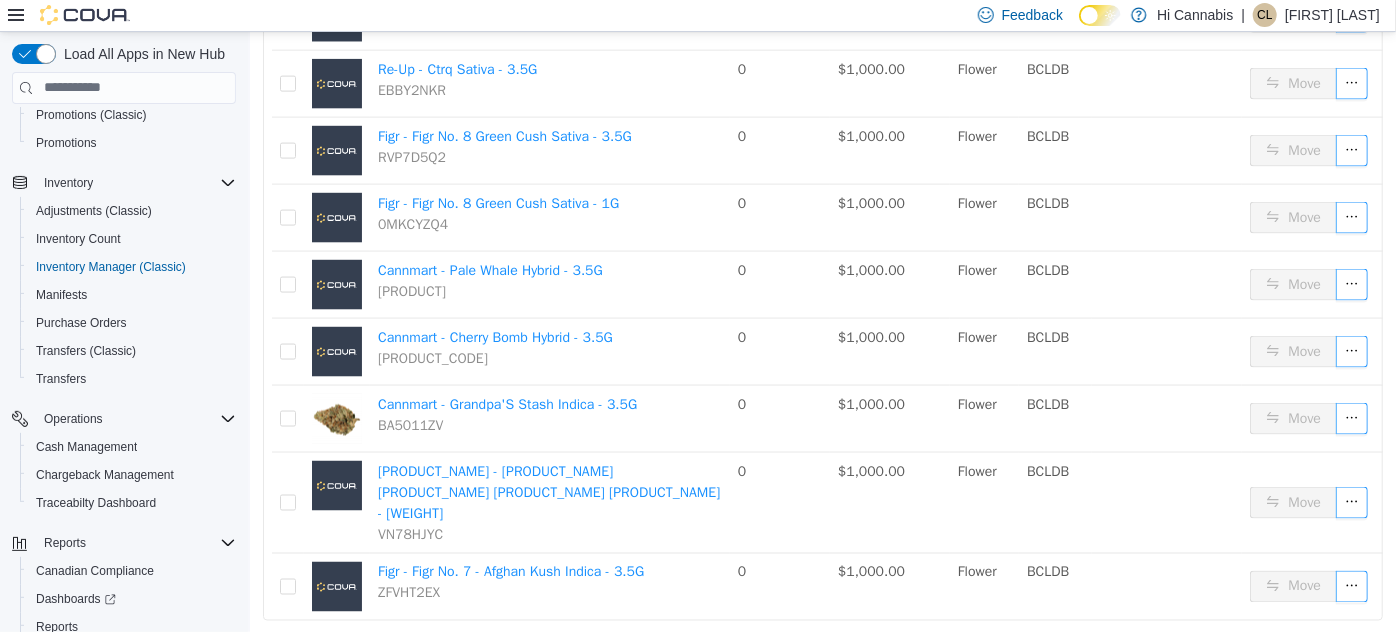 scroll, scrollTop: 1423, scrollLeft: 0, axis: vertical 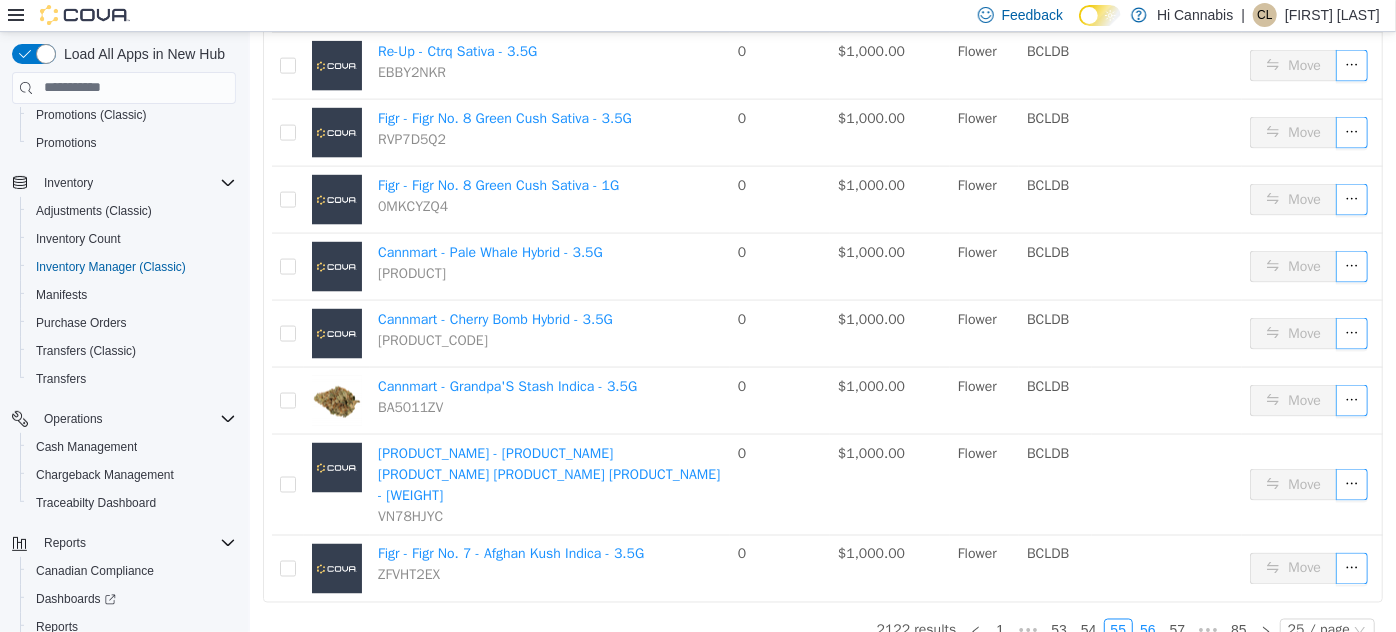 click on "56" at bounding box center [1147, 630] 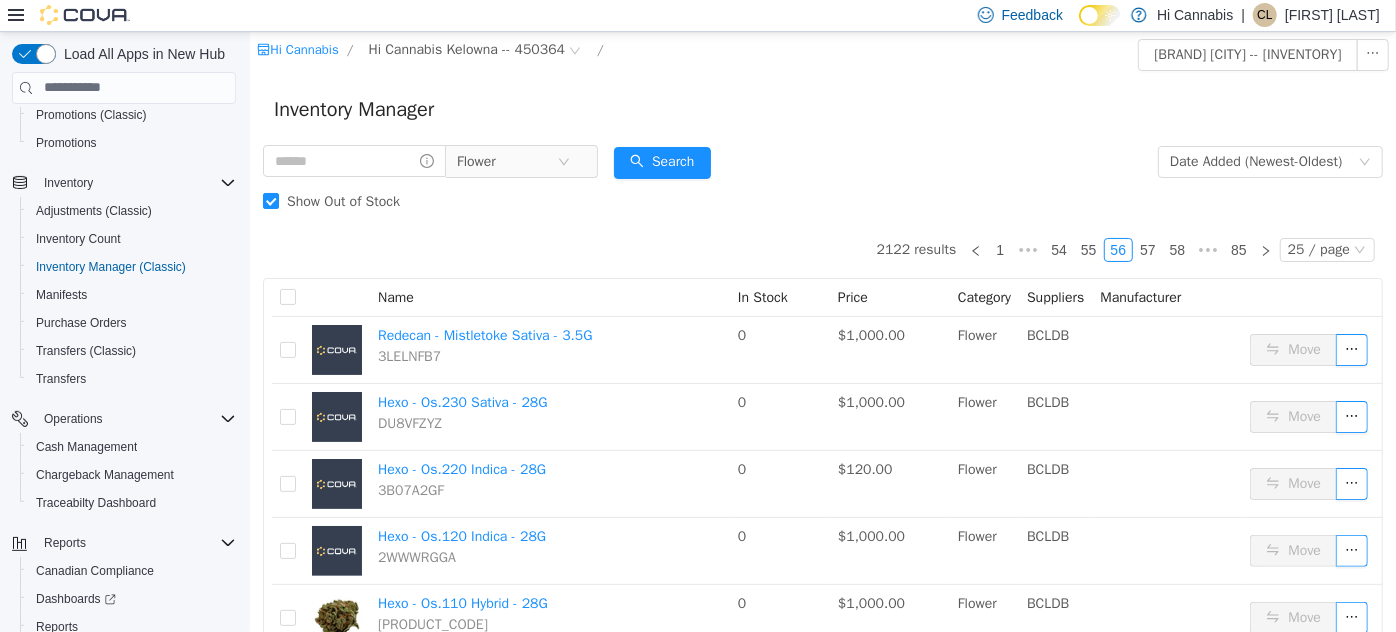 scroll, scrollTop: 0, scrollLeft: 0, axis: both 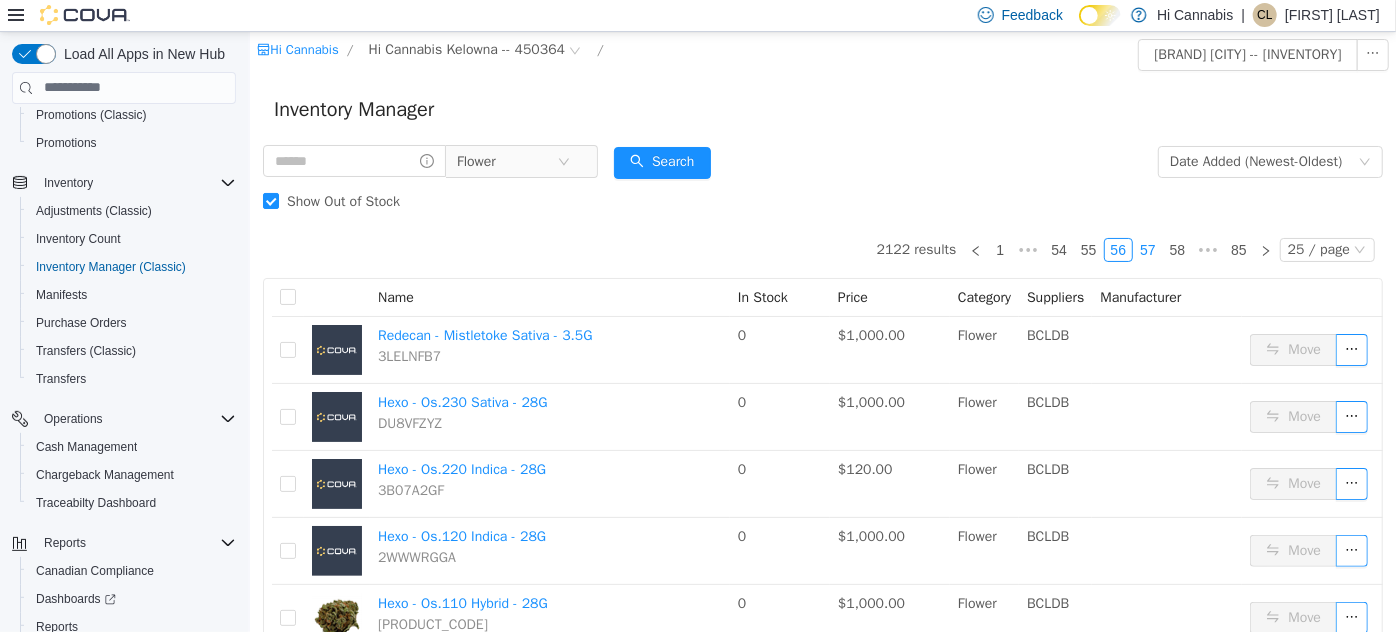 click on "57" at bounding box center (1147, 249) 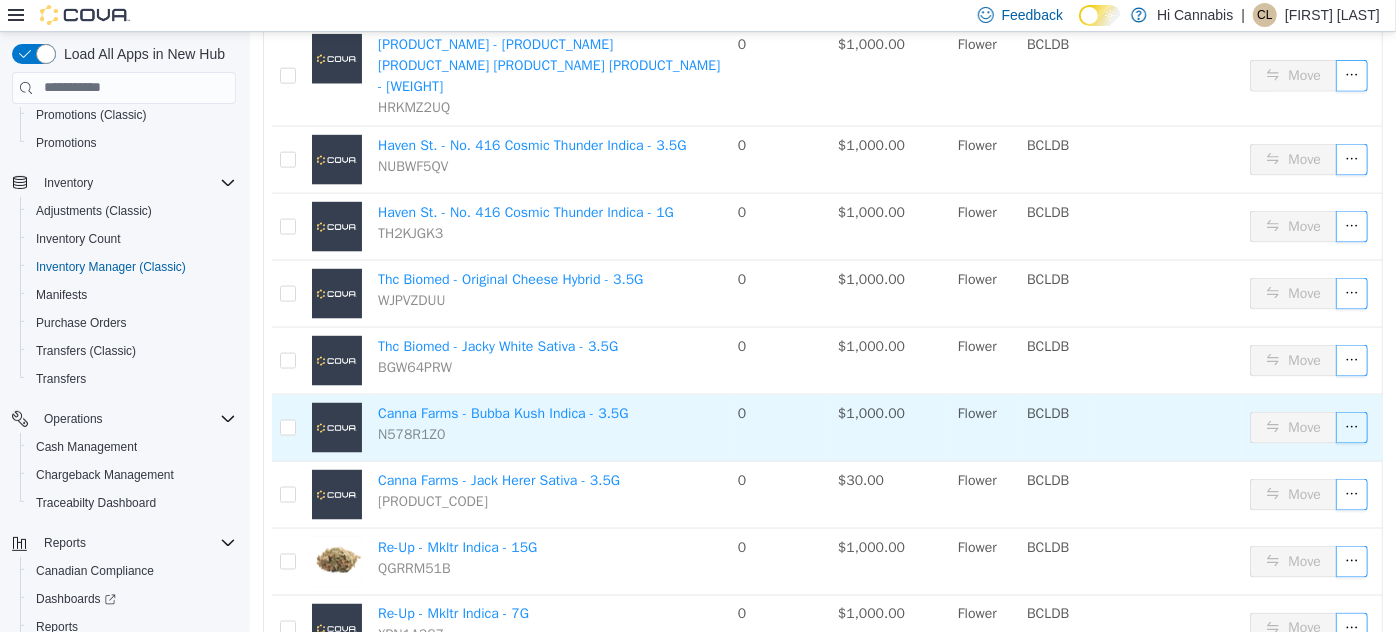 scroll, scrollTop: 1436, scrollLeft: 0, axis: vertical 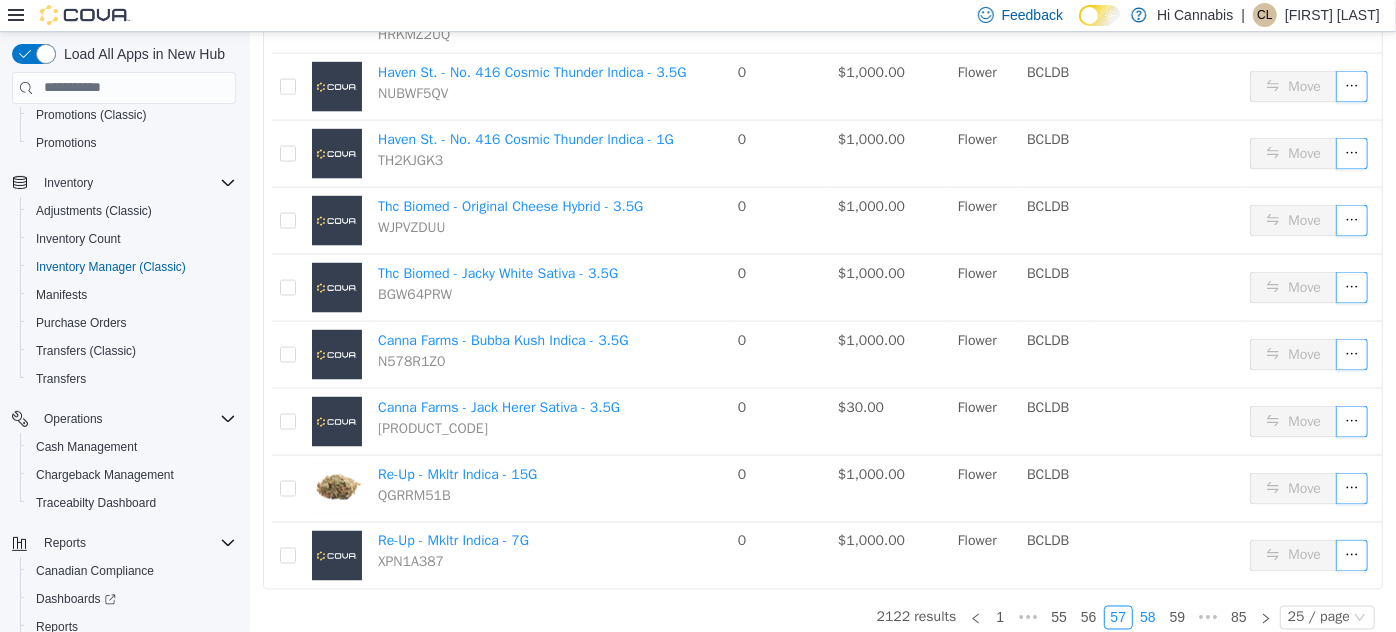 click on "58" at bounding box center [1147, 617] 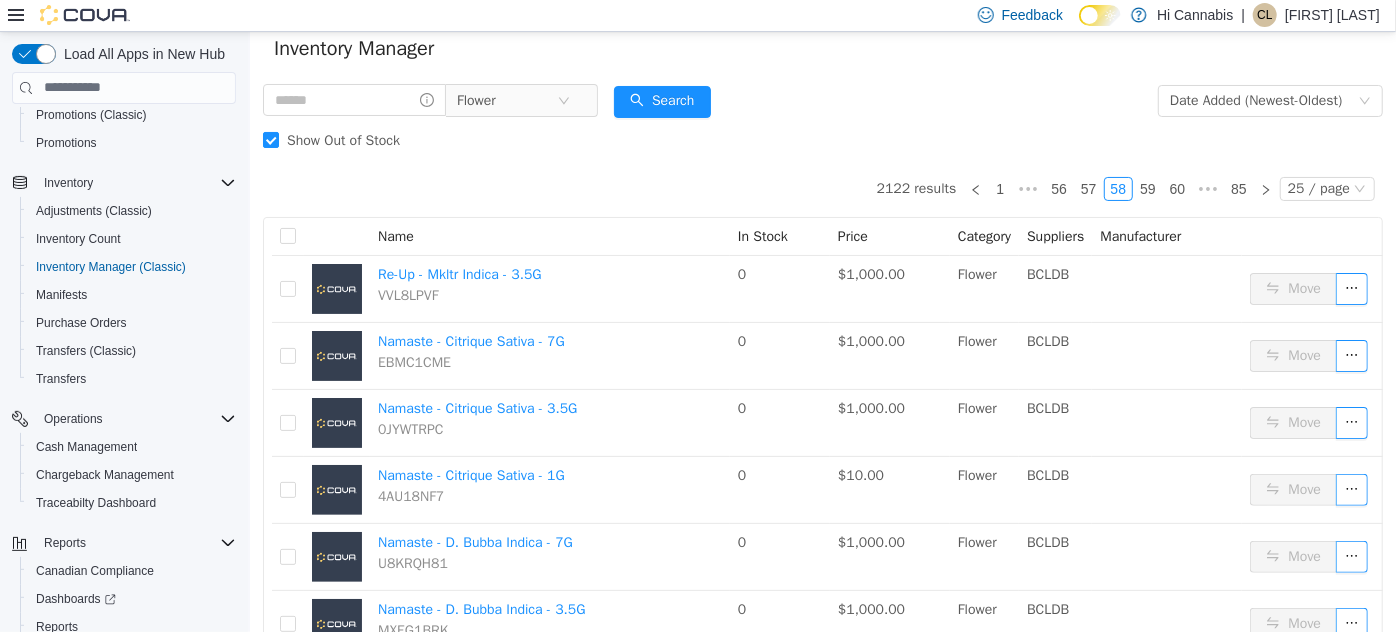 scroll, scrollTop: 59, scrollLeft: 0, axis: vertical 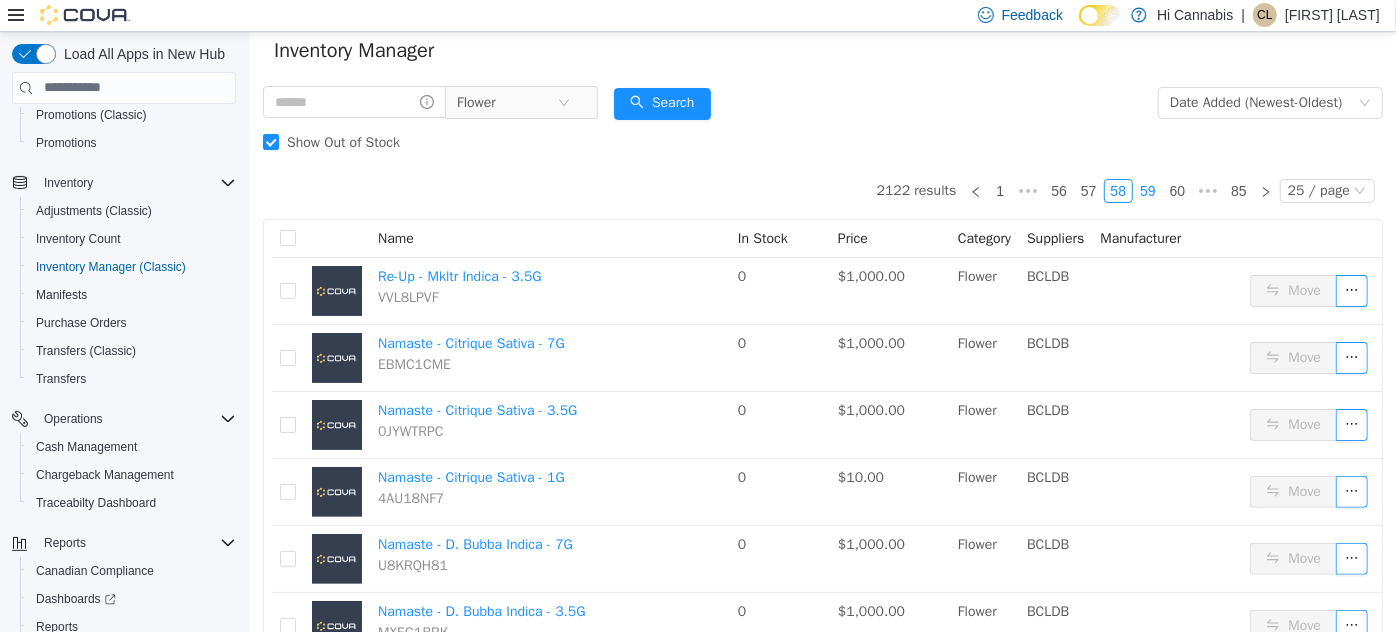 click on "59" at bounding box center (1147, 190) 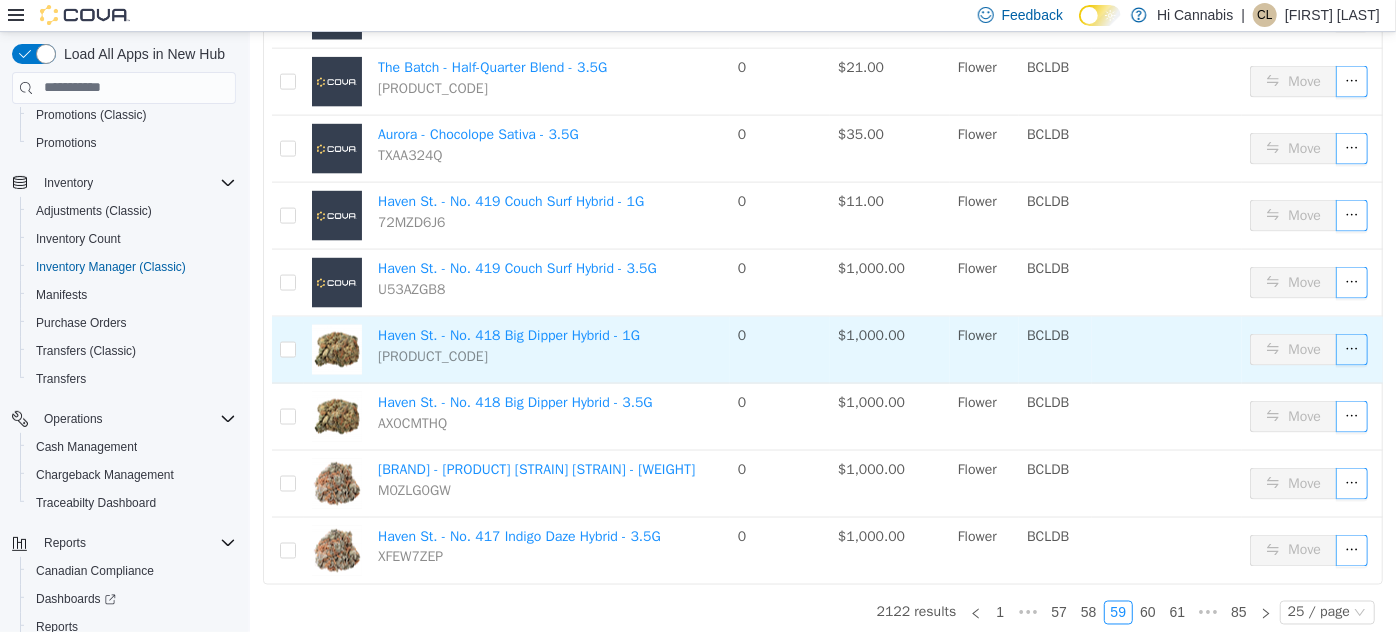 scroll, scrollTop: 1423, scrollLeft: 0, axis: vertical 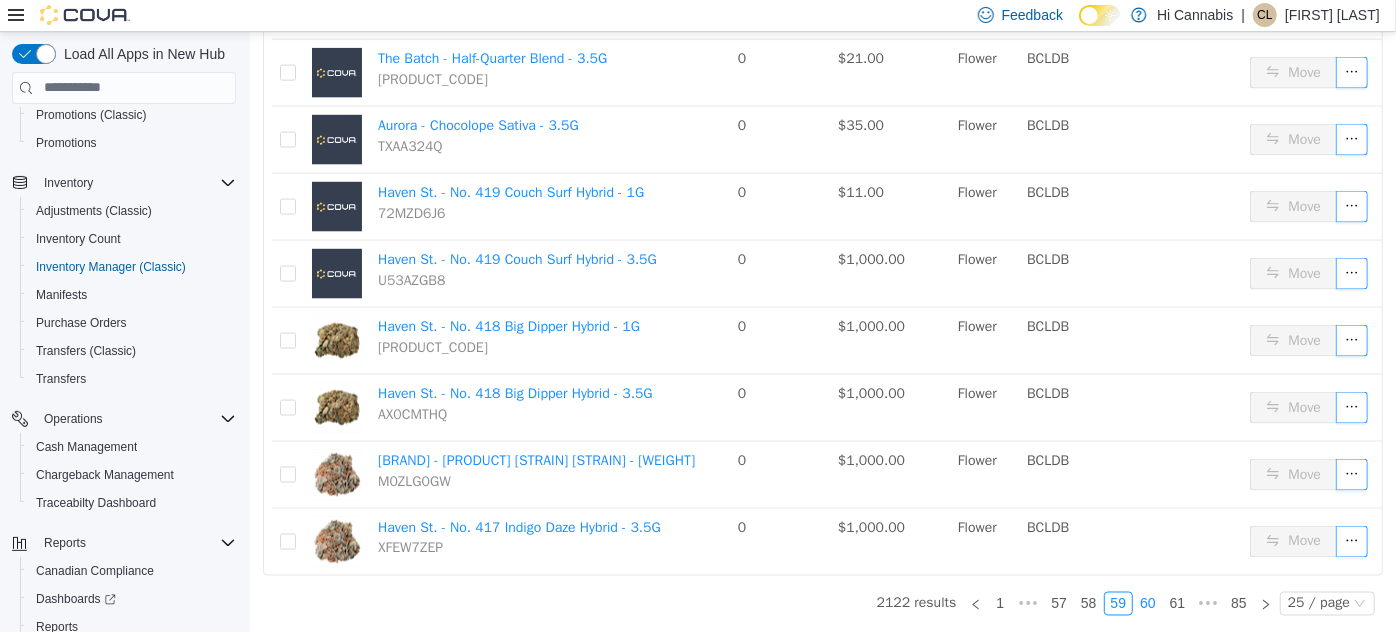 click on "60" at bounding box center (1147, 603) 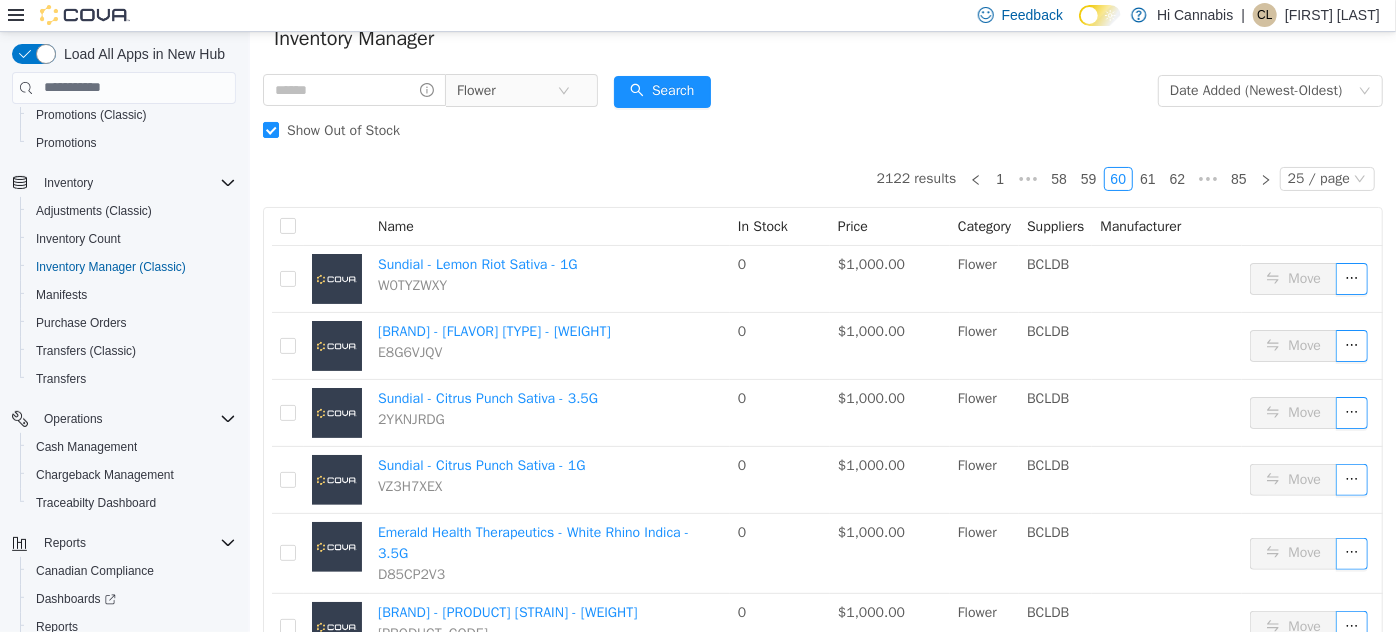 scroll, scrollTop: 59, scrollLeft: 0, axis: vertical 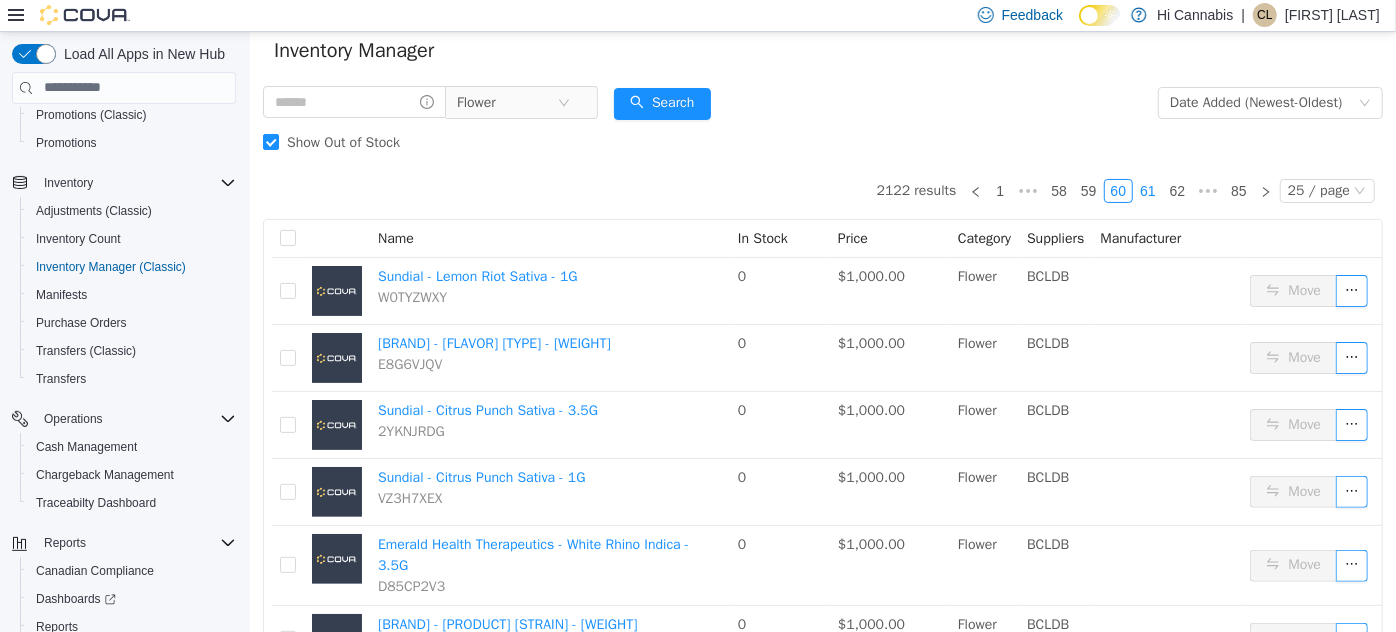 click on "61" at bounding box center [1147, 190] 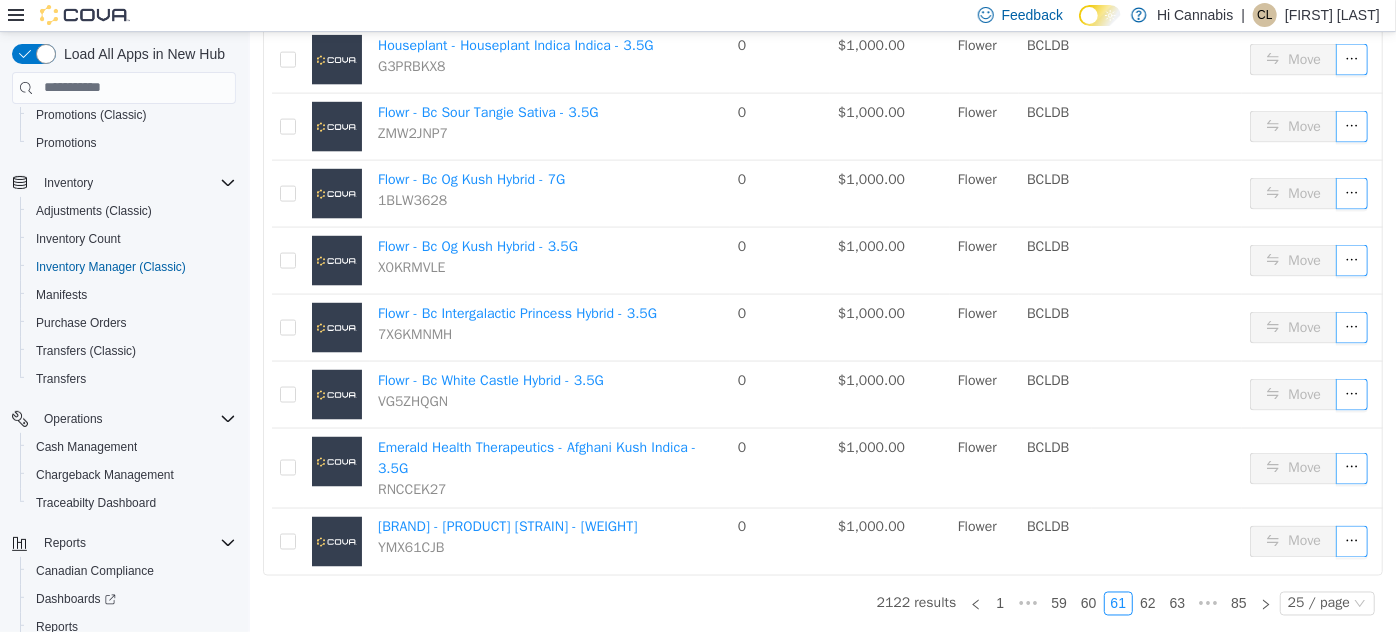 scroll, scrollTop: 1449, scrollLeft: 0, axis: vertical 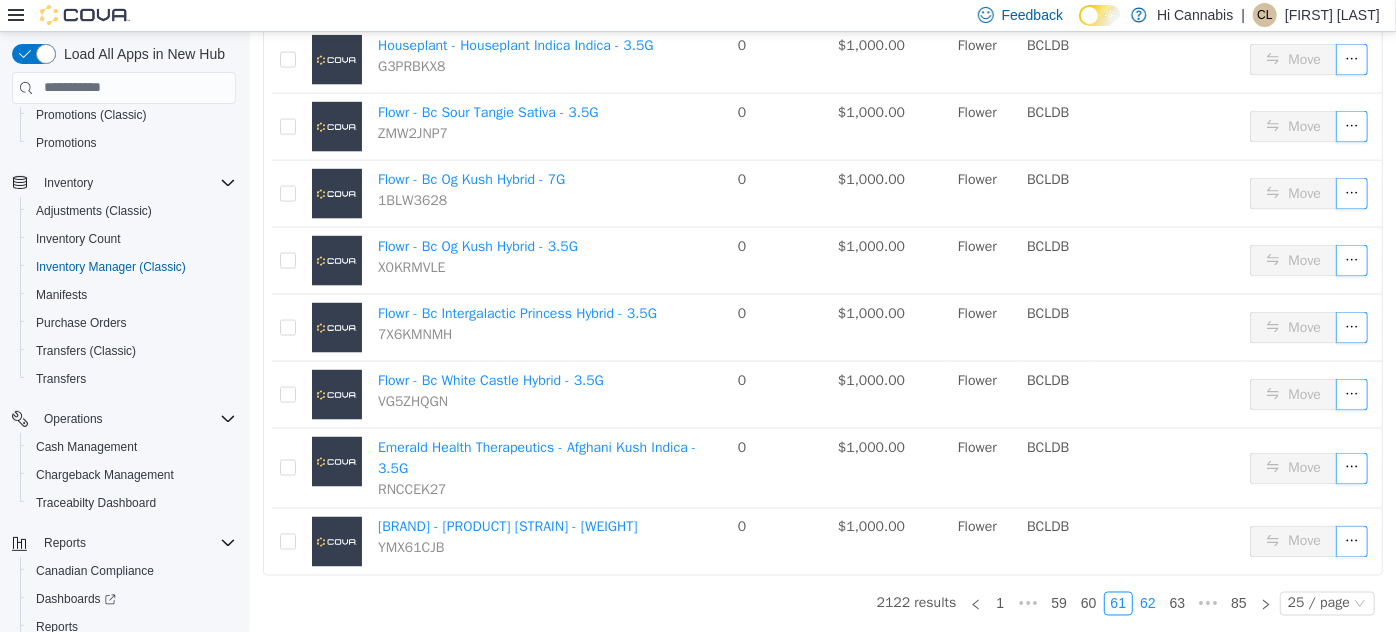 click on "62" at bounding box center (1147, 603) 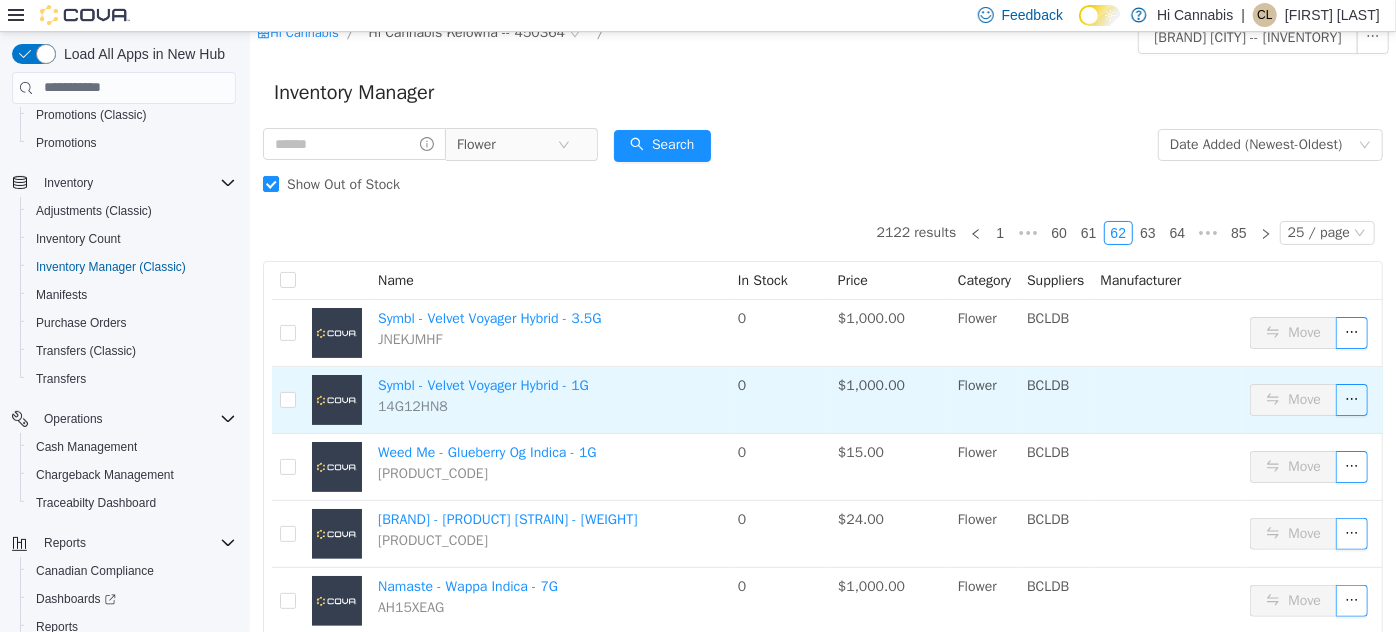 scroll, scrollTop: 0, scrollLeft: 0, axis: both 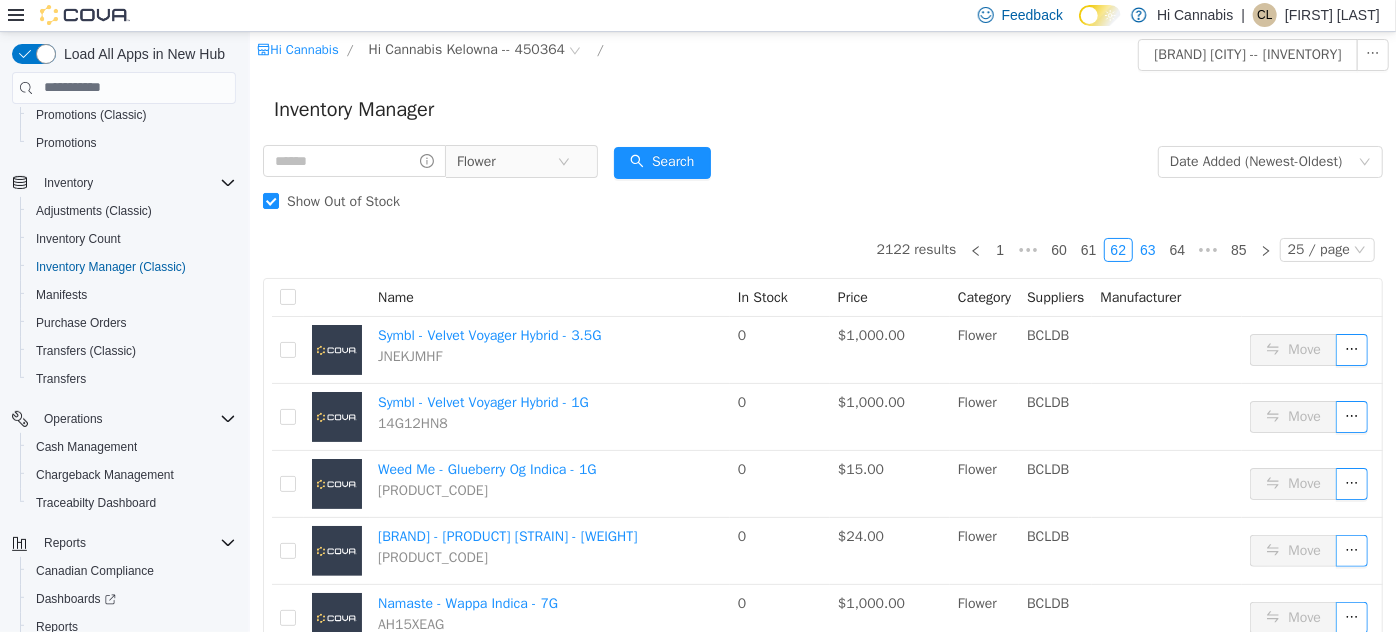 click on "63" at bounding box center [1147, 249] 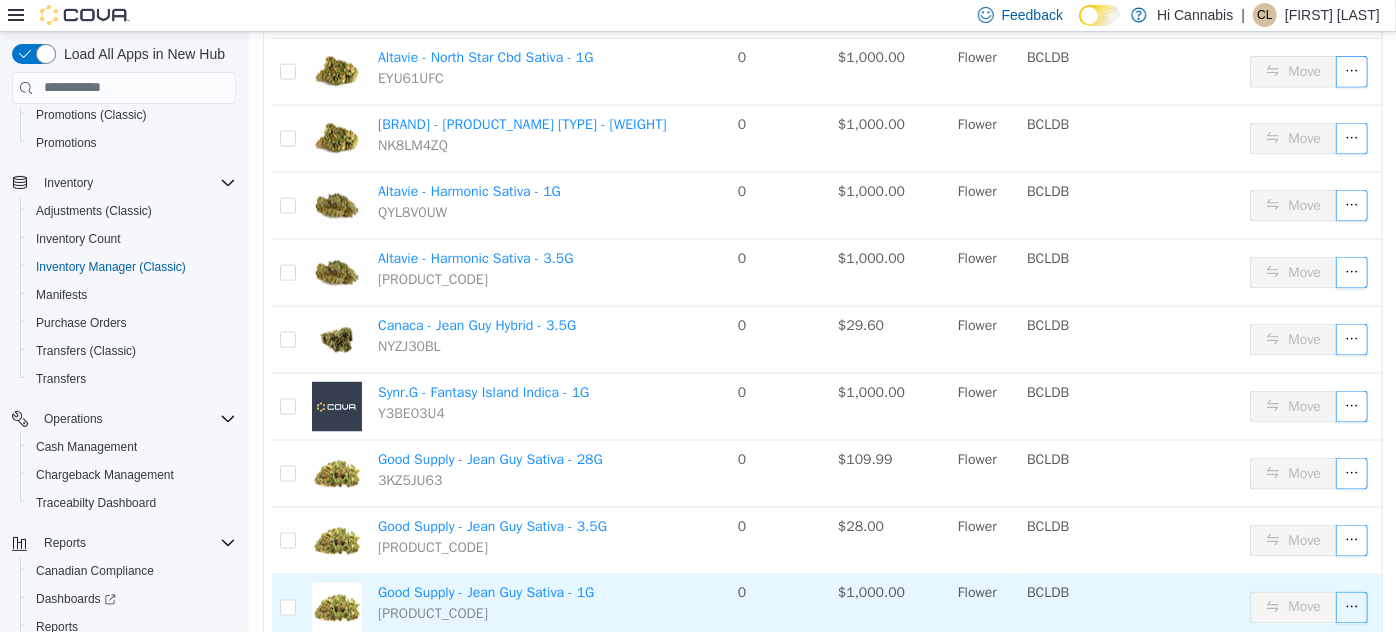scroll, scrollTop: 1423, scrollLeft: 0, axis: vertical 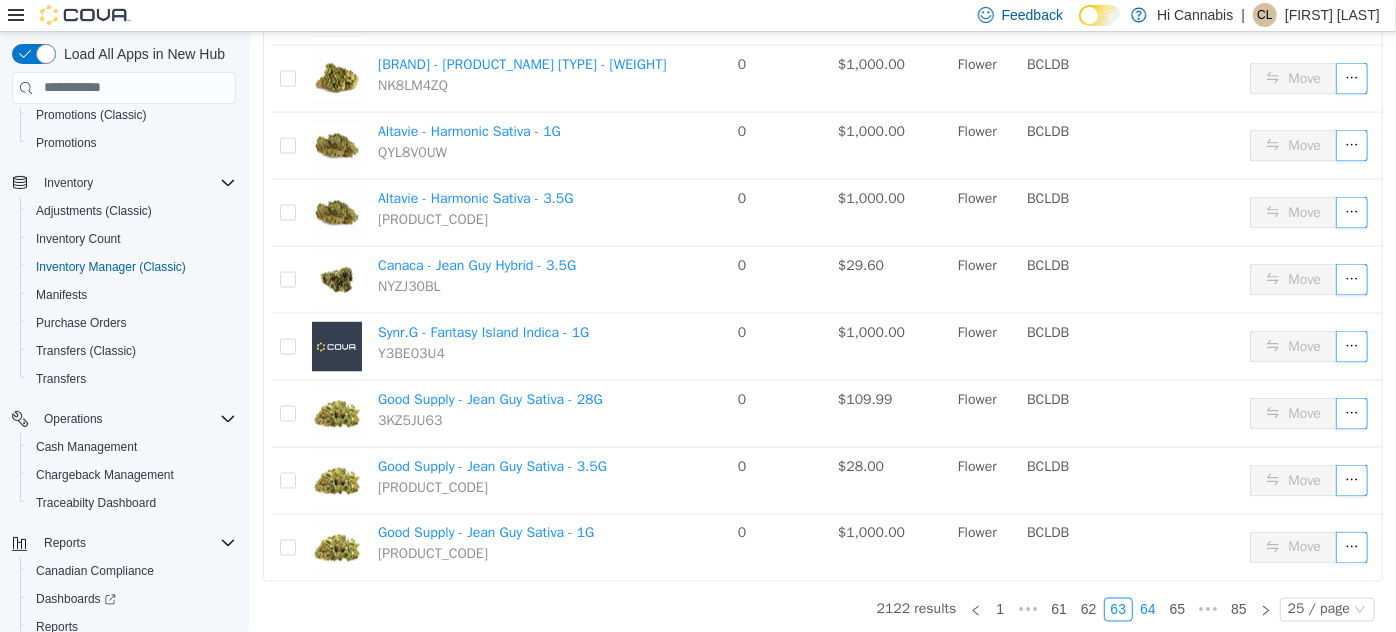 click on "64" at bounding box center [1147, 609] 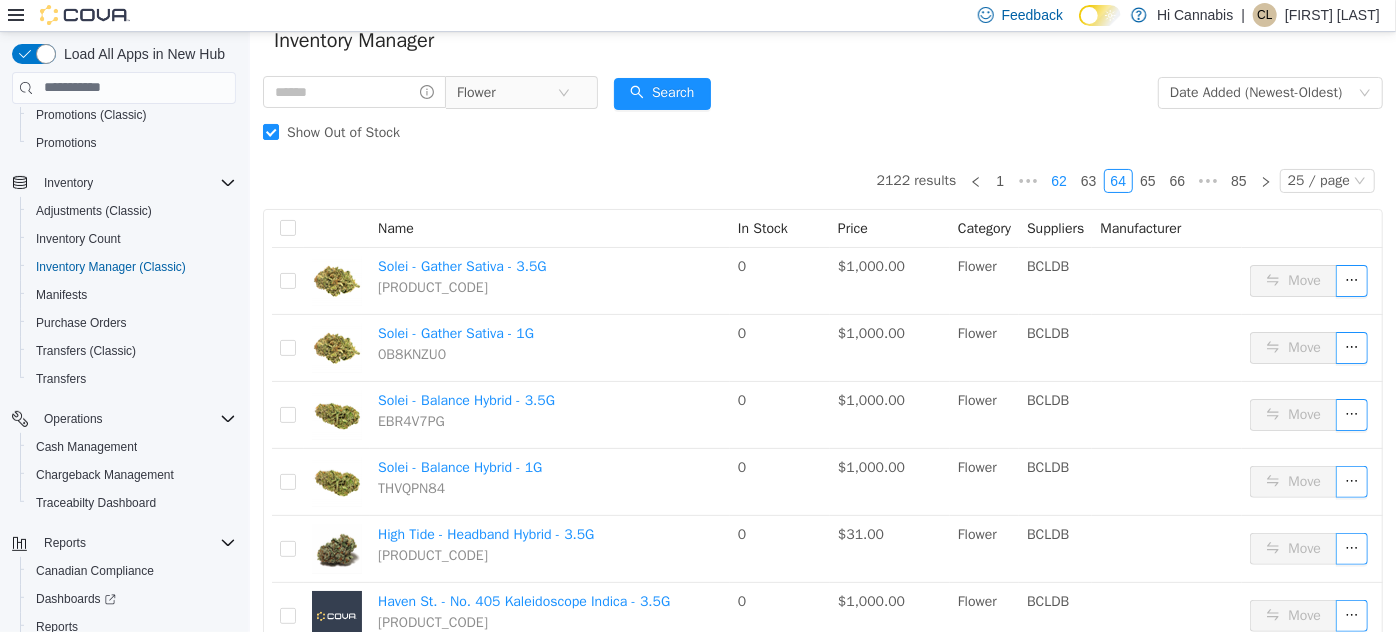 scroll, scrollTop: 0, scrollLeft: 0, axis: both 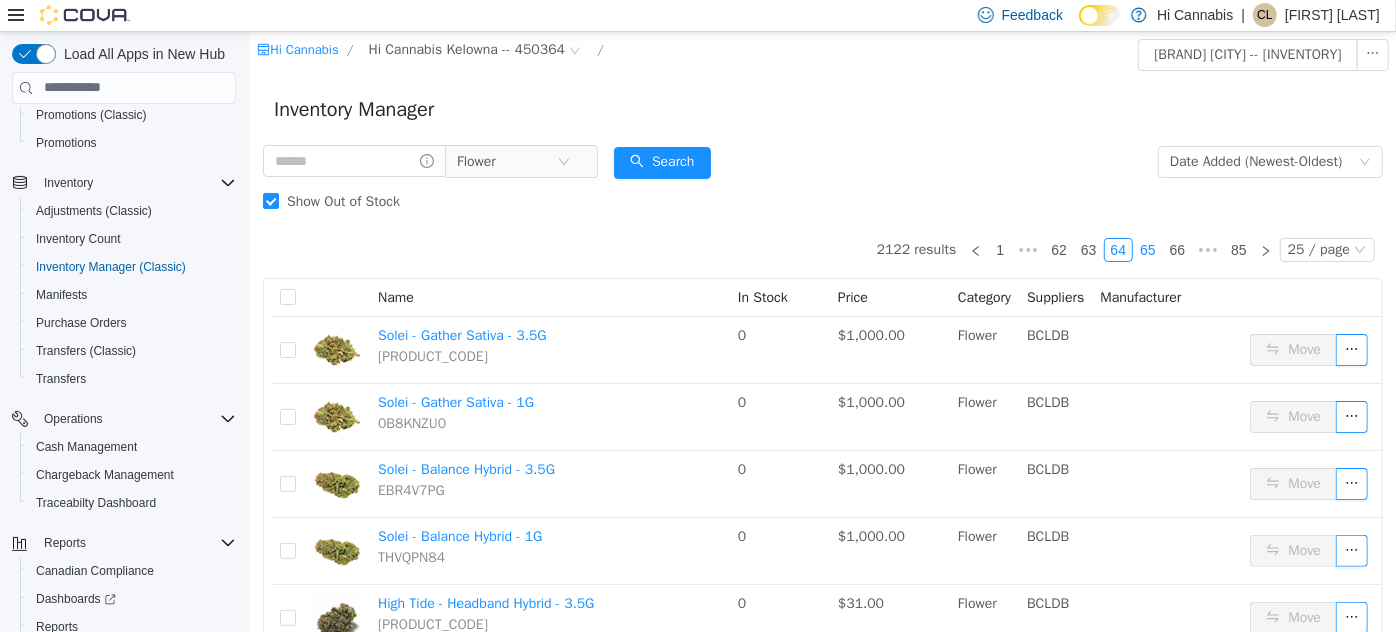 click on "65" at bounding box center [1147, 249] 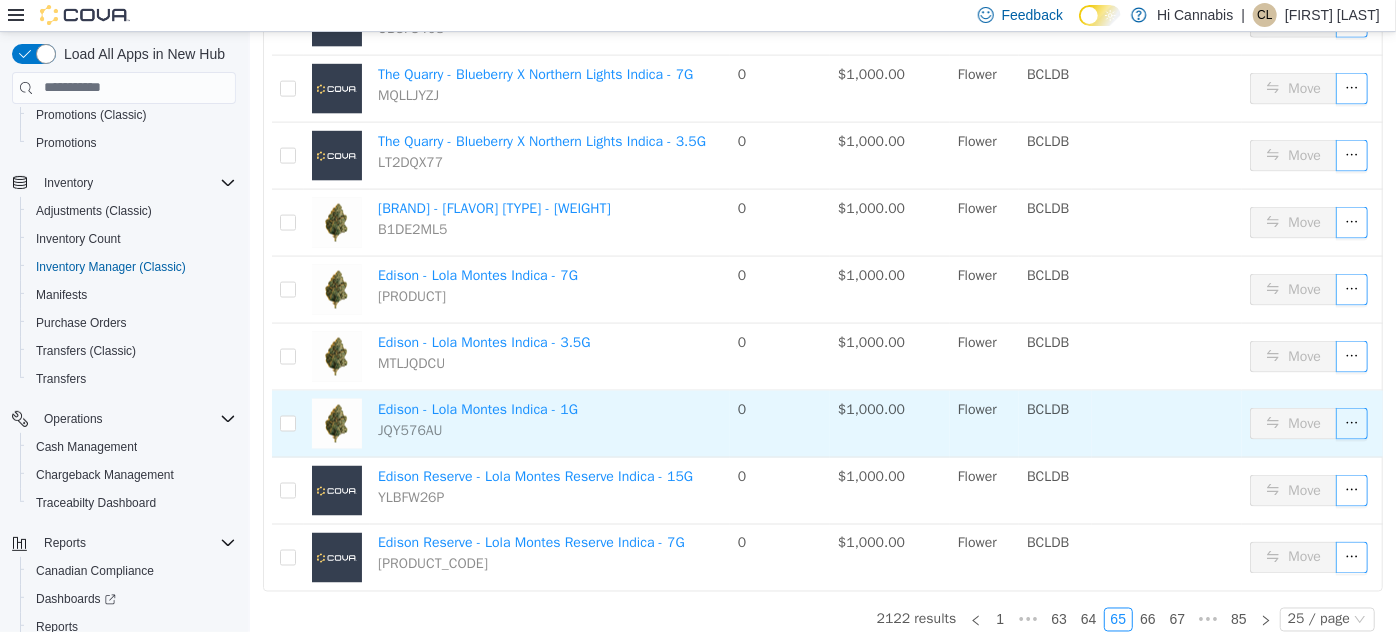 scroll, scrollTop: 1436, scrollLeft: 0, axis: vertical 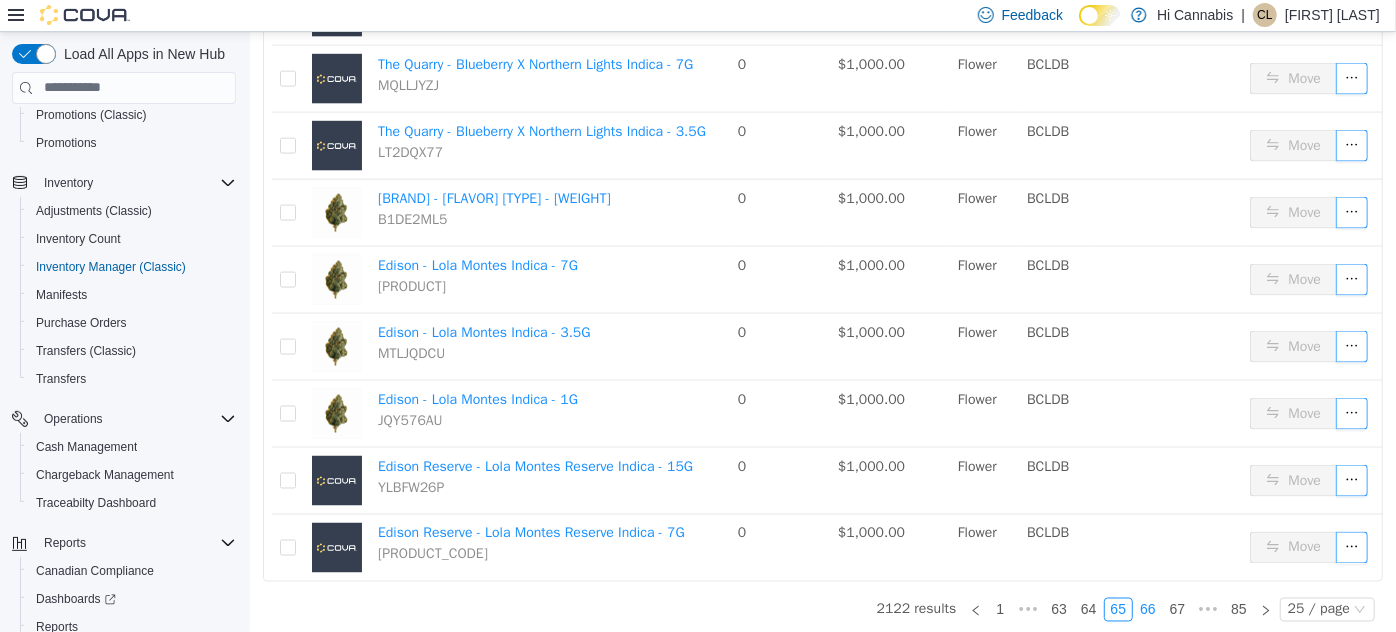 click on "66" at bounding box center [1147, 609] 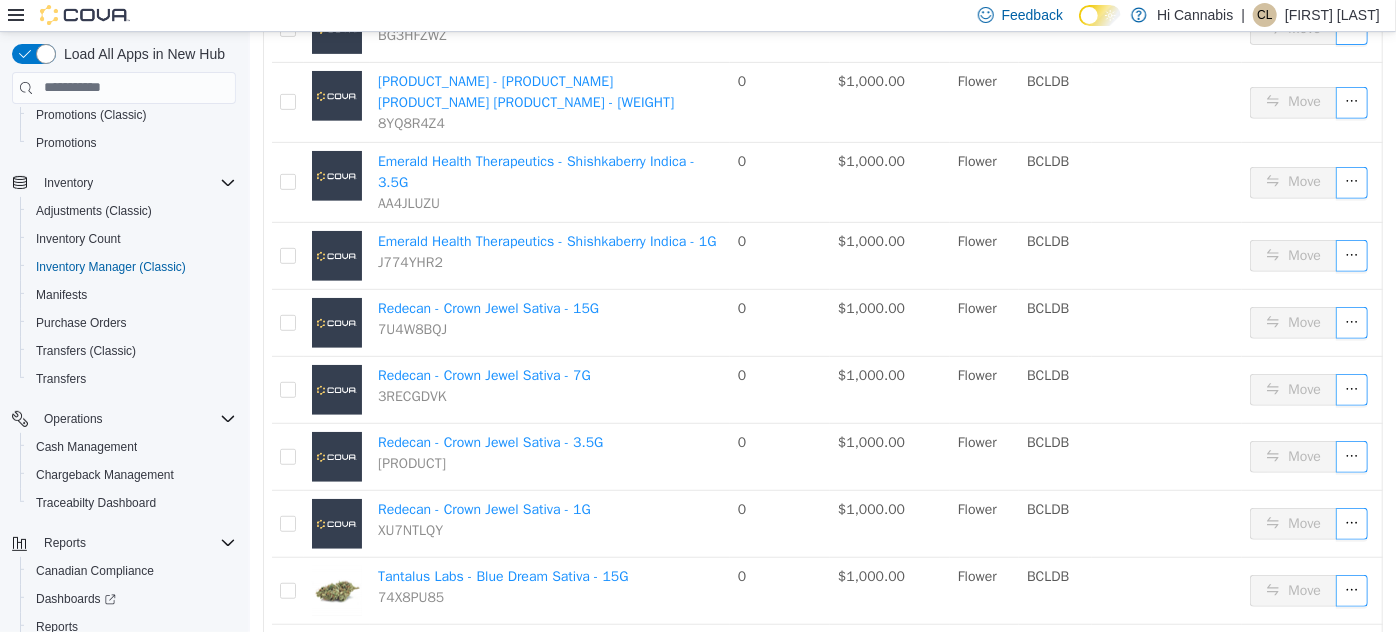 scroll, scrollTop: 163, scrollLeft: 0, axis: vertical 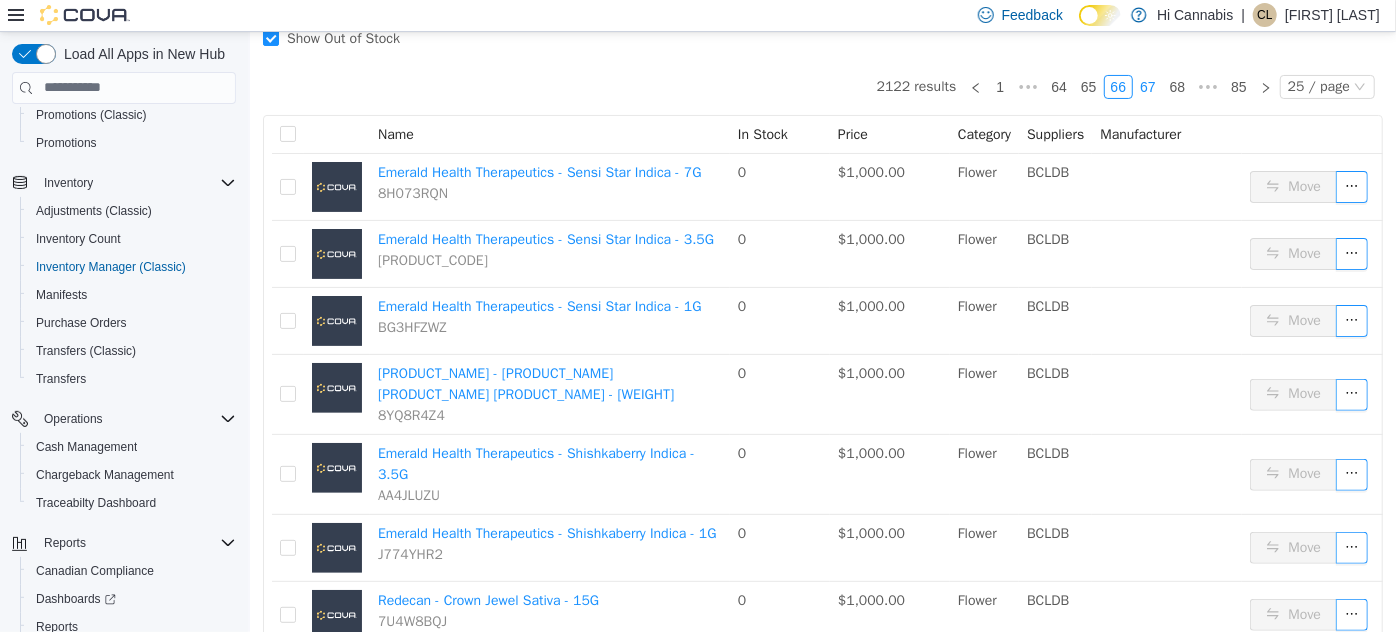 click on "67" at bounding box center [1147, 86] 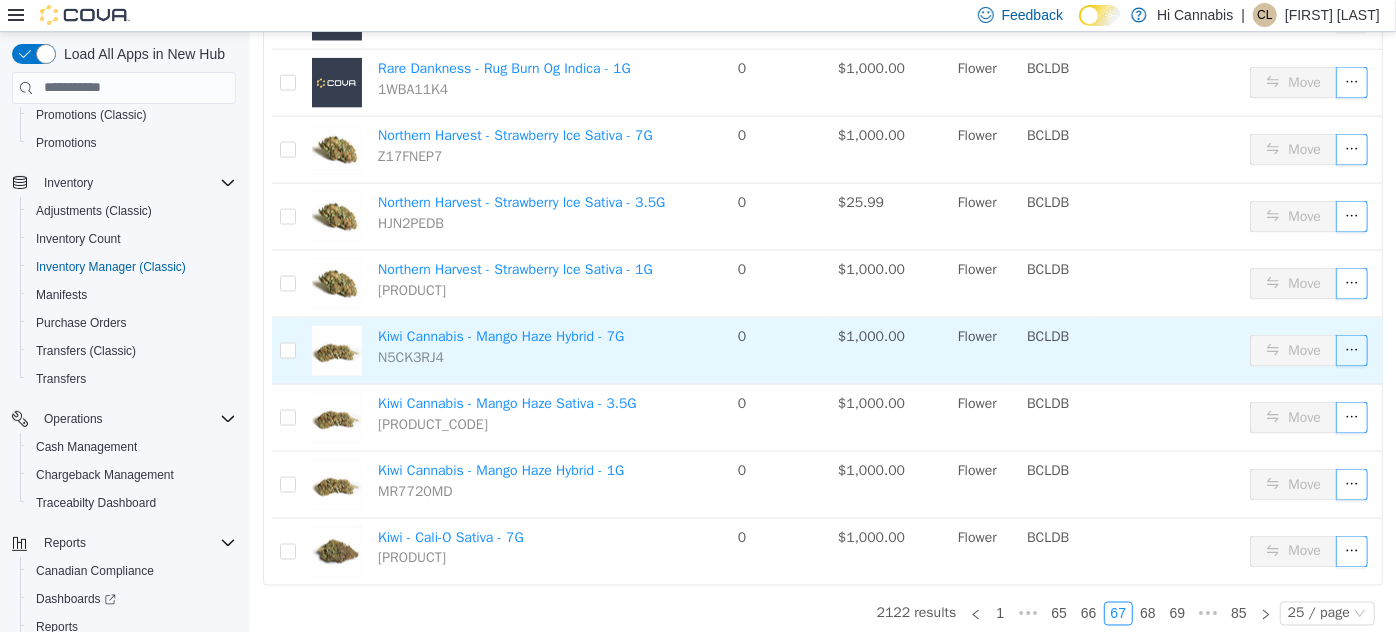 scroll, scrollTop: 1423, scrollLeft: 0, axis: vertical 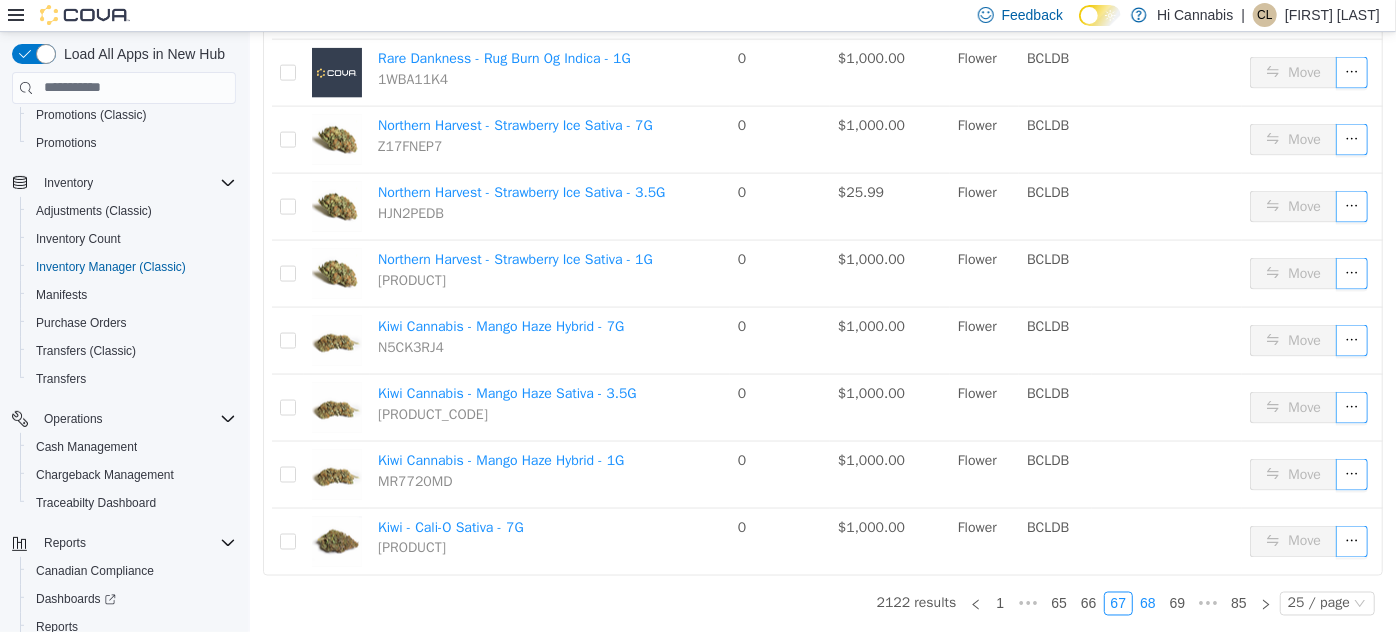 click on "68" at bounding box center [1147, 603] 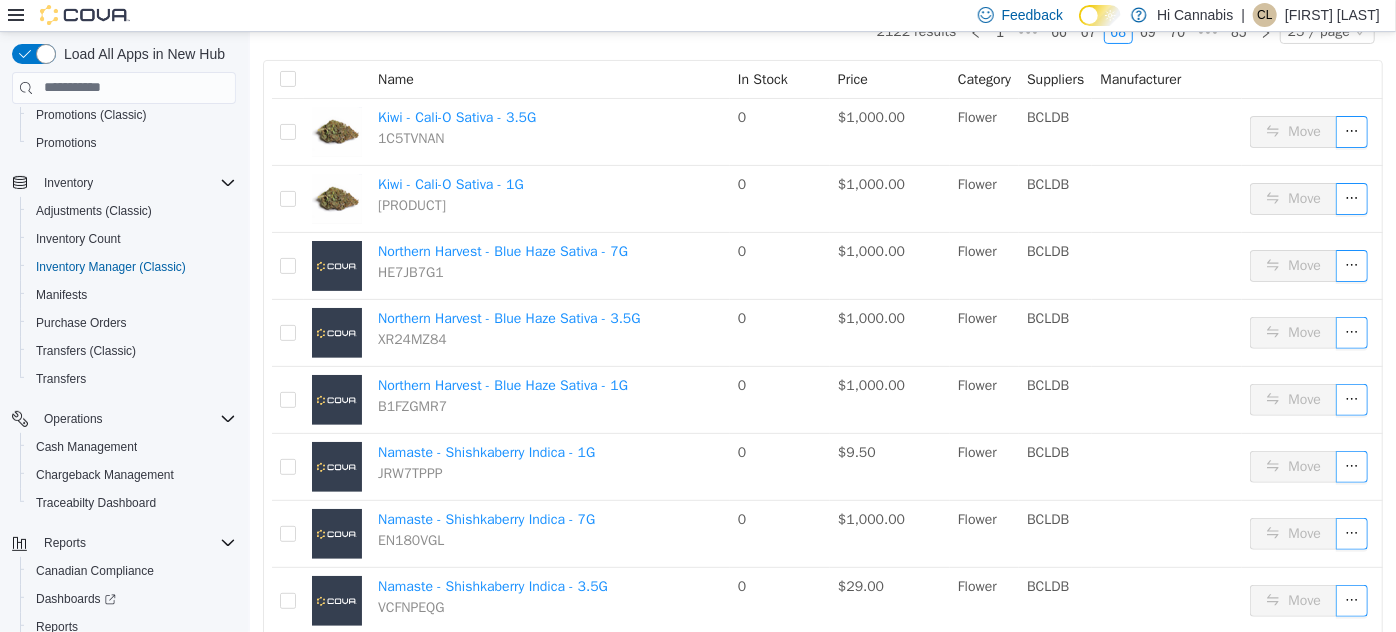 scroll, scrollTop: 150, scrollLeft: 0, axis: vertical 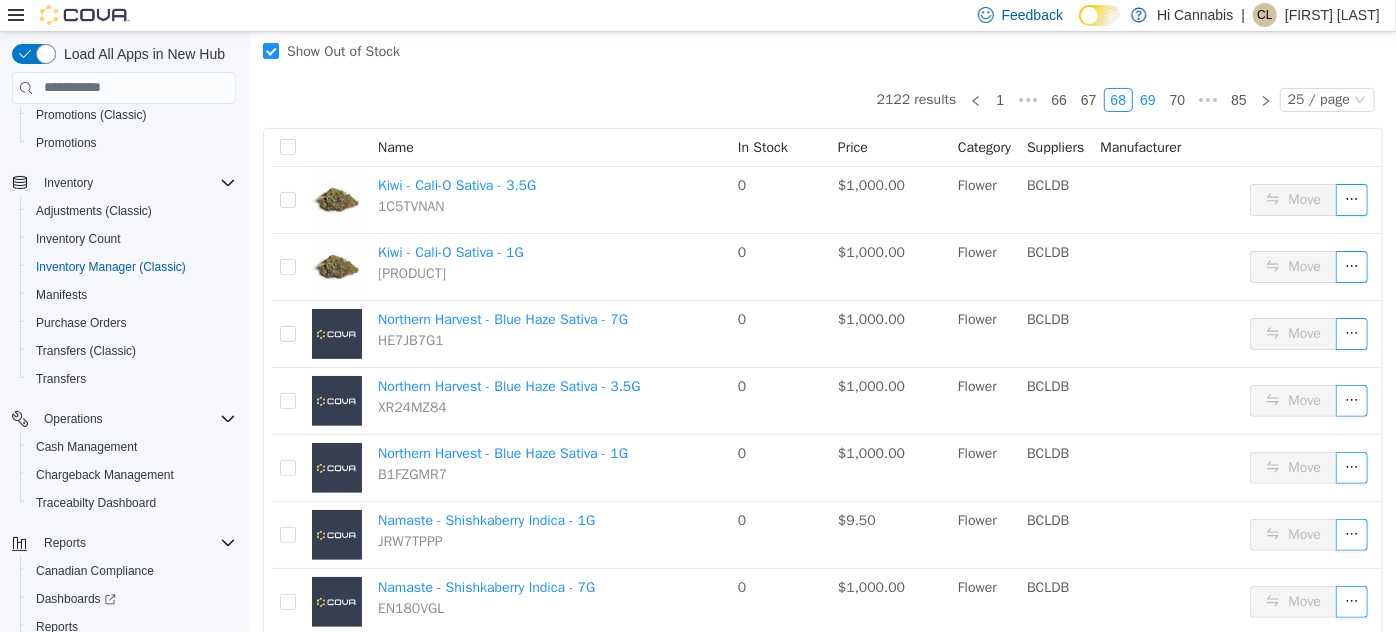 click on "69" at bounding box center (1147, 99) 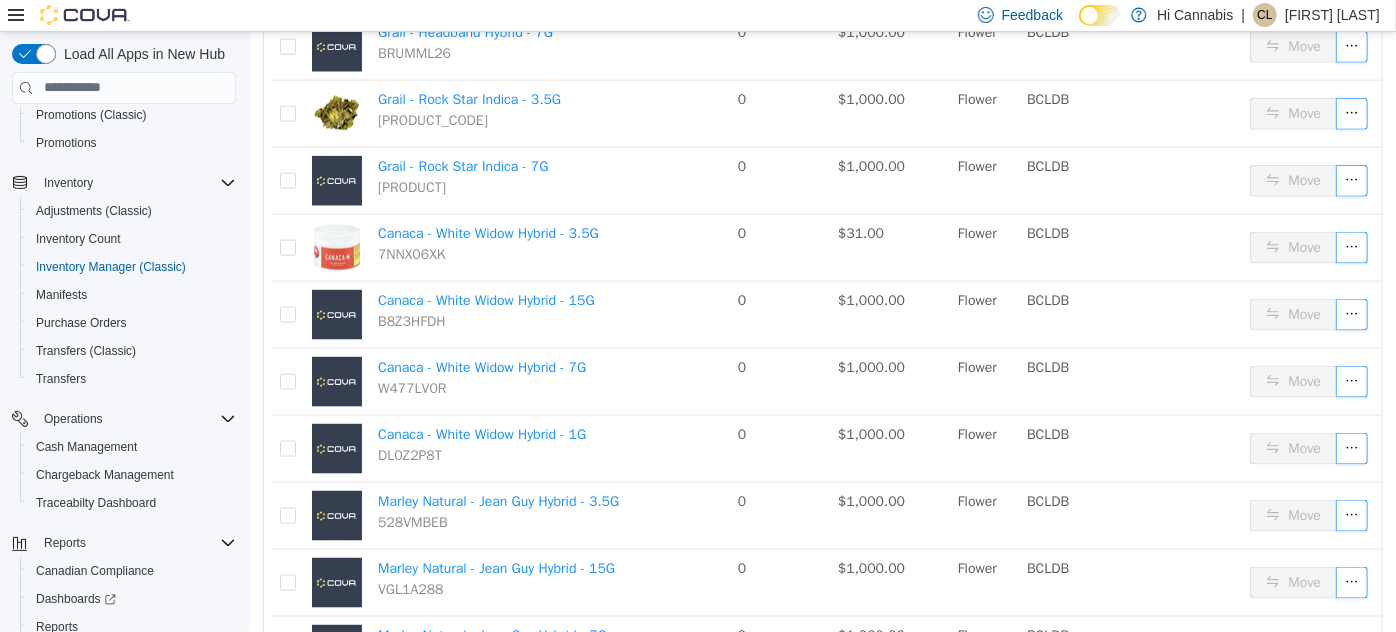 scroll, scrollTop: 1423, scrollLeft: 0, axis: vertical 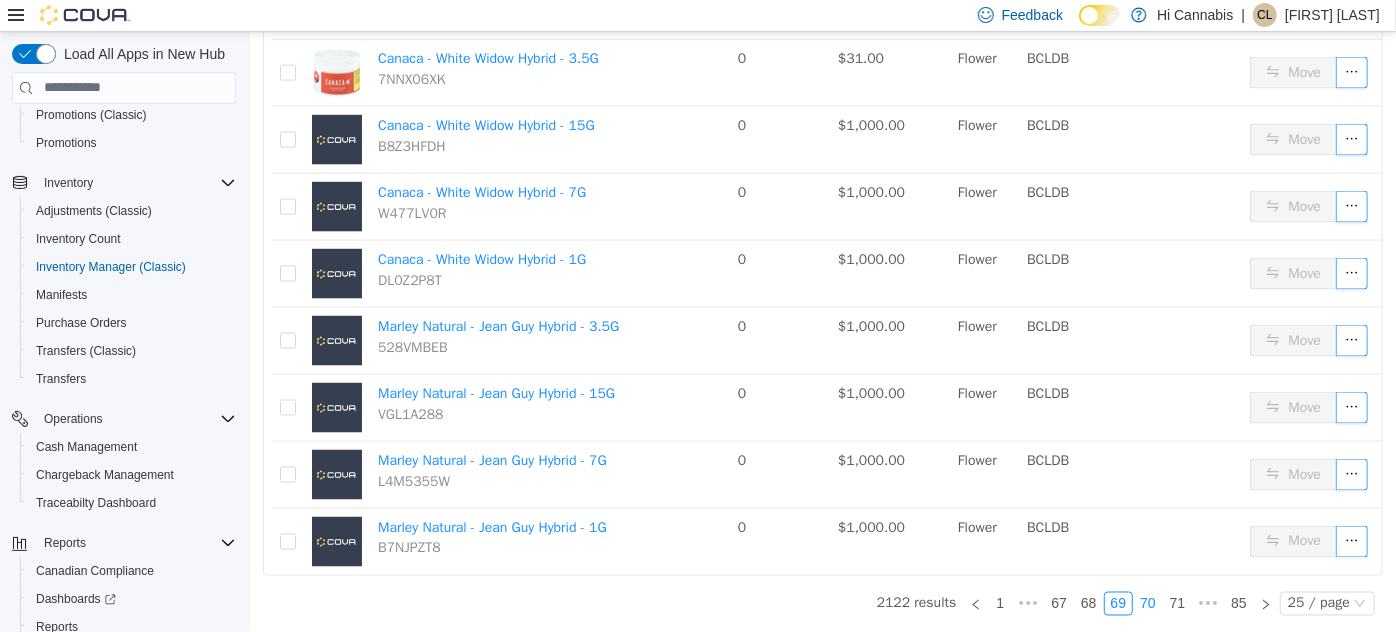 click on "70" at bounding box center [1147, 603] 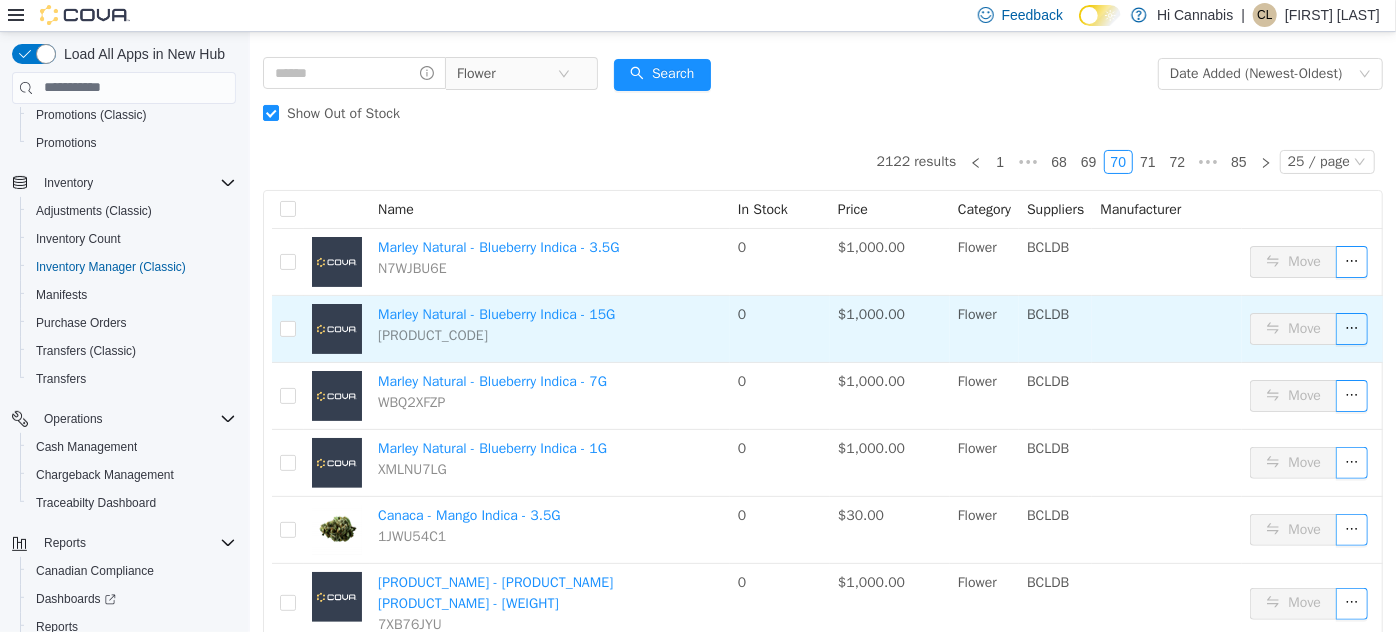 scroll, scrollTop: 59, scrollLeft: 0, axis: vertical 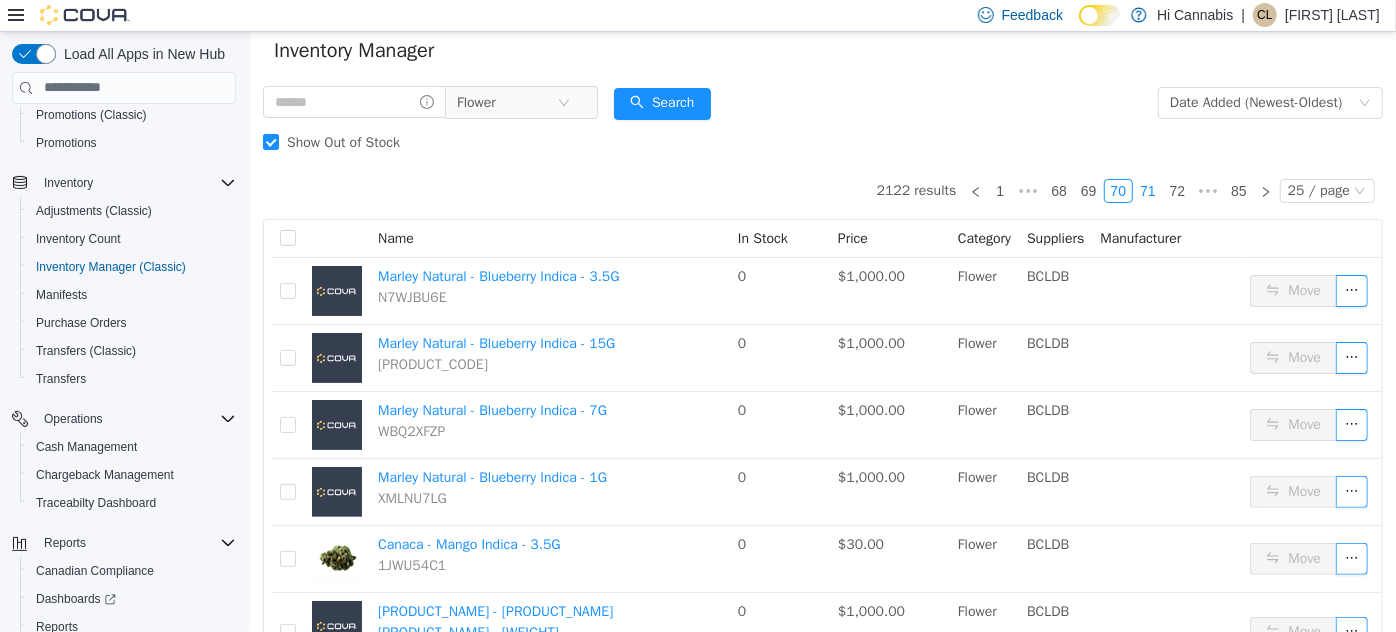 click on "71" at bounding box center [1147, 190] 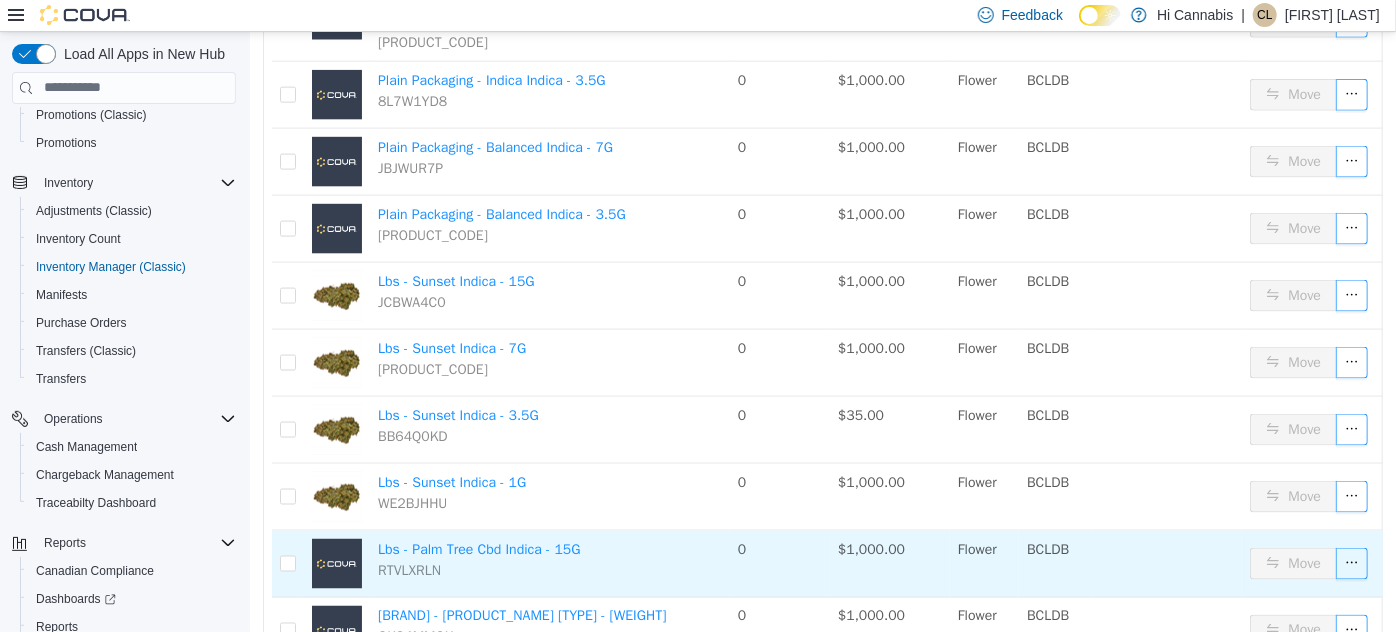 scroll, scrollTop: 1423, scrollLeft: 0, axis: vertical 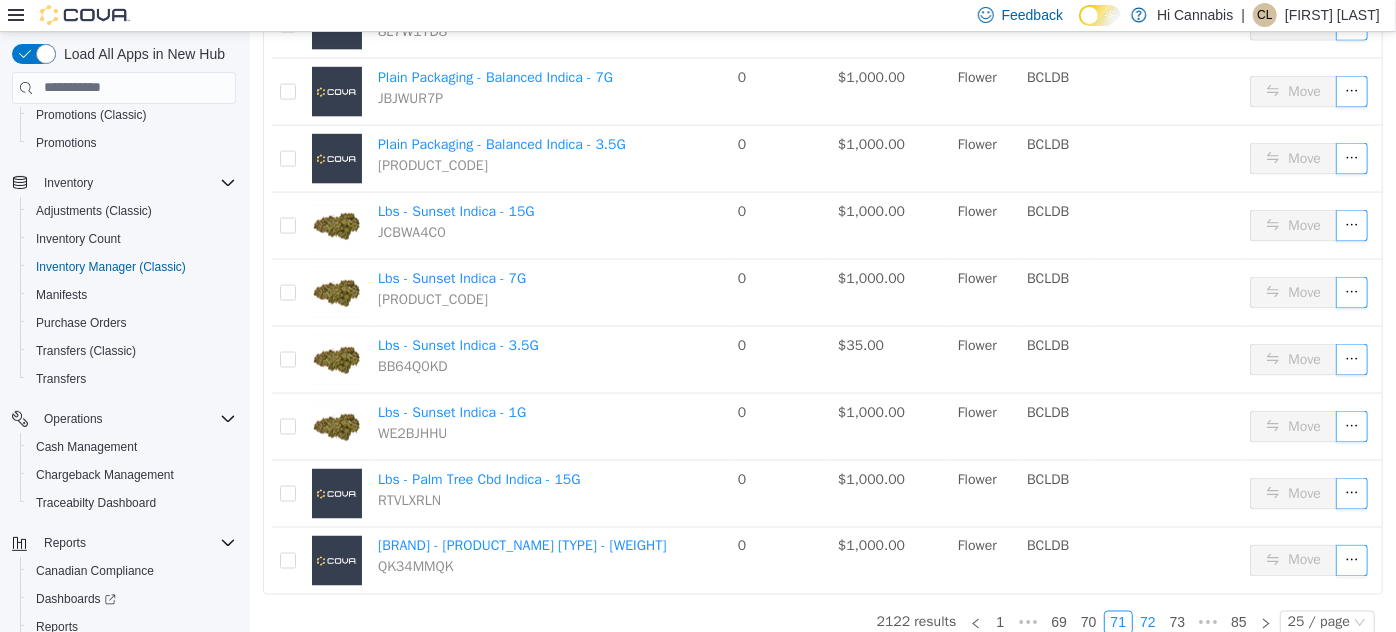 click on "72" at bounding box center (1147, 622) 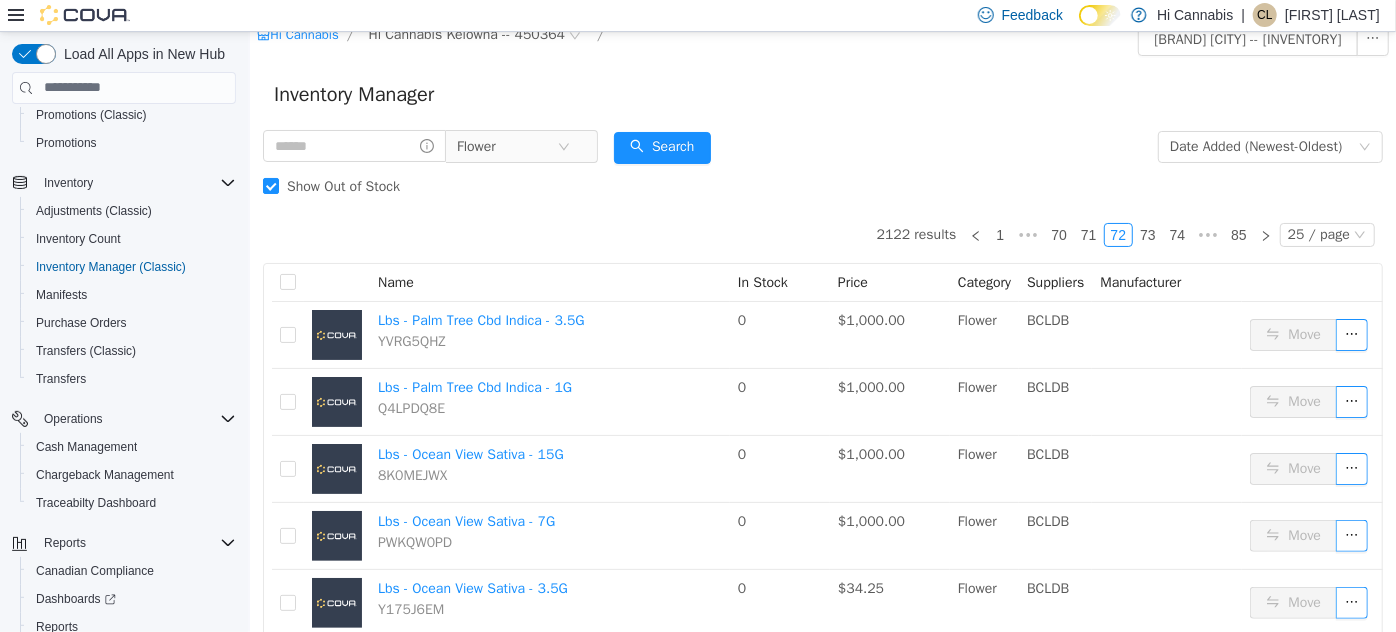 scroll, scrollTop: 0, scrollLeft: 0, axis: both 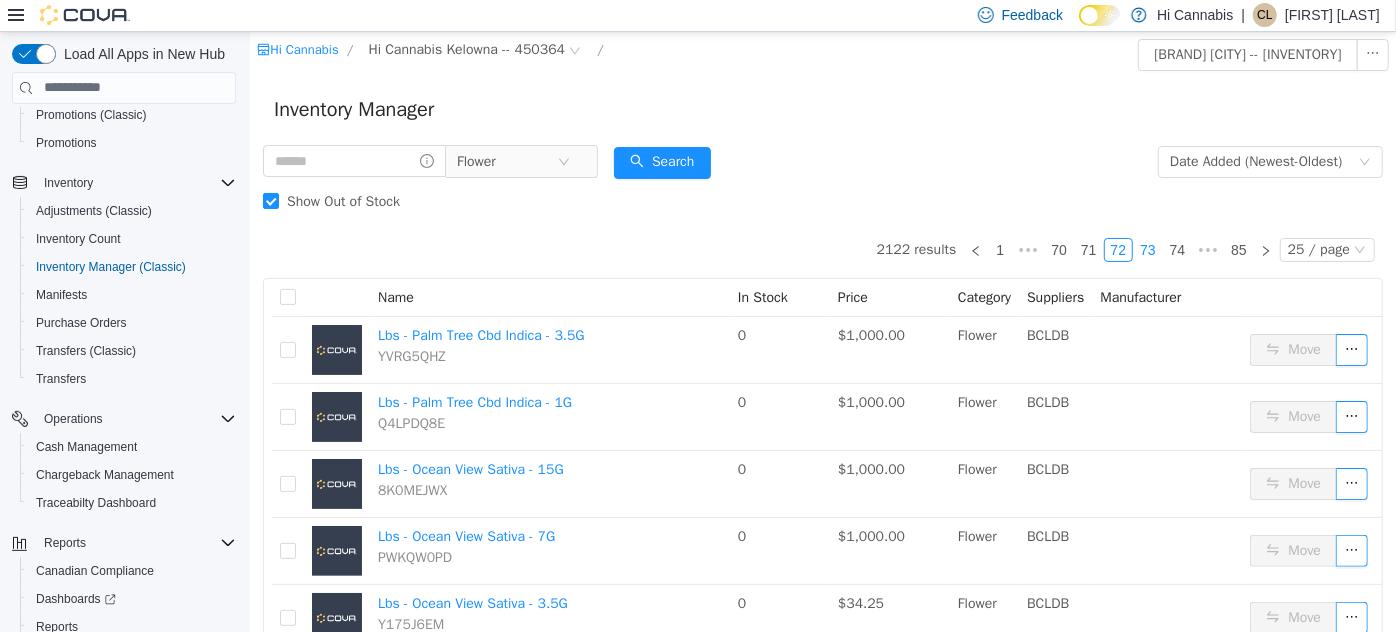 click on "73" at bounding box center (1147, 249) 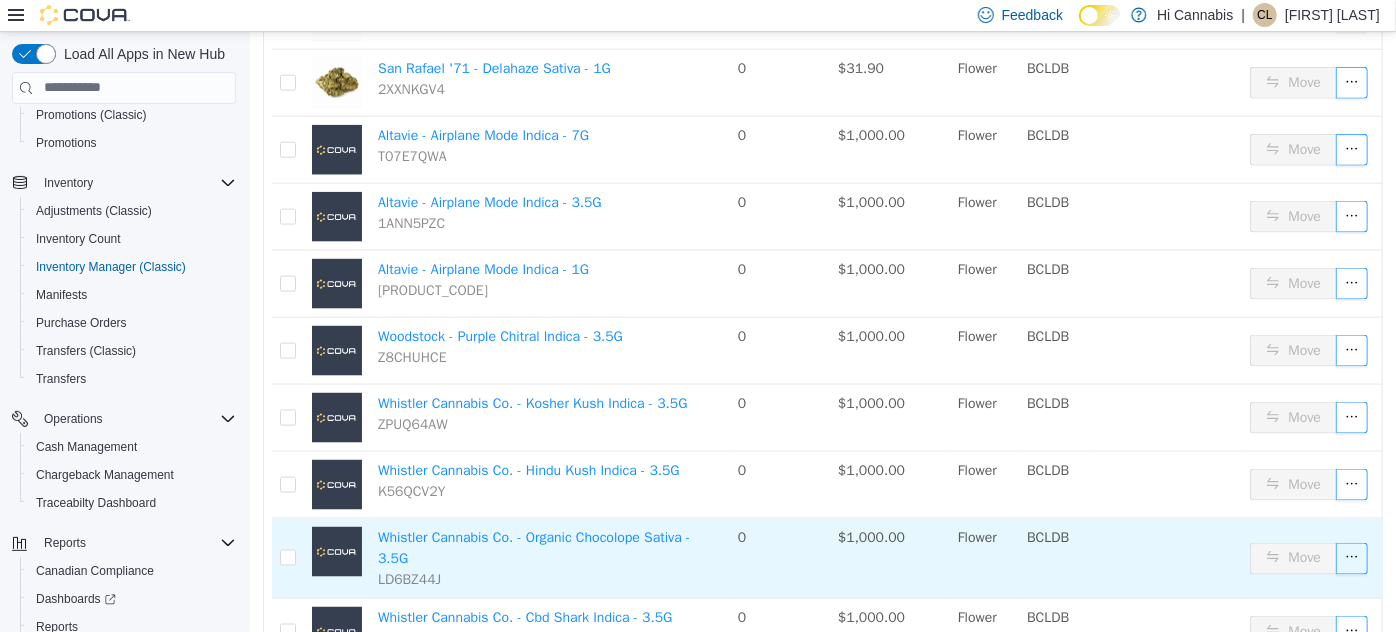 scroll, scrollTop: 1449, scrollLeft: 0, axis: vertical 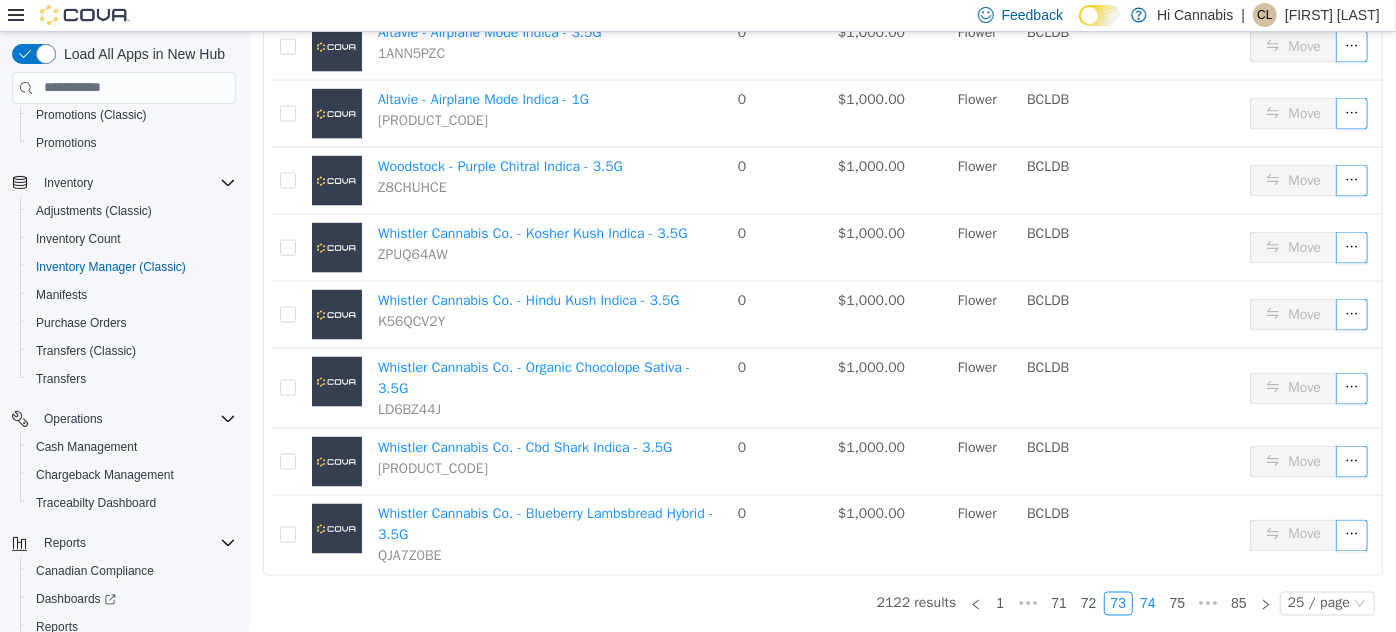 click on "74" at bounding box center (1147, 603) 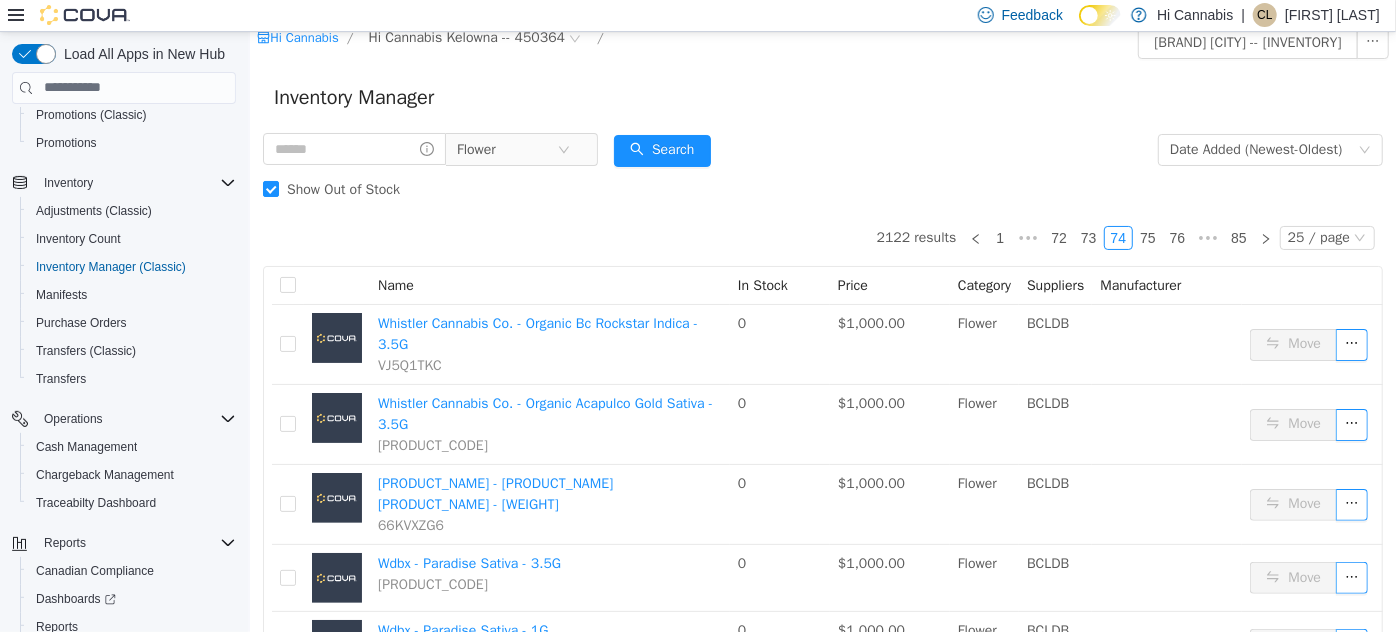 scroll, scrollTop: 0, scrollLeft: 0, axis: both 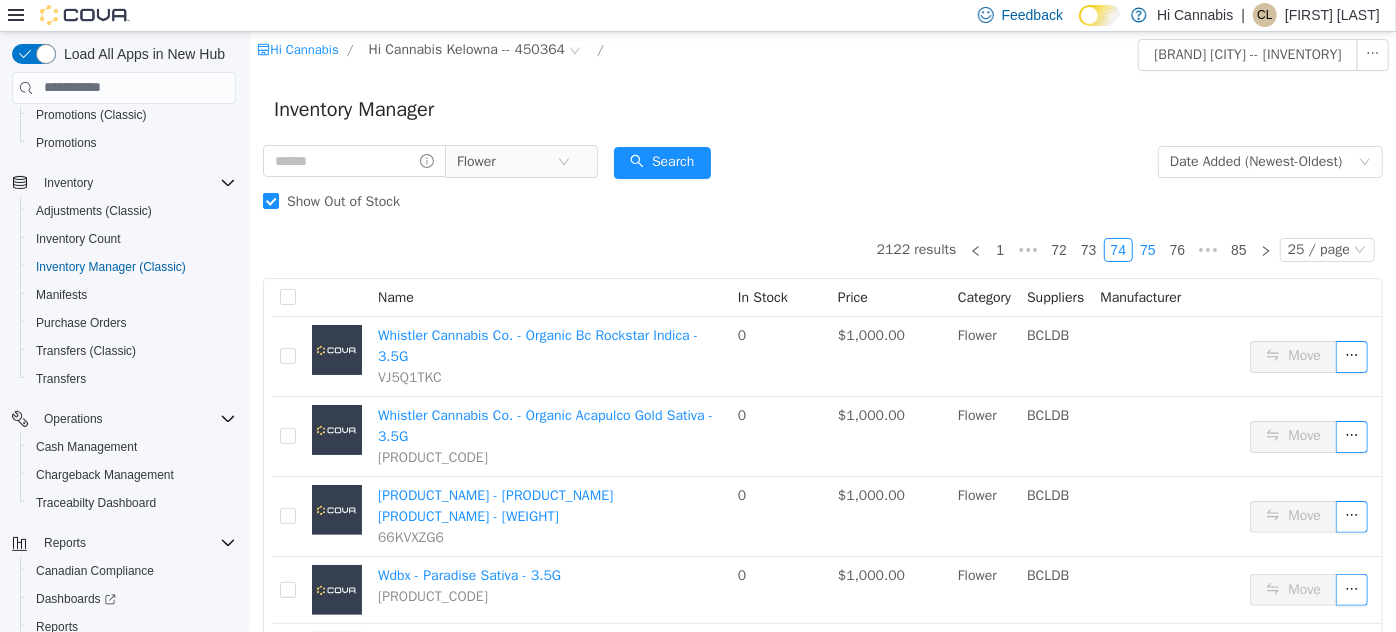 click on "75" at bounding box center [1147, 249] 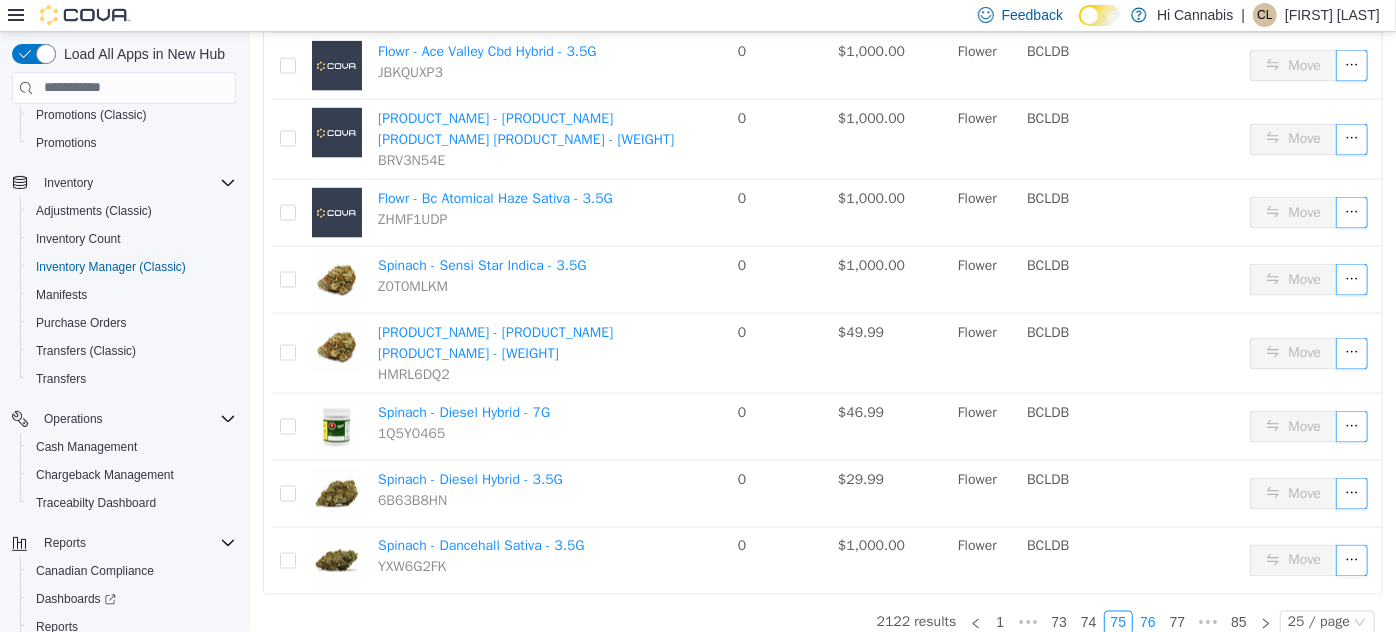 click on "76" at bounding box center (1147, 622) 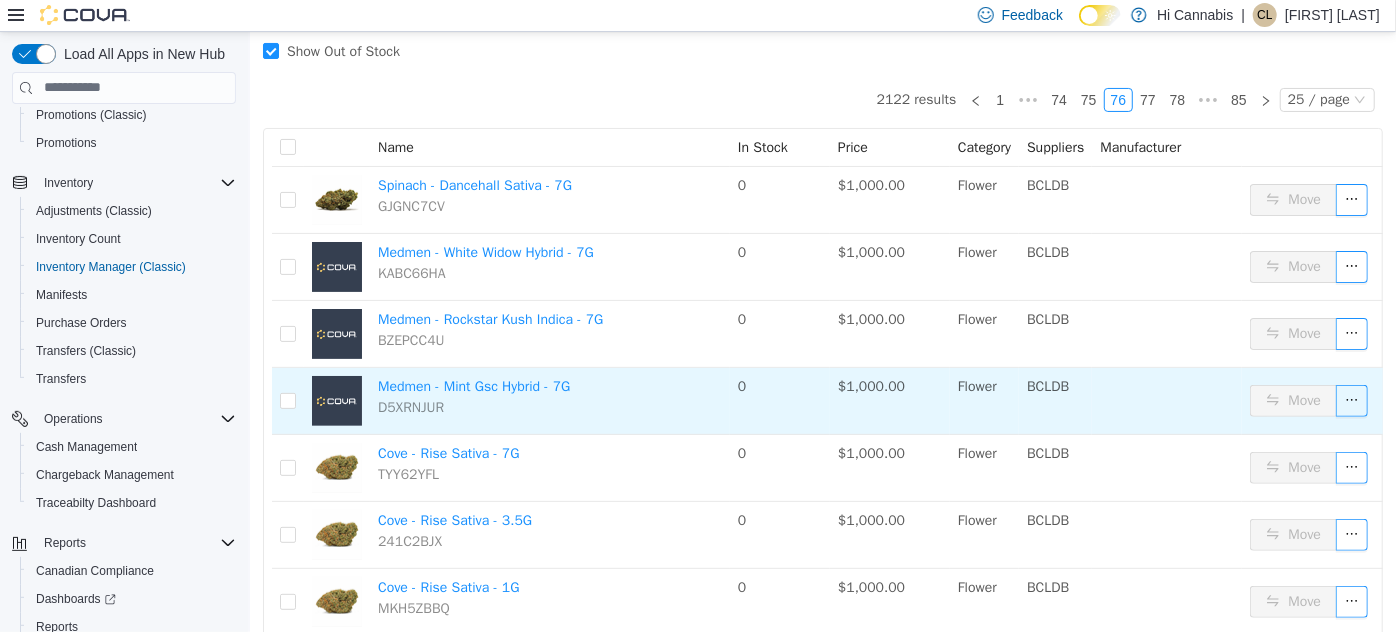scroll, scrollTop: 0, scrollLeft: 0, axis: both 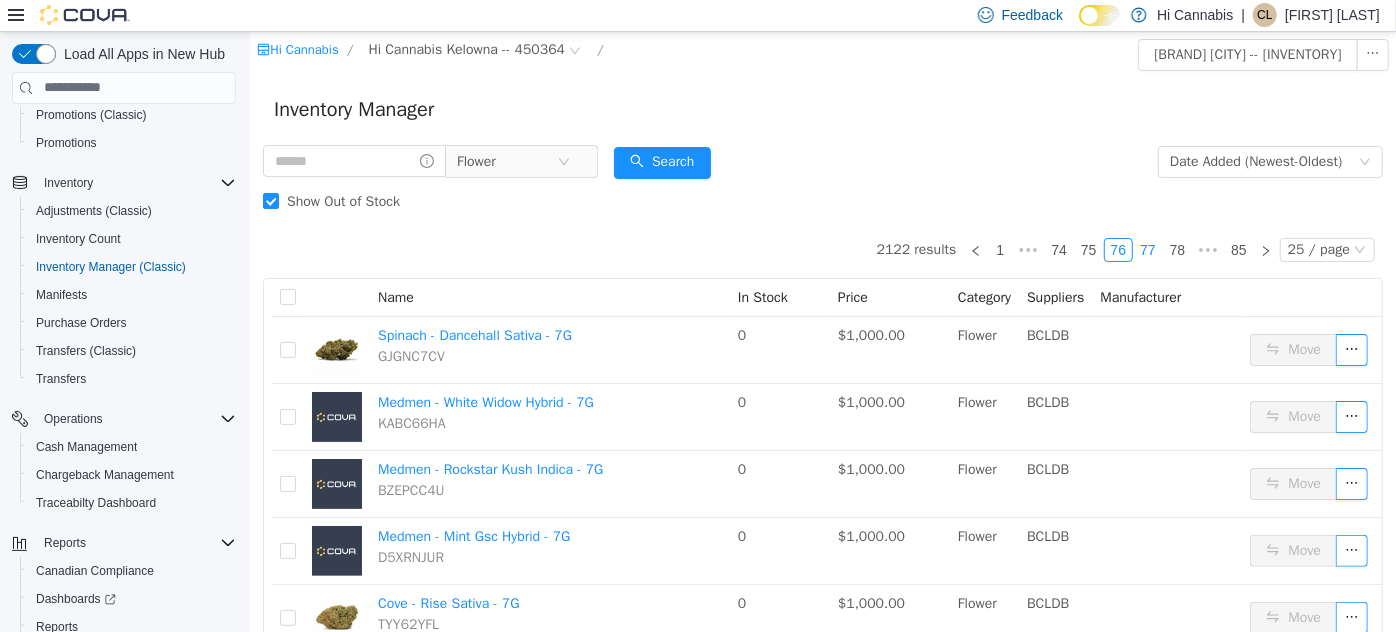 click on "77" at bounding box center (1147, 249) 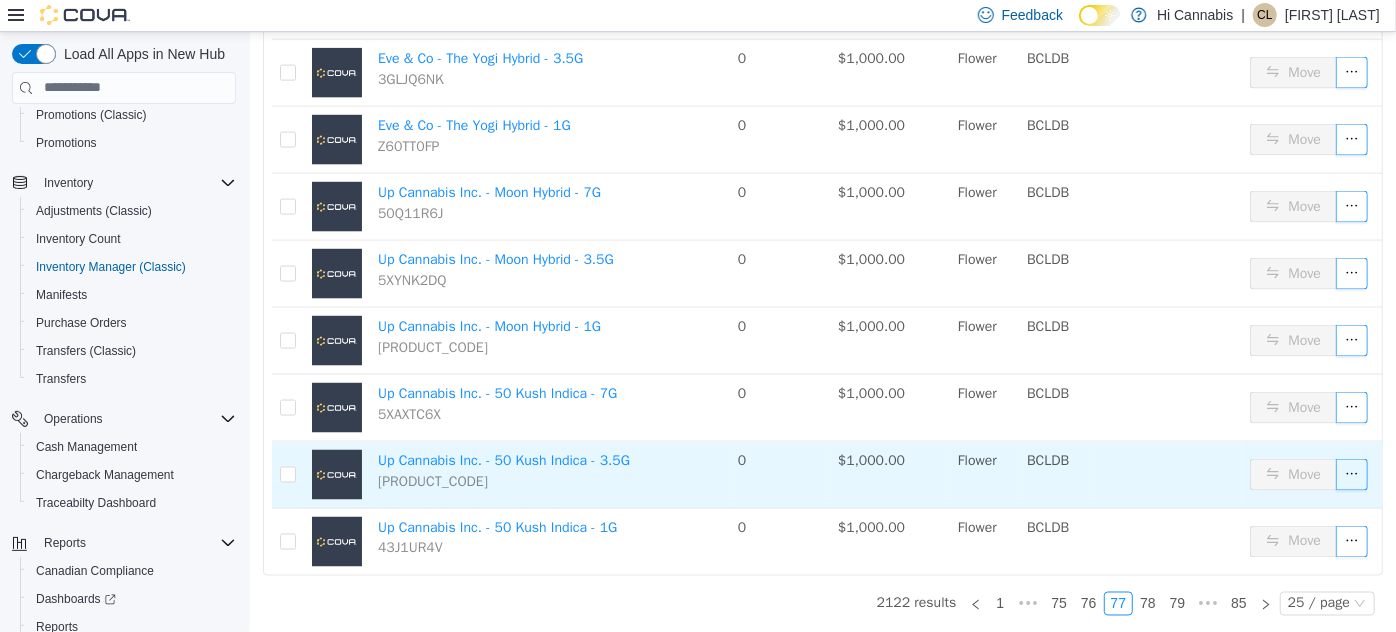 scroll, scrollTop: 1423, scrollLeft: 0, axis: vertical 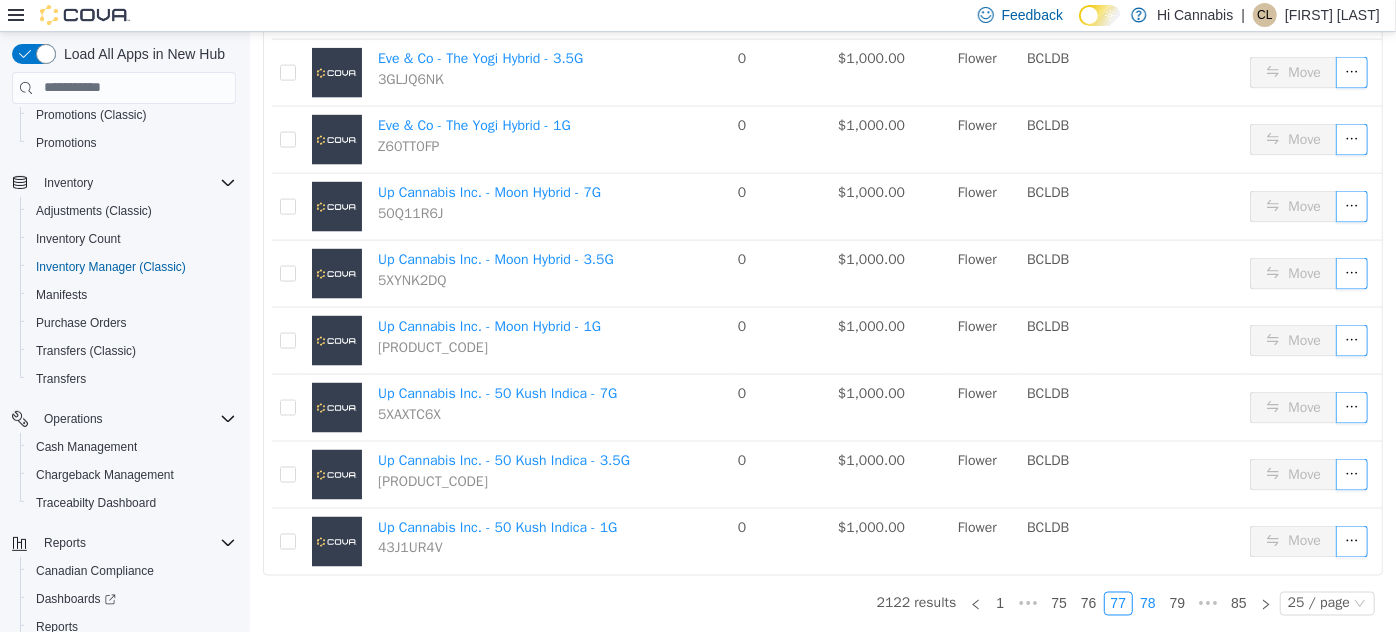click on "78" at bounding box center [1147, 603] 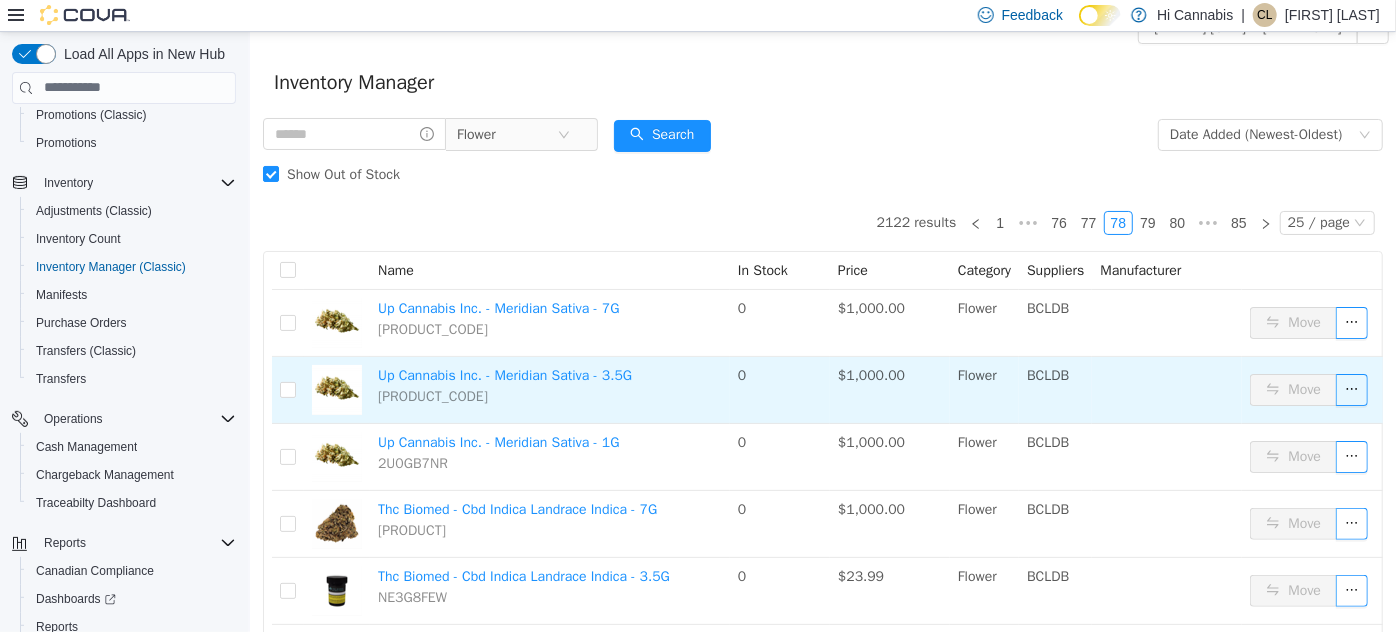 scroll, scrollTop: 0, scrollLeft: 0, axis: both 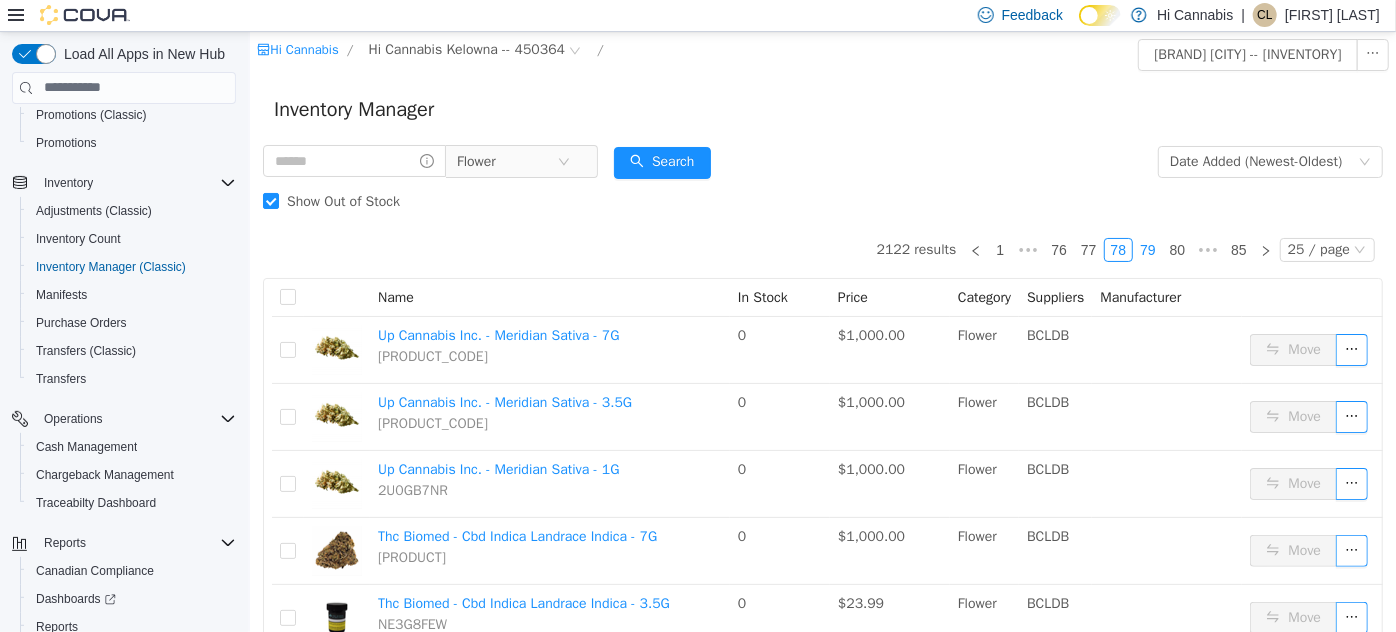 click on "79" at bounding box center (1147, 249) 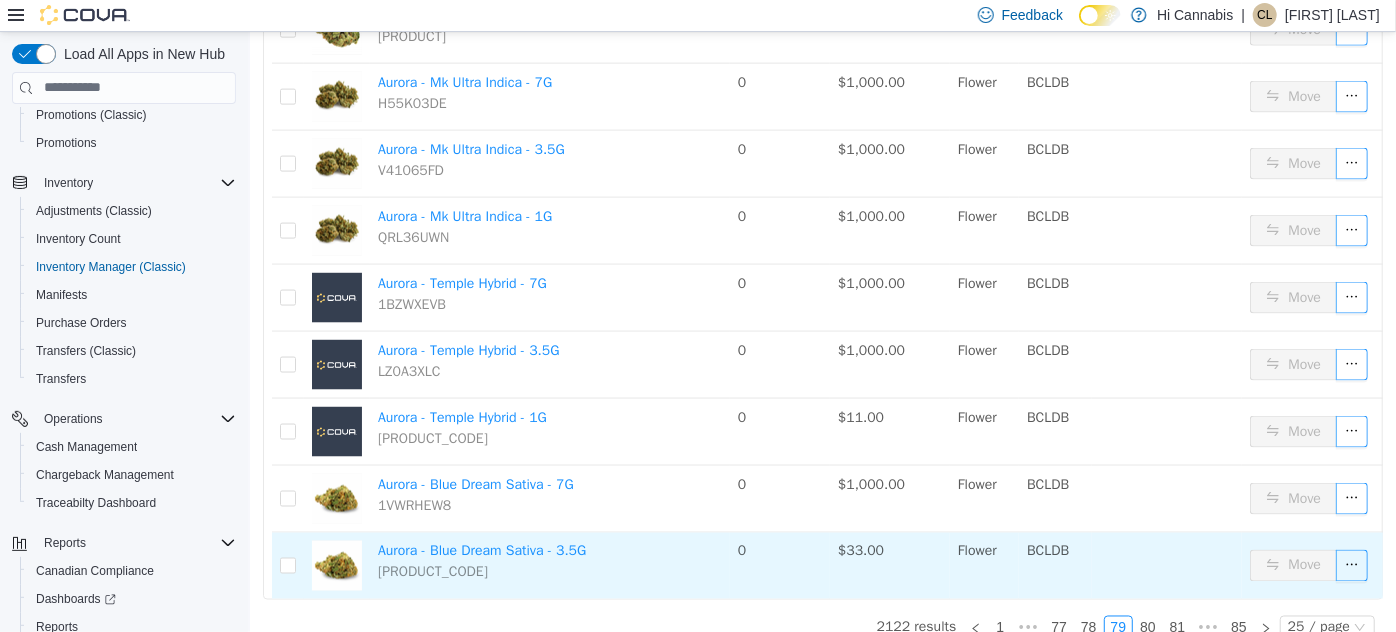 scroll, scrollTop: 1423, scrollLeft: 0, axis: vertical 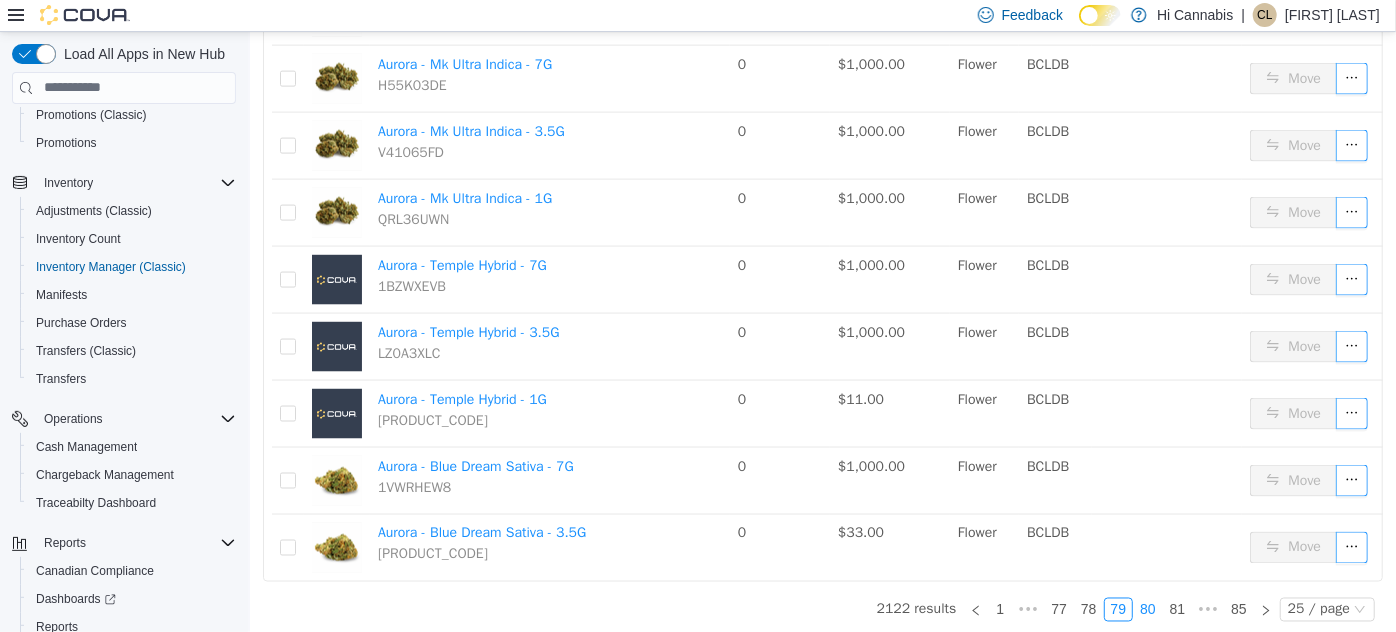 click on "80" at bounding box center (1147, 609) 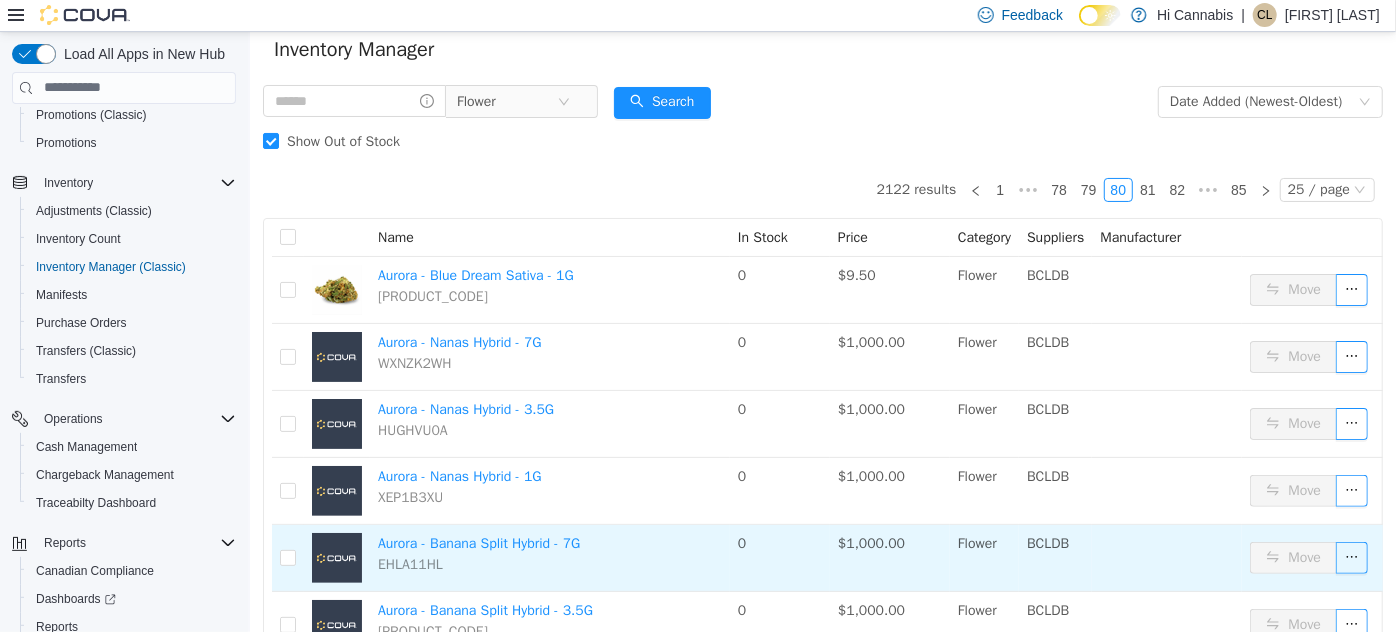 scroll, scrollTop: 59, scrollLeft: 0, axis: vertical 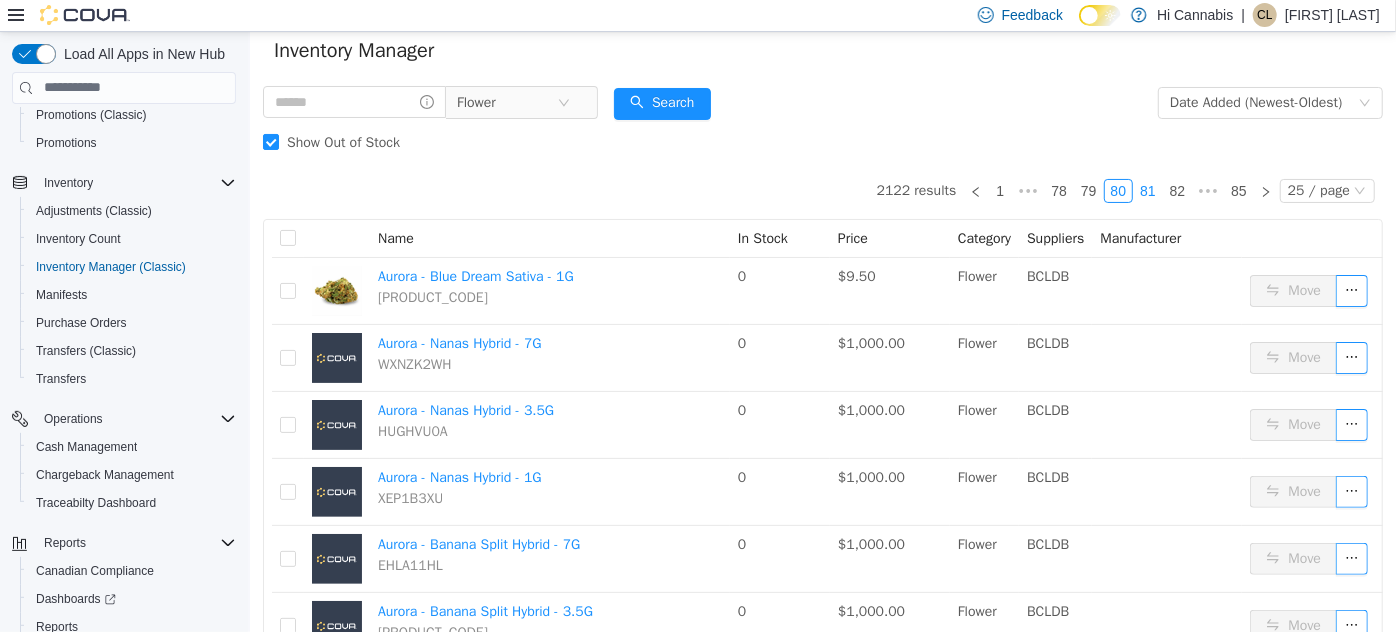 click on "81" at bounding box center (1147, 190) 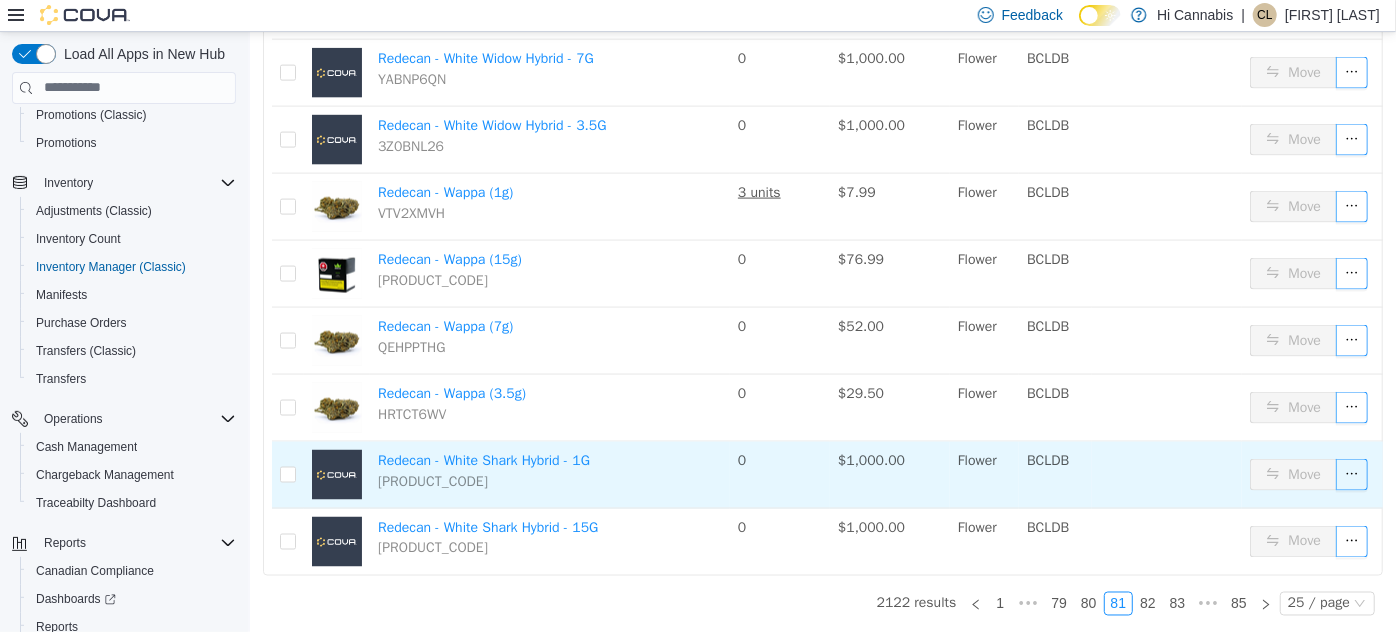 scroll, scrollTop: 1423, scrollLeft: 0, axis: vertical 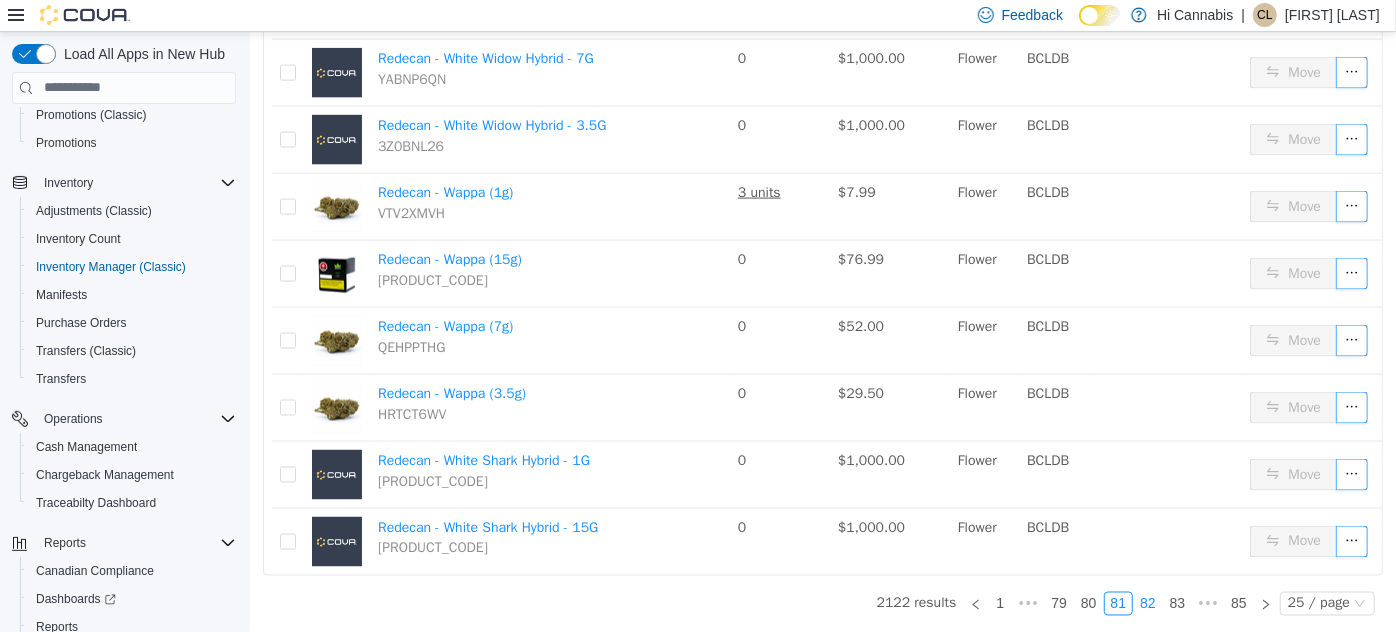 click on "82" at bounding box center (1147, 603) 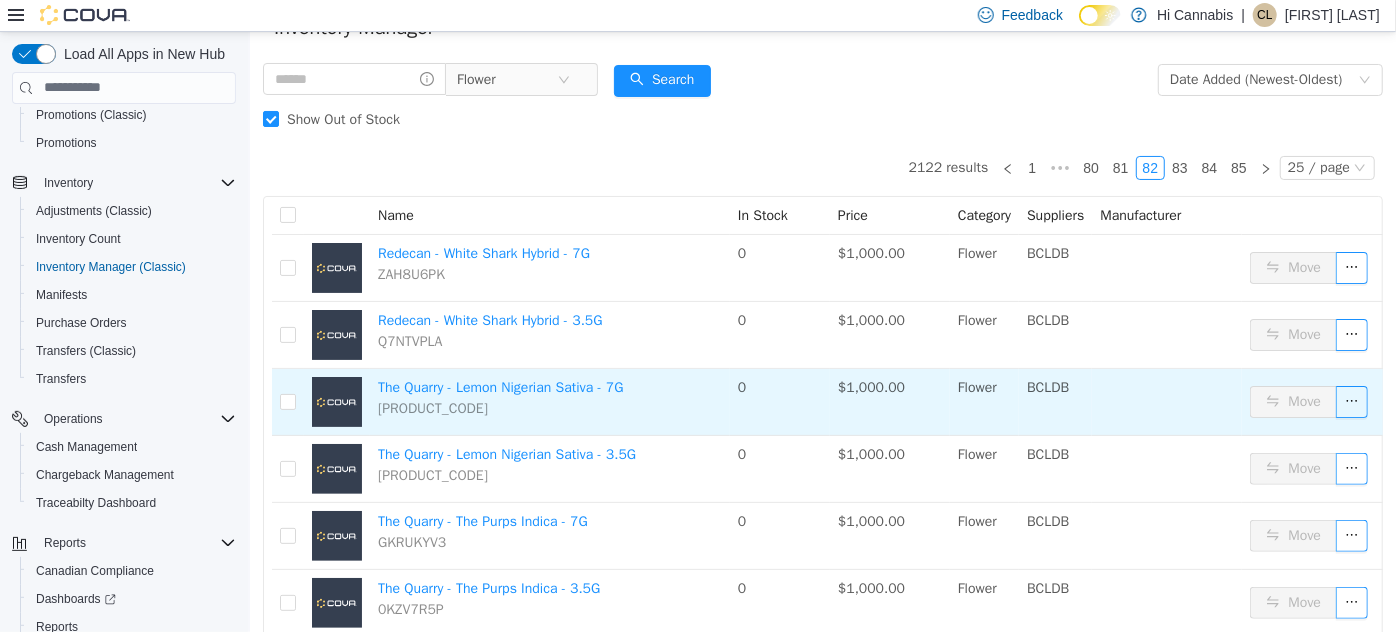 scroll, scrollTop: 0, scrollLeft: 0, axis: both 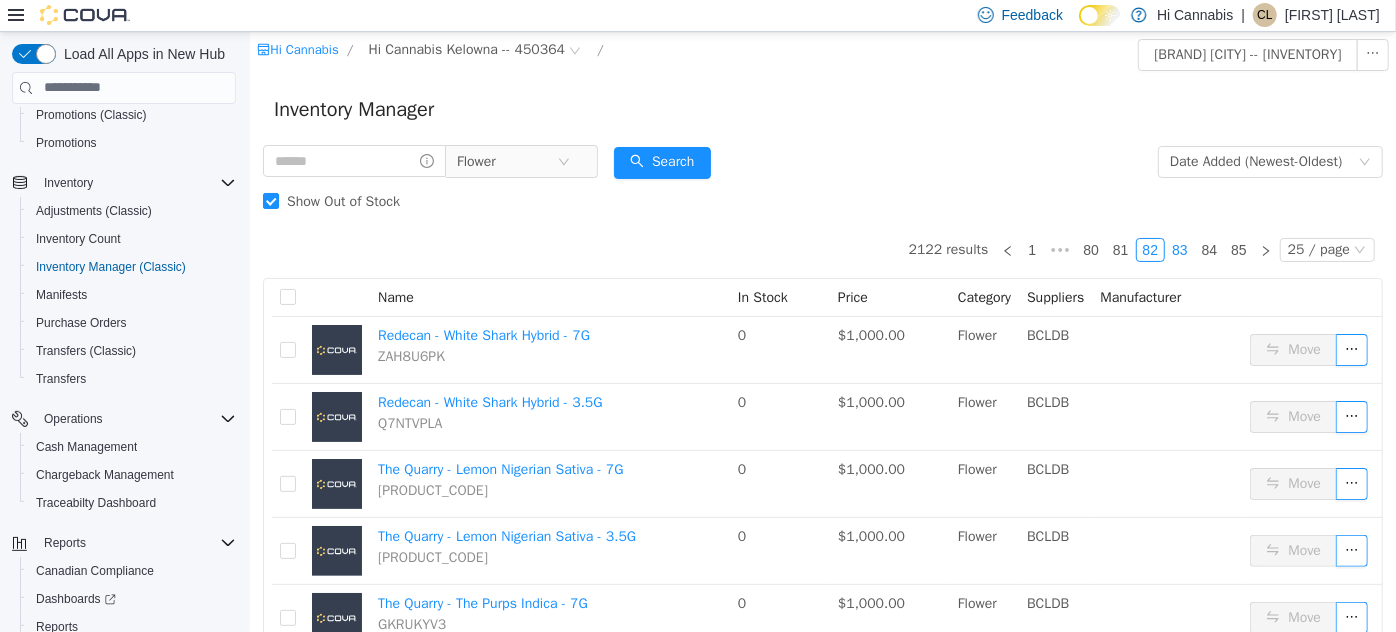 click on "83" at bounding box center (1179, 249) 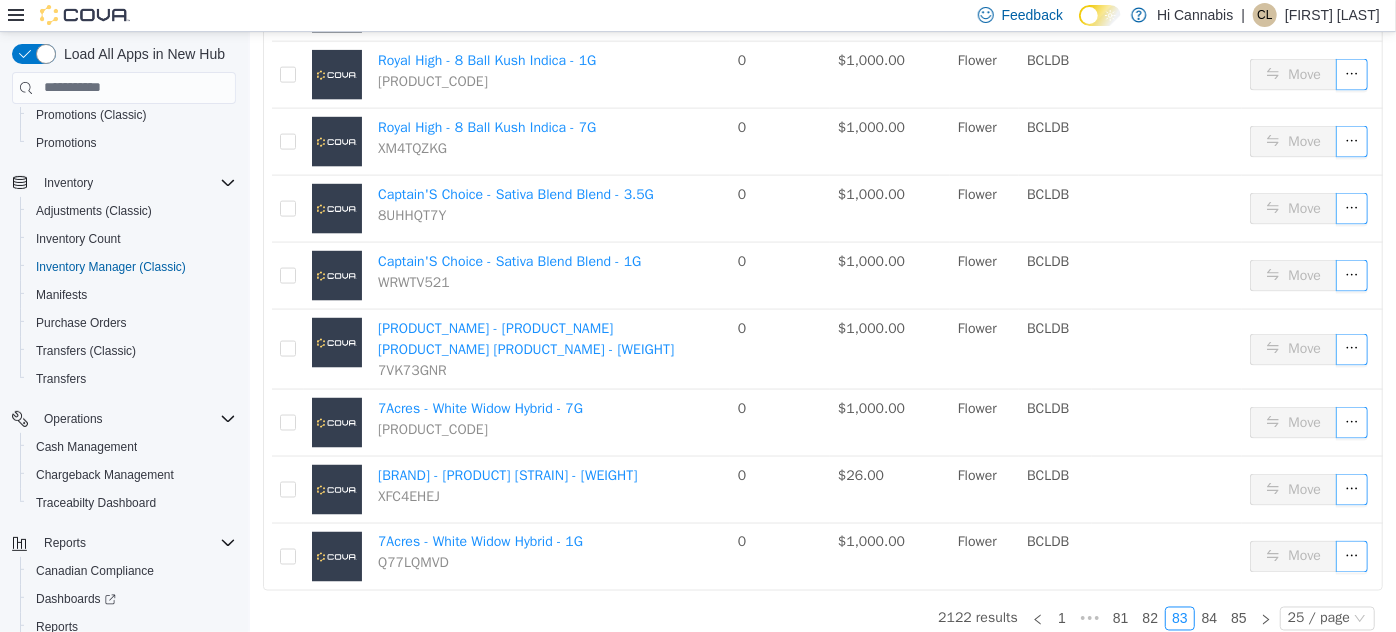 scroll, scrollTop: 1423, scrollLeft: 0, axis: vertical 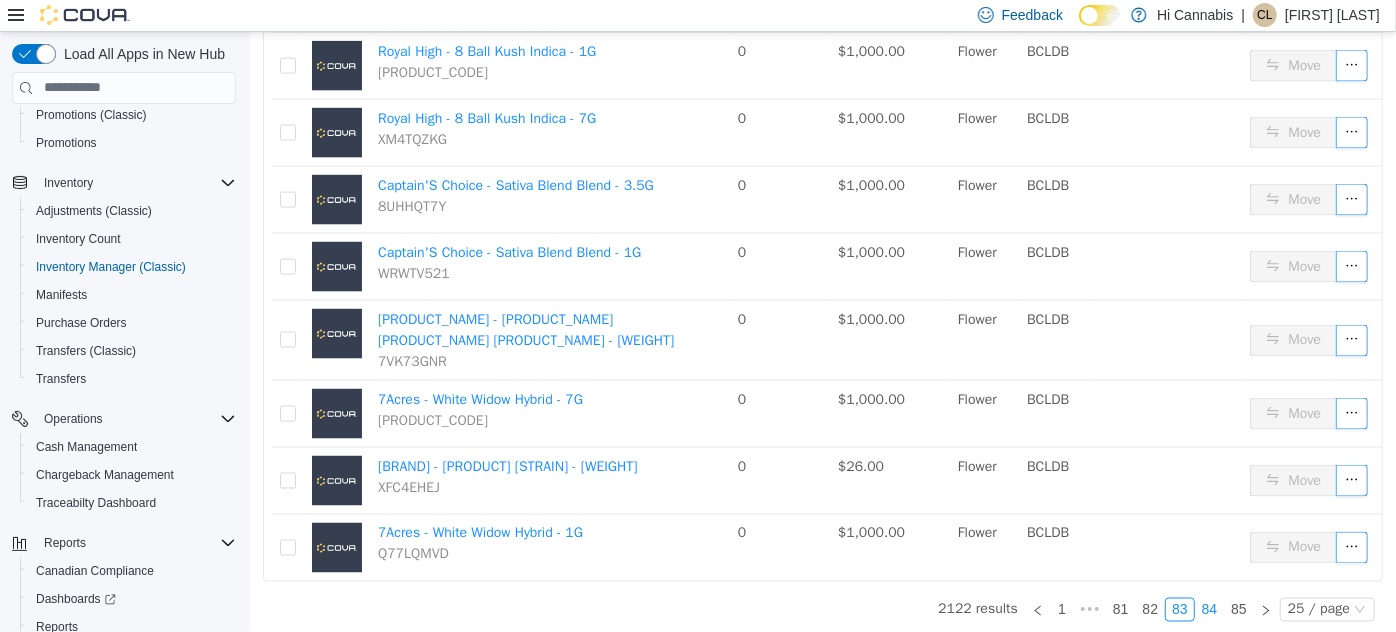 click on "84" at bounding box center (1209, 609) 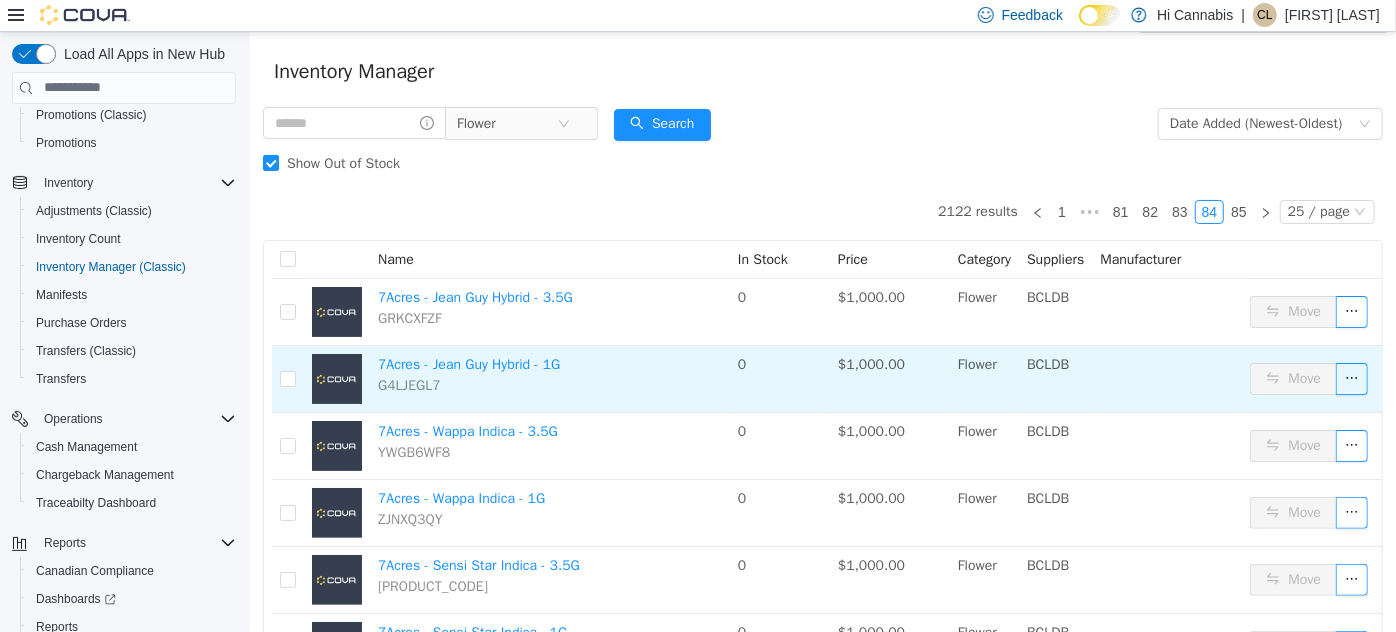 scroll, scrollTop: 0, scrollLeft: 0, axis: both 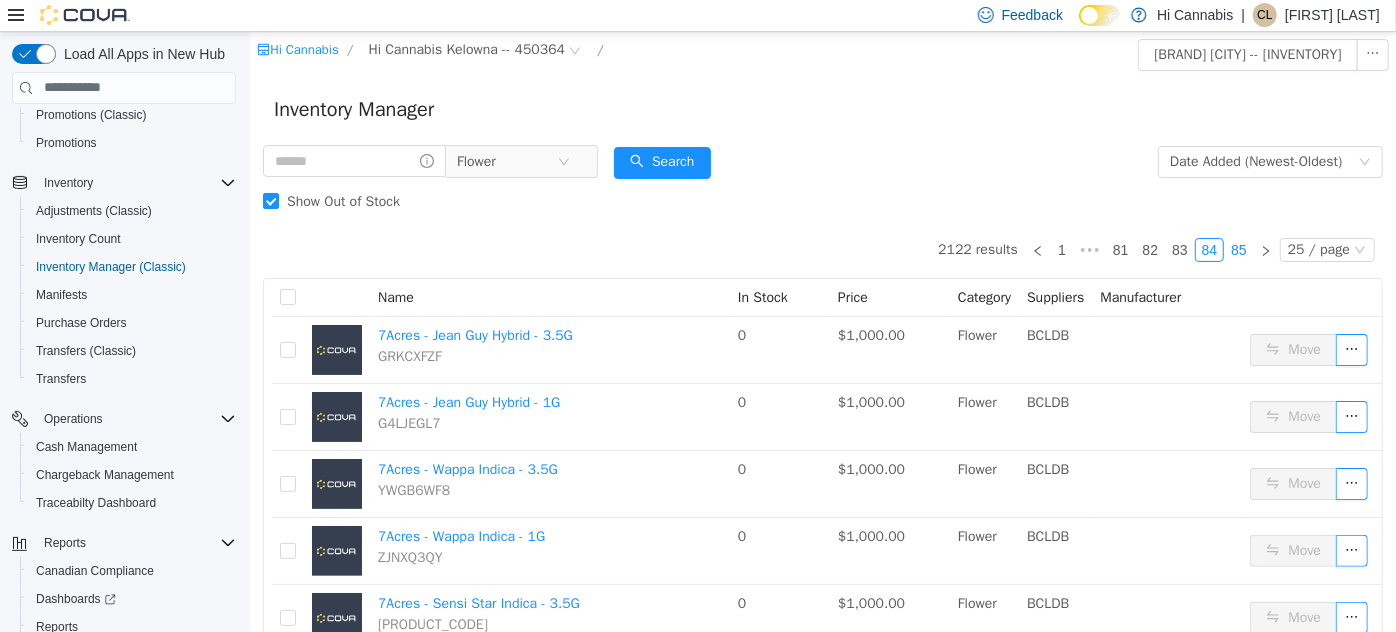 click on "85" at bounding box center [1238, 249] 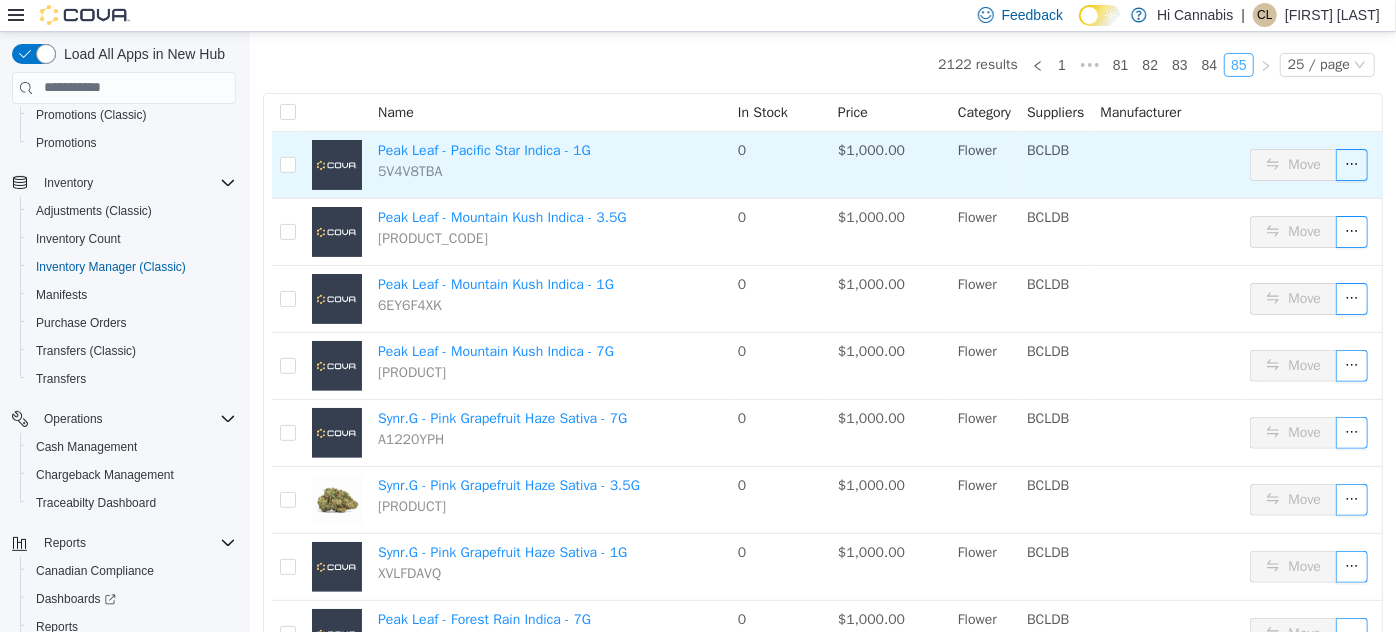 scroll, scrollTop: 0, scrollLeft: 0, axis: both 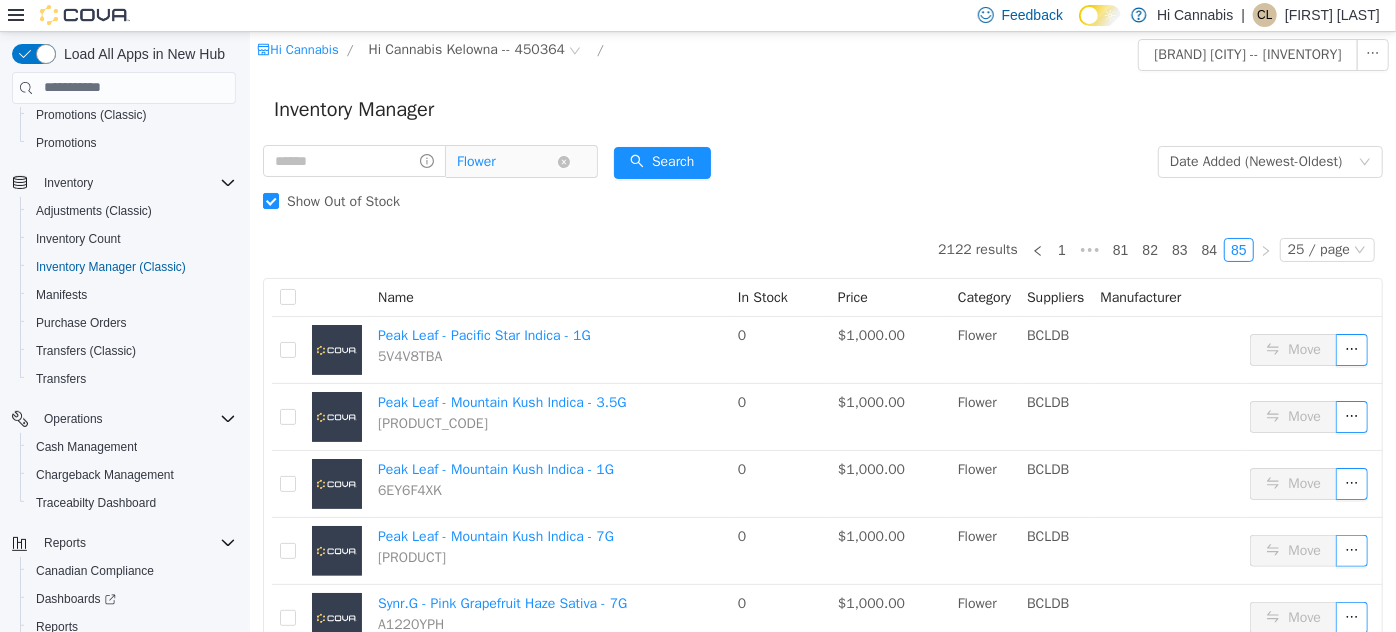 click on "Flower" at bounding box center [475, 161] 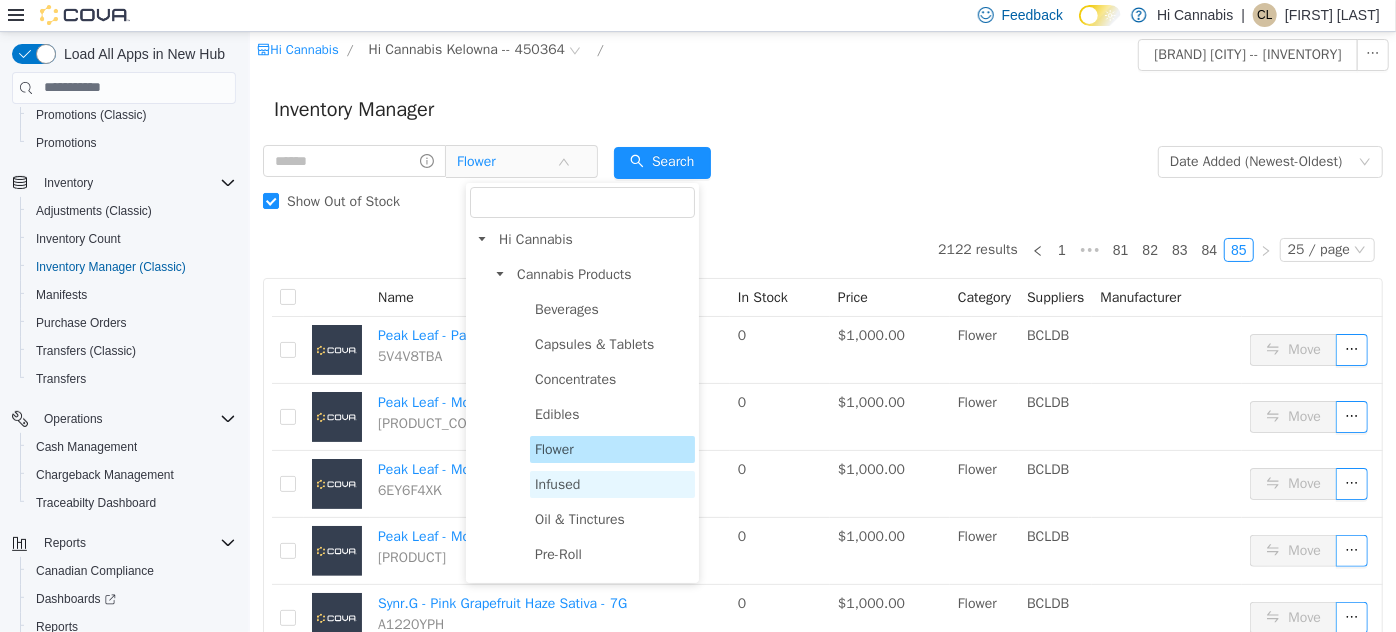 click on "Infused" at bounding box center [556, 483] 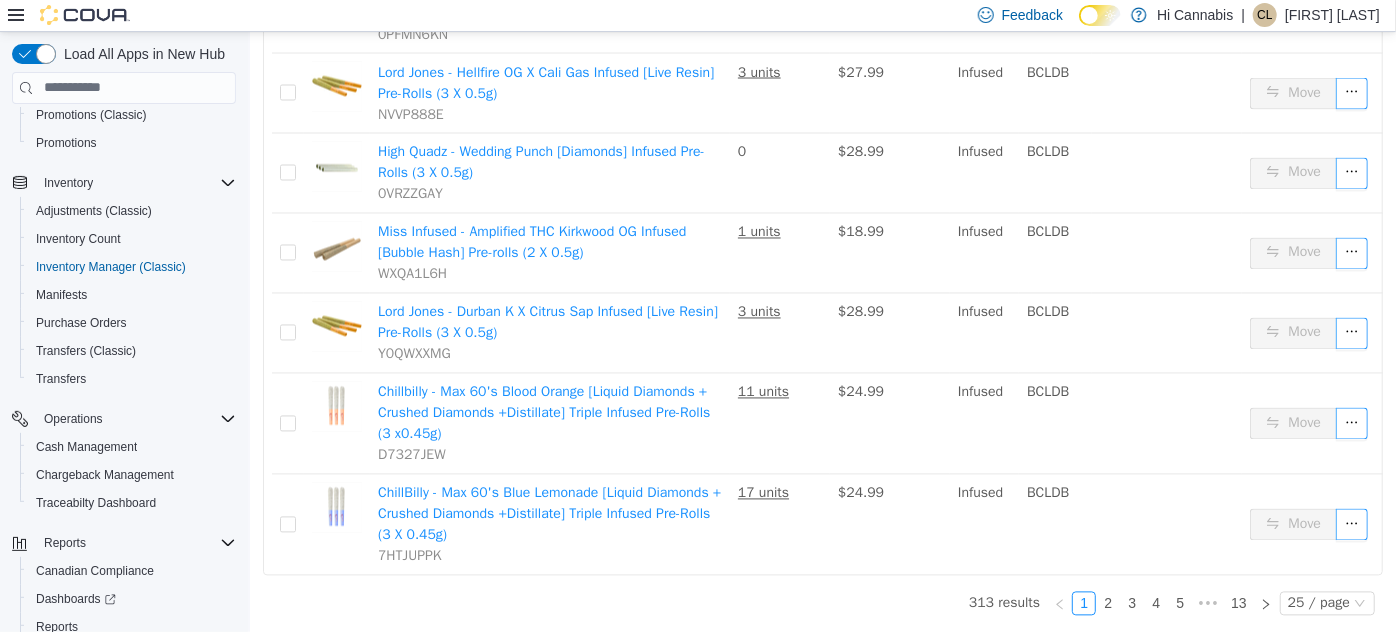 scroll, scrollTop: 1832, scrollLeft: 0, axis: vertical 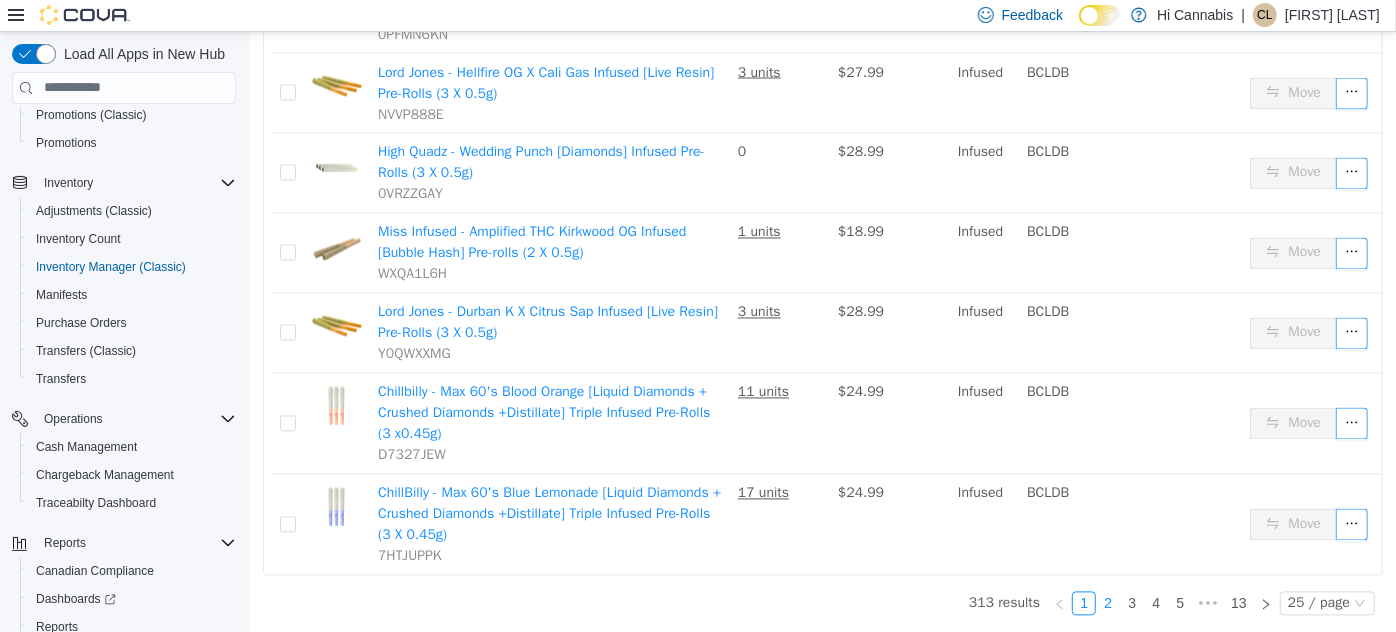 click on "2" at bounding box center [1107, 603] 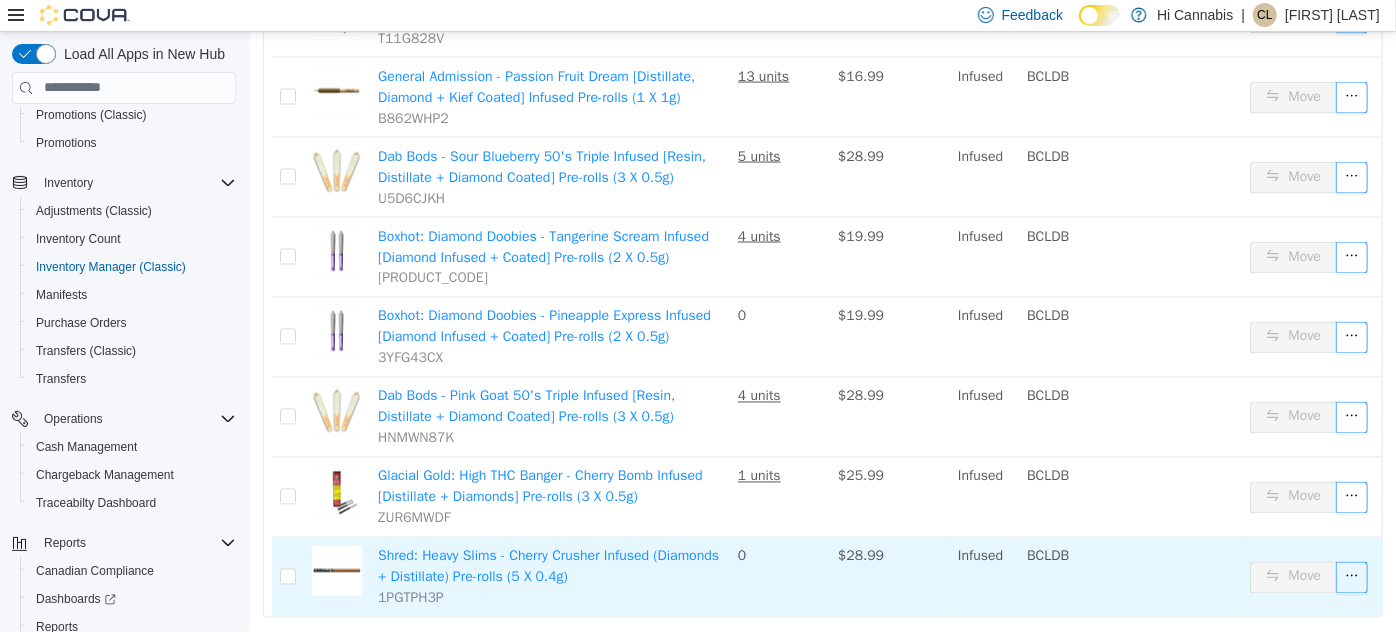 scroll, scrollTop: 1595, scrollLeft: 0, axis: vertical 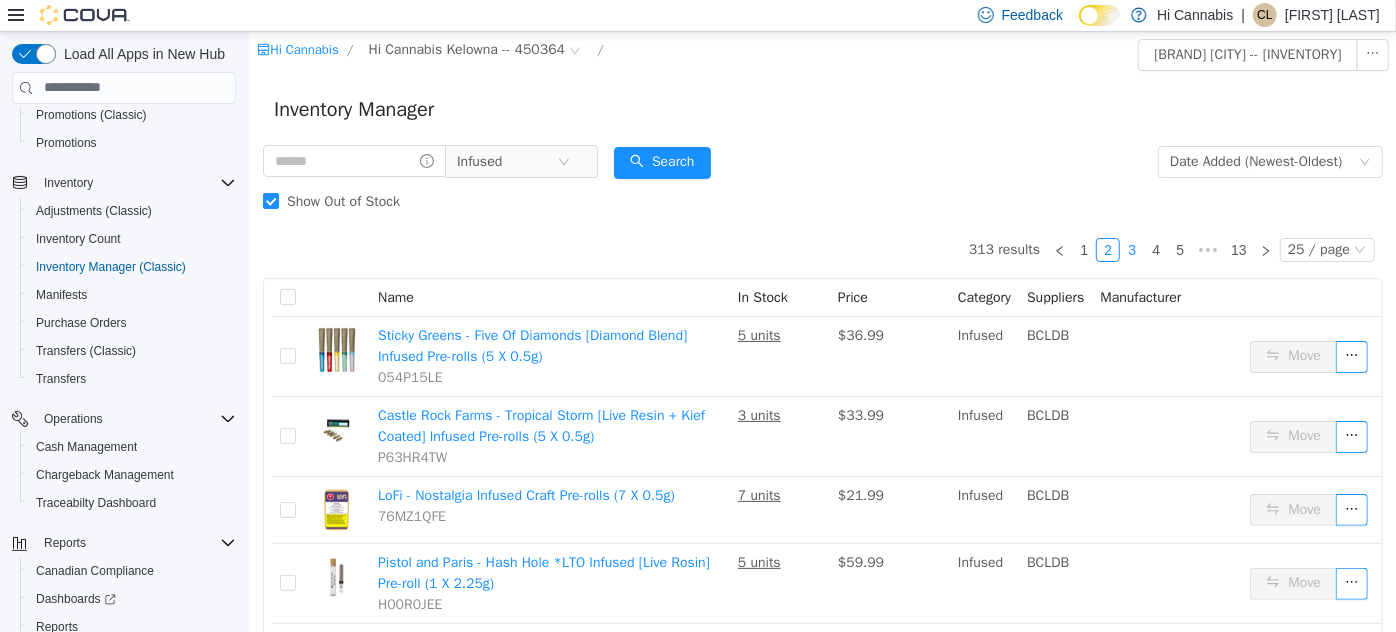 click on "3" at bounding box center [1131, 249] 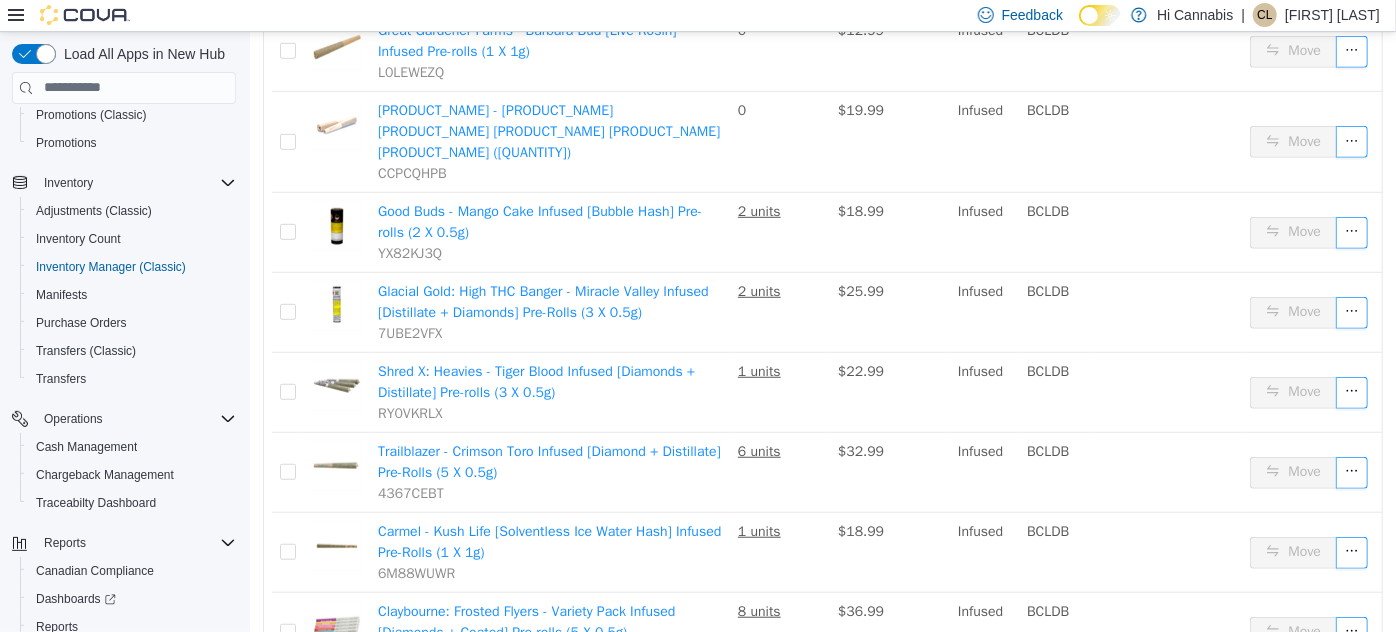 scroll, scrollTop: 636, scrollLeft: 0, axis: vertical 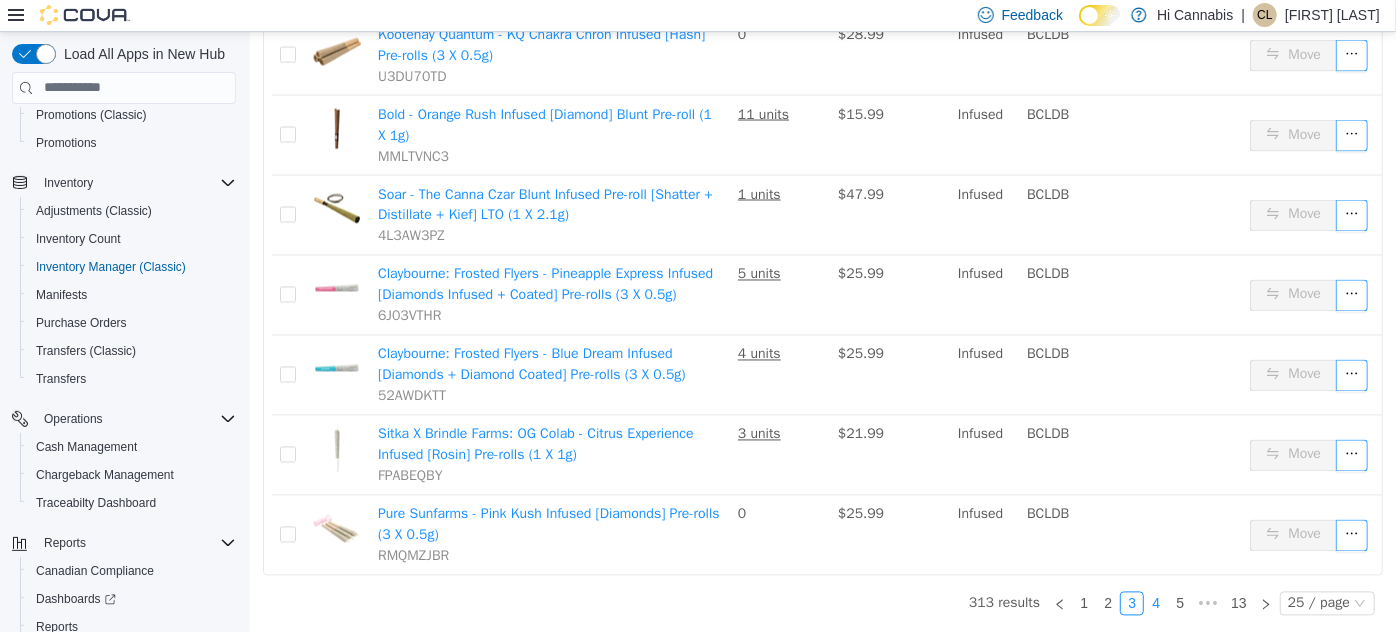 click on "4" at bounding box center [1155, 603] 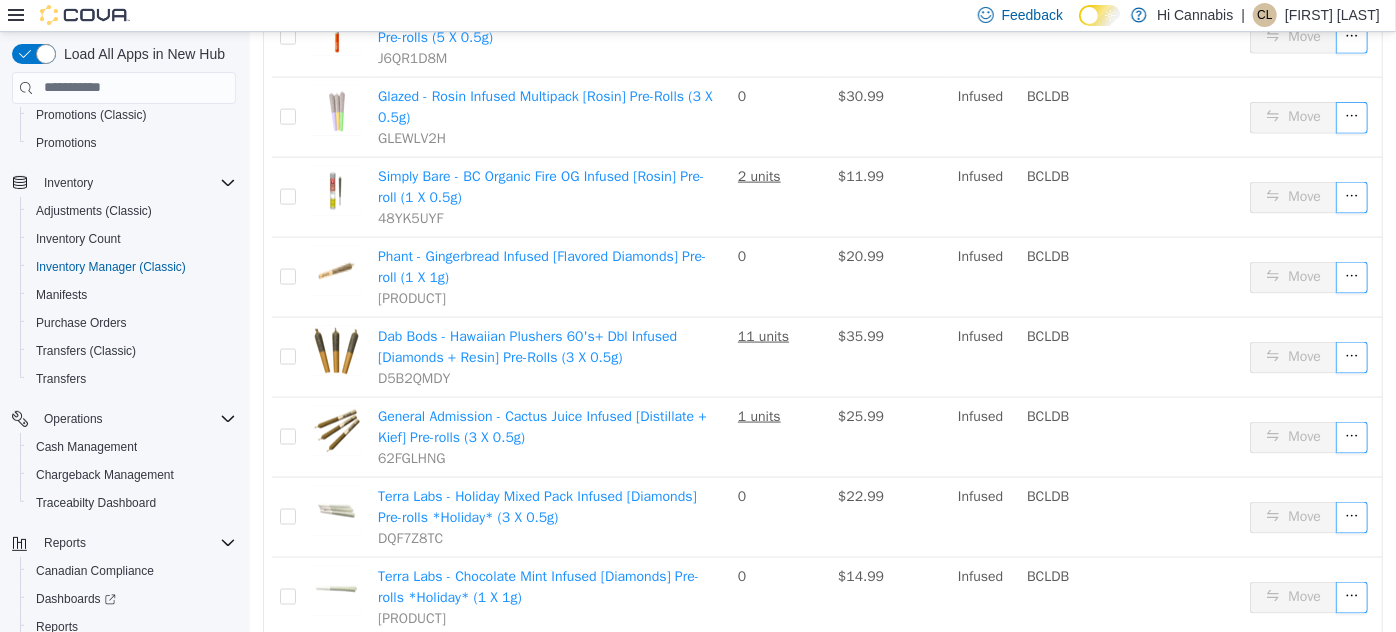 scroll, scrollTop: 1314, scrollLeft: 0, axis: vertical 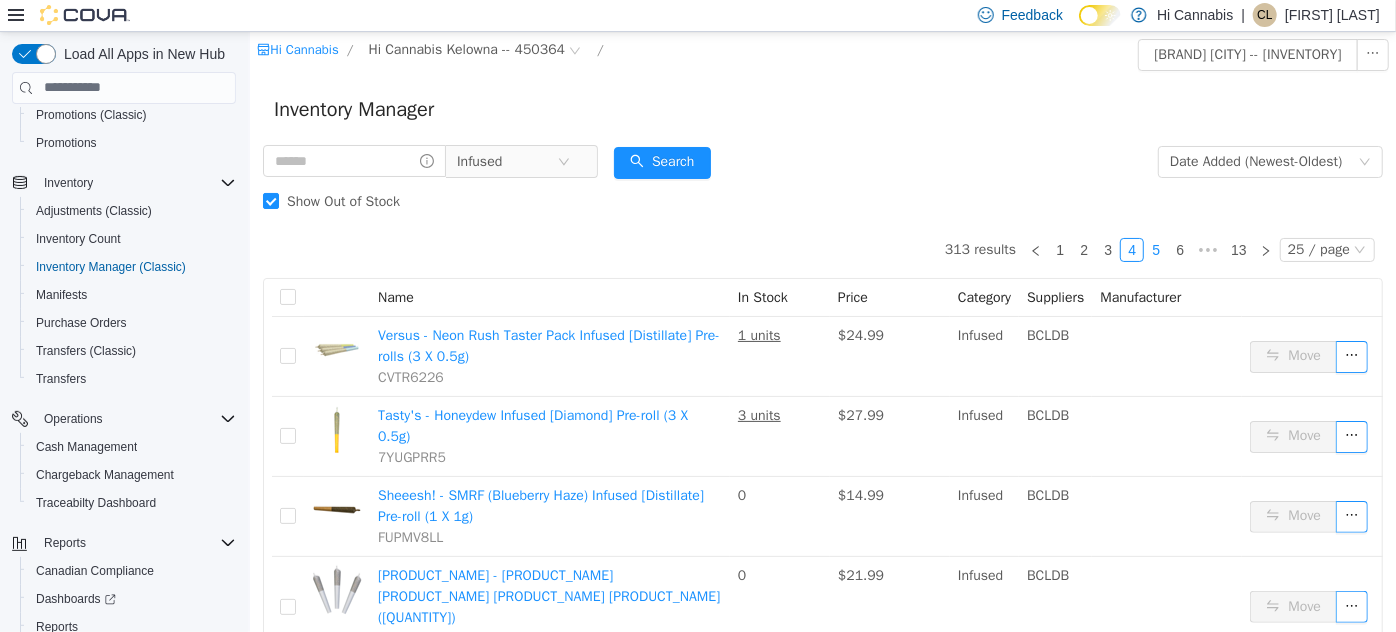 click on "5" at bounding box center [1155, 249] 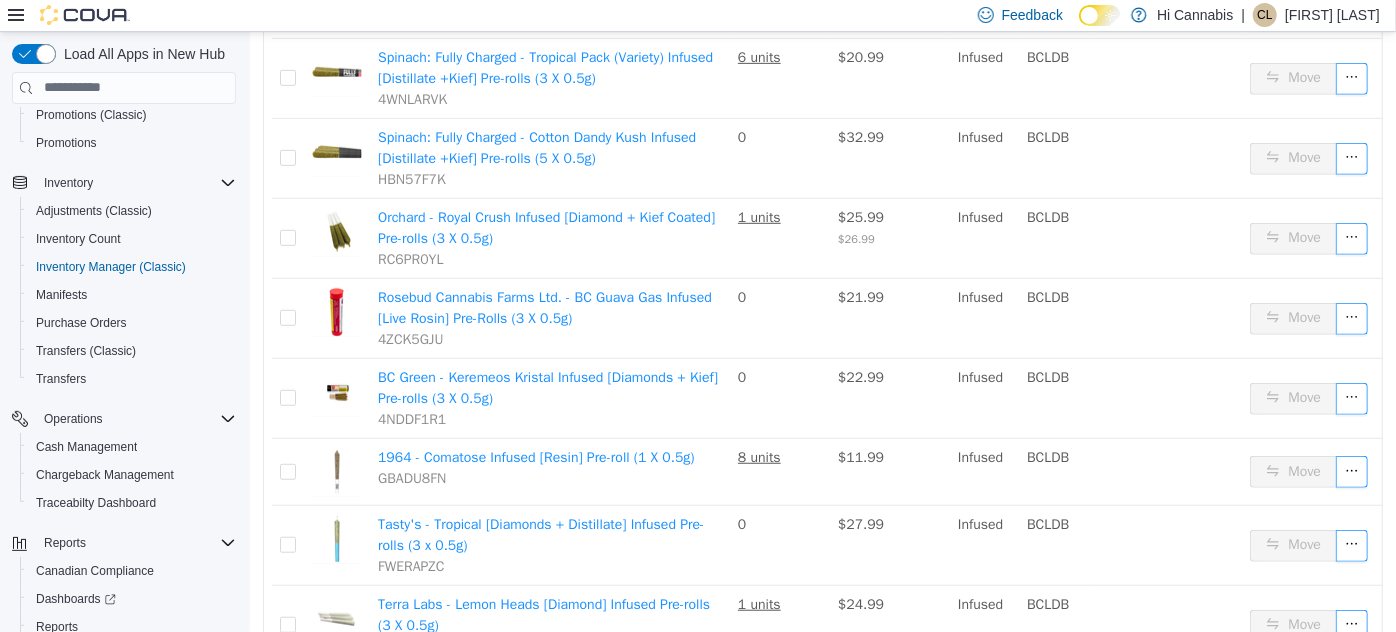 scroll, scrollTop: 545, scrollLeft: 0, axis: vertical 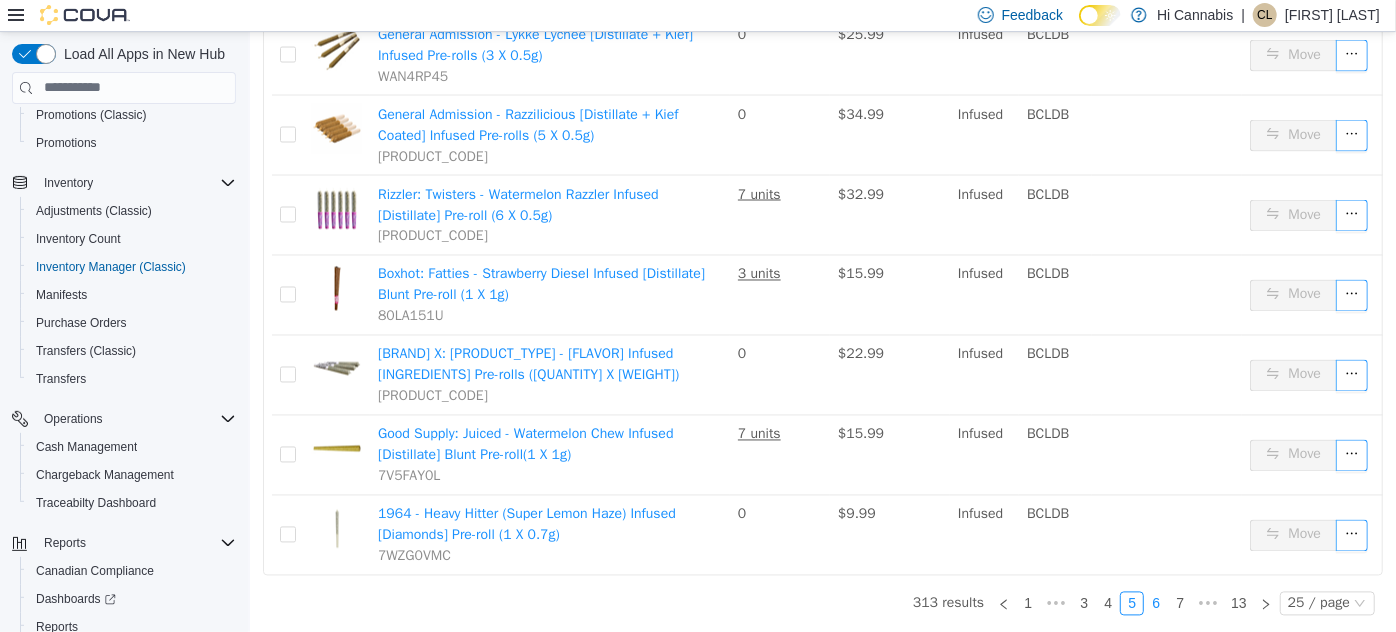 click on "6" at bounding box center (1155, 603) 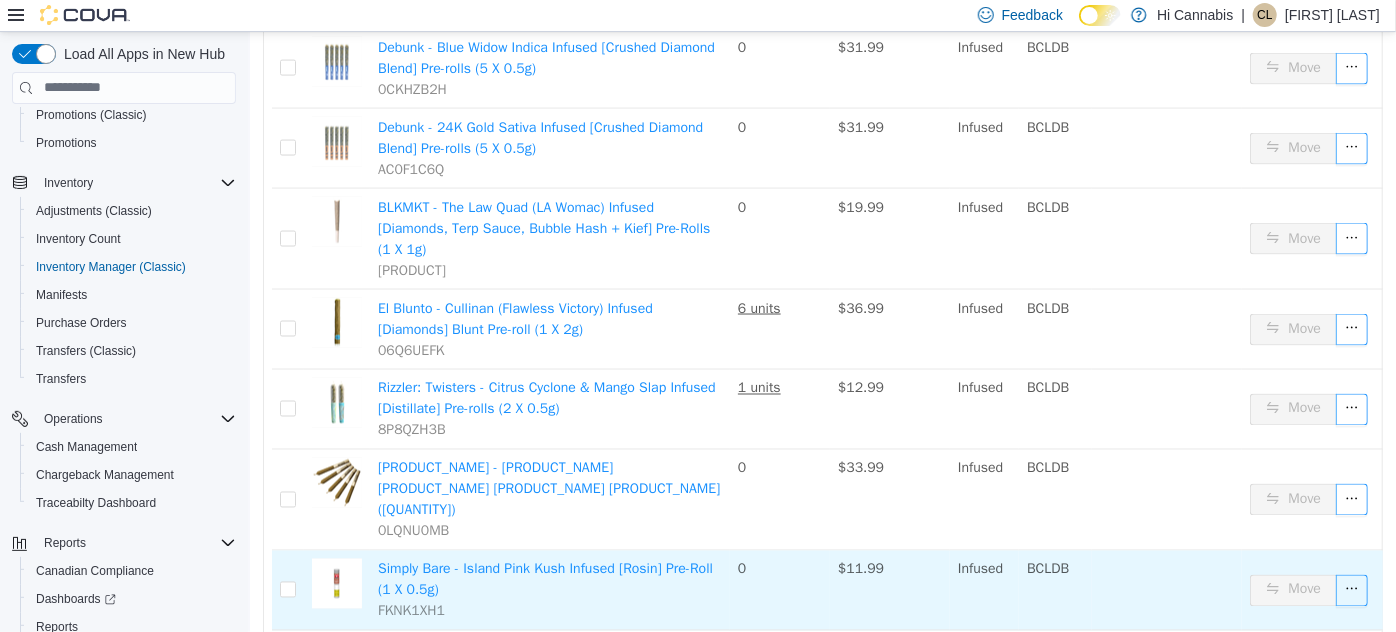 scroll, scrollTop: 1553, scrollLeft: 0, axis: vertical 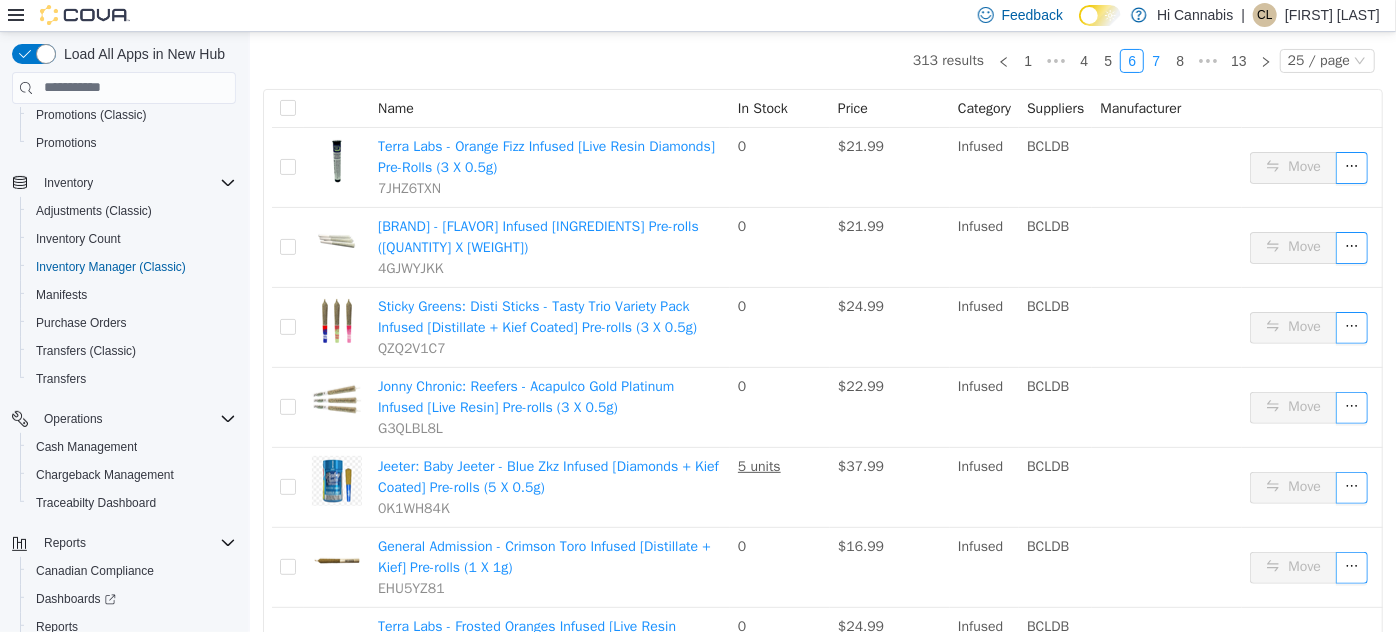 click on "7" at bounding box center (1155, 60) 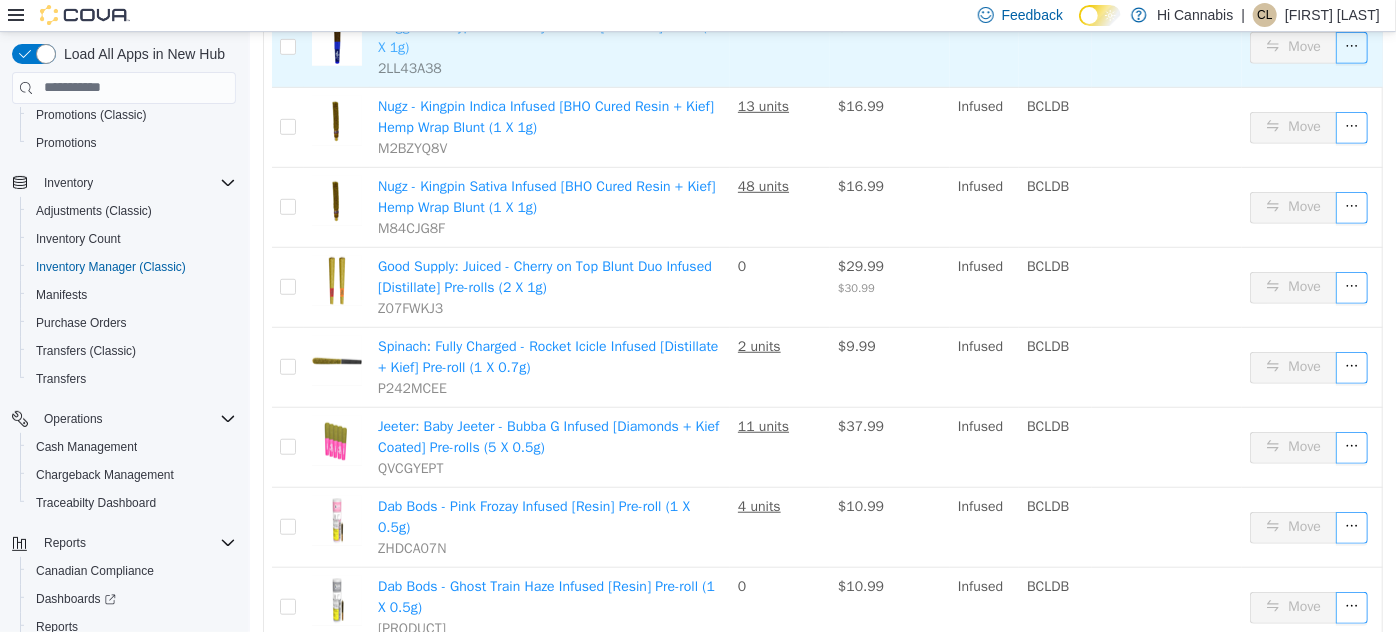 scroll, scrollTop: 644, scrollLeft: 0, axis: vertical 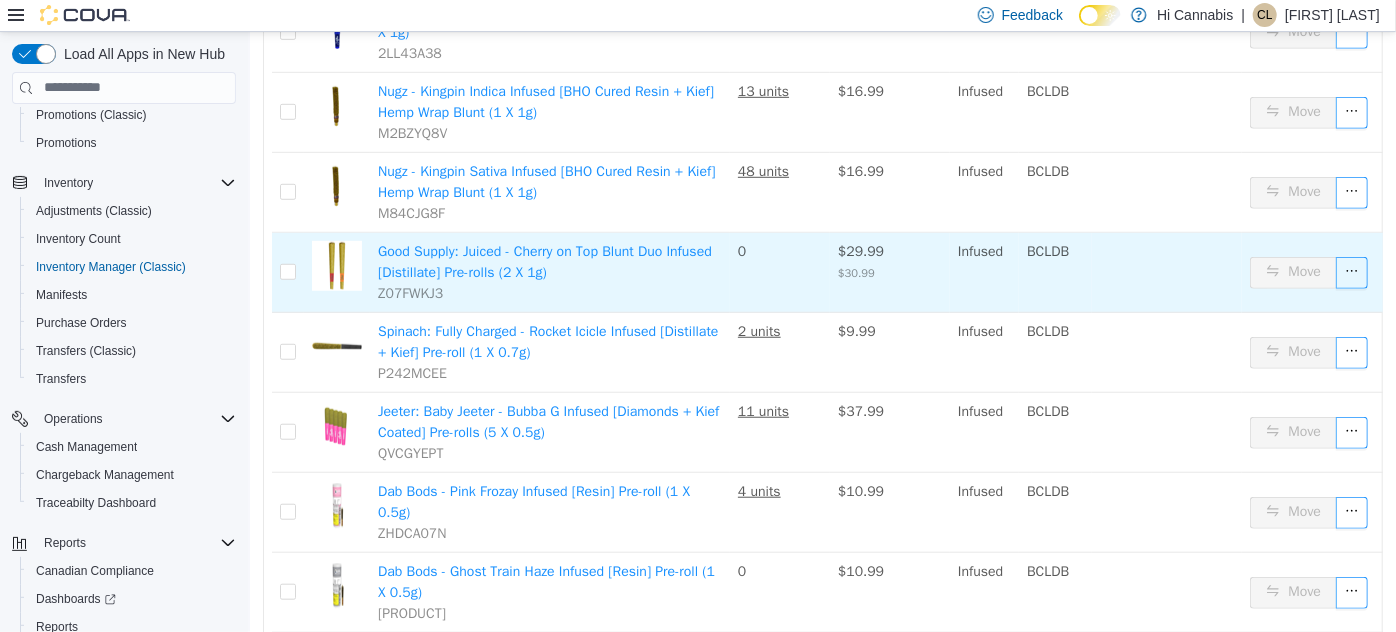 click on "Good Supply: Juiced - Cherry on Top Blunt Duo Infused [Distillate] Pre-rolls (2 X 1g) Z07FWKJ3" at bounding box center (549, 272) 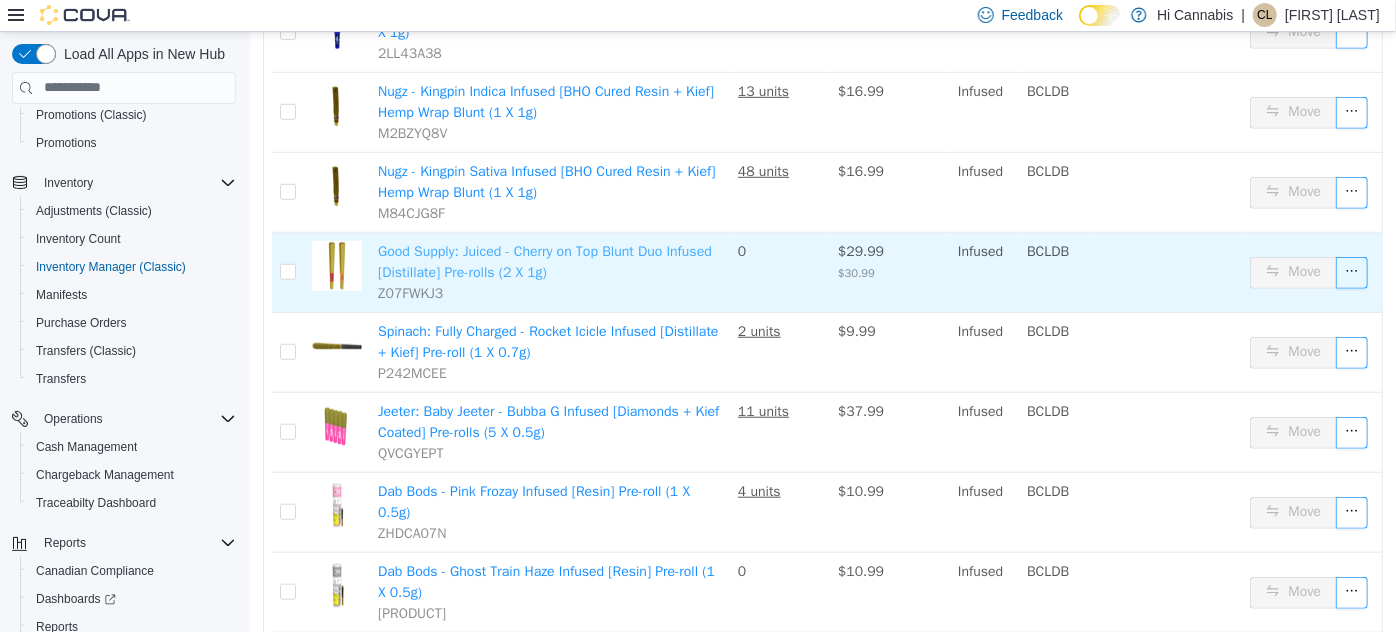 click on "Good Supply: Juiced - Cherry on Top Blunt Duo Infused [Distillate] Pre-rolls (2 X 1g)" at bounding box center (544, 261) 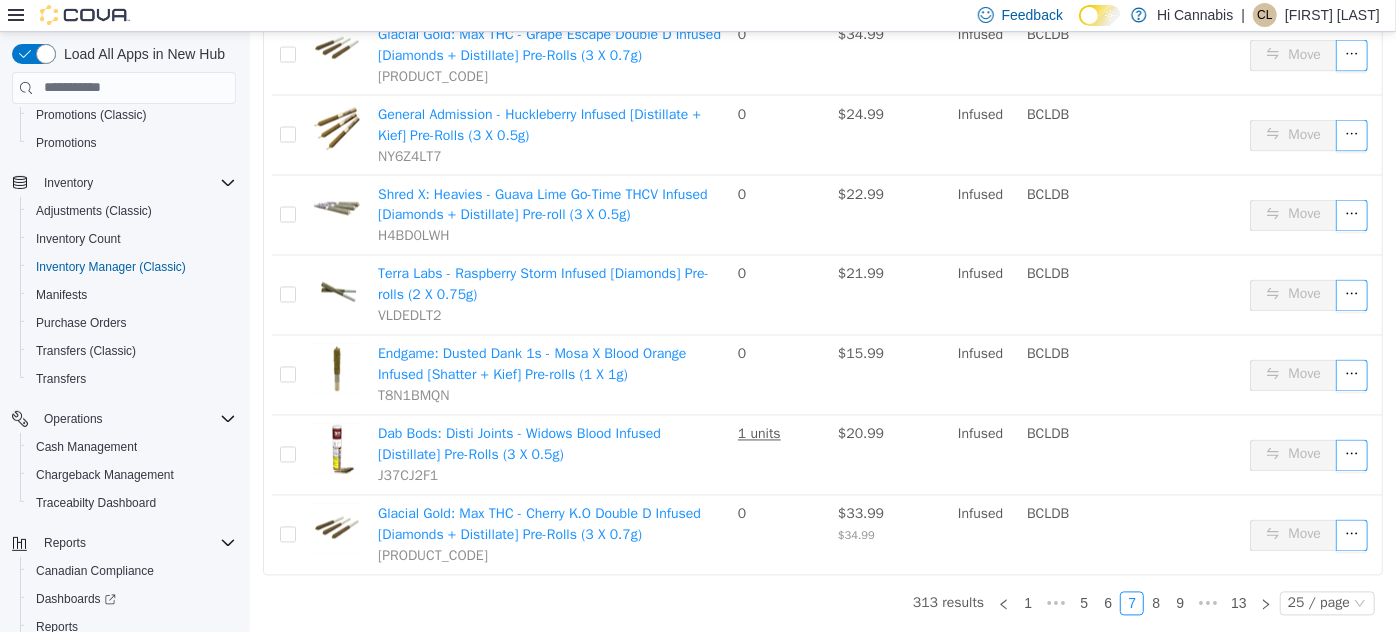 scroll, scrollTop: 1748, scrollLeft: 0, axis: vertical 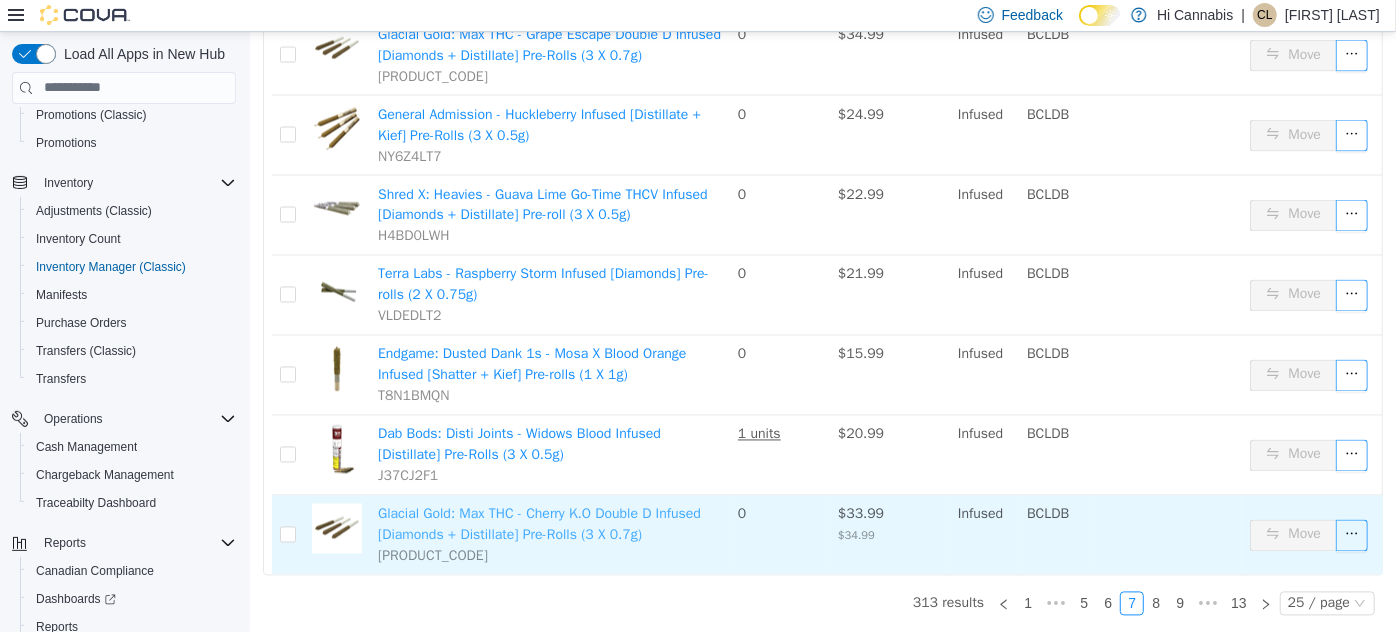 click on "Glacial Gold: Max THC - Cherry K.O Double D Infused [Diamonds + Distillate] Pre-Rolls (3 X 0.7g)" at bounding box center (538, 524) 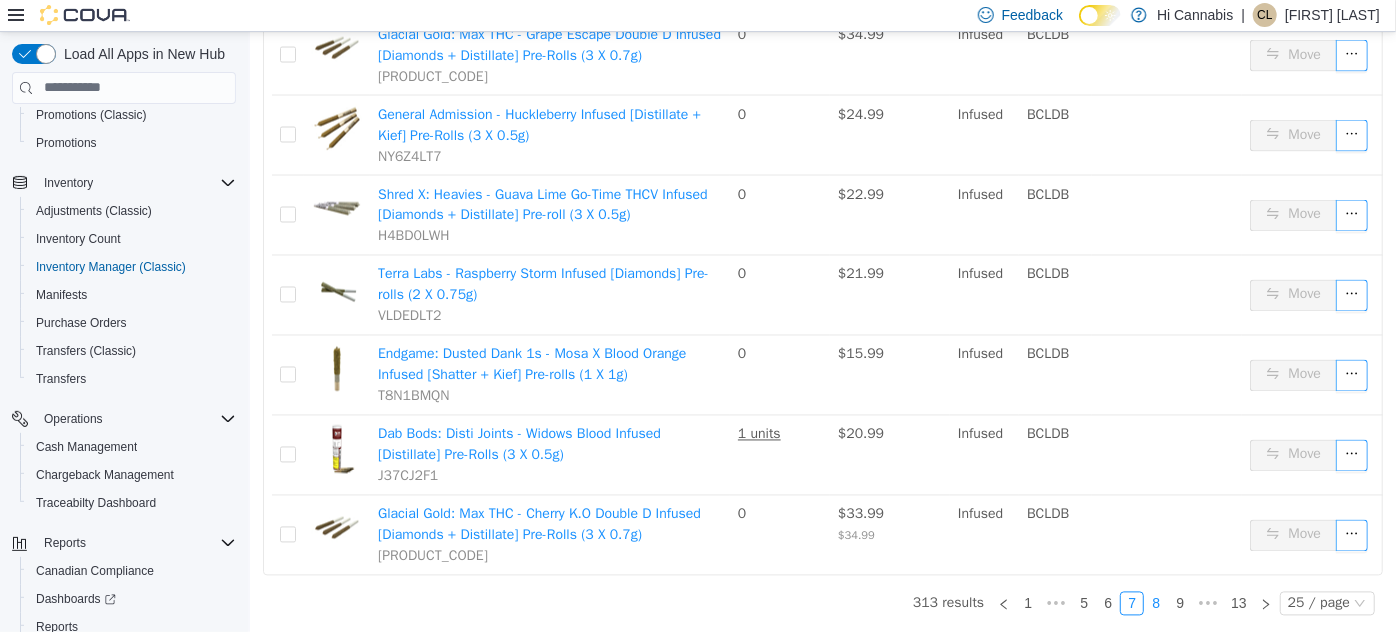 click on "8" at bounding box center (1155, 603) 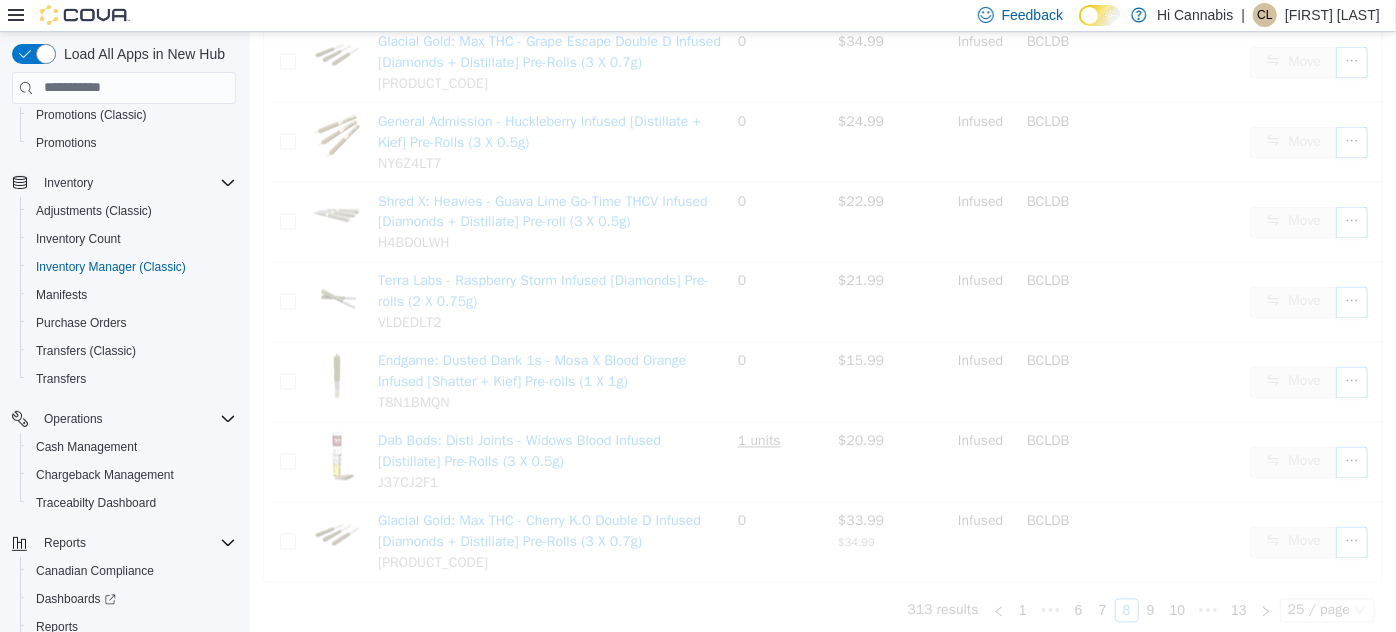scroll, scrollTop: 1748, scrollLeft: 0, axis: vertical 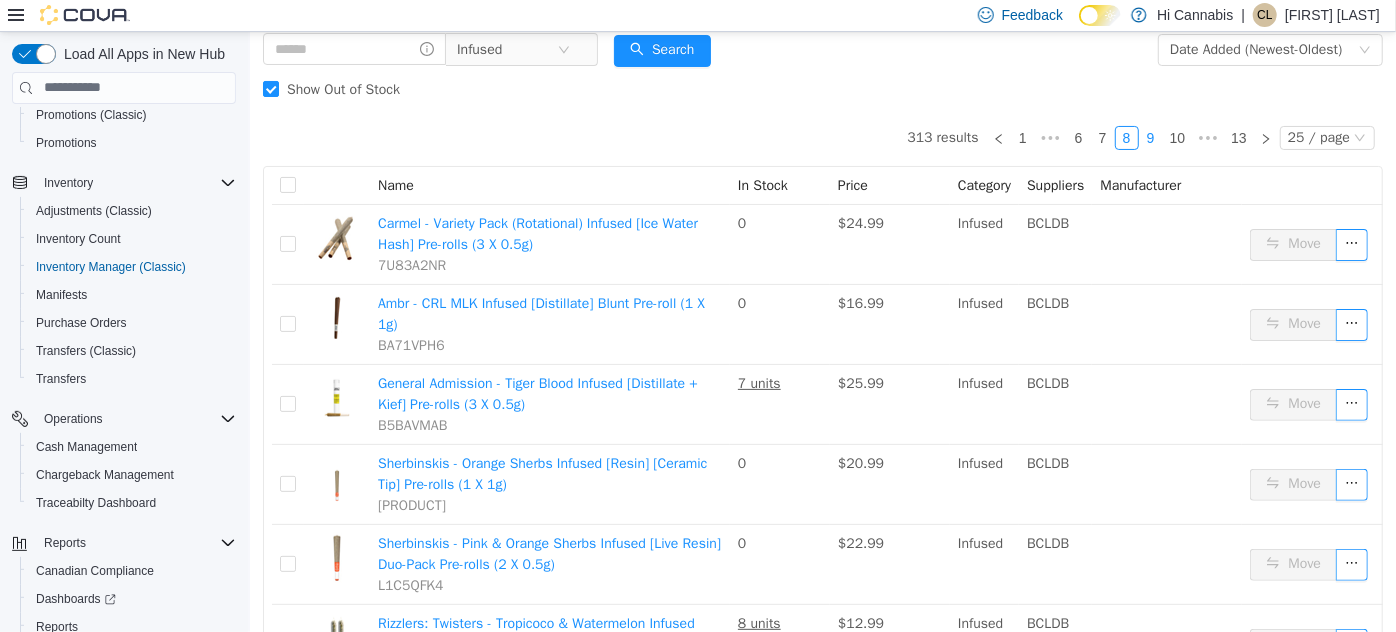 click on "9" at bounding box center (1150, 137) 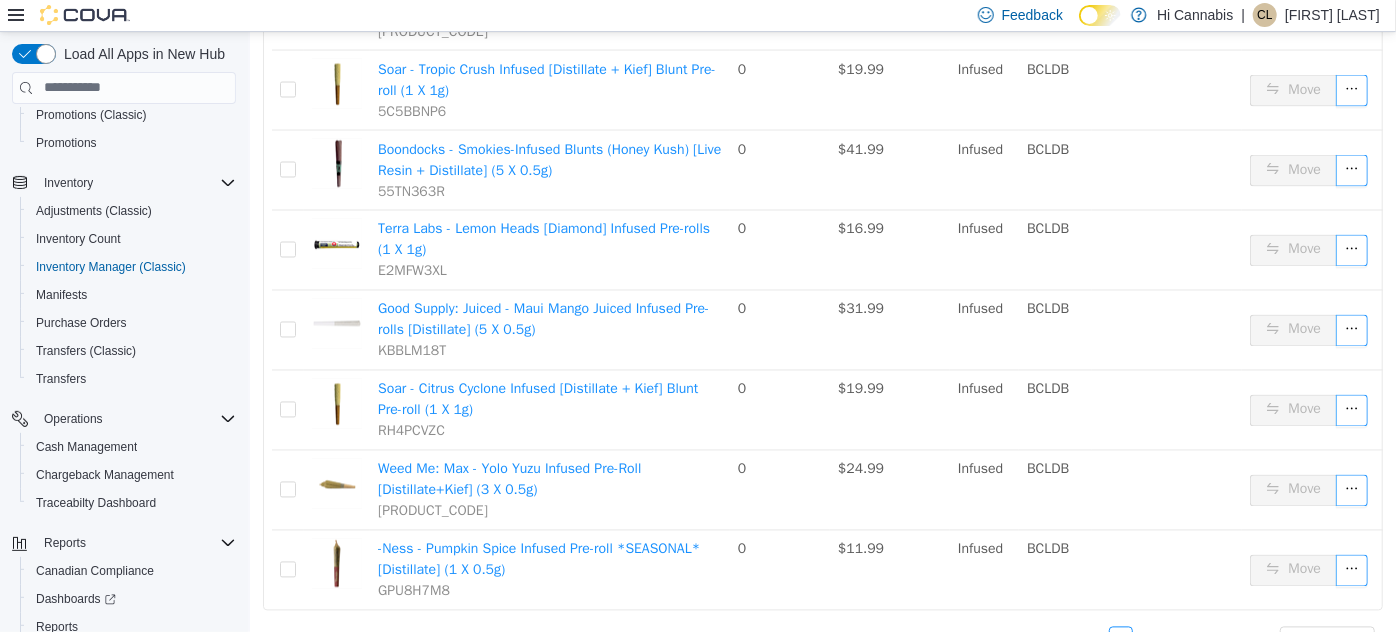 scroll, scrollTop: 1790, scrollLeft: 0, axis: vertical 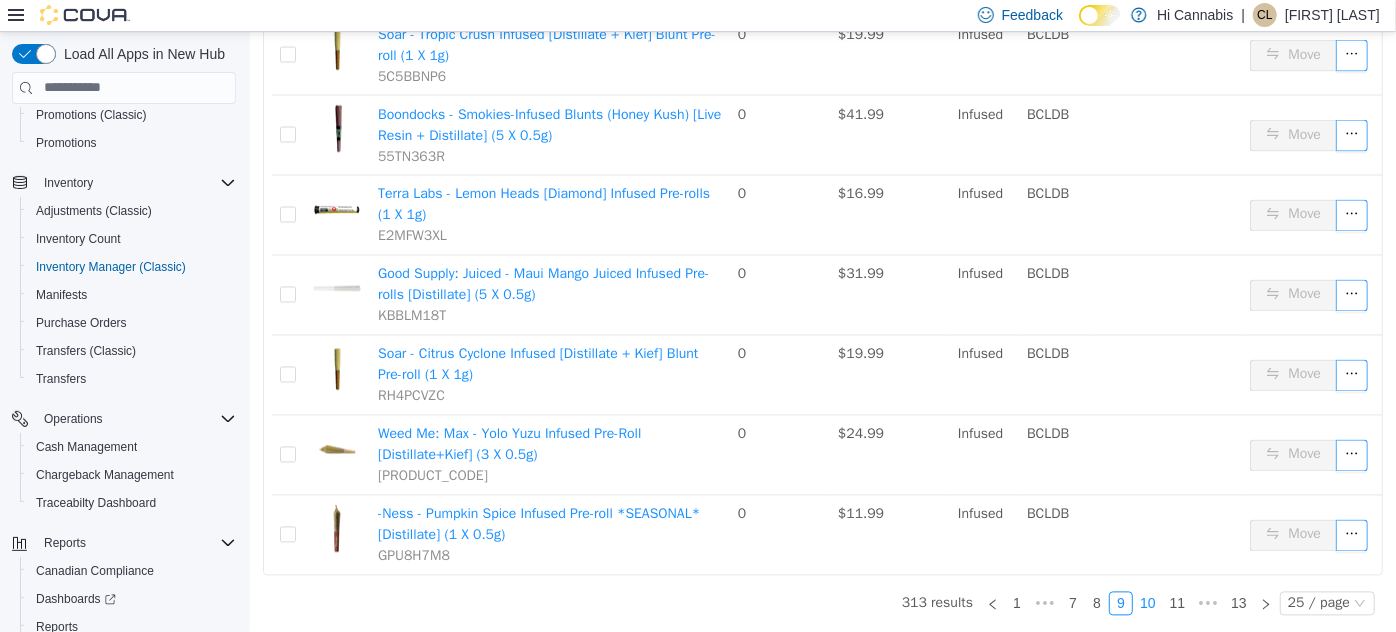 click on "10" at bounding box center [1147, 603] 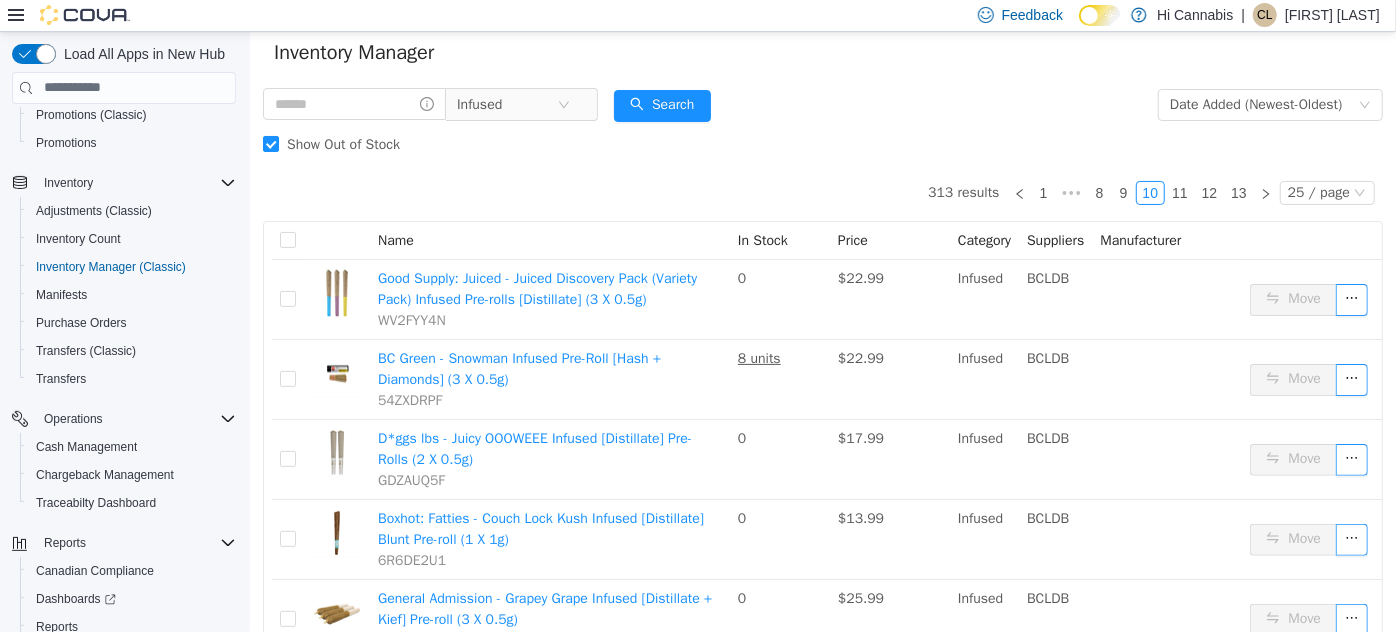 scroll, scrollTop: 42, scrollLeft: 0, axis: vertical 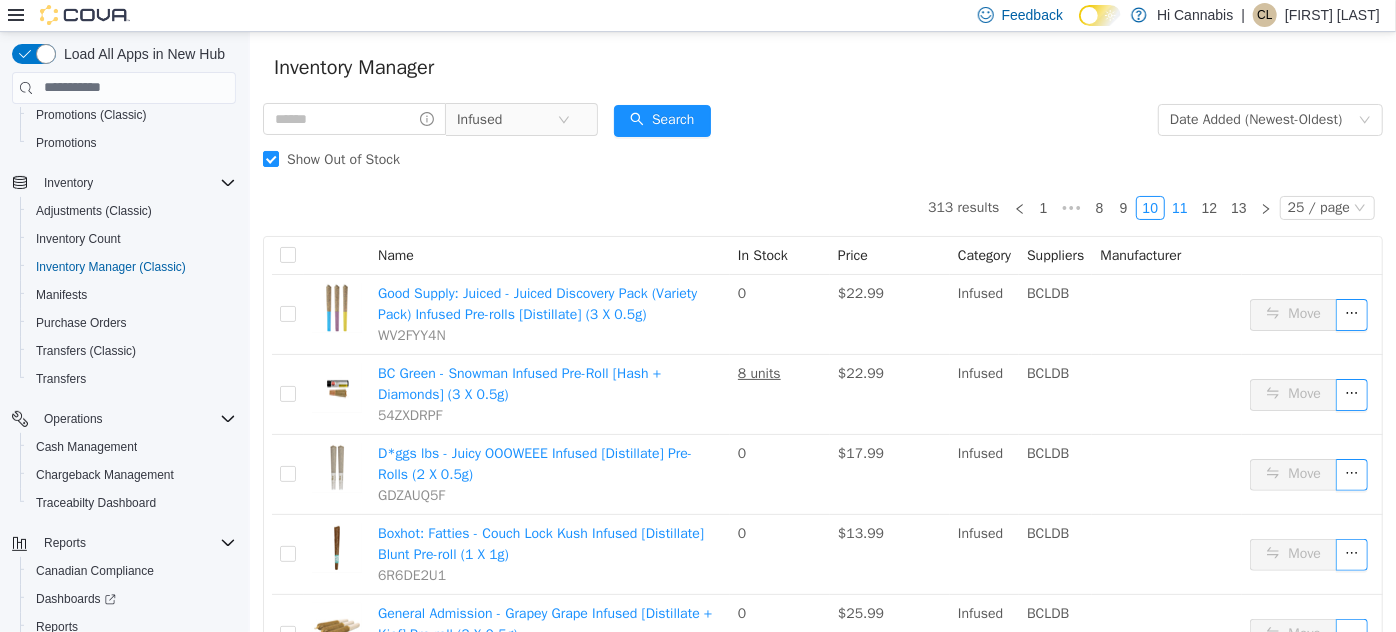 click on "11" at bounding box center [1179, 207] 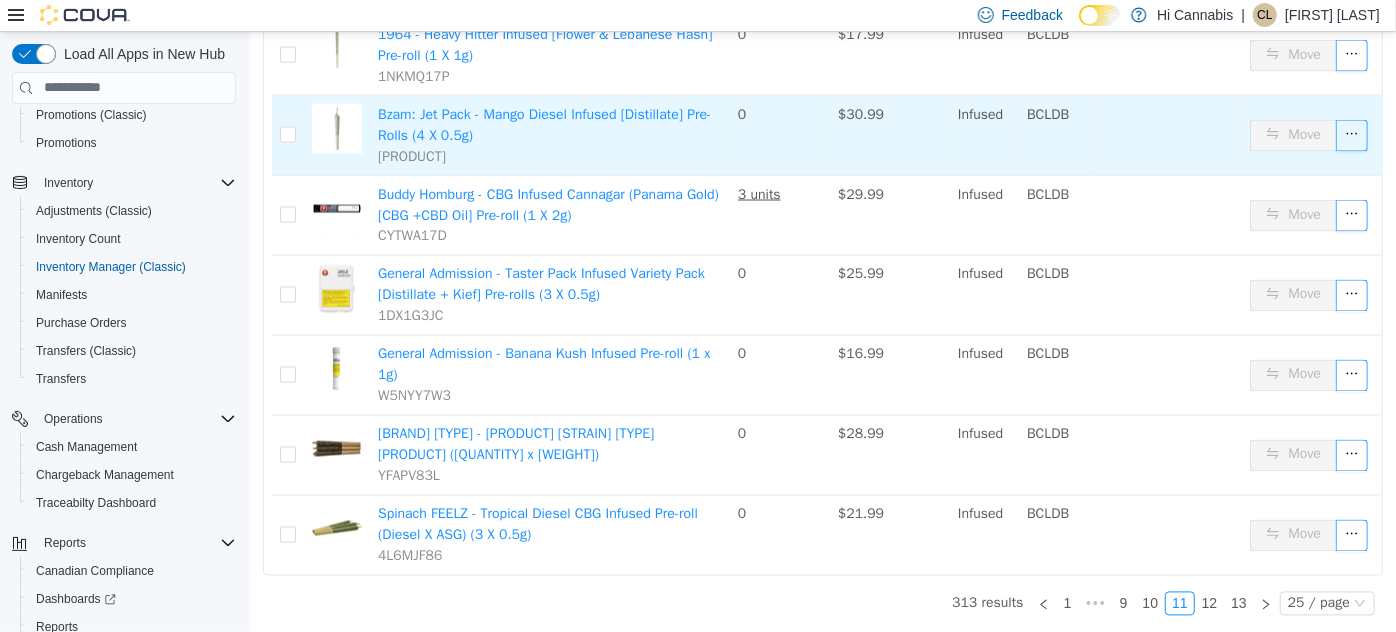 scroll, scrollTop: 1722, scrollLeft: 0, axis: vertical 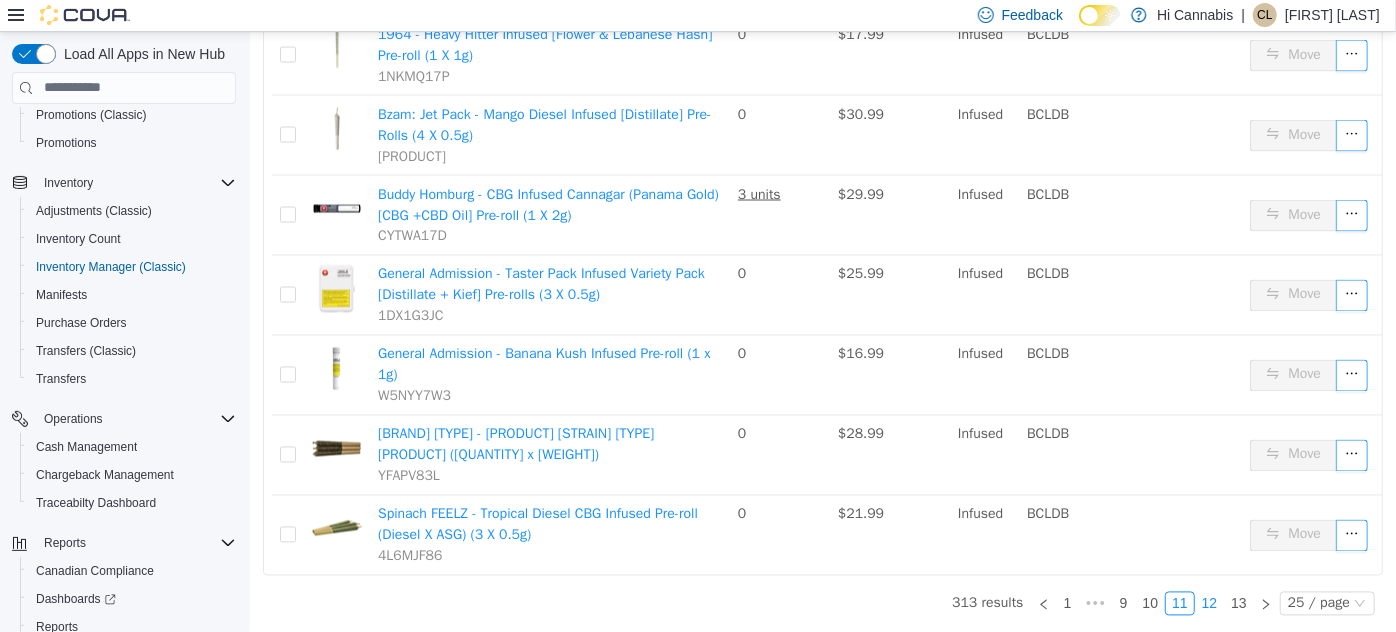 click on "12" at bounding box center (1209, 603) 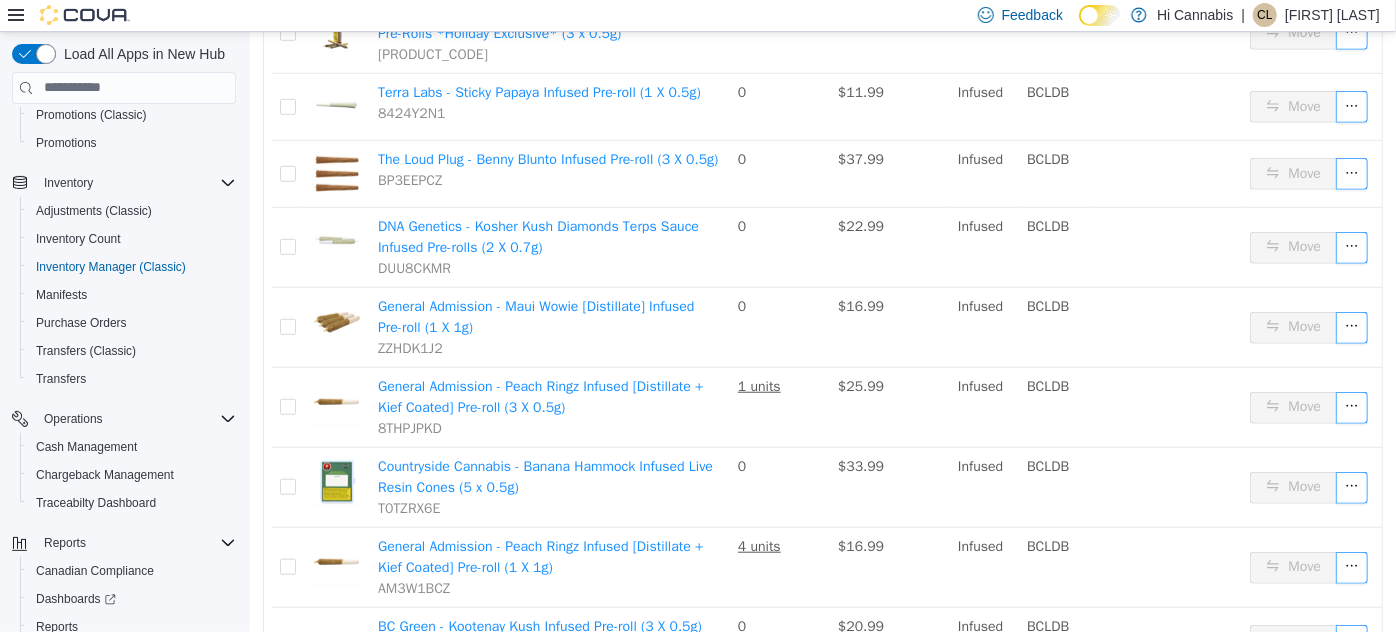 scroll, scrollTop: 605, scrollLeft: 0, axis: vertical 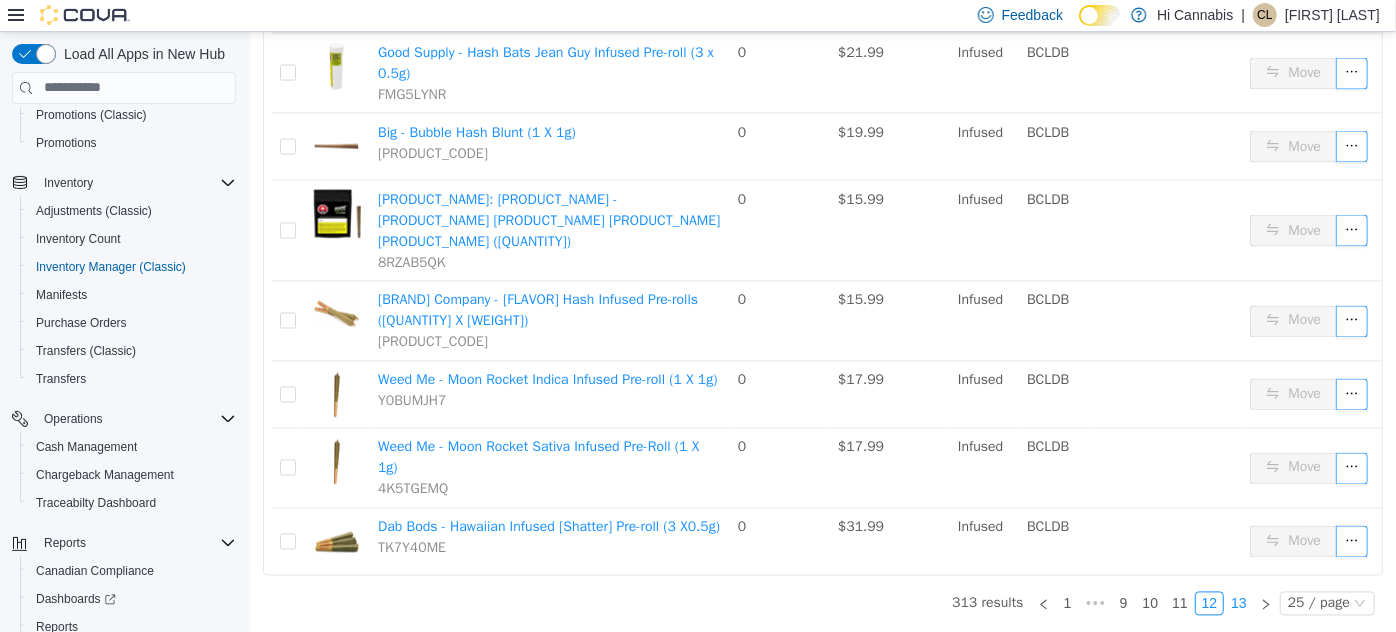 click on "13" at bounding box center (1238, 603) 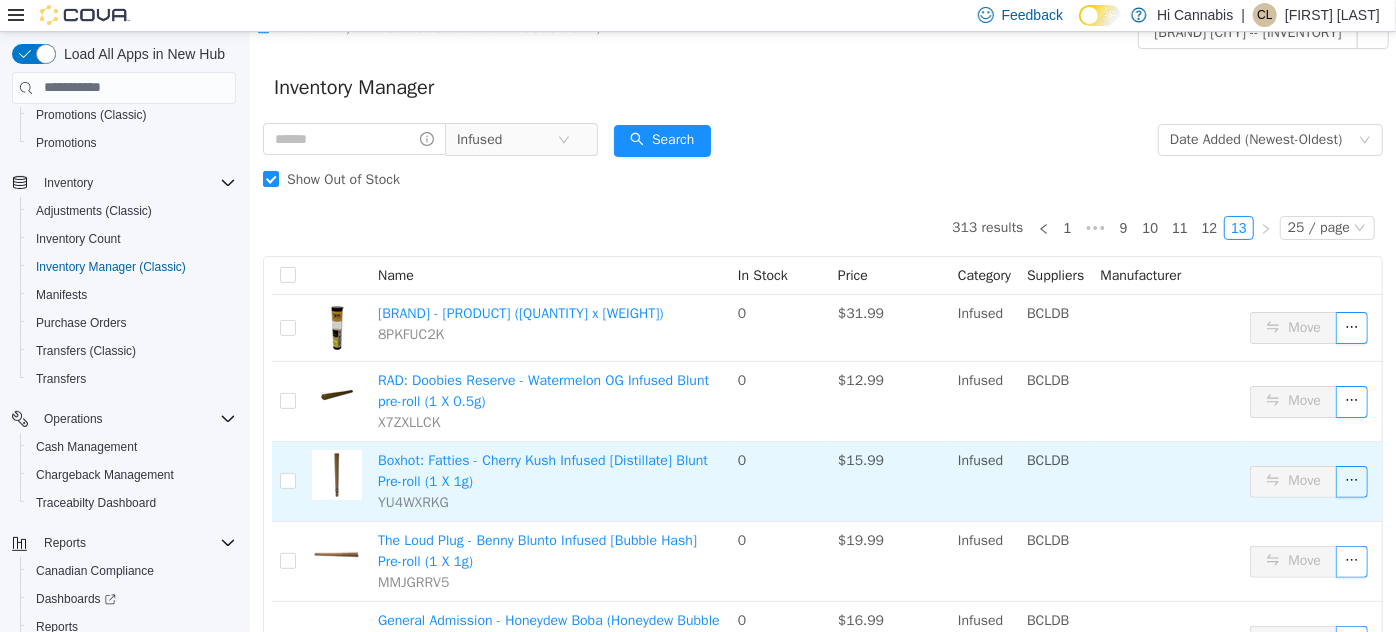 scroll, scrollTop: 0, scrollLeft: 0, axis: both 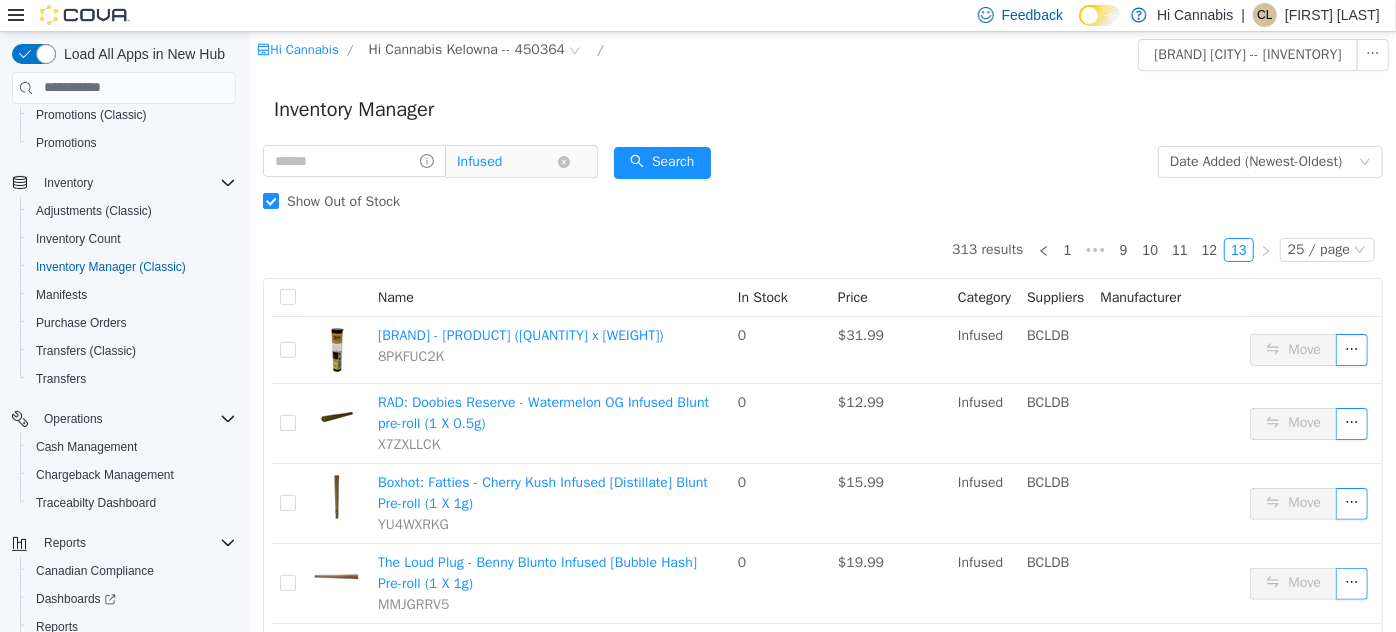 click on "Infused" at bounding box center [506, 161] 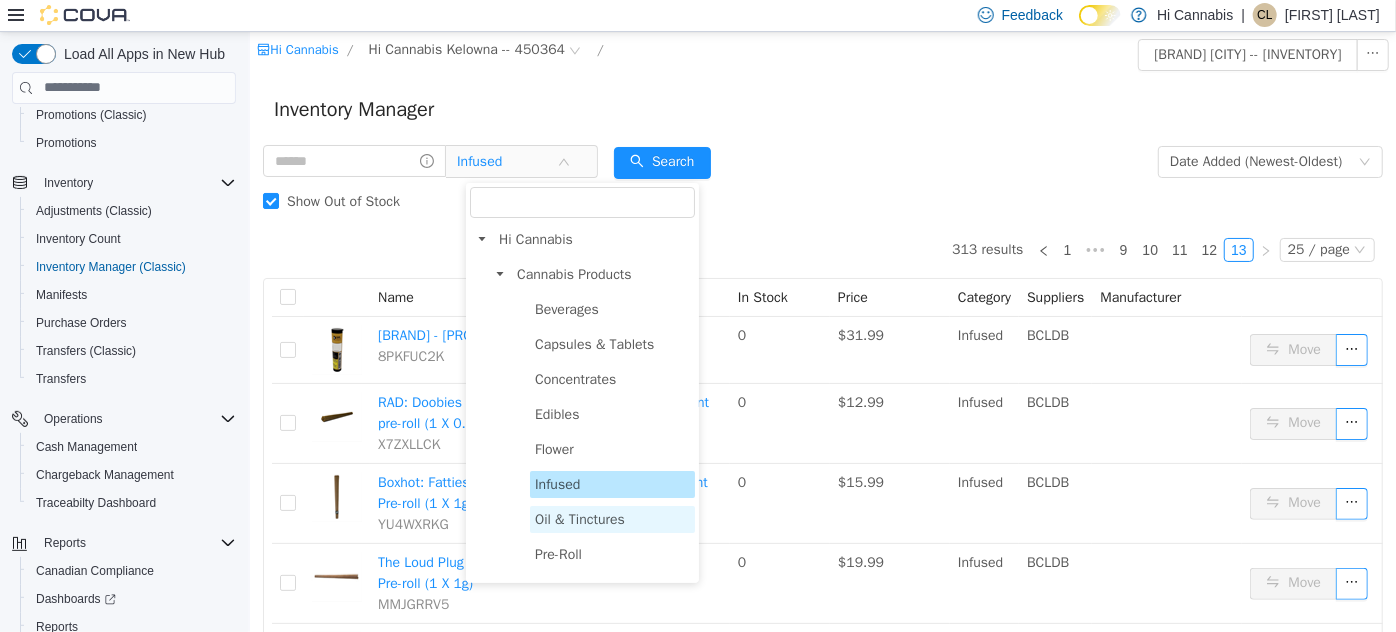 click on "Oil & Tinctures" at bounding box center (579, 518) 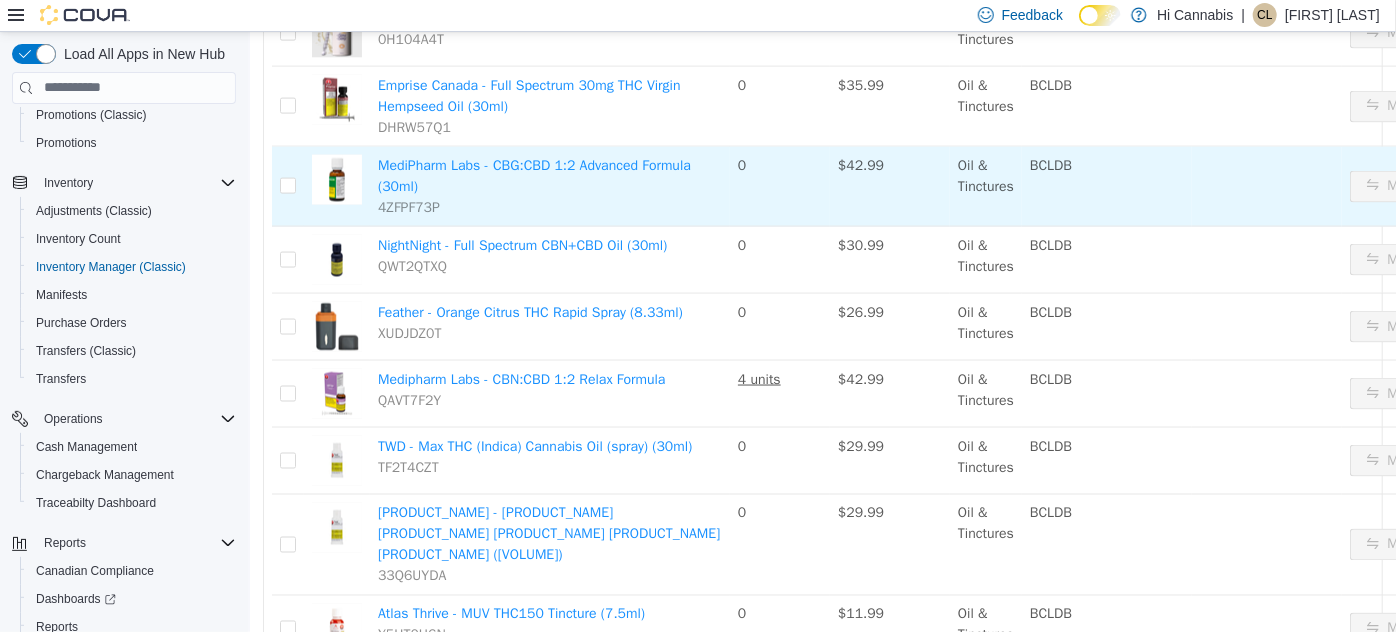 scroll, scrollTop: 1535, scrollLeft: 0, axis: vertical 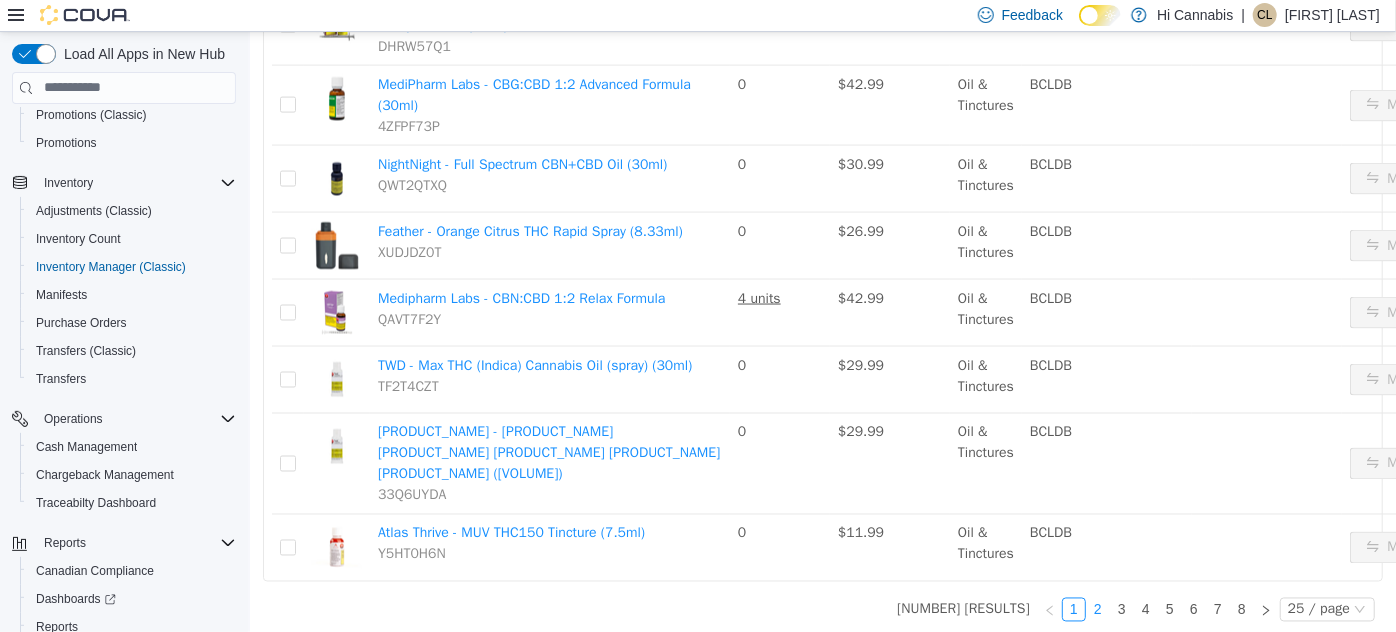 click on "2" at bounding box center [1097, 609] 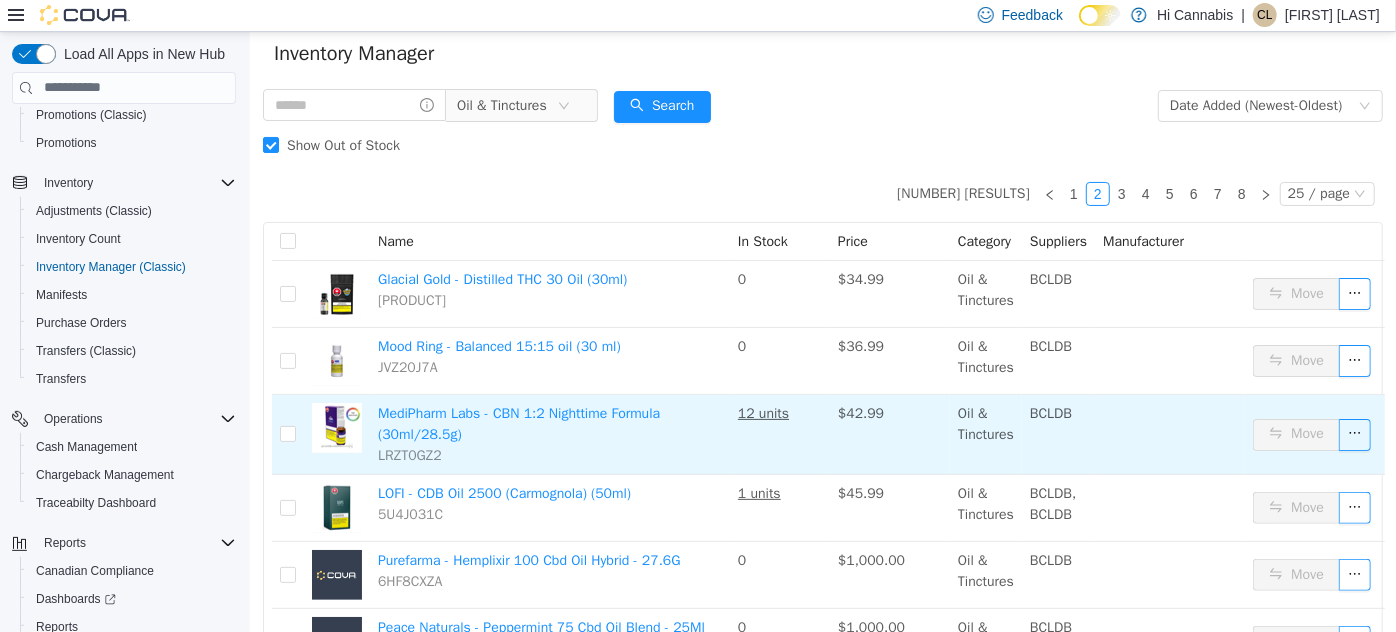 scroll, scrollTop: 33, scrollLeft: 0, axis: vertical 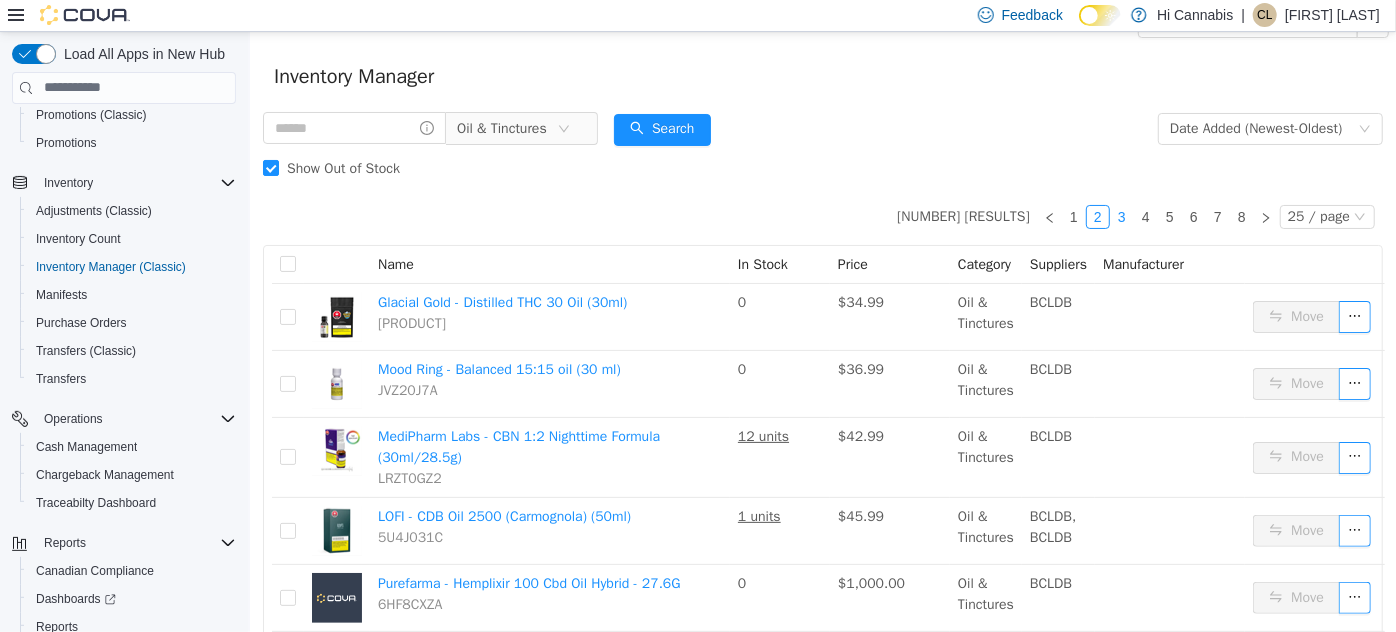 click on "3" at bounding box center [1121, 216] 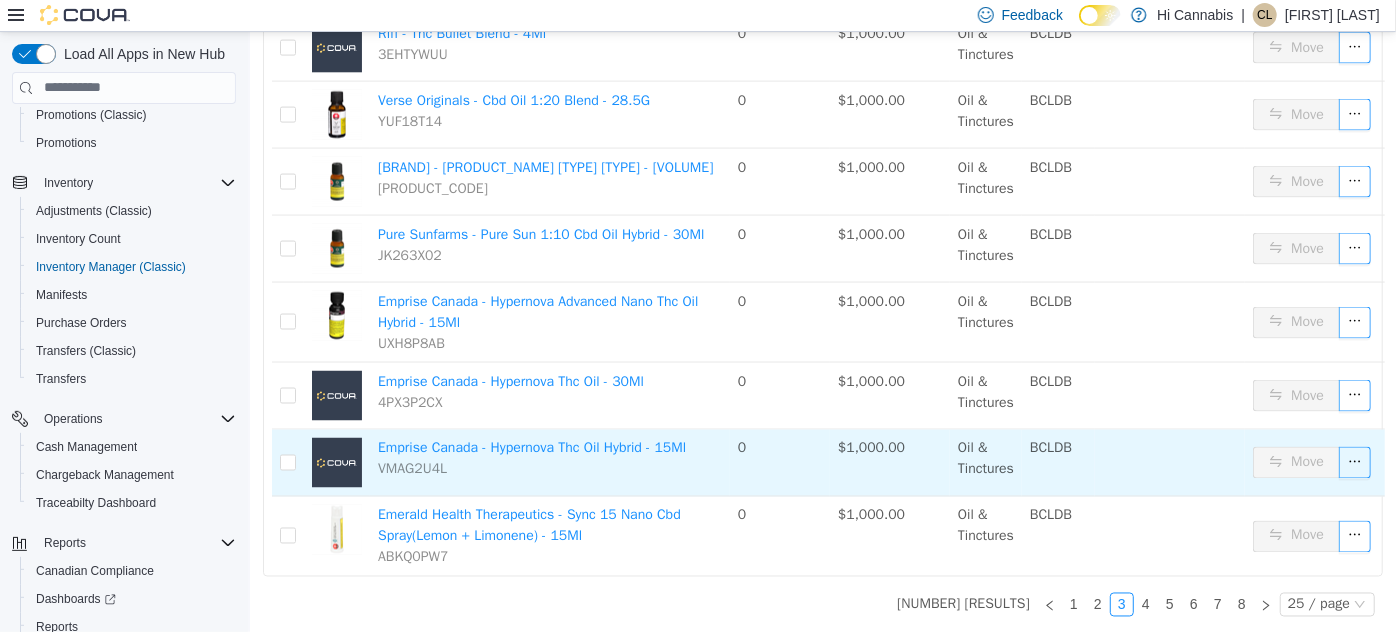 scroll, scrollTop: 1514, scrollLeft: 0, axis: vertical 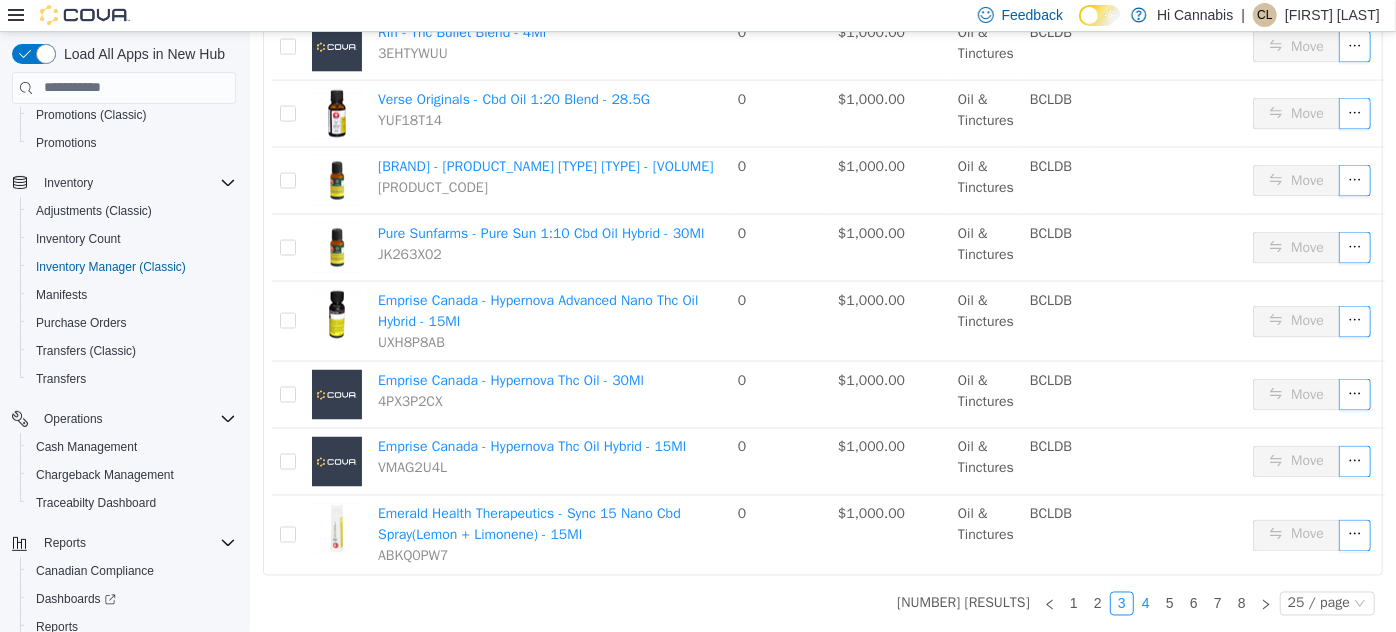 click on "4" at bounding box center (1145, 603) 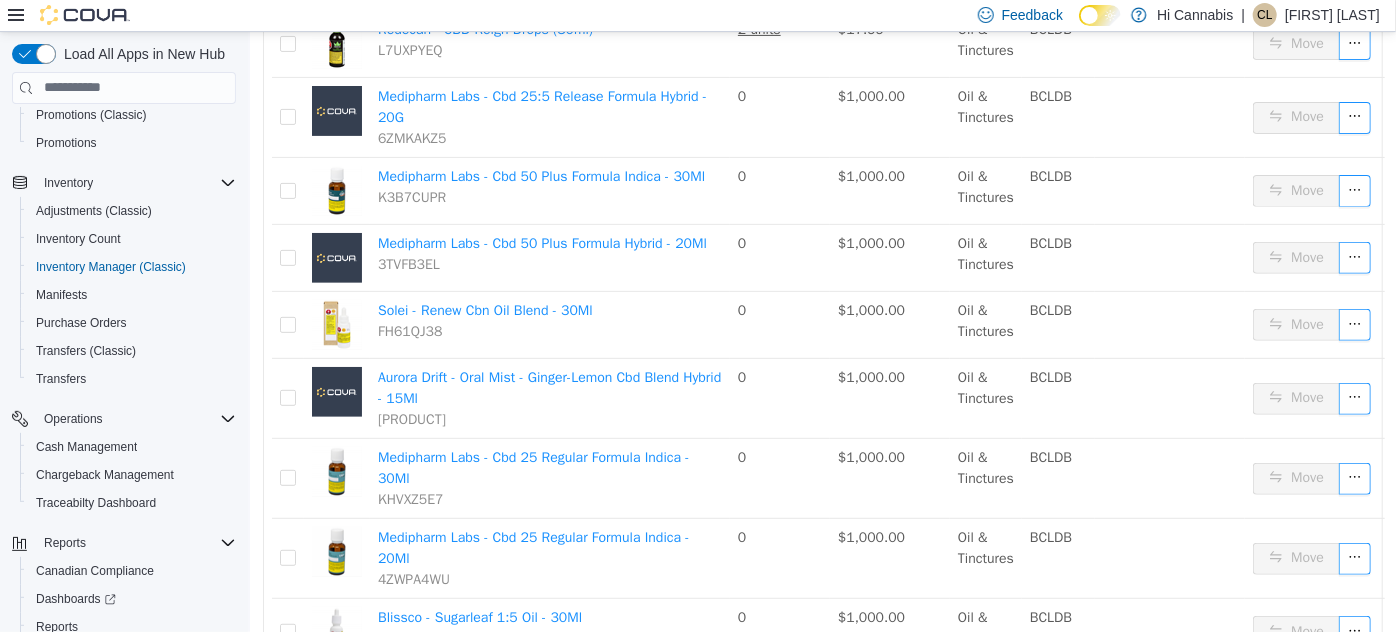 scroll, scrollTop: 0, scrollLeft: 0, axis: both 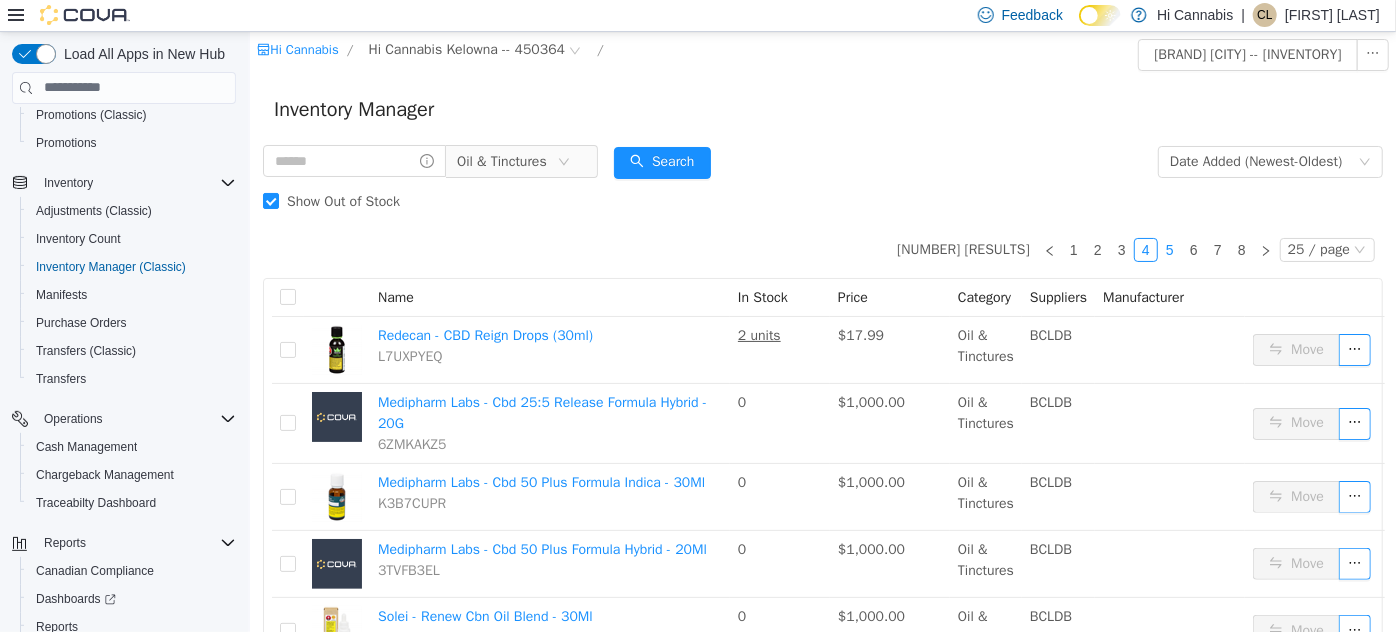 click on "5" at bounding box center (1169, 249) 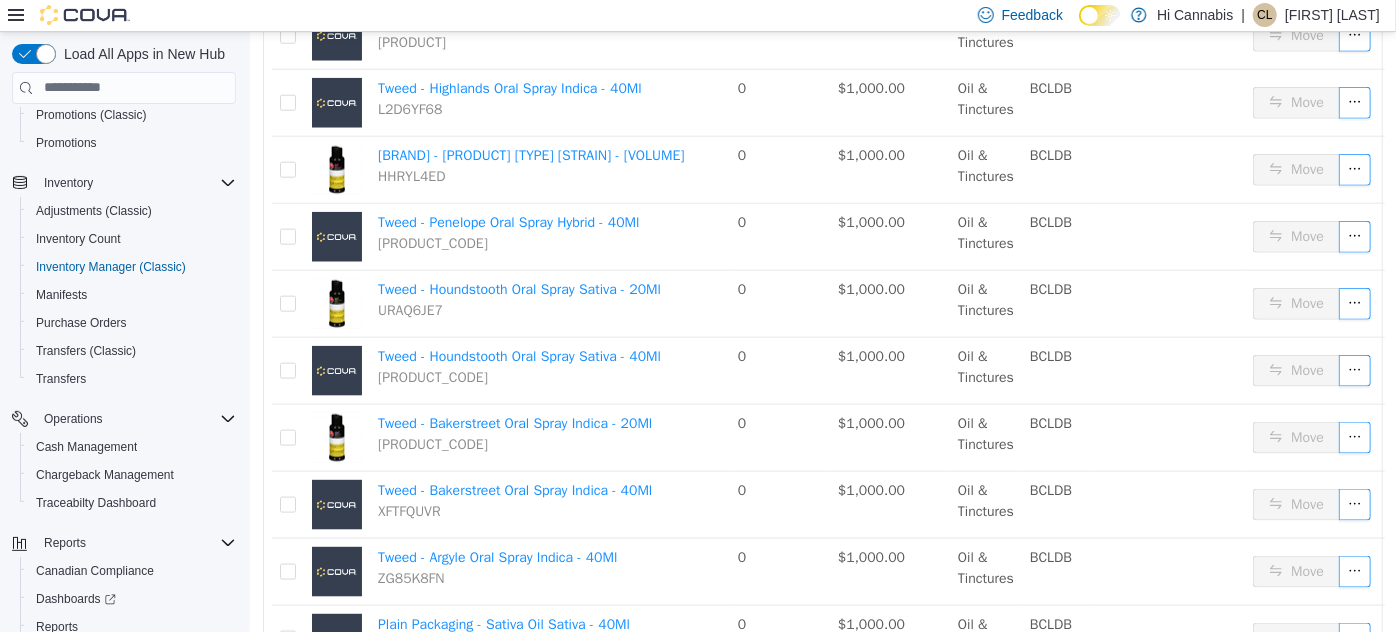 scroll, scrollTop: 1488, scrollLeft: 0, axis: vertical 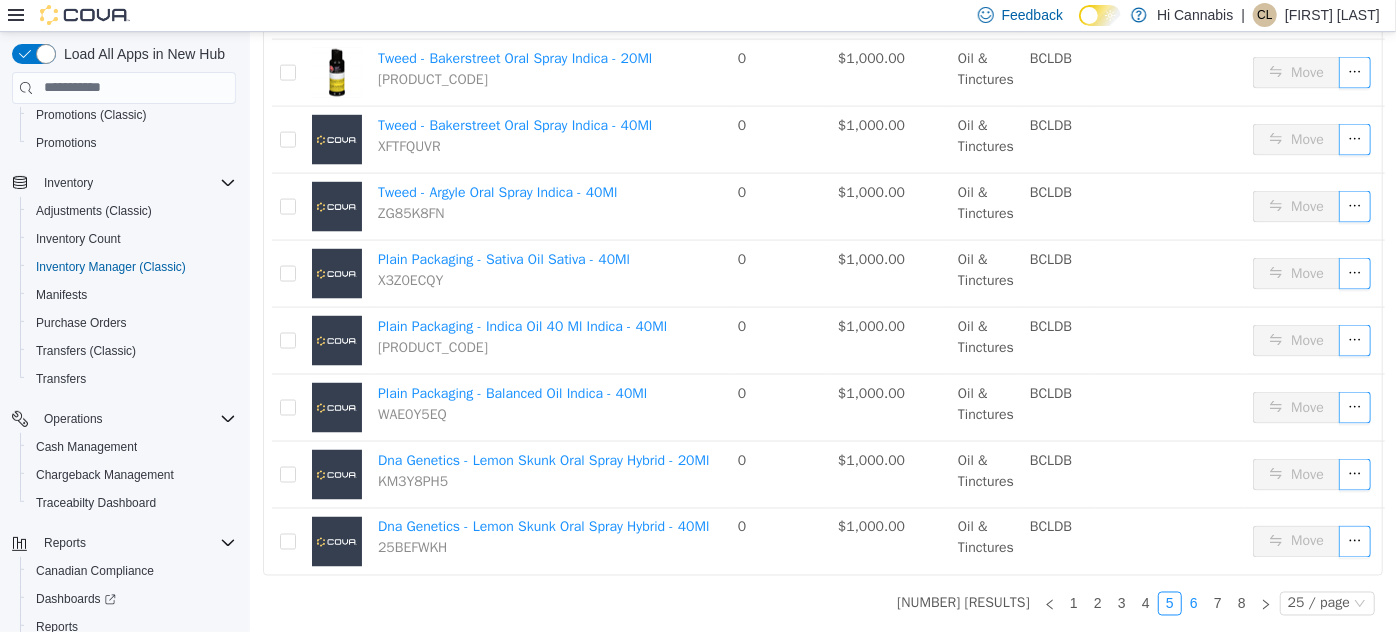 click on "6" at bounding box center [1193, 603] 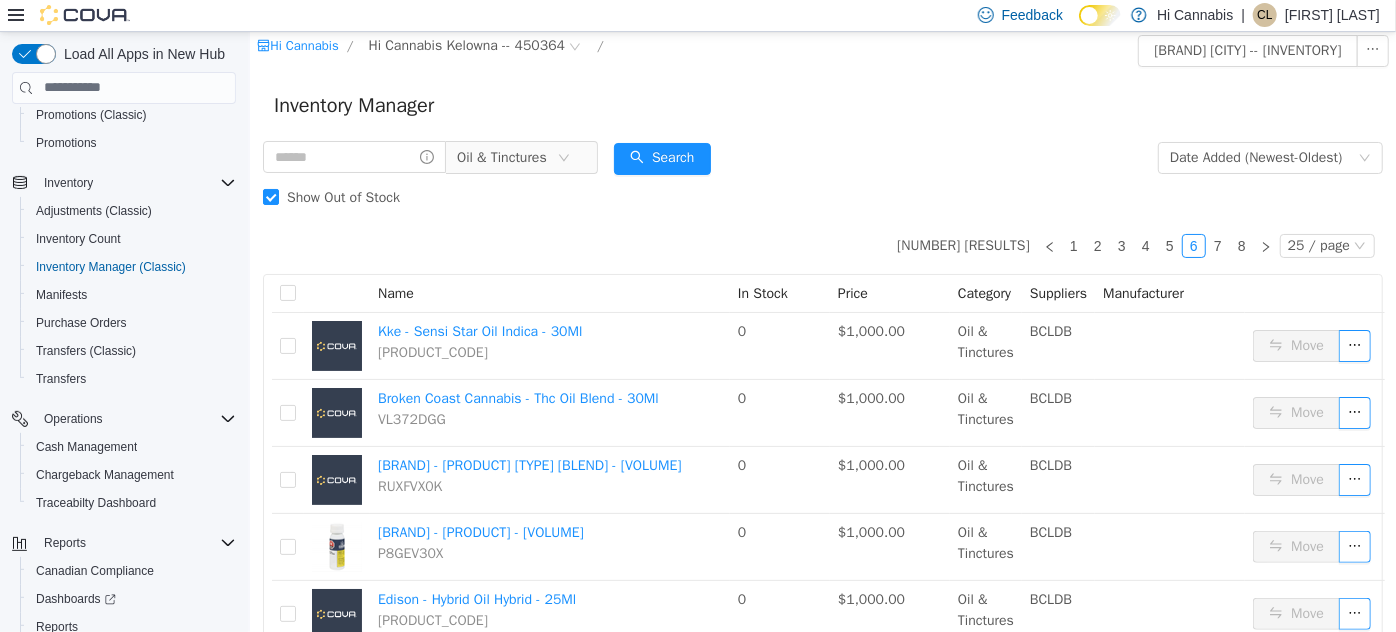 scroll, scrollTop: 0, scrollLeft: 0, axis: both 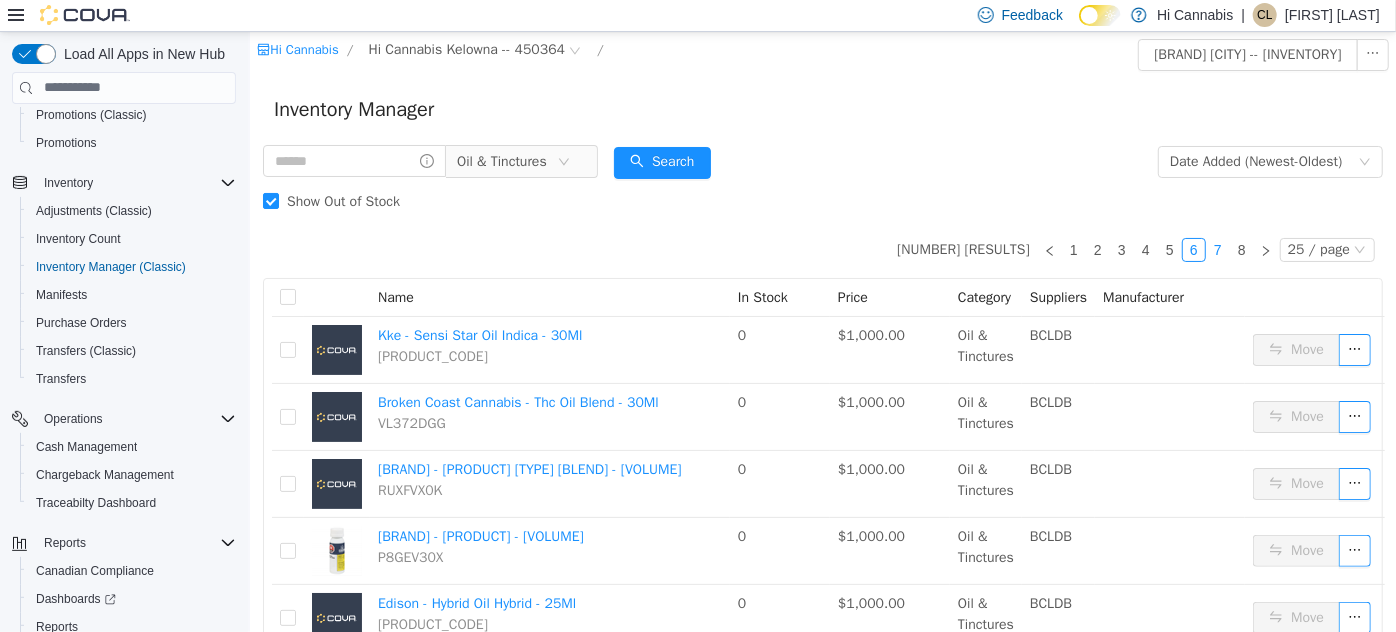 click on "7" at bounding box center [1217, 249] 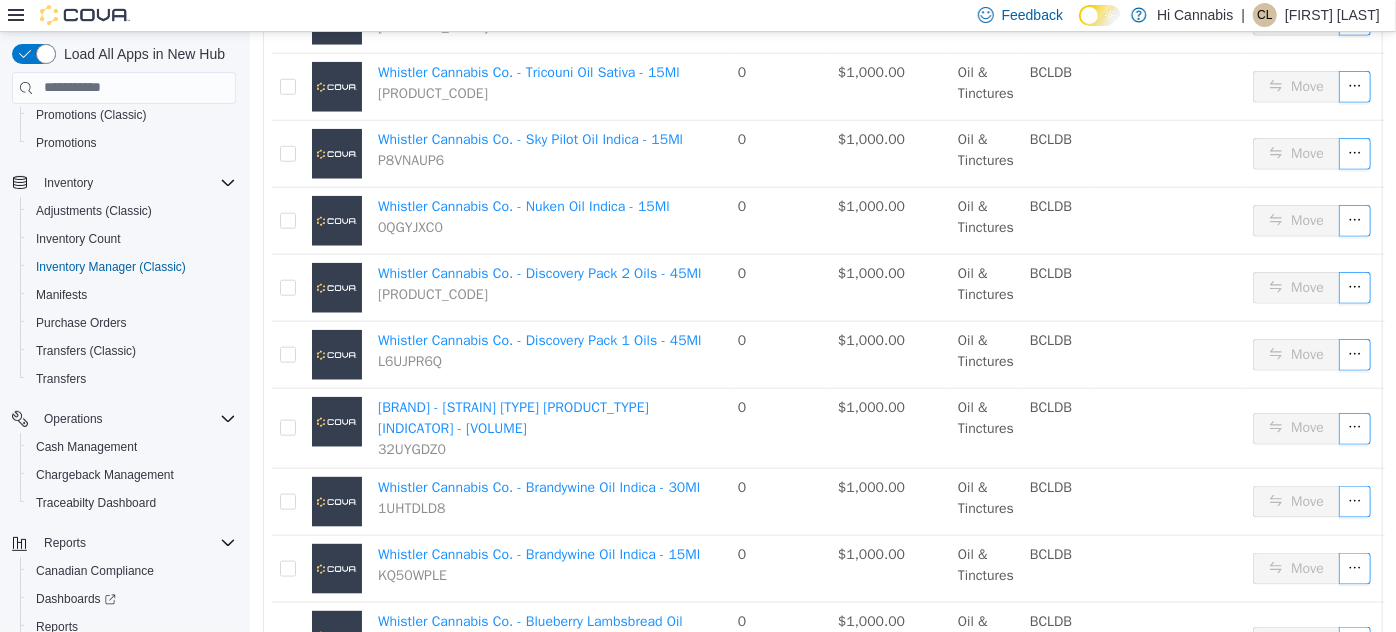 scroll, scrollTop: 1436, scrollLeft: 0, axis: vertical 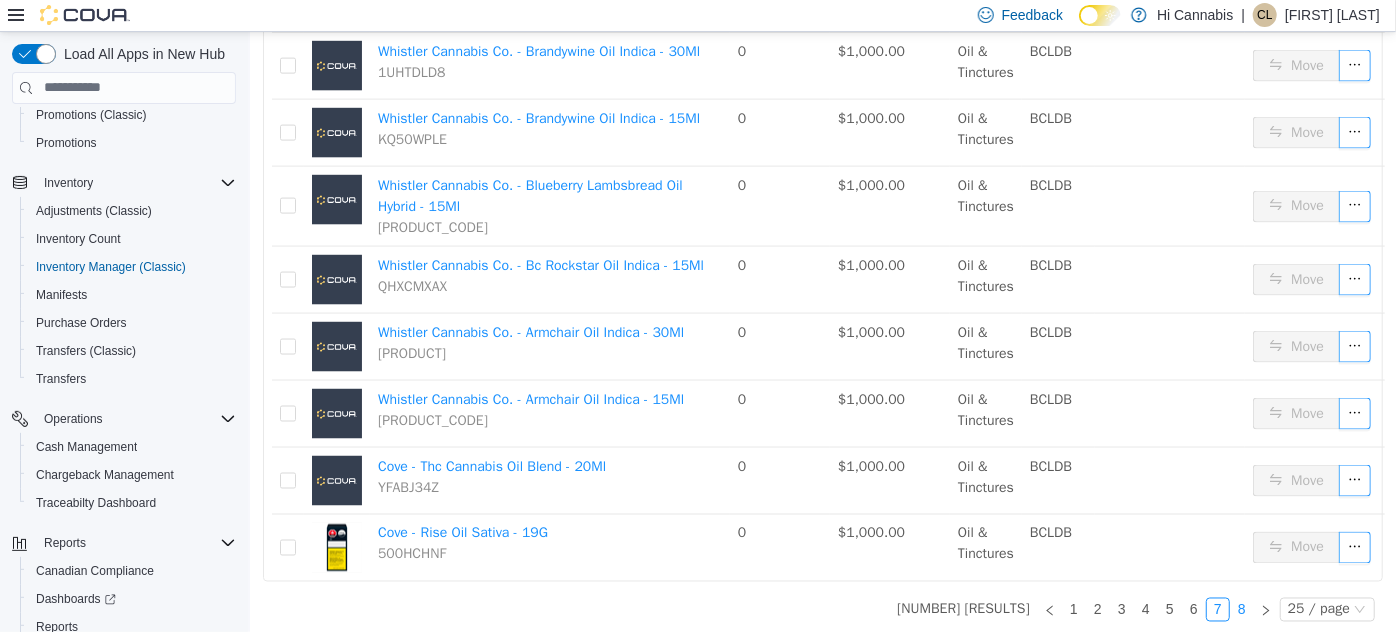 click on "8" at bounding box center [1241, 609] 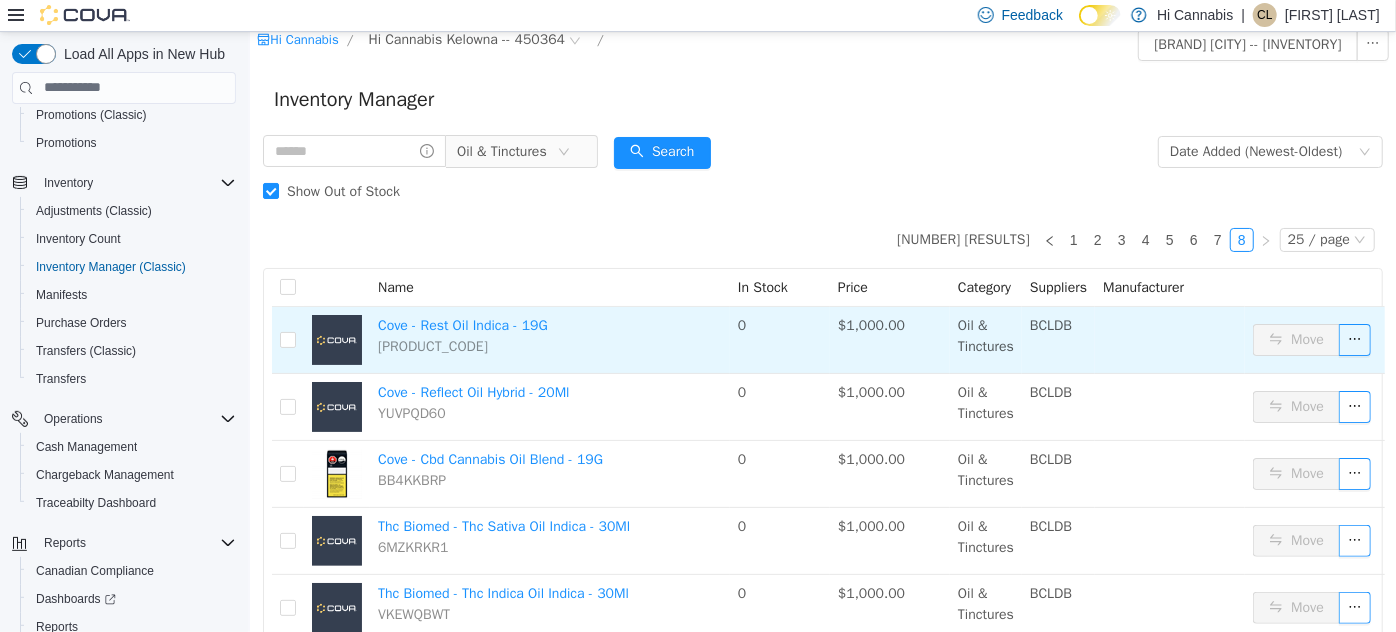 scroll, scrollTop: 0, scrollLeft: 0, axis: both 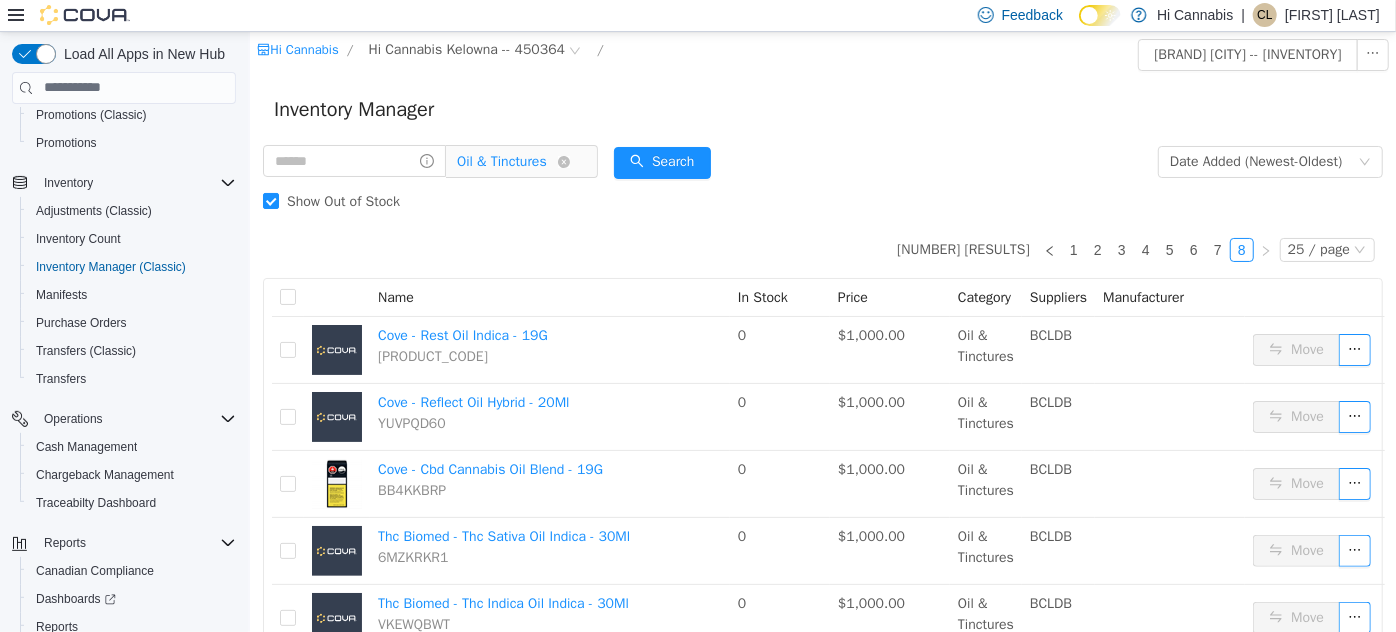 click on "Oil & Tinctures" at bounding box center [501, 161] 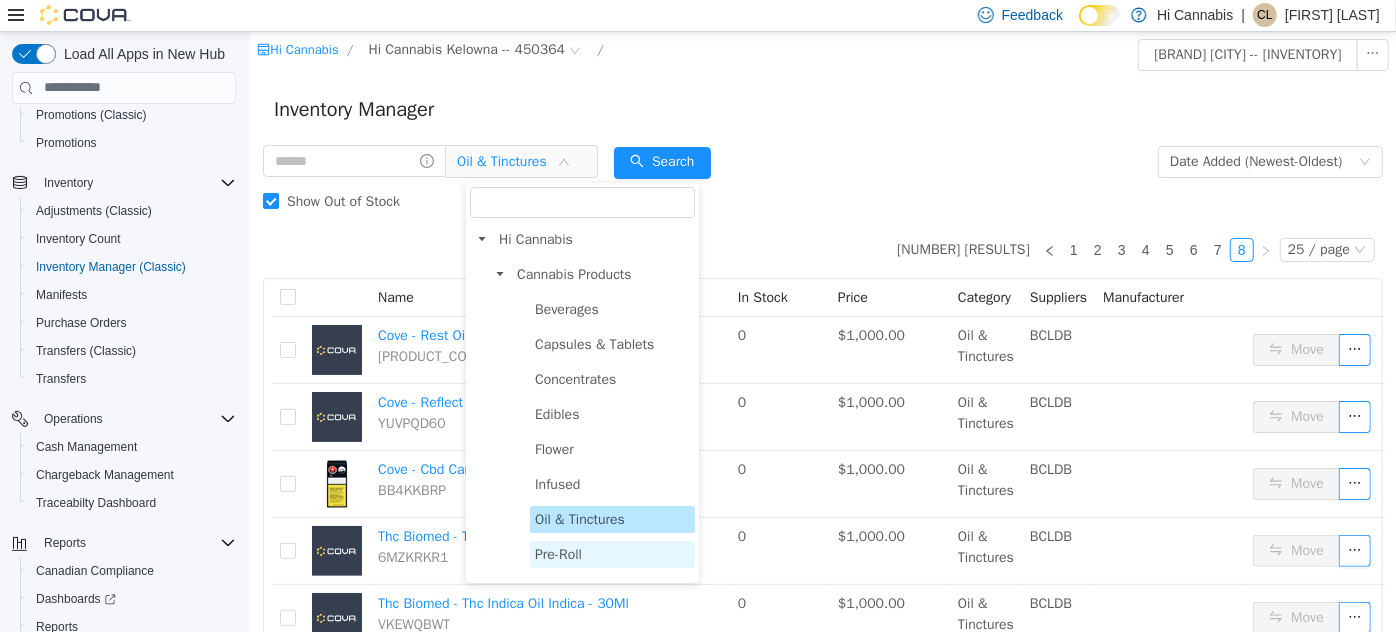 click on "Pre-Roll" at bounding box center [557, 553] 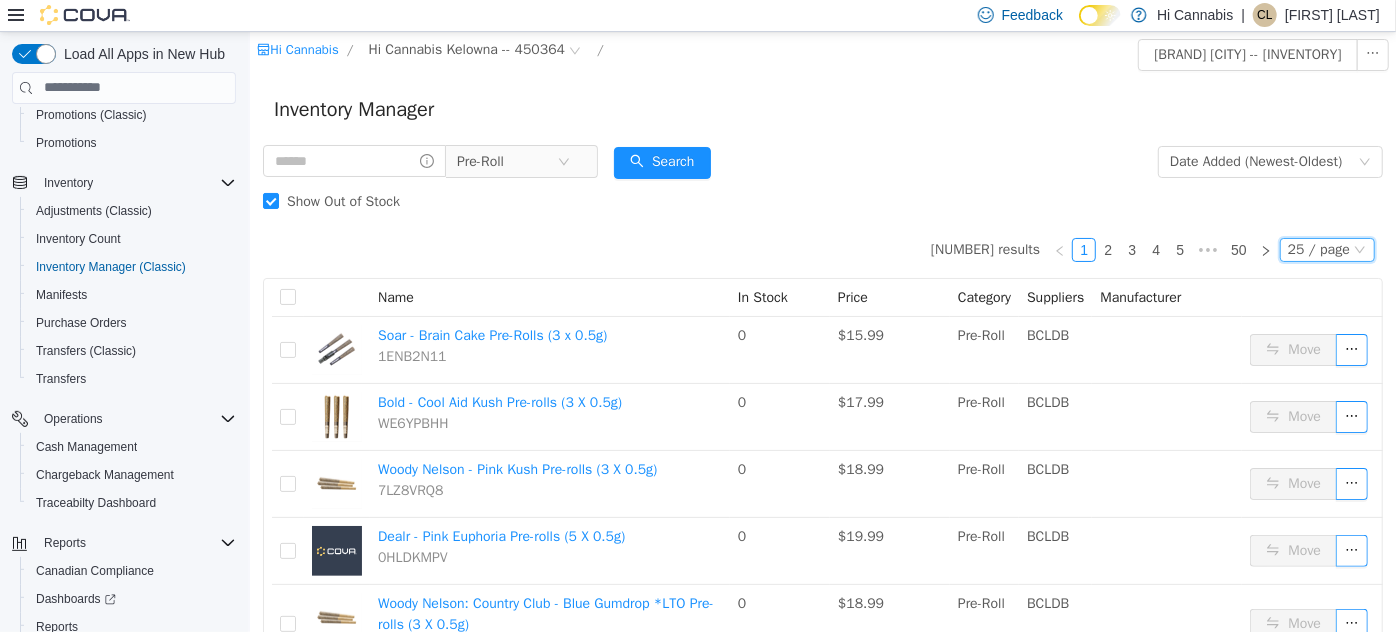 click on "25 / page" at bounding box center (1318, 249) 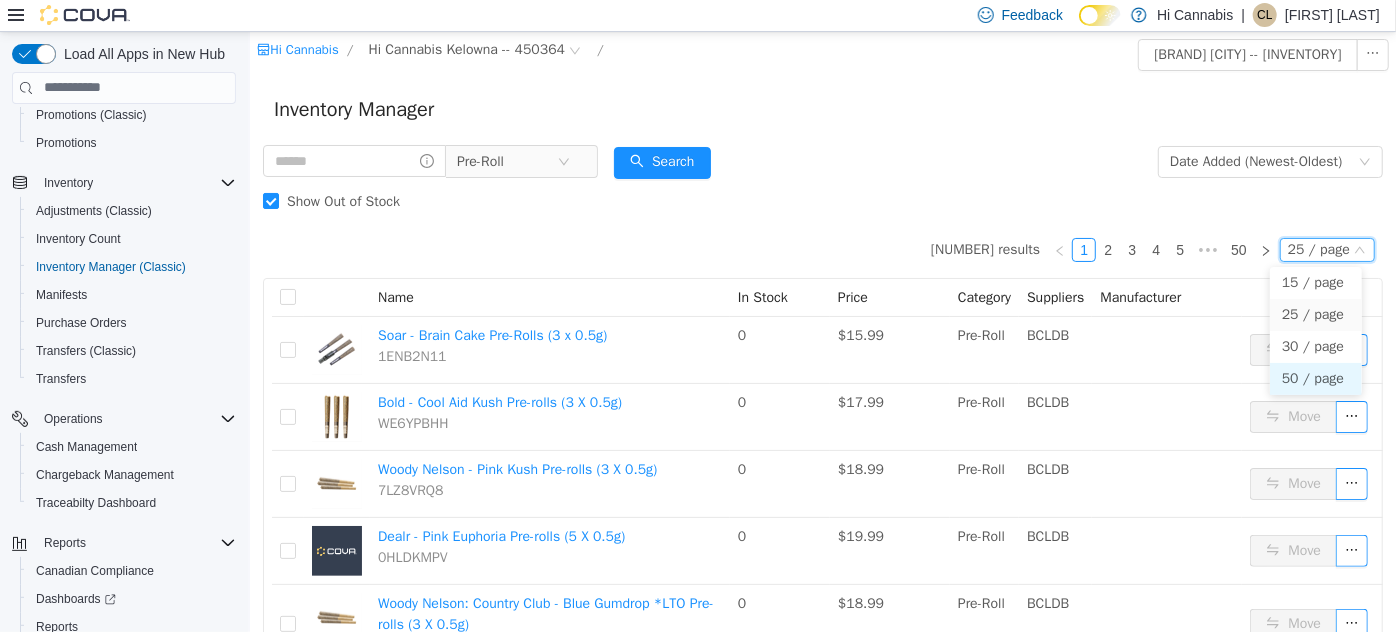 click on "50 / page" at bounding box center [1315, 378] 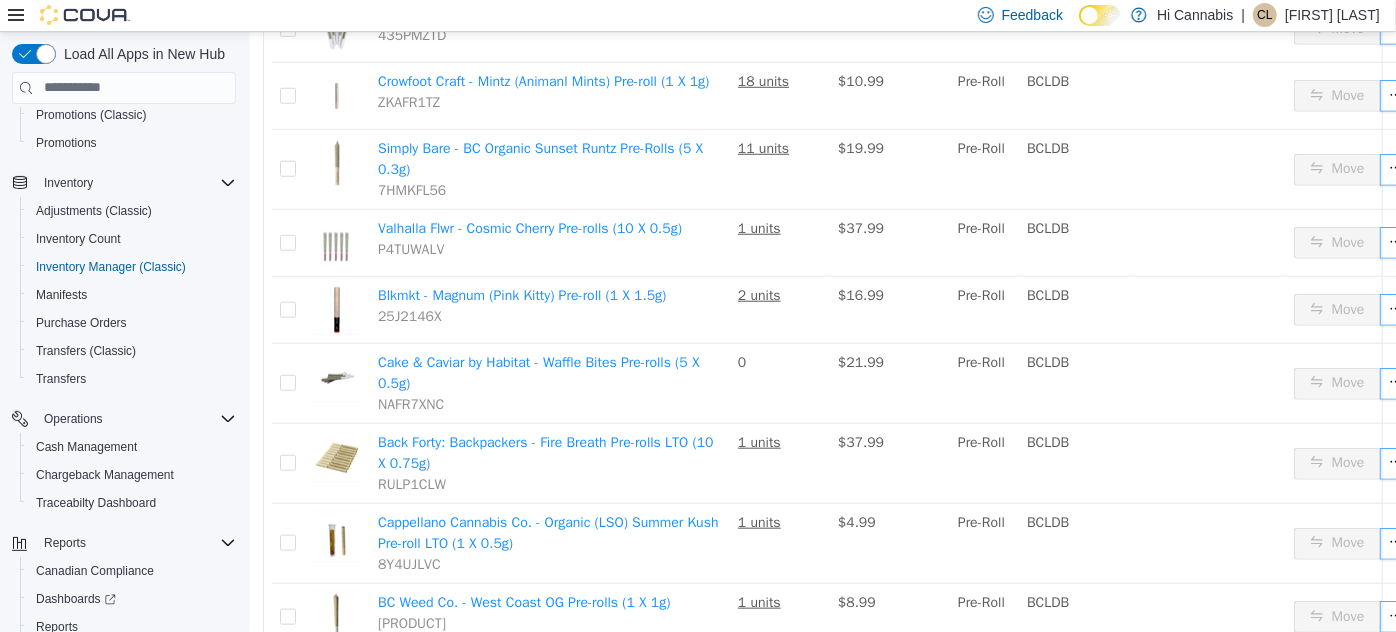 scroll, scrollTop: 818, scrollLeft: 0, axis: vertical 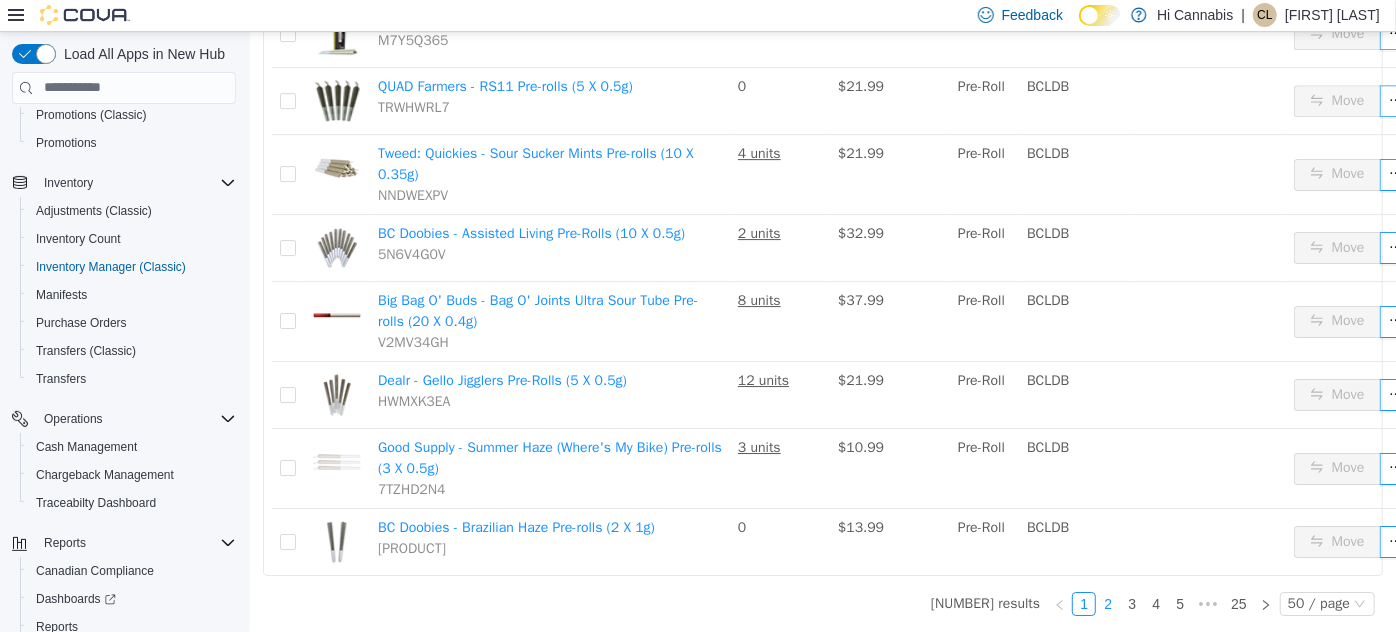 click on "2" at bounding box center (1107, 603) 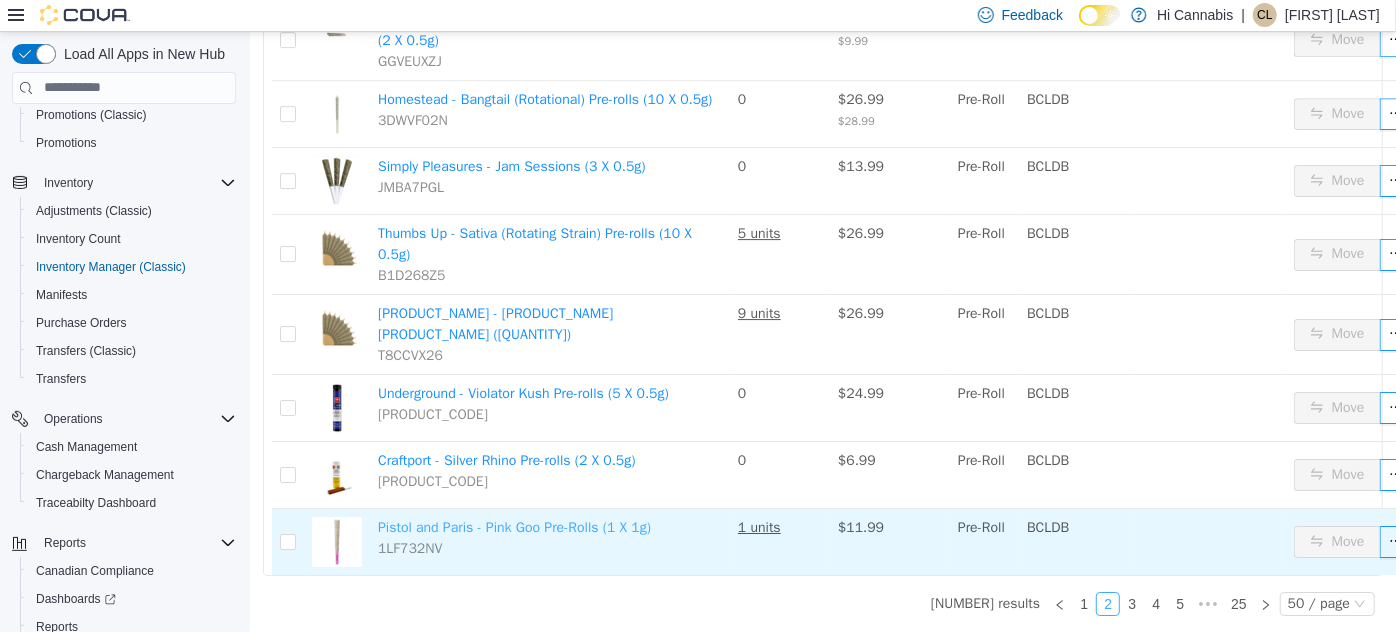 scroll, scrollTop: 3338, scrollLeft: 0, axis: vertical 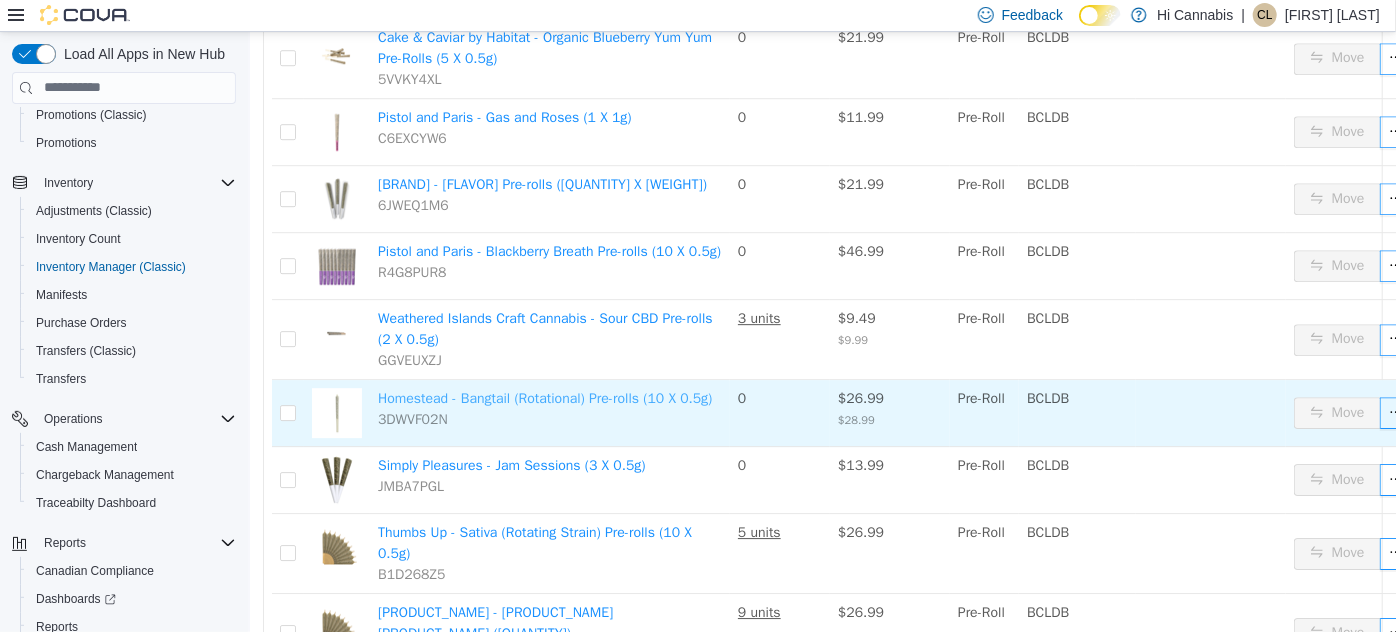 click on "Homestead - Bangtail (Rotational) Pre-rolls (10 X 0.5g)" at bounding box center [544, 397] 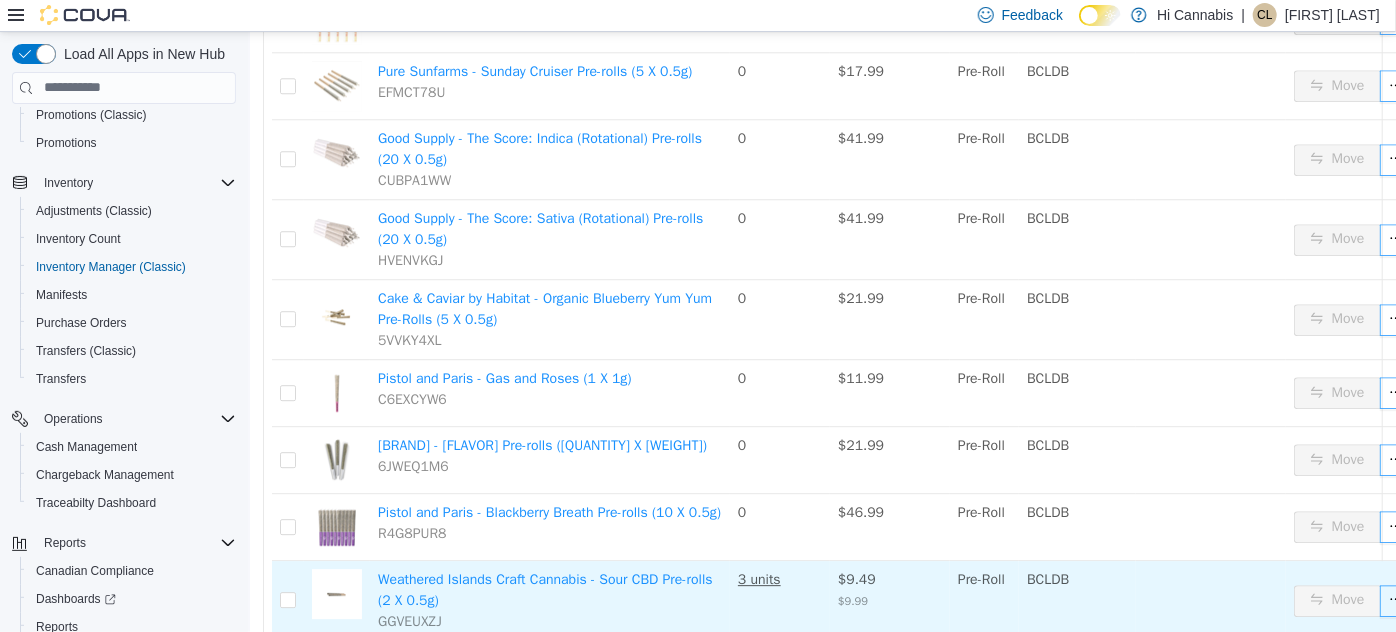 scroll, scrollTop: 2702, scrollLeft: 0, axis: vertical 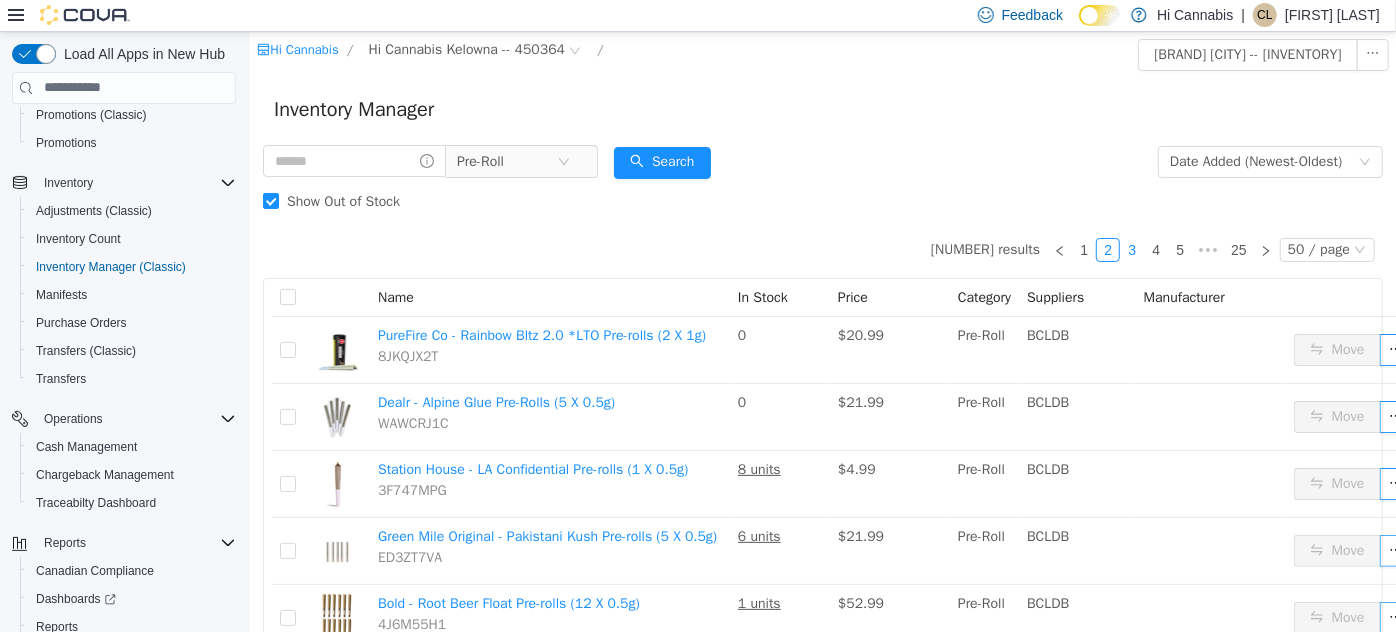 click on "3" at bounding box center (1131, 249) 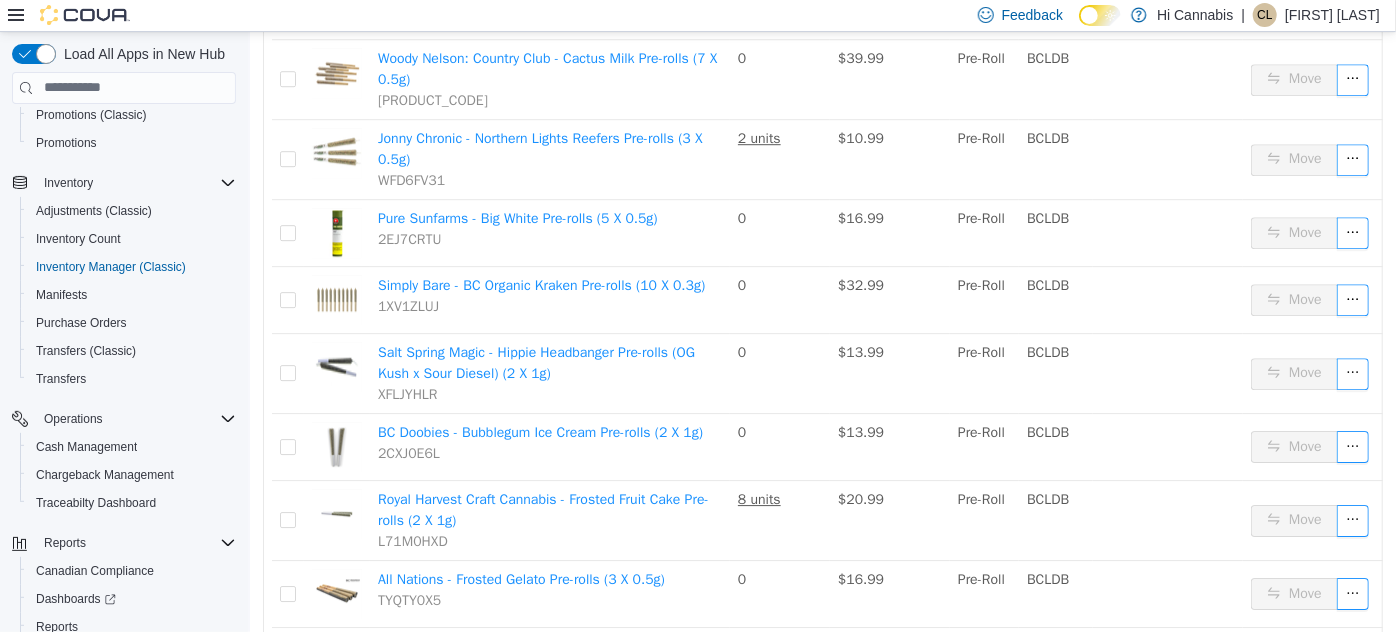 scroll, scrollTop: 3090, scrollLeft: 0, axis: vertical 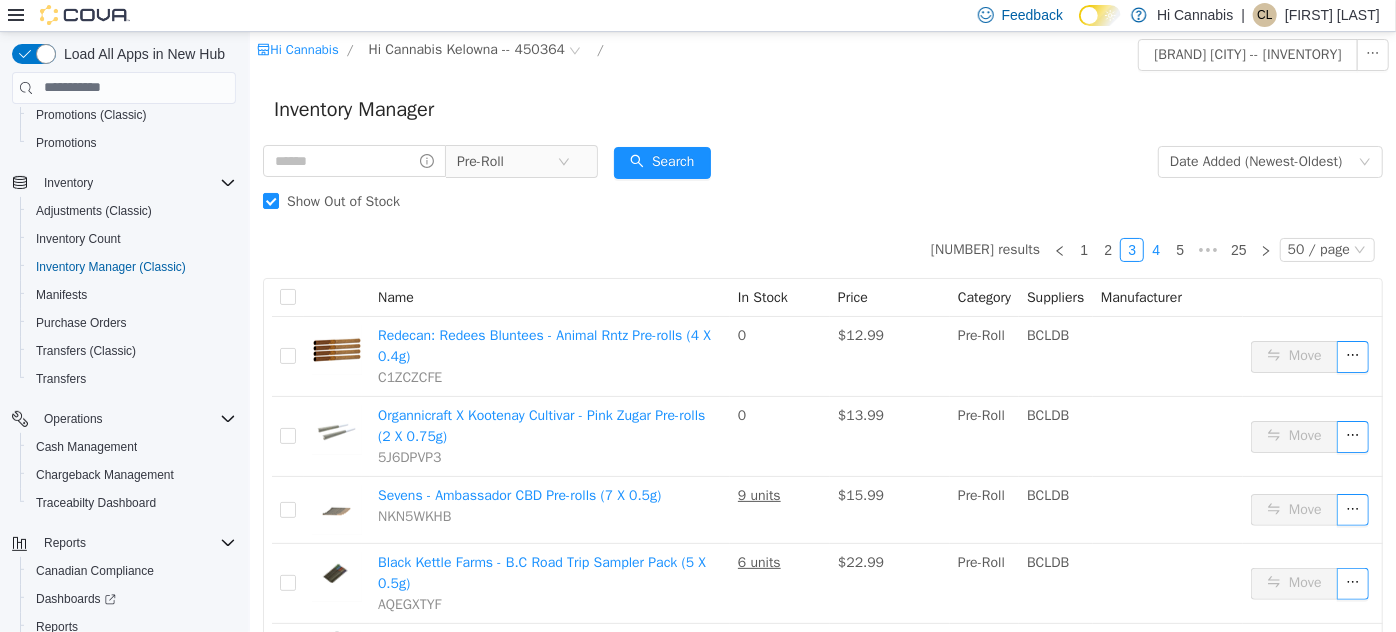 click on "4" at bounding box center (1155, 249) 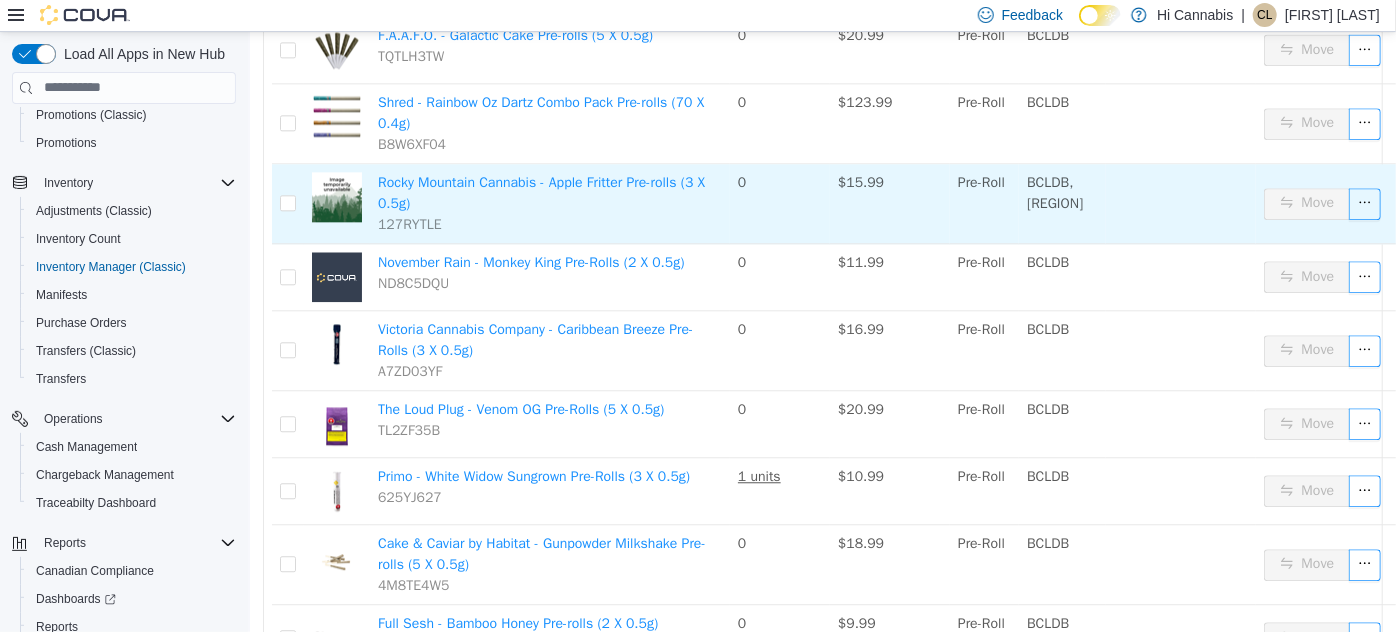 scroll, scrollTop: 2454, scrollLeft: 0, axis: vertical 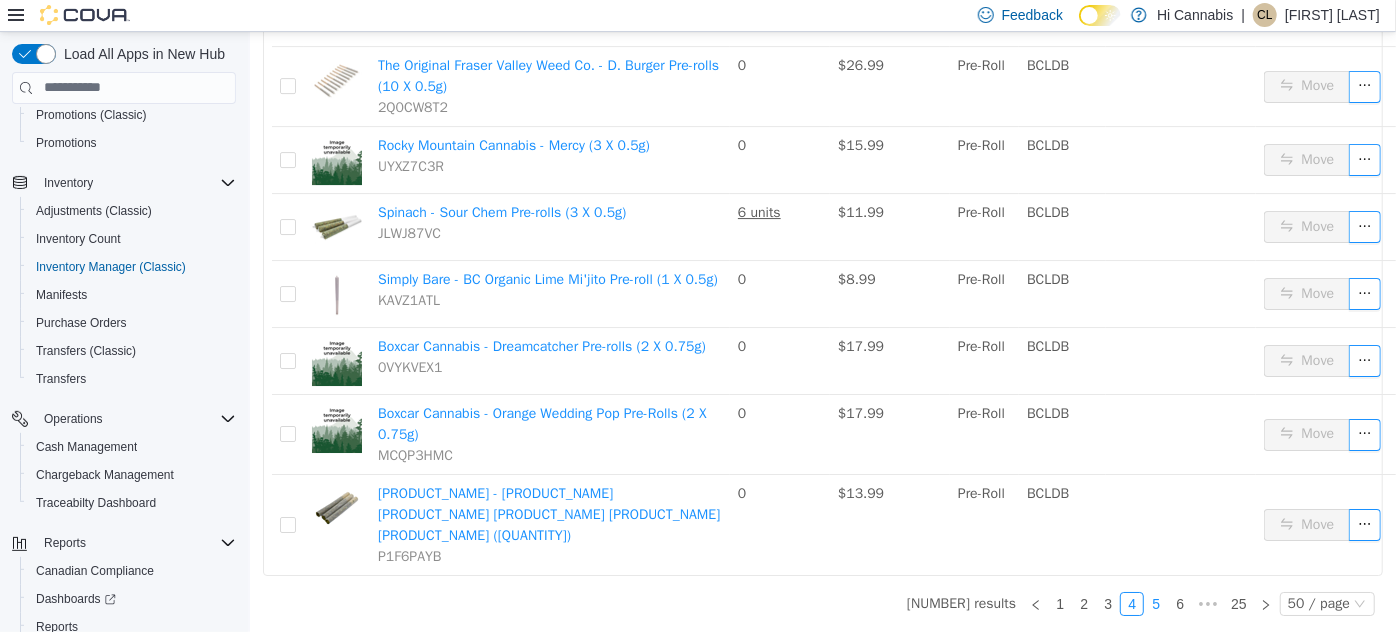 click on "5" at bounding box center (1155, 603) 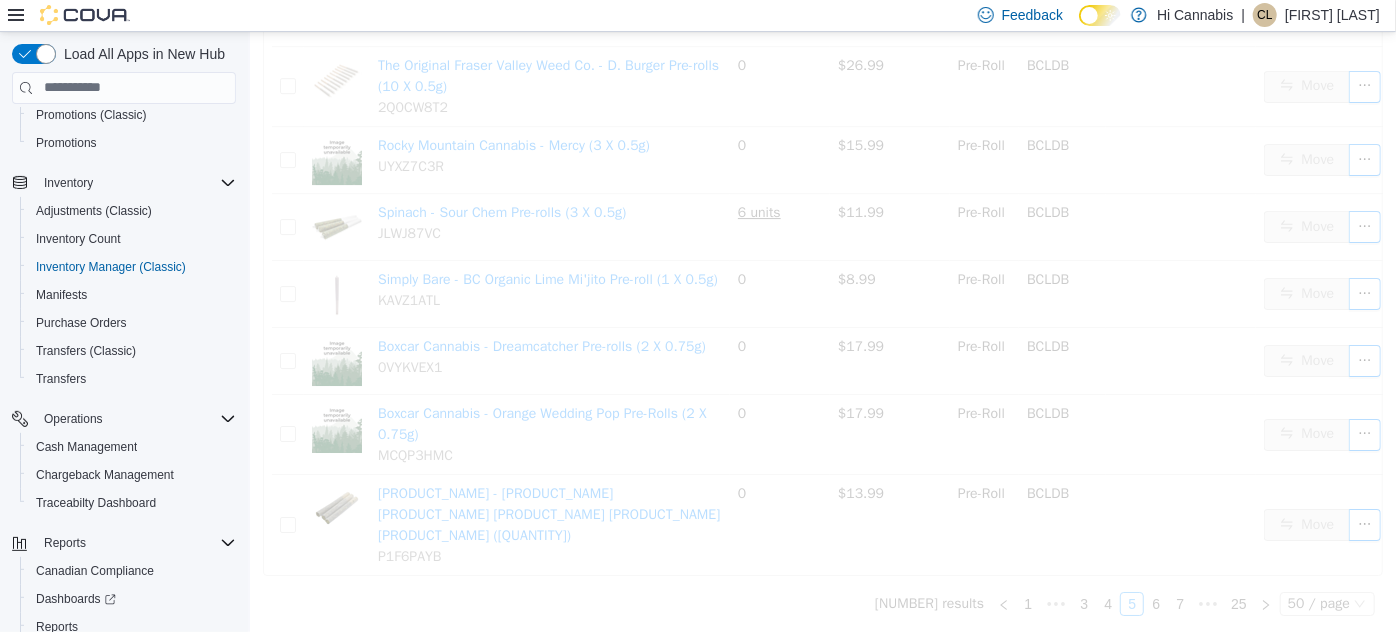 scroll, scrollTop: 3286, scrollLeft: 0, axis: vertical 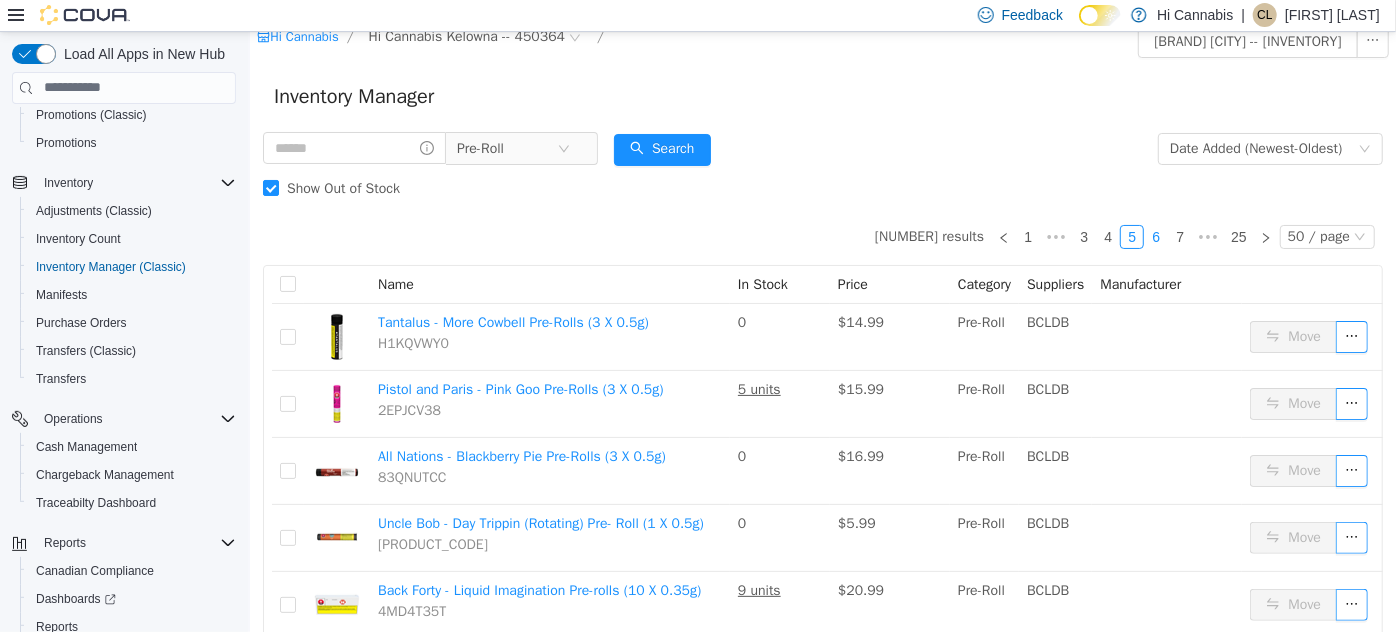 click on "6" at bounding box center [1155, 236] 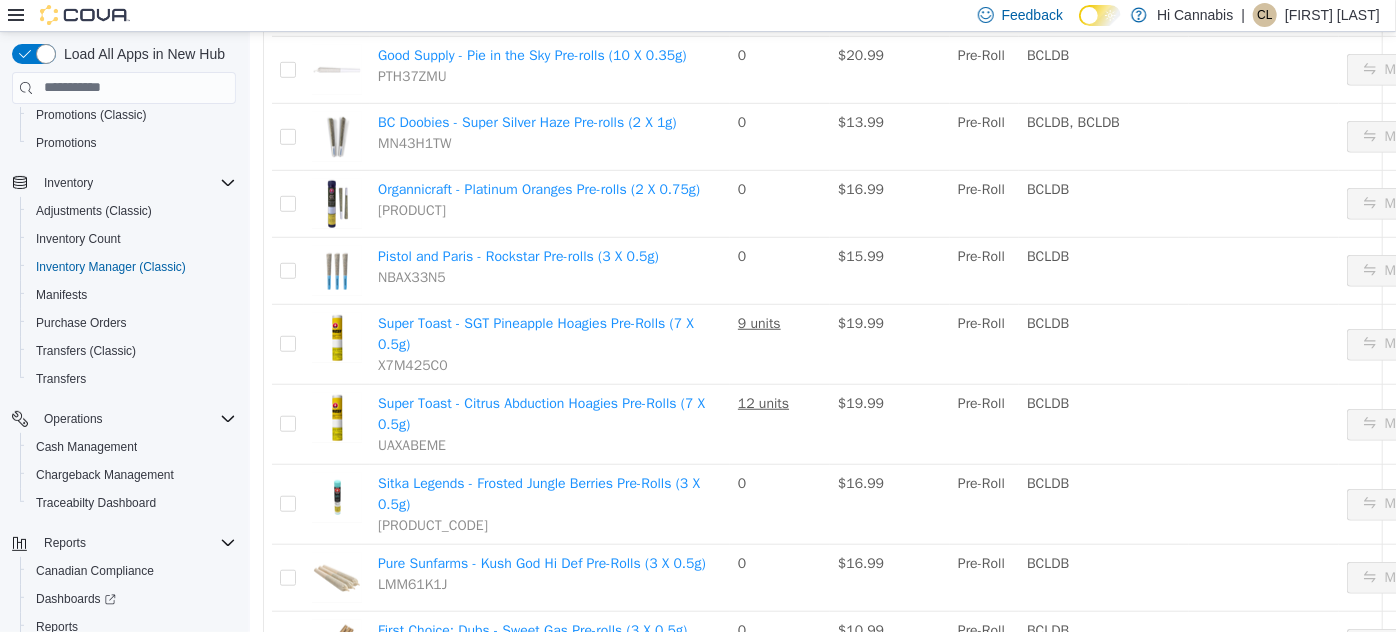 scroll, scrollTop: 650, scrollLeft: 0, axis: vertical 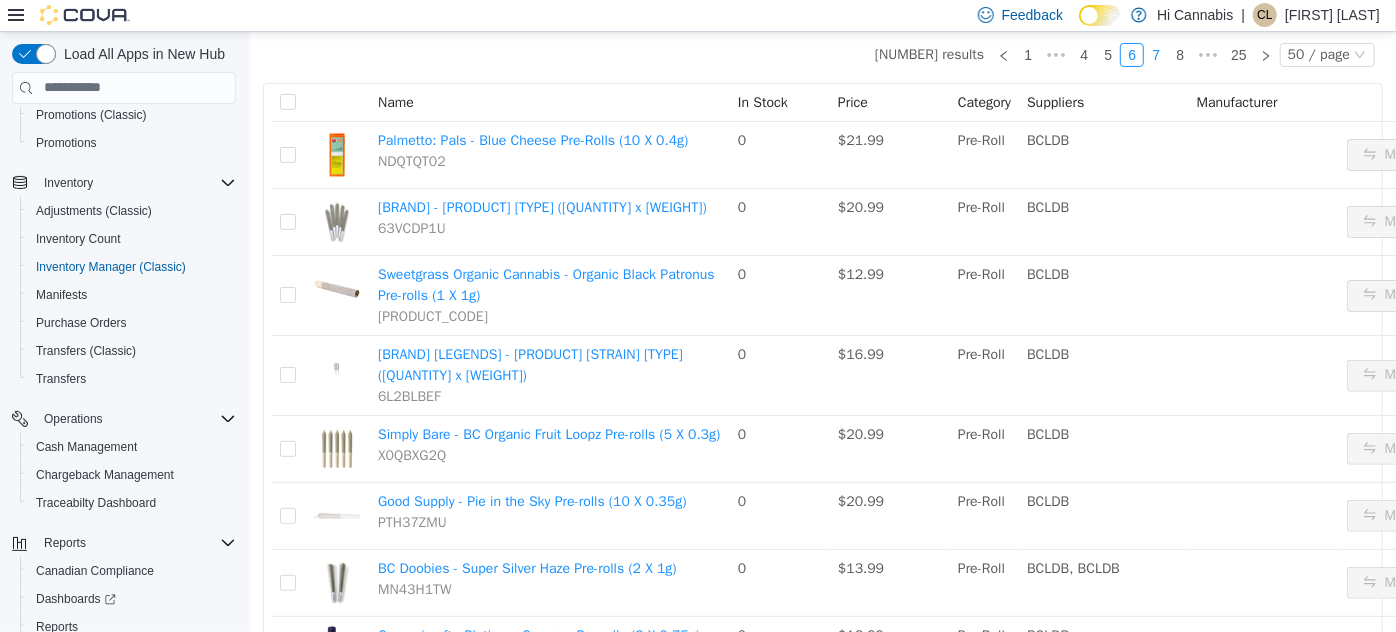 click on "7" at bounding box center (1155, 54) 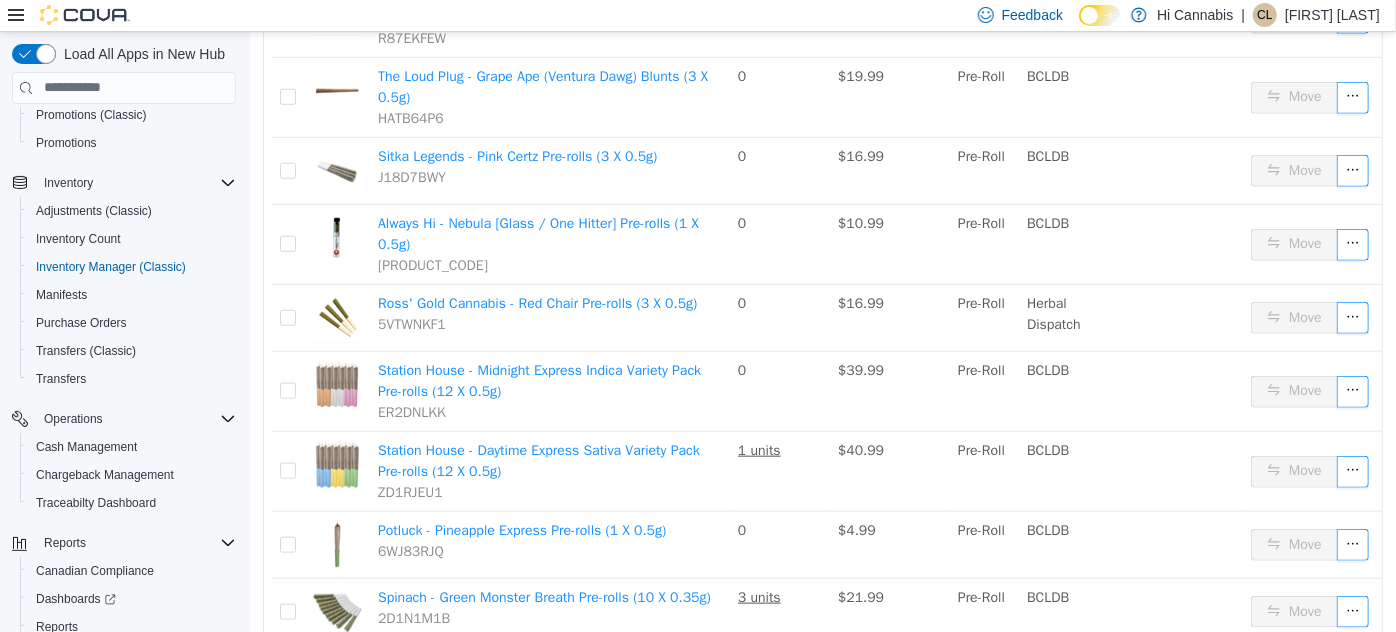 scroll, scrollTop: 922, scrollLeft: 0, axis: vertical 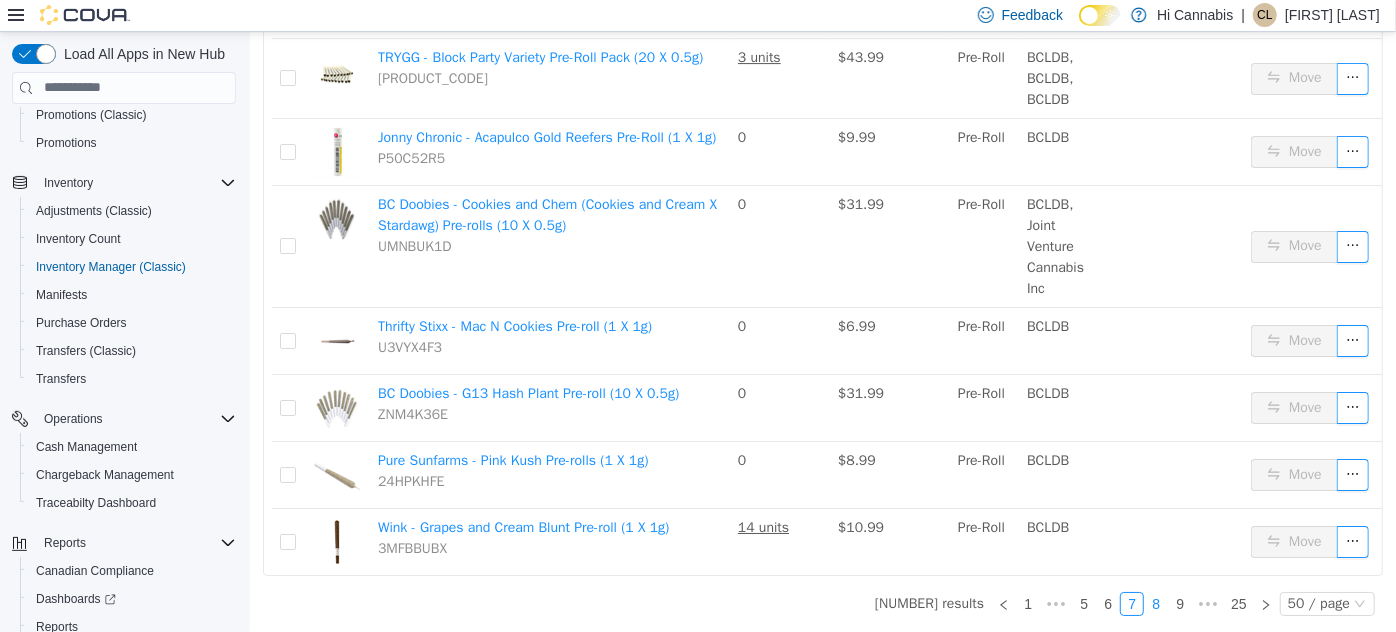 click on "8" at bounding box center [1155, 603] 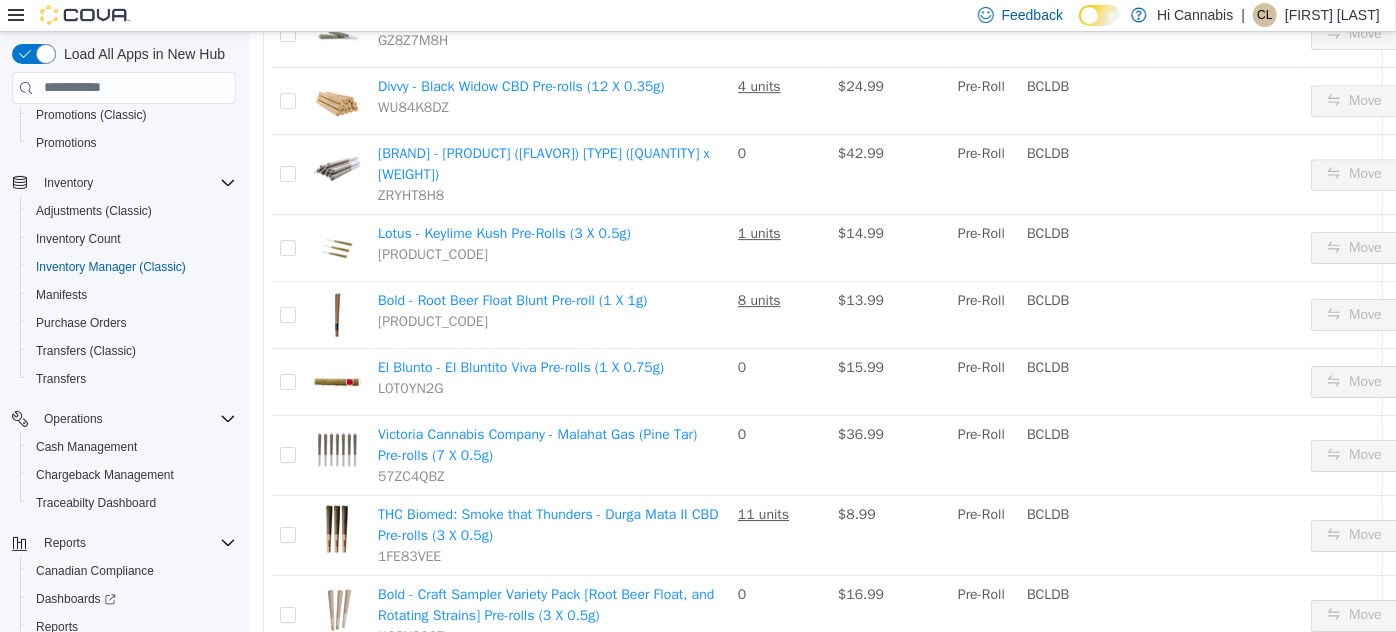 scroll, scrollTop: 3154, scrollLeft: 0, axis: vertical 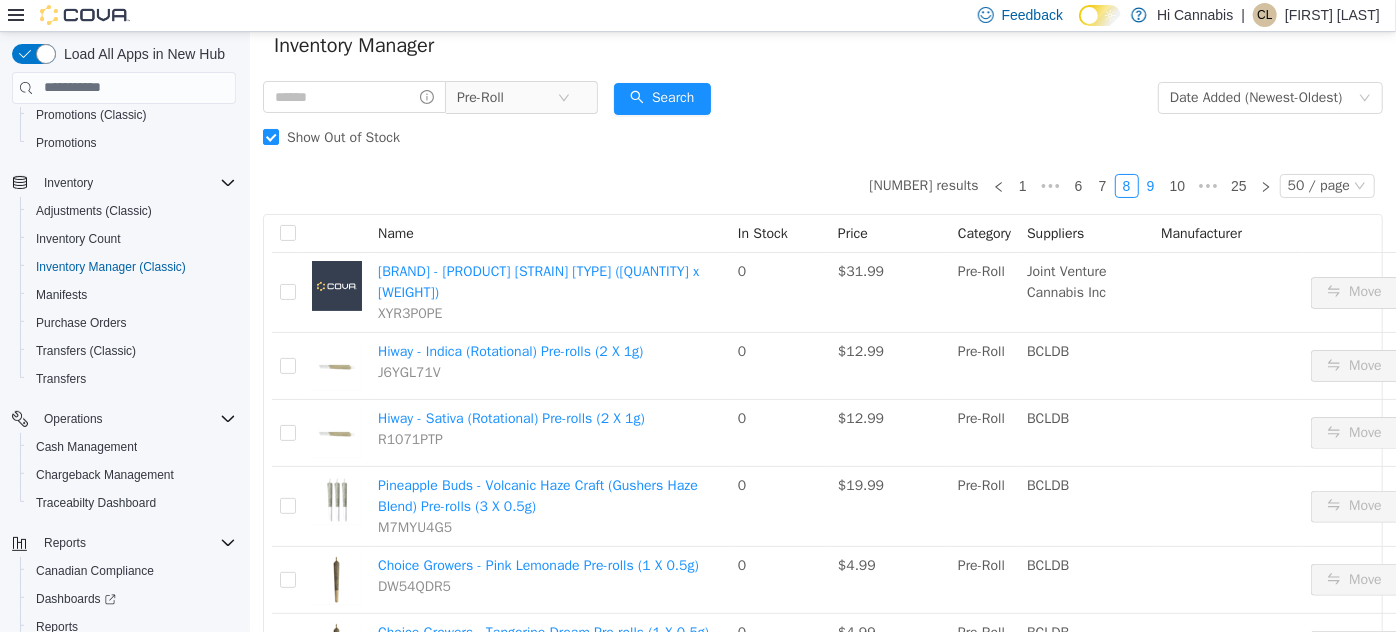 click on "9" at bounding box center [1150, 185] 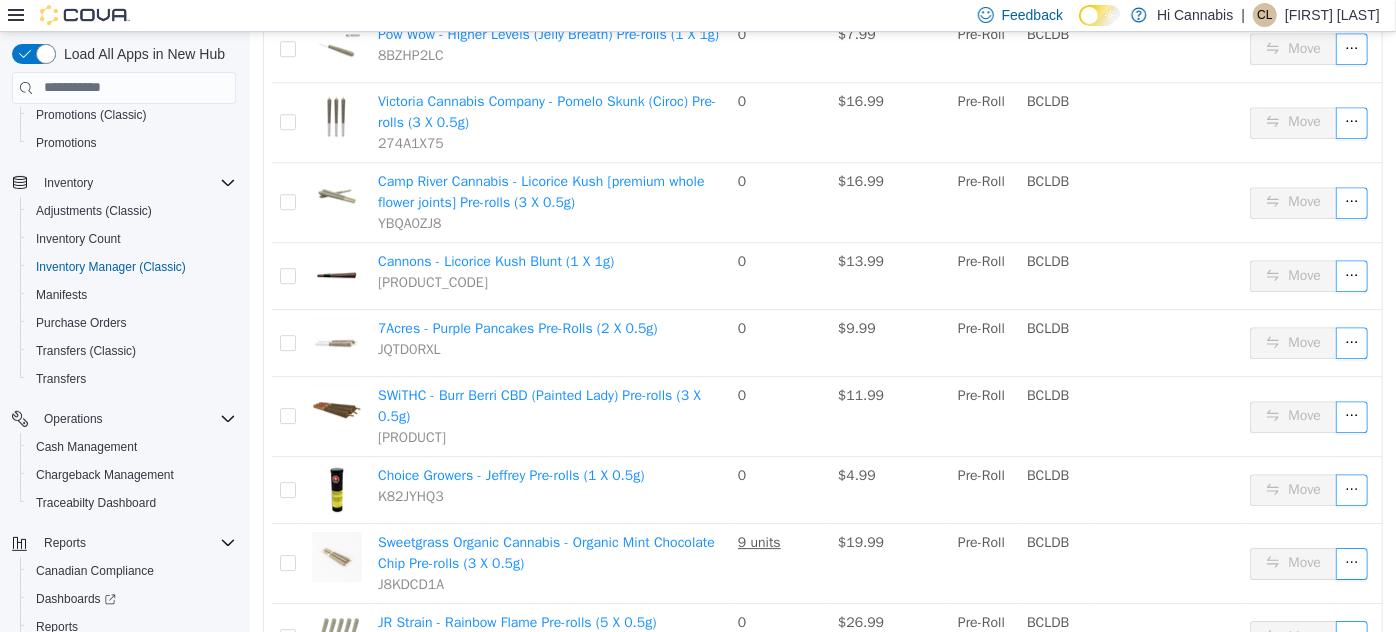 scroll, scrollTop: 2973, scrollLeft: 0, axis: vertical 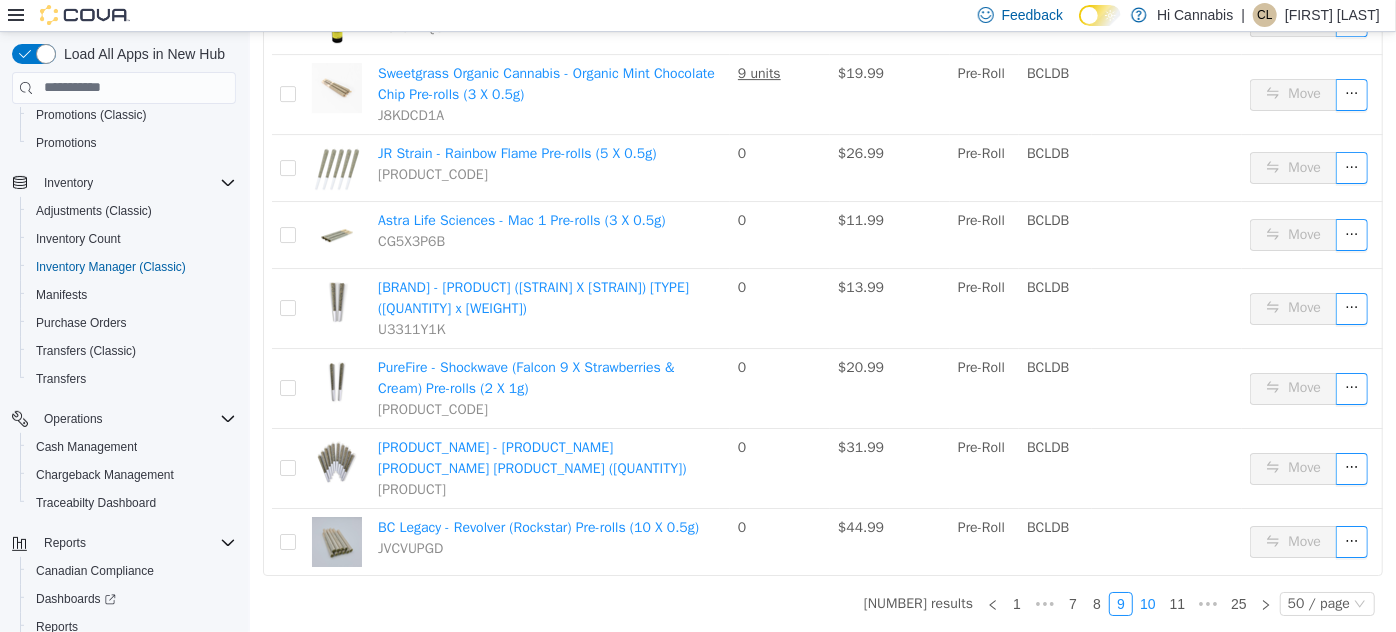 click on "10" at bounding box center [1147, 603] 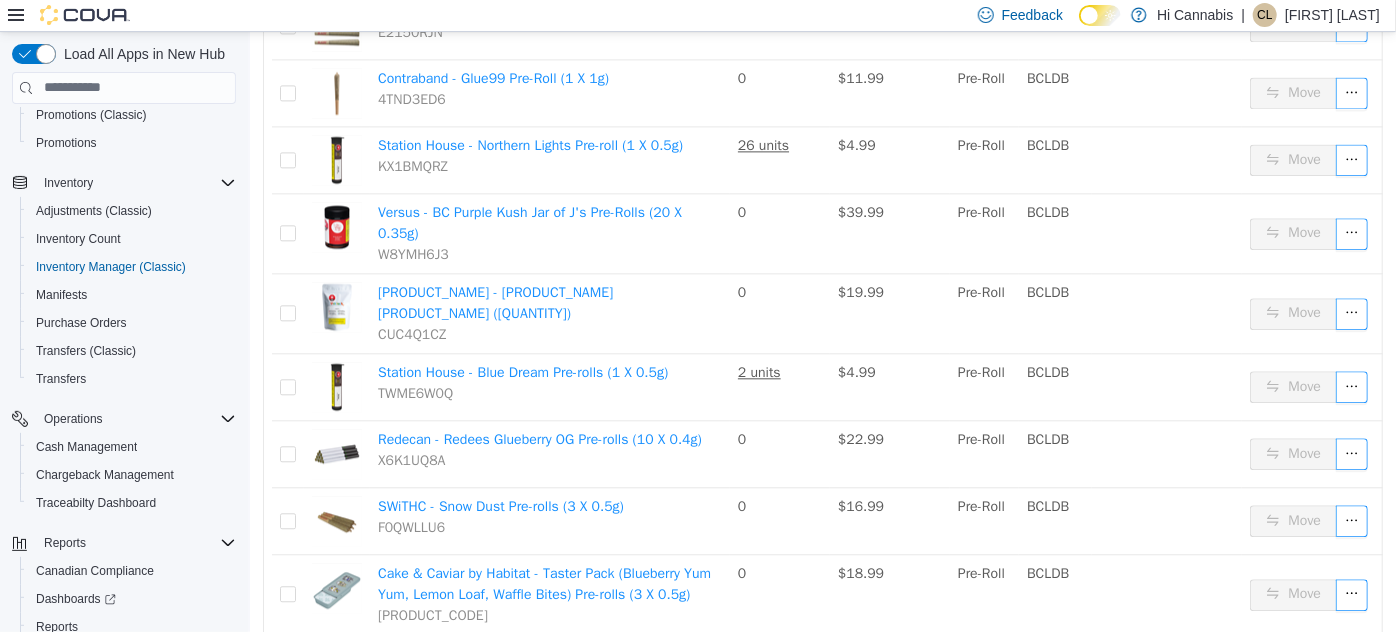 scroll, scrollTop: 2260, scrollLeft: 0, axis: vertical 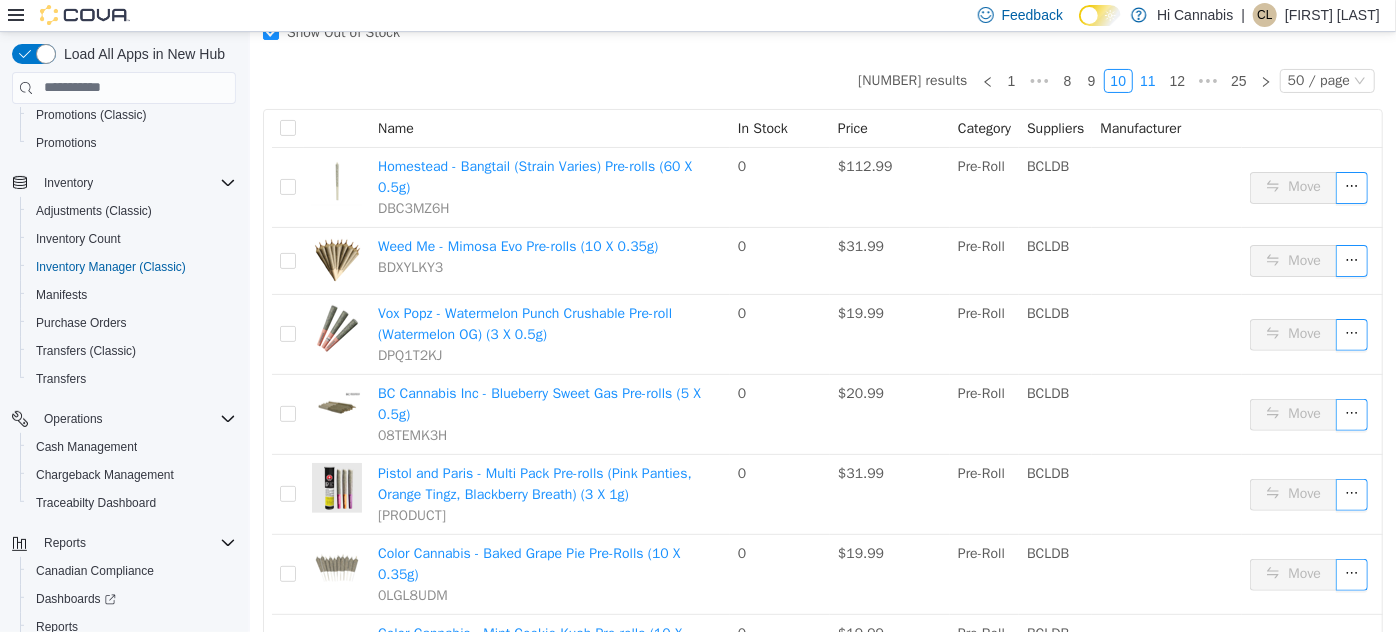 click on "11" at bounding box center [1147, 80] 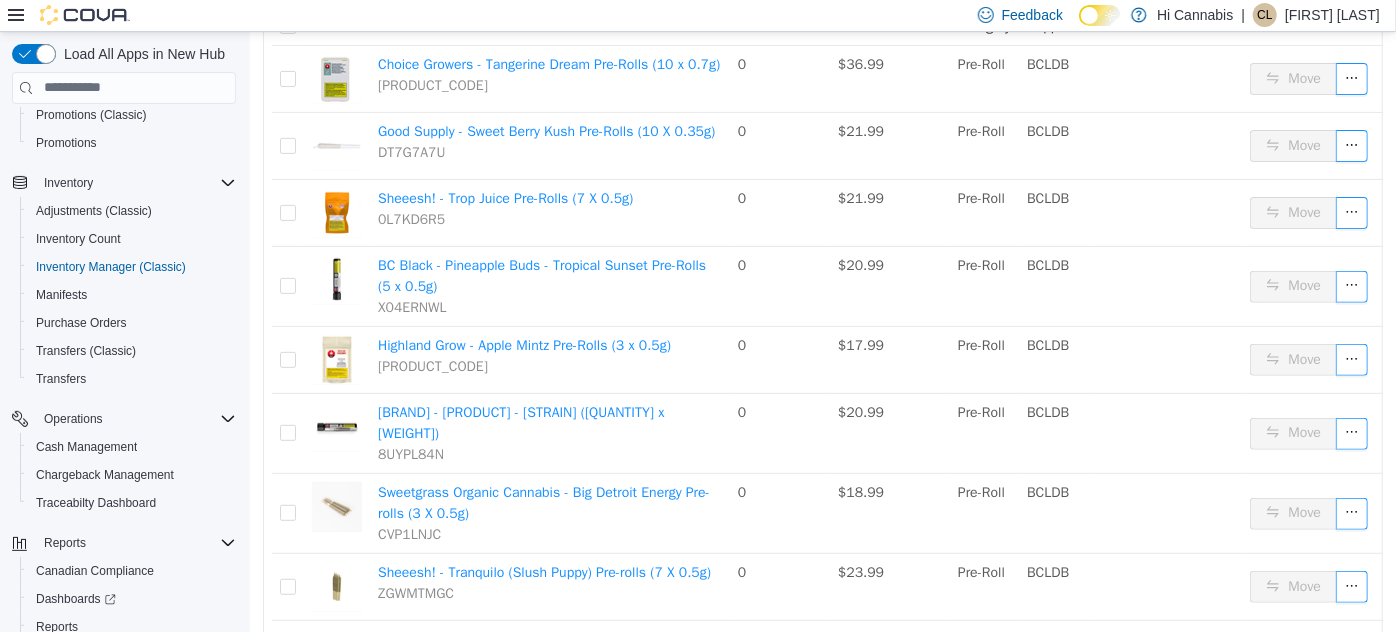 scroll, scrollTop: 0, scrollLeft: 0, axis: both 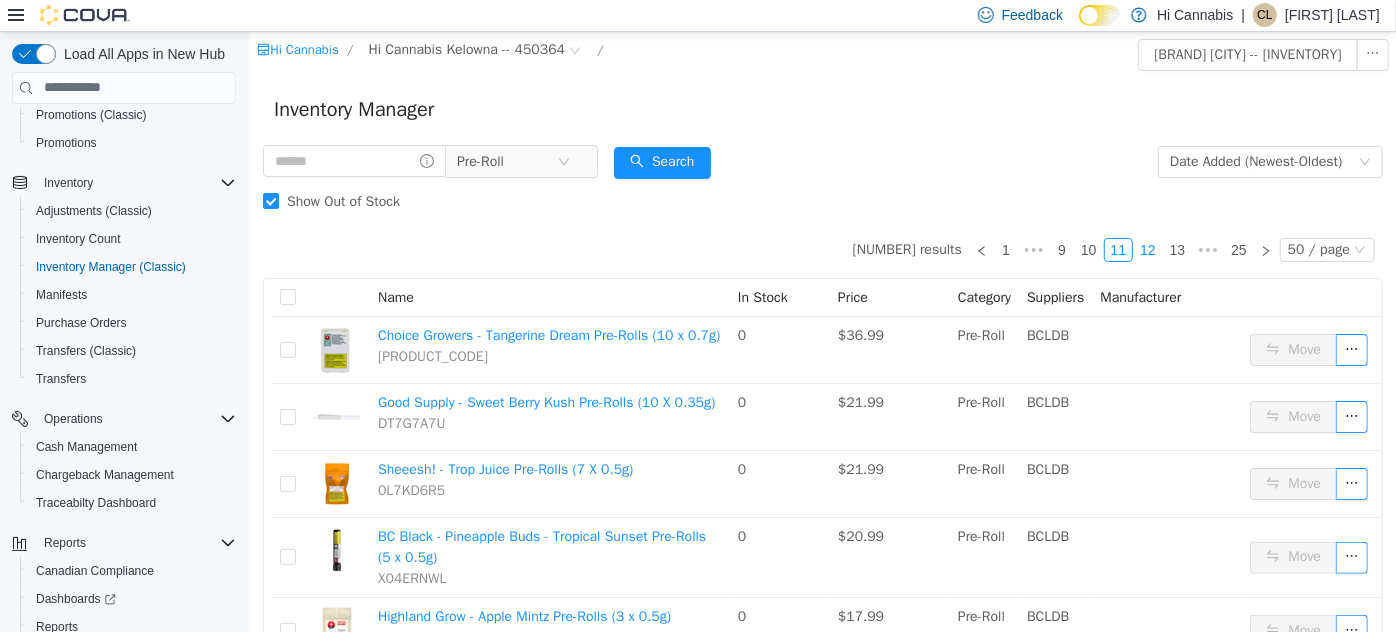click on "12" at bounding box center [1147, 249] 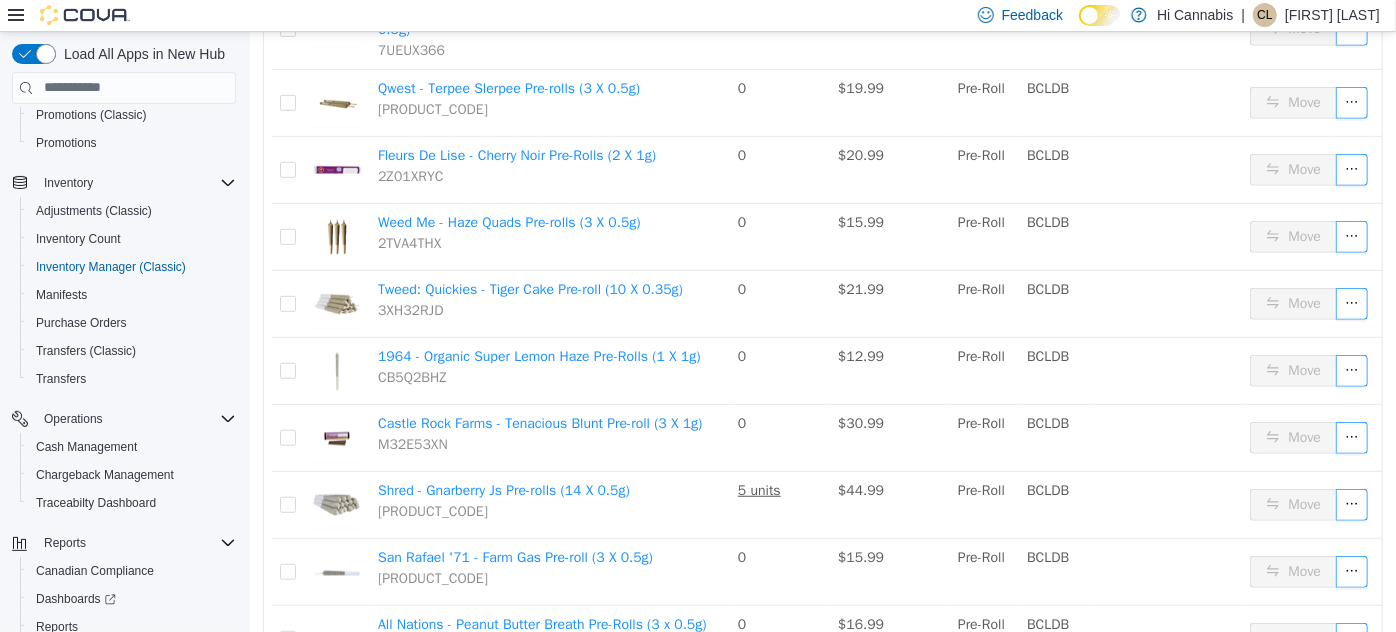 scroll, scrollTop: 545, scrollLeft: 0, axis: vertical 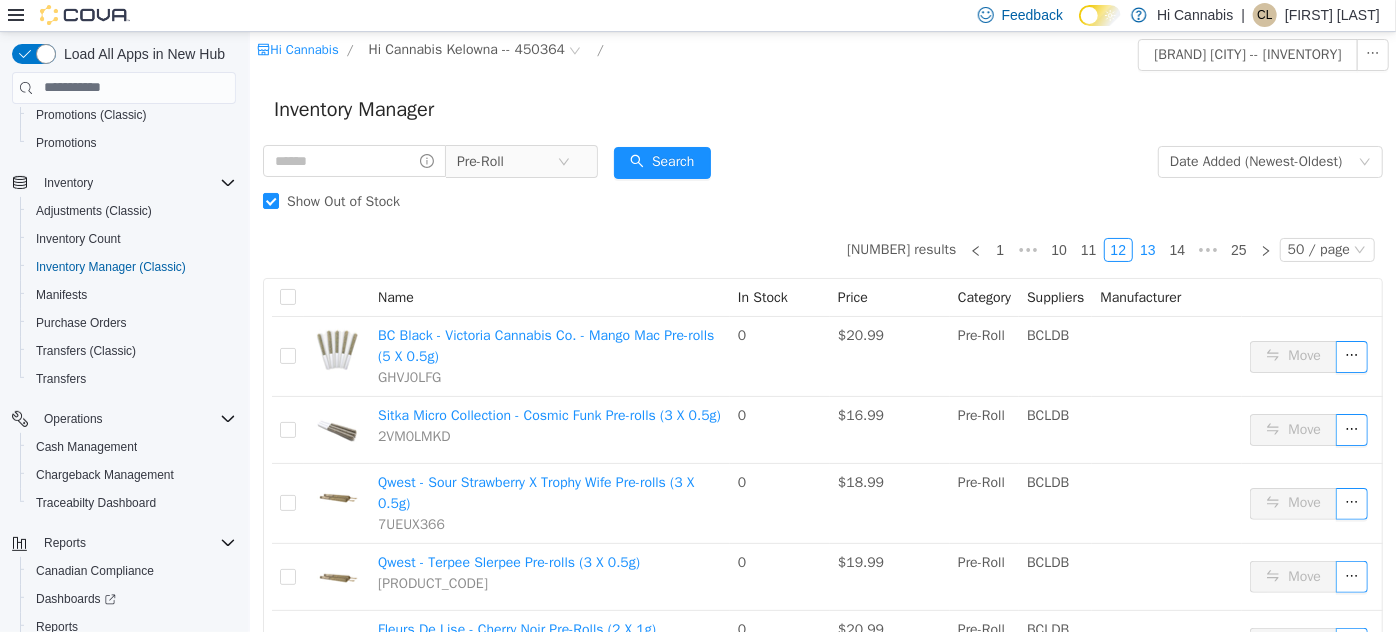 click on "13" at bounding box center (1147, 249) 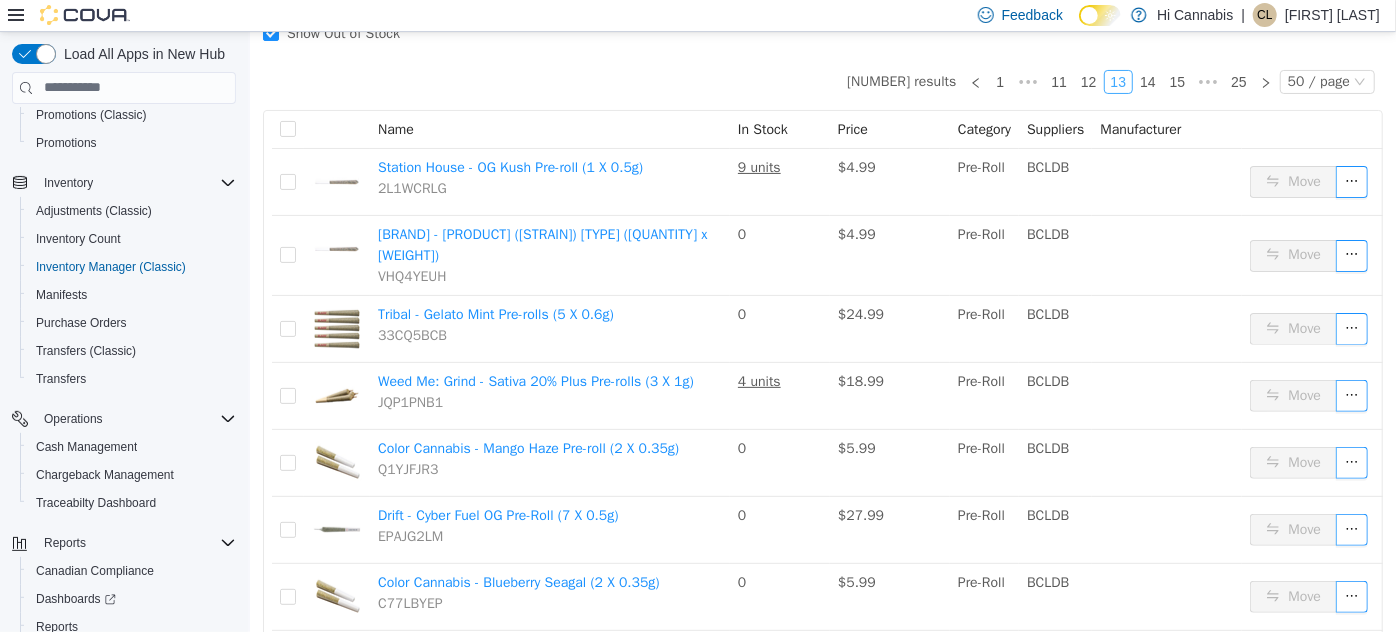 scroll, scrollTop: 272, scrollLeft: 0, axis: vertical 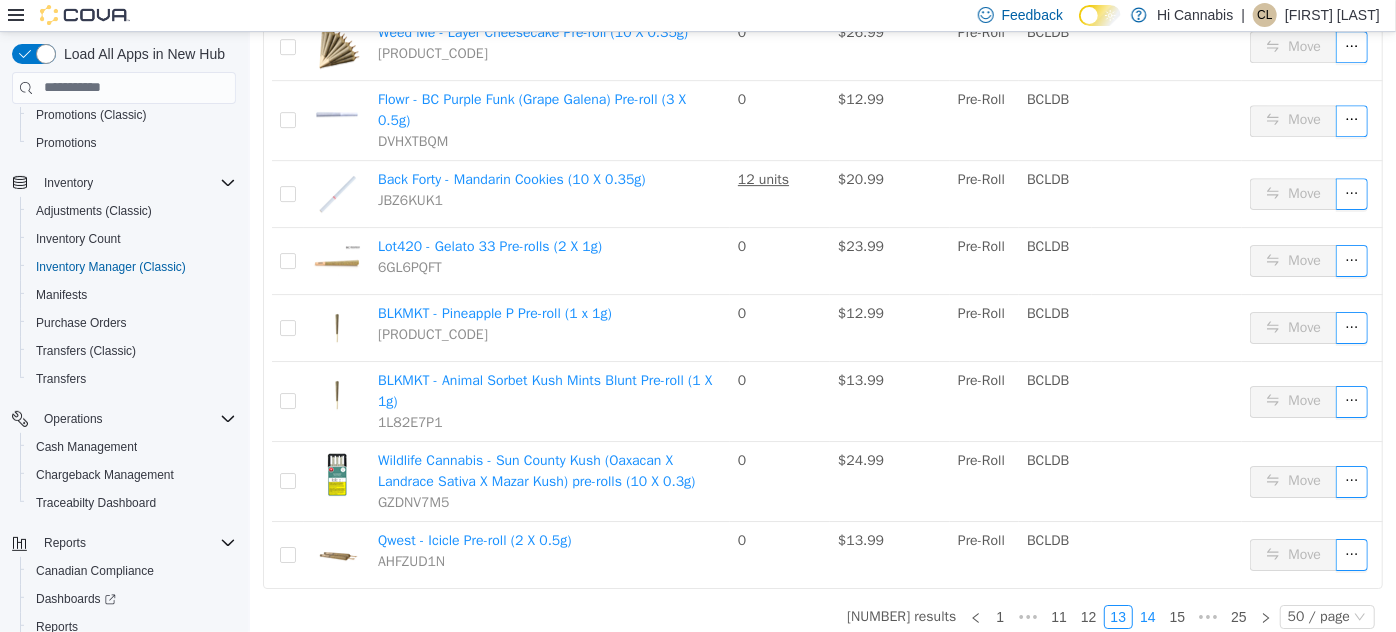 click on "14" at bounding box center (1147, 616) 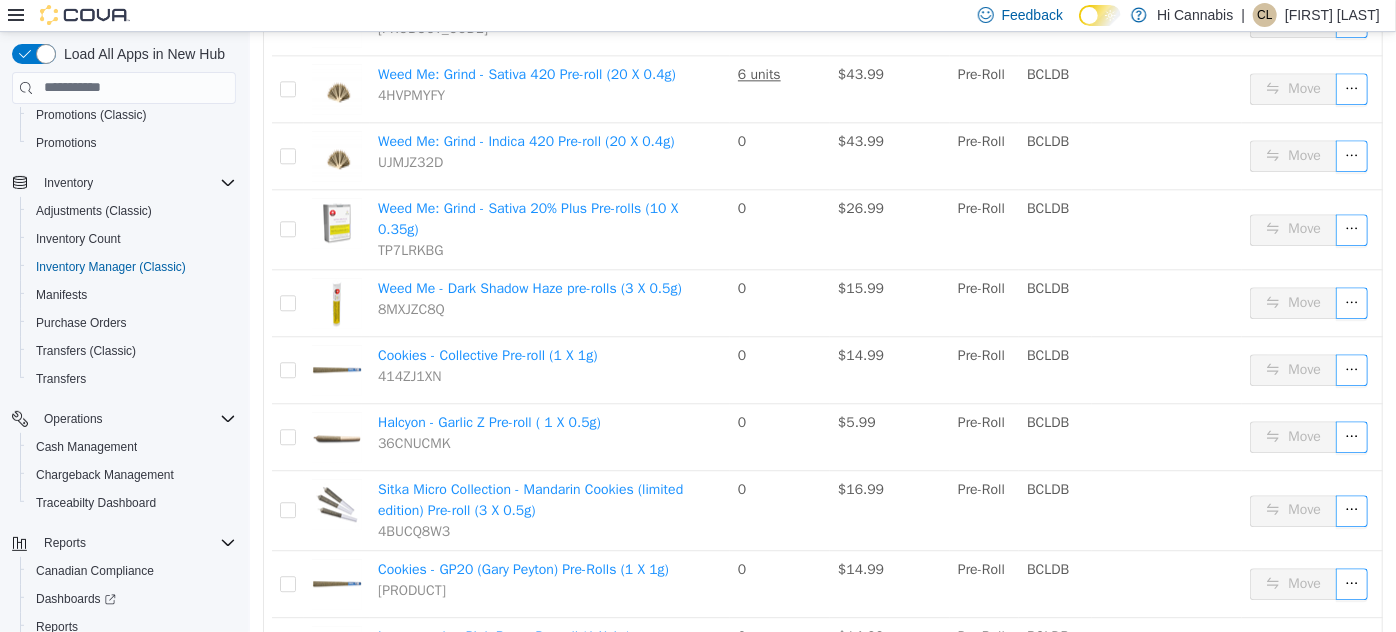 scroll, scrollTop: 2377, scrollLeft: 0, axis: vertical 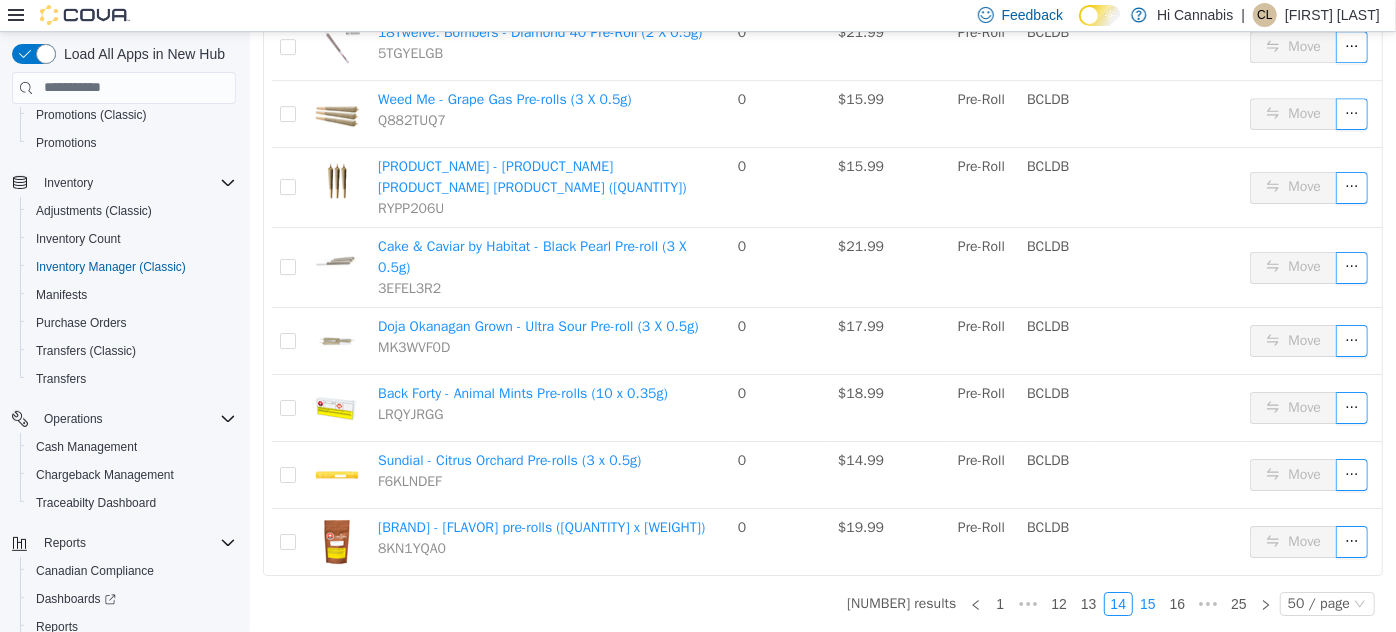 click on "15" at bounding box center [1147, 603] 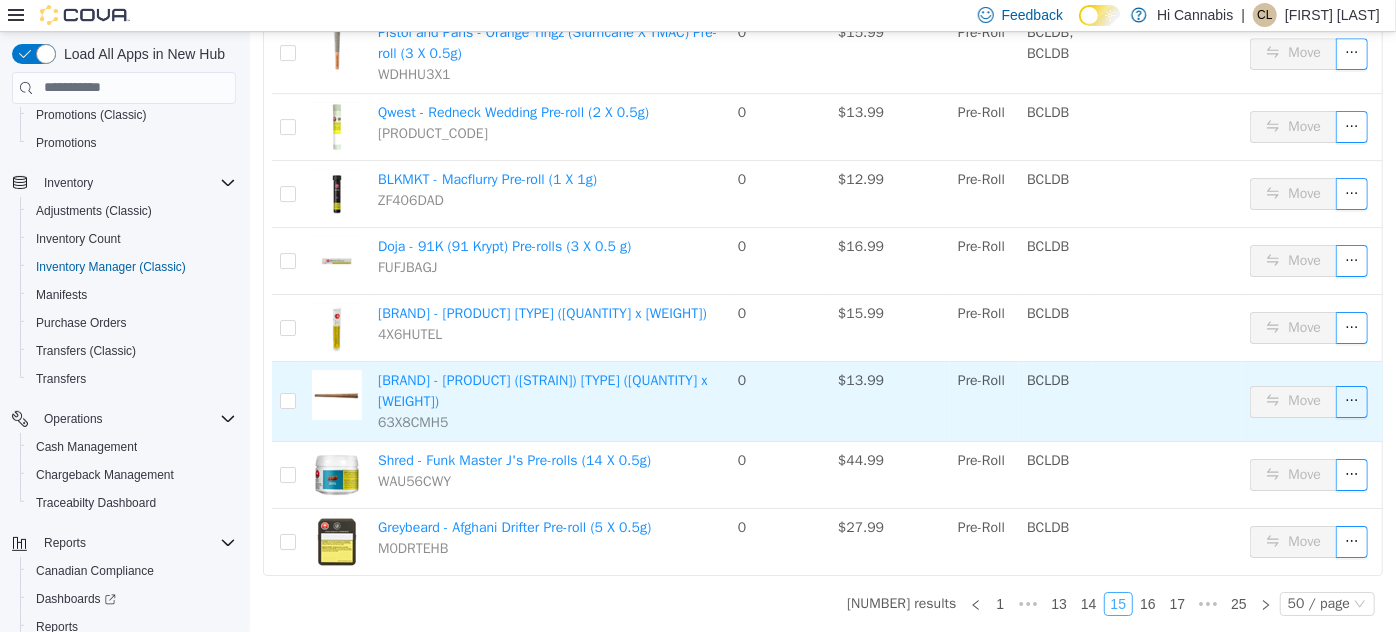scroll, scrollTop: 3390, scrollLeft: 0, axis: vertical 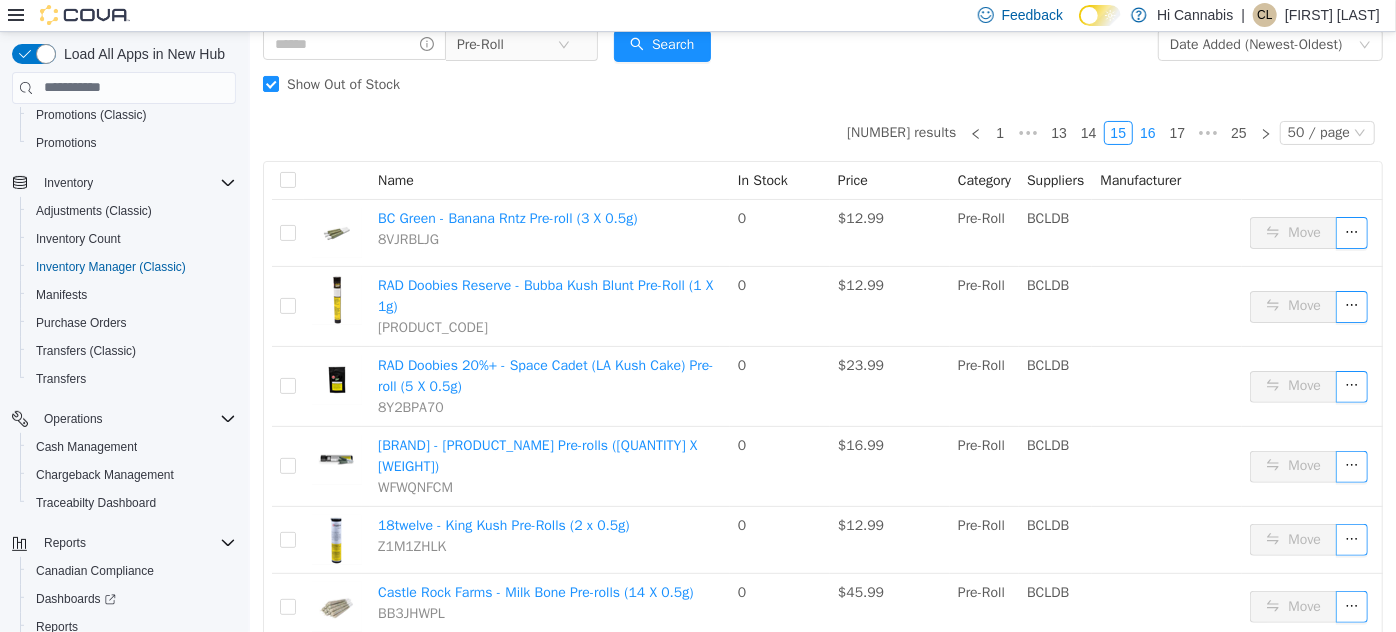 click on "16" at bounding box center [1147, 132] 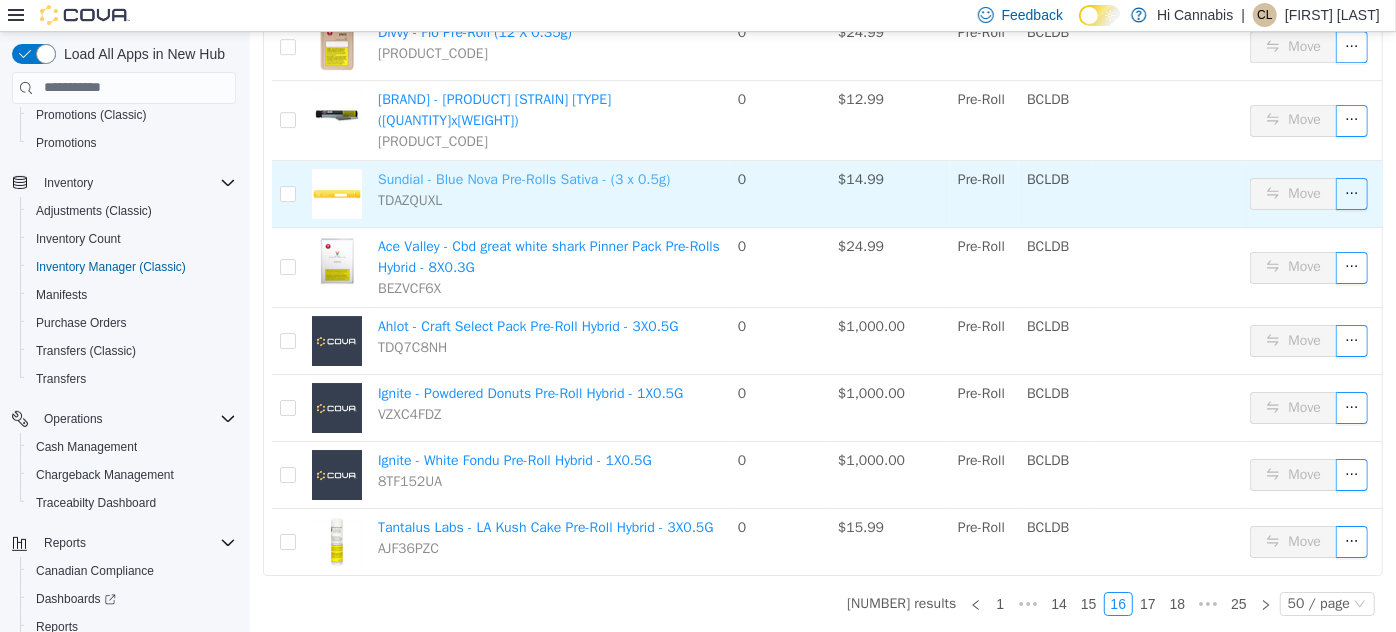 scroll, scrollTop: 3312, scrollLeft: 0, axis: vertical 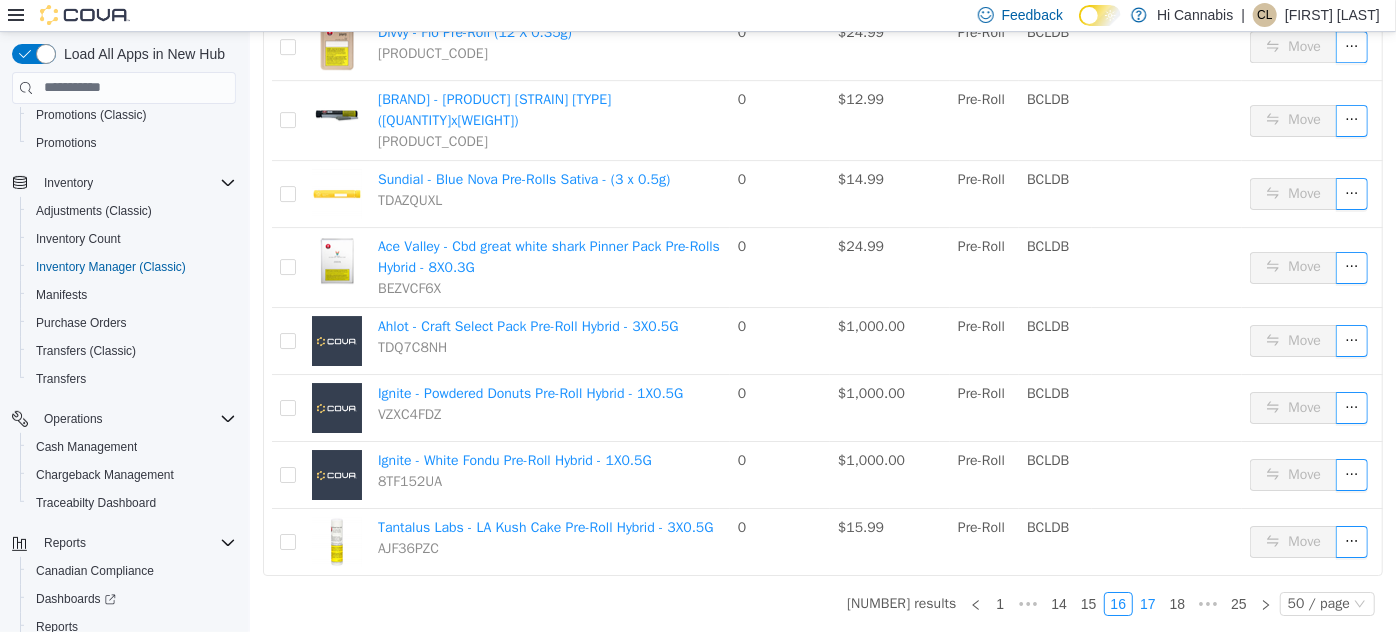 click on "17" at bounding box center (1147, 603) 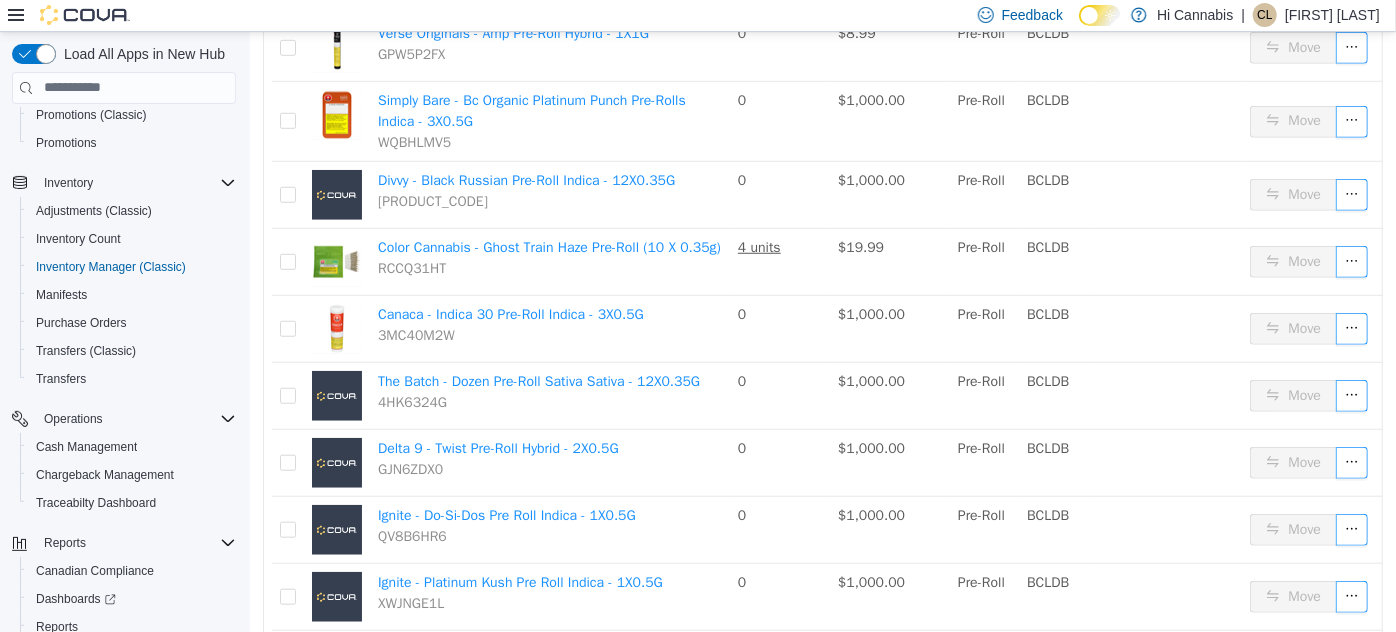 scroll, scrollTop: 390, scrollLeft: 0, axis: vertical 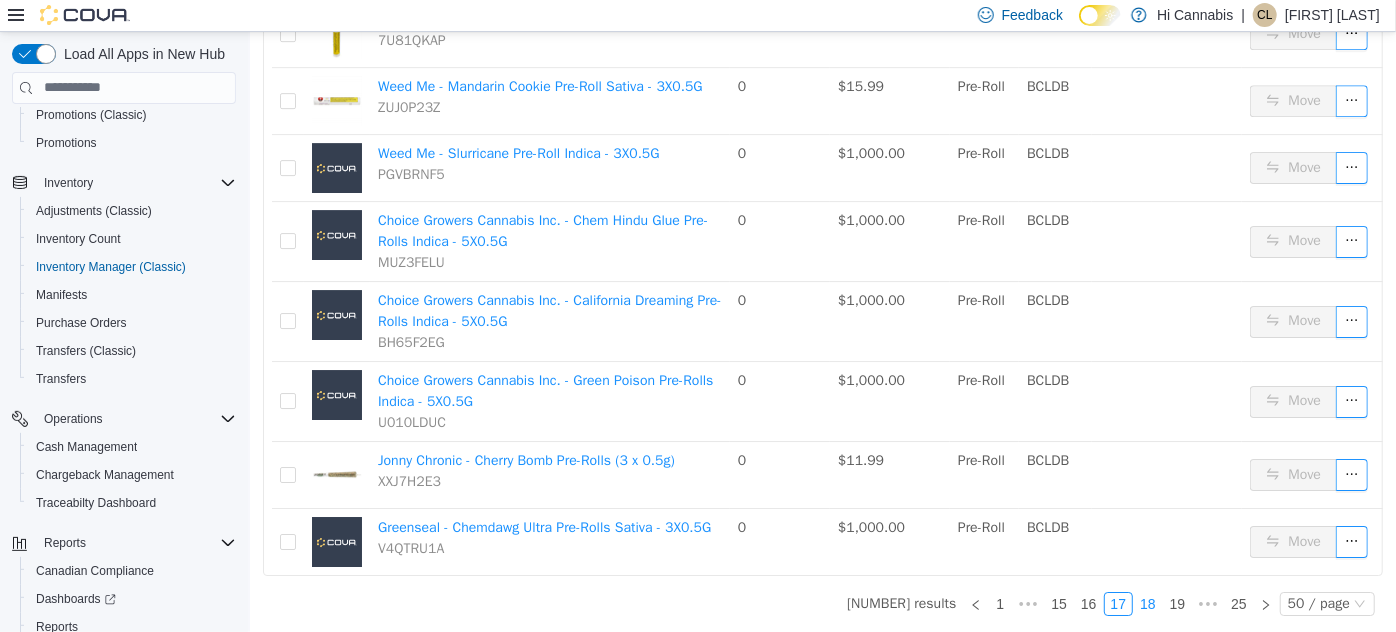 click on "18" at bounding box center [1147, 603] 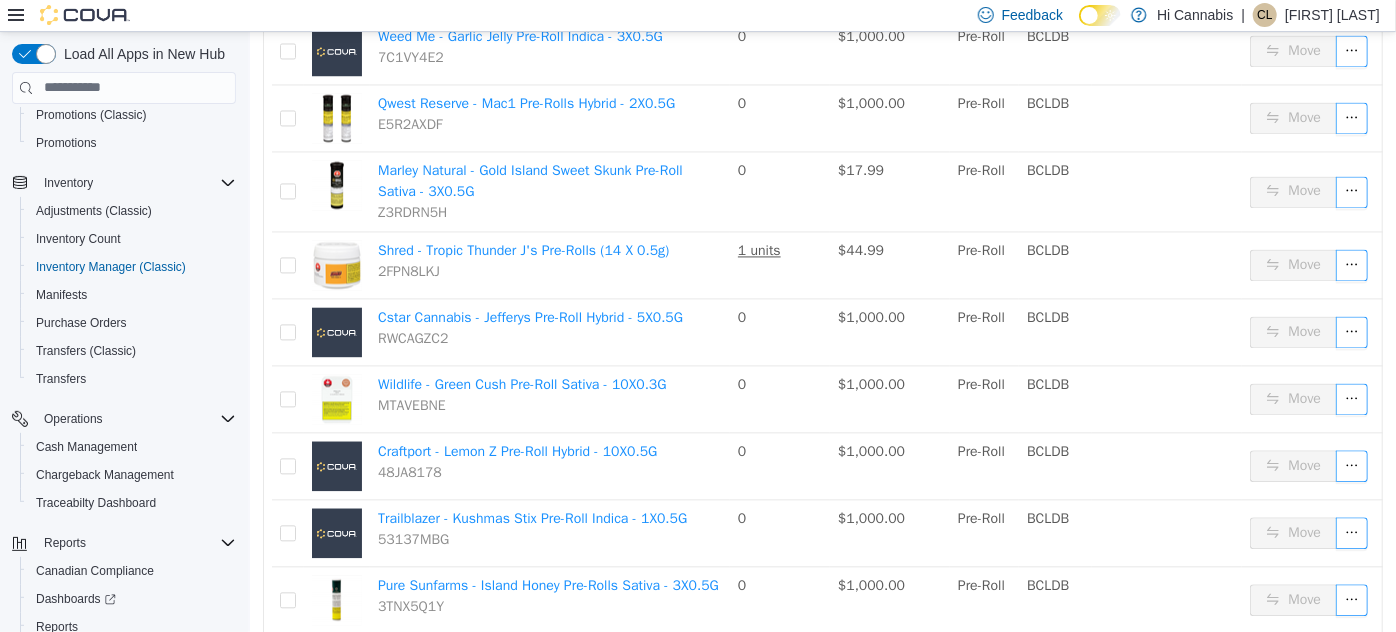scroll, scrollTop: 2013, scrollLeft: 0, axis: vertical 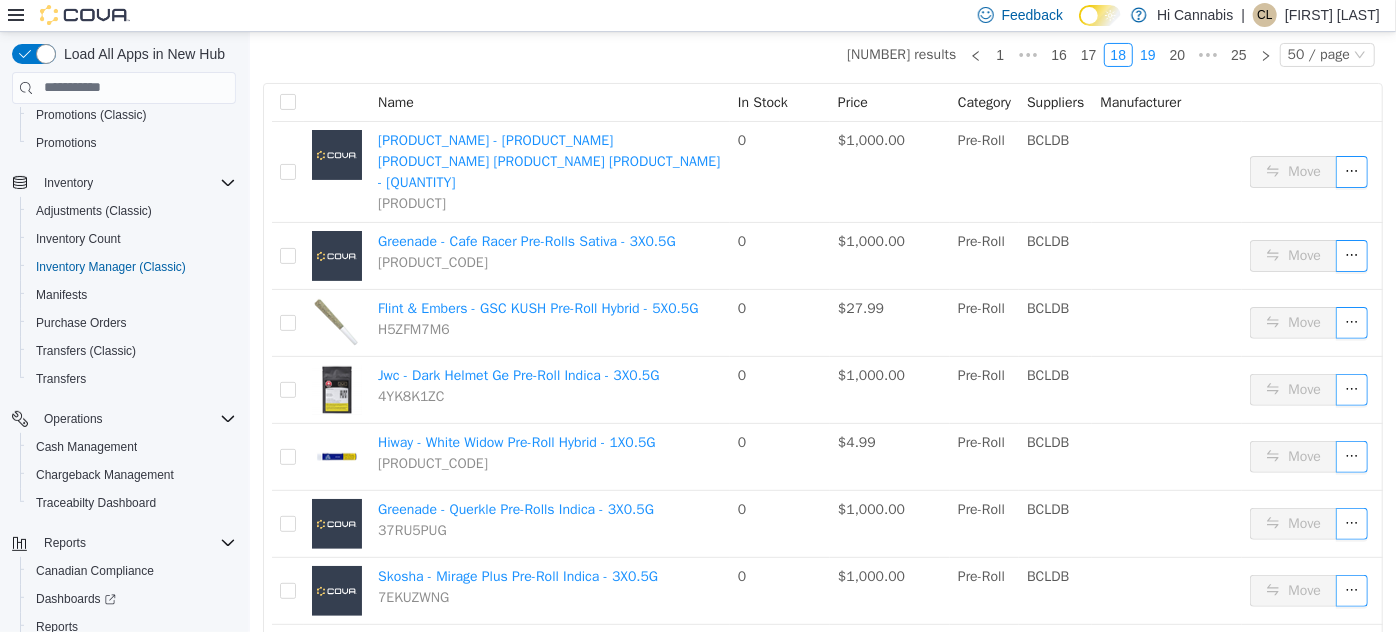 click on "19" at bounding box center (1147, 54) 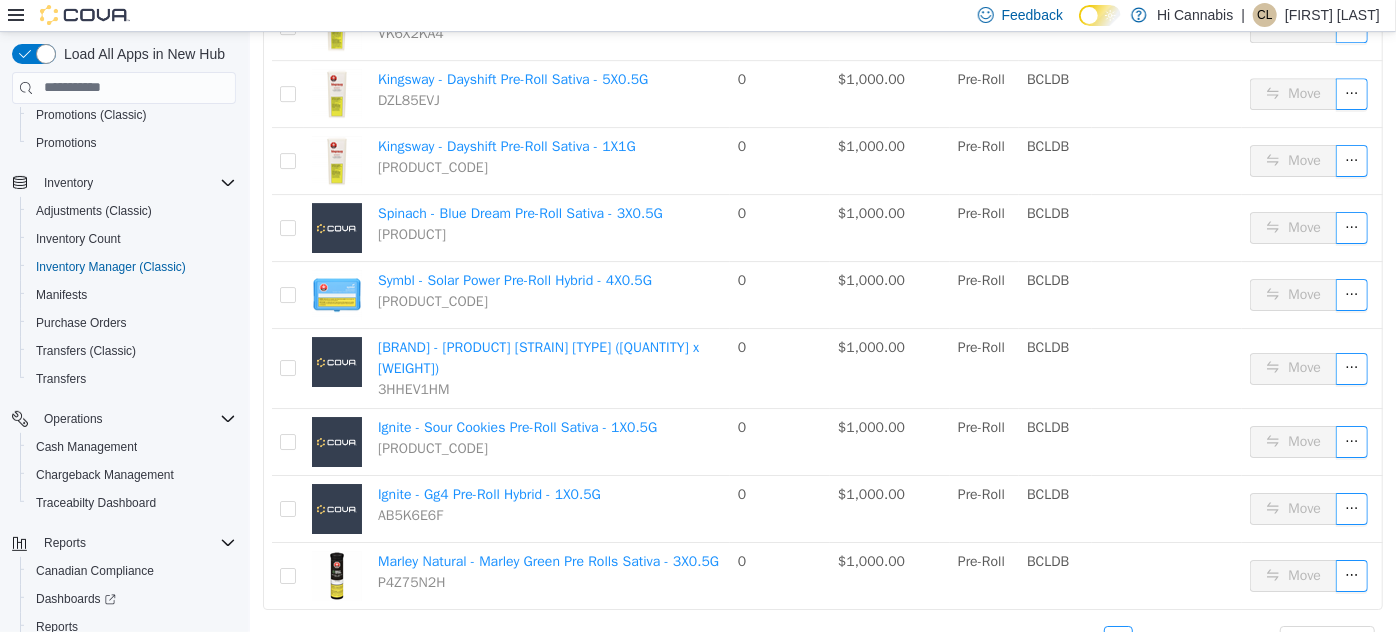 scroll, scrollTop: 3312, scrollLeft: 0, axis: vertical 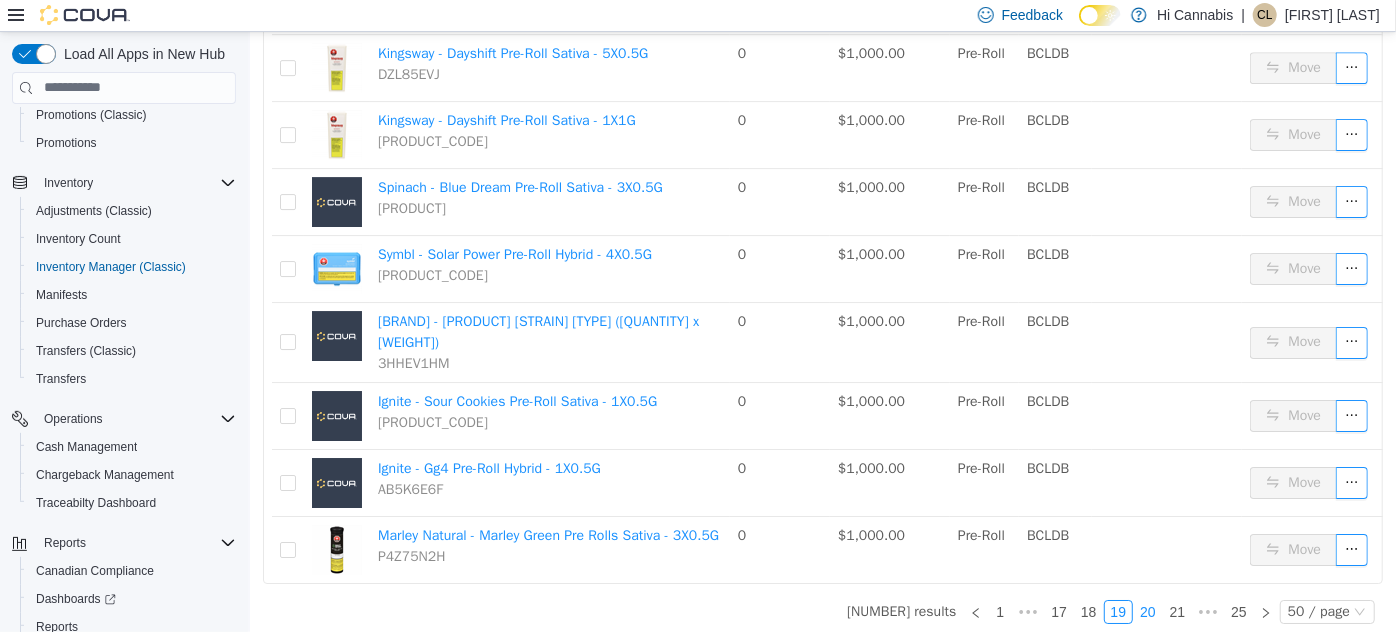 click on "20" at bounding box center [1147, 611] 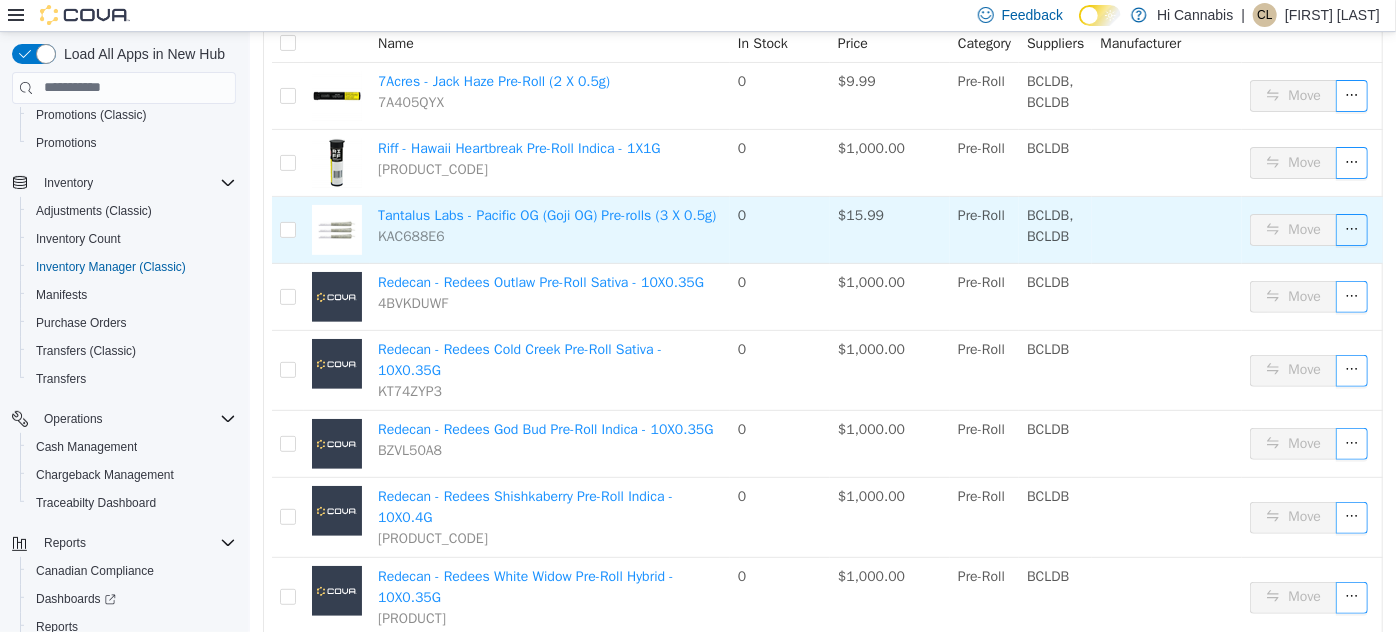 scroll, scrollTop: 13, scrollLeft: 0, axis: vertical 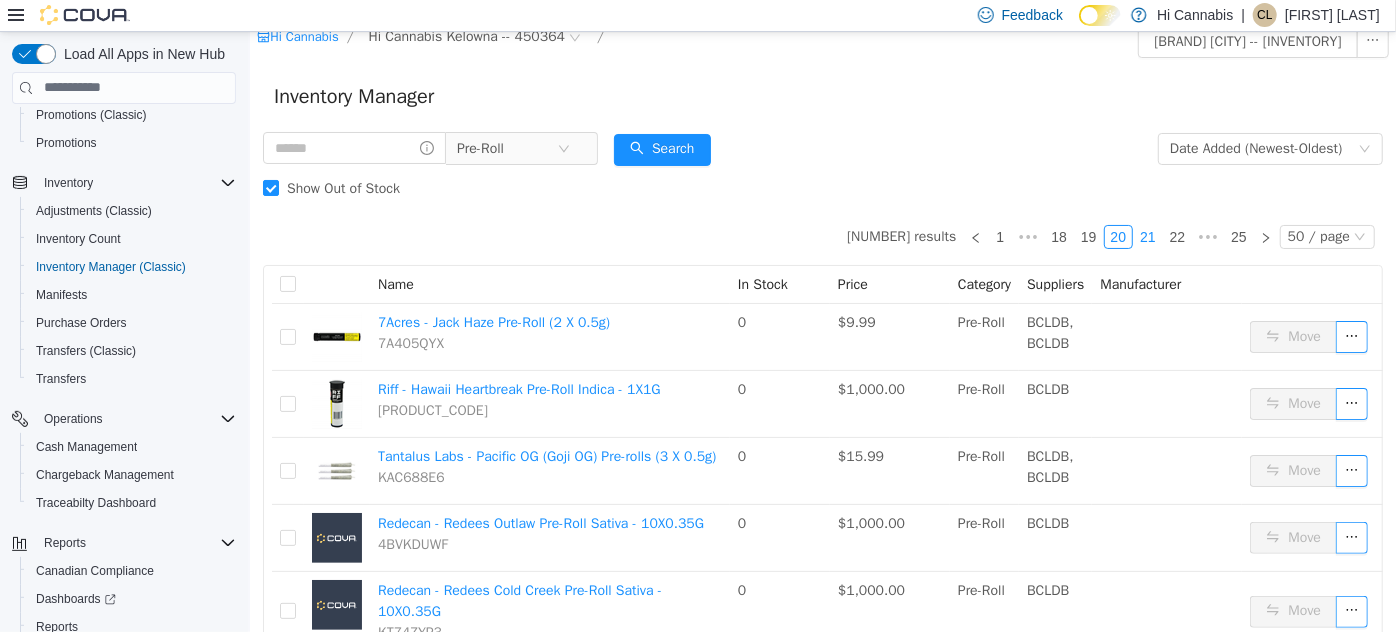 click on "21" at bounding box center (1147, 236) 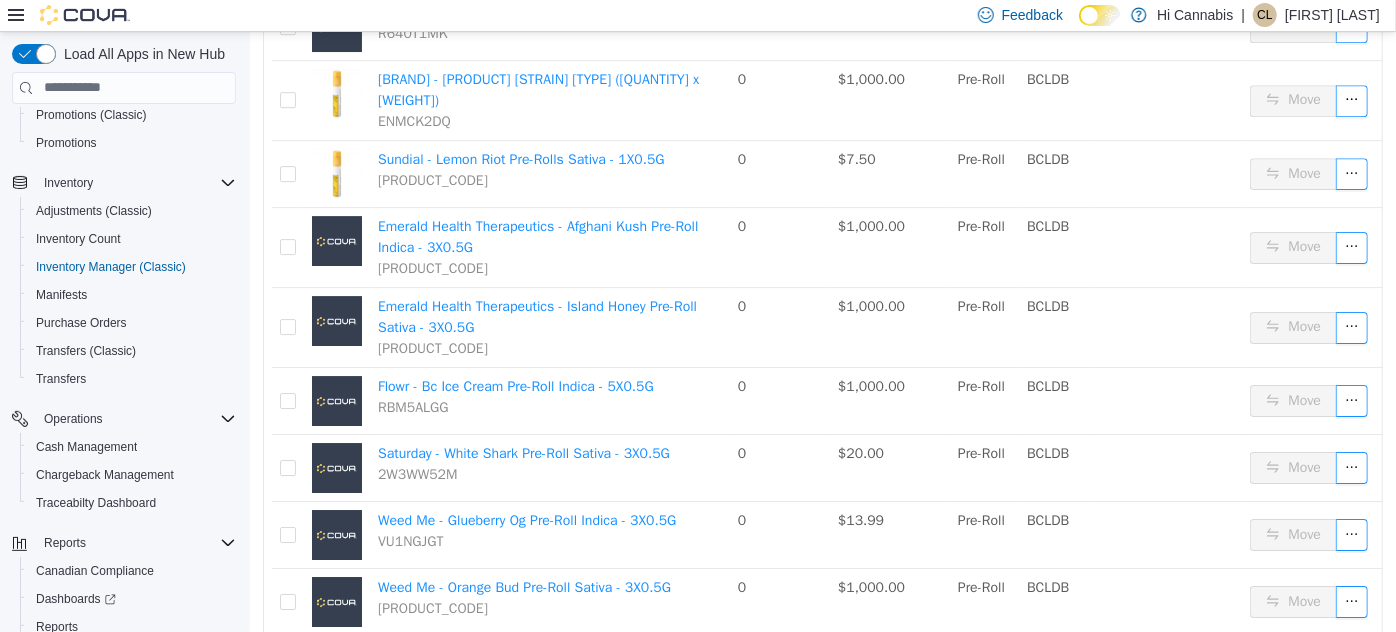 click on "22" at bounding box center (1147, 663) 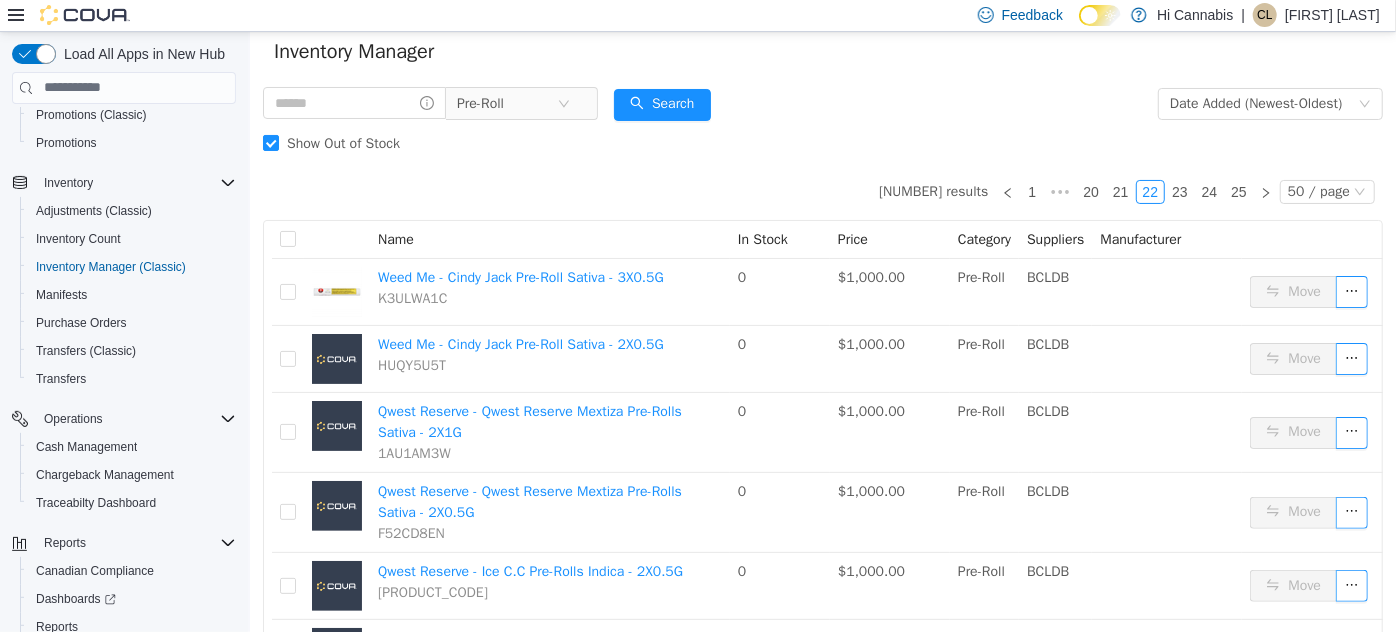 scroll, scrollTop: 26, scrollLeft: 0, axis: vertical 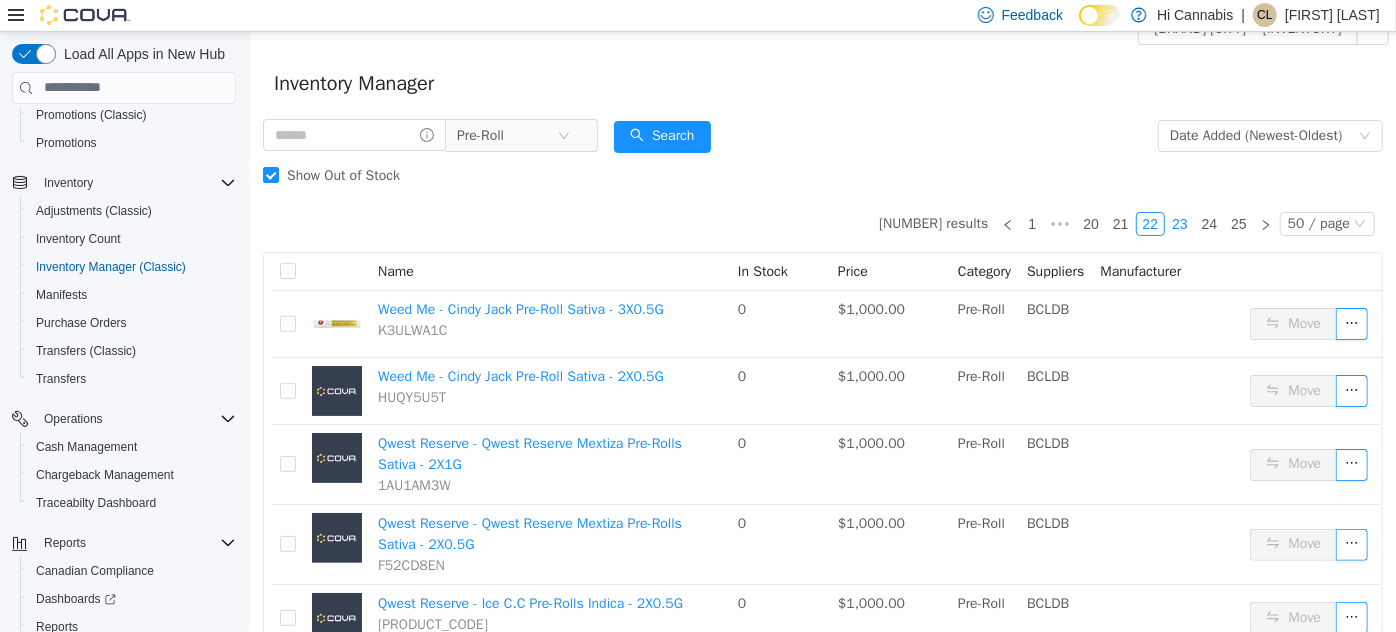 click on "23" at bounding box center (1179, 223) 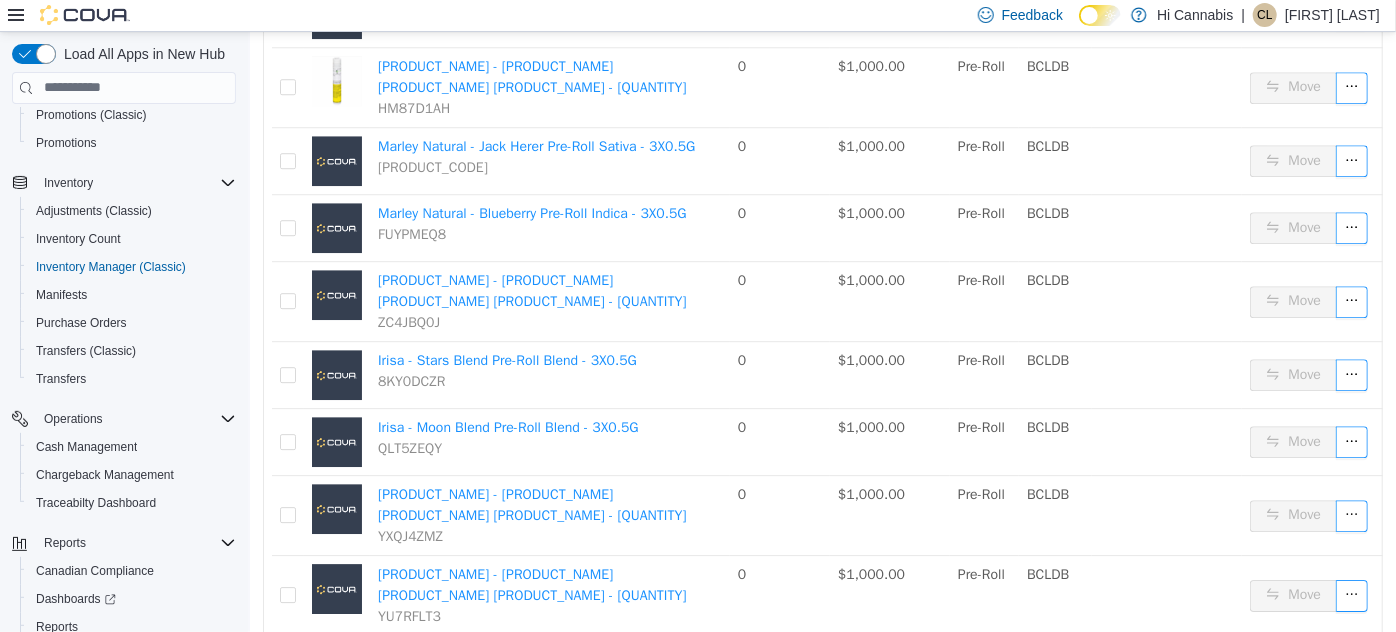 scroll, scrollTop: 3234, scrollLeft: 0, axis: vertical 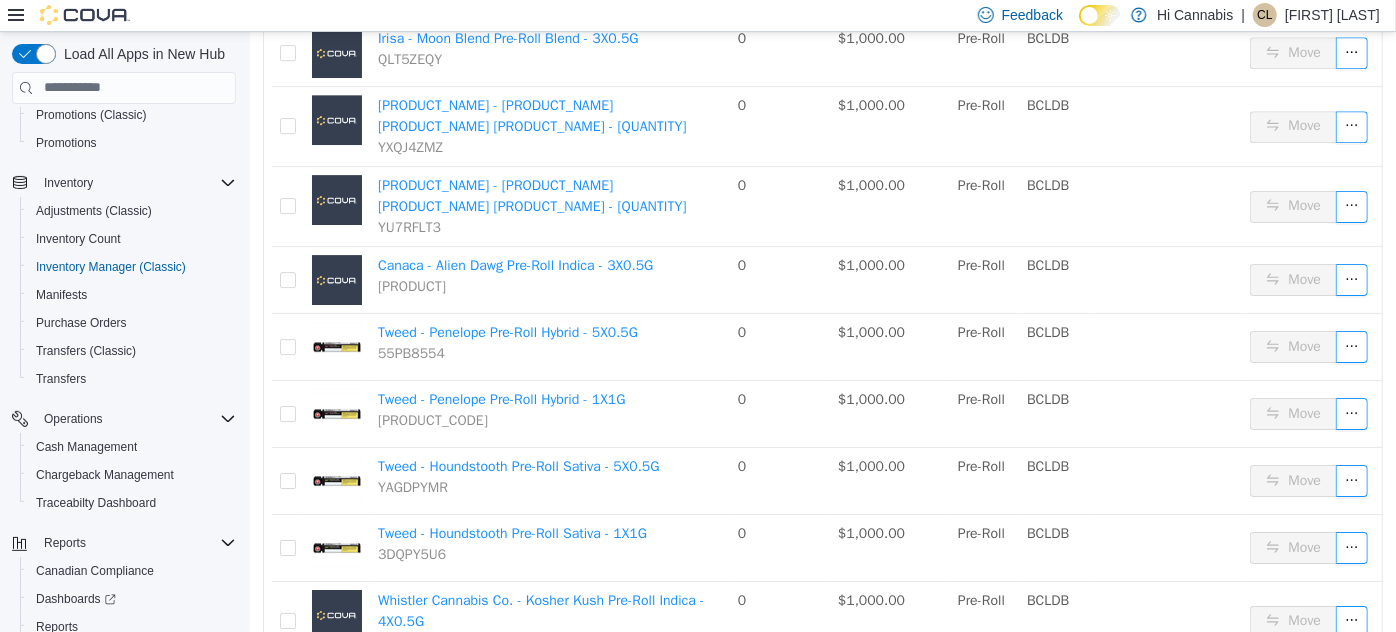 click on "24" at bounding box center (1209, 689) 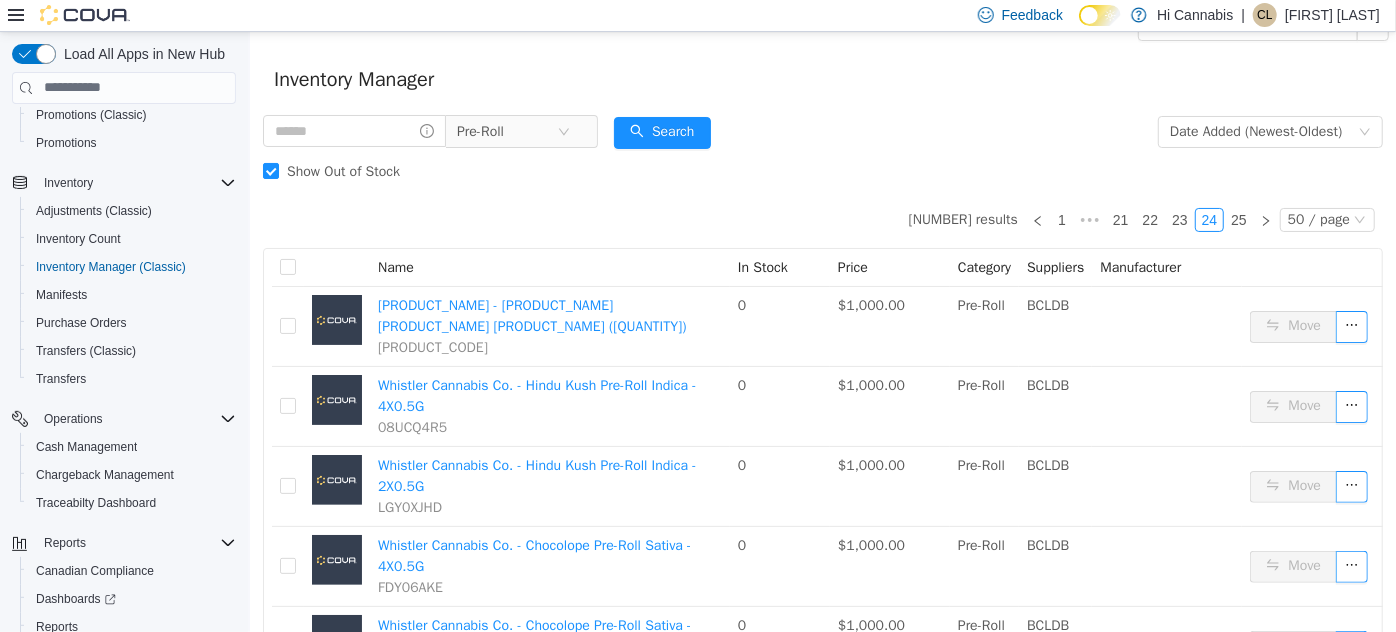 scroll, scrollTop: 0, scrollLeft: 0, axis: both 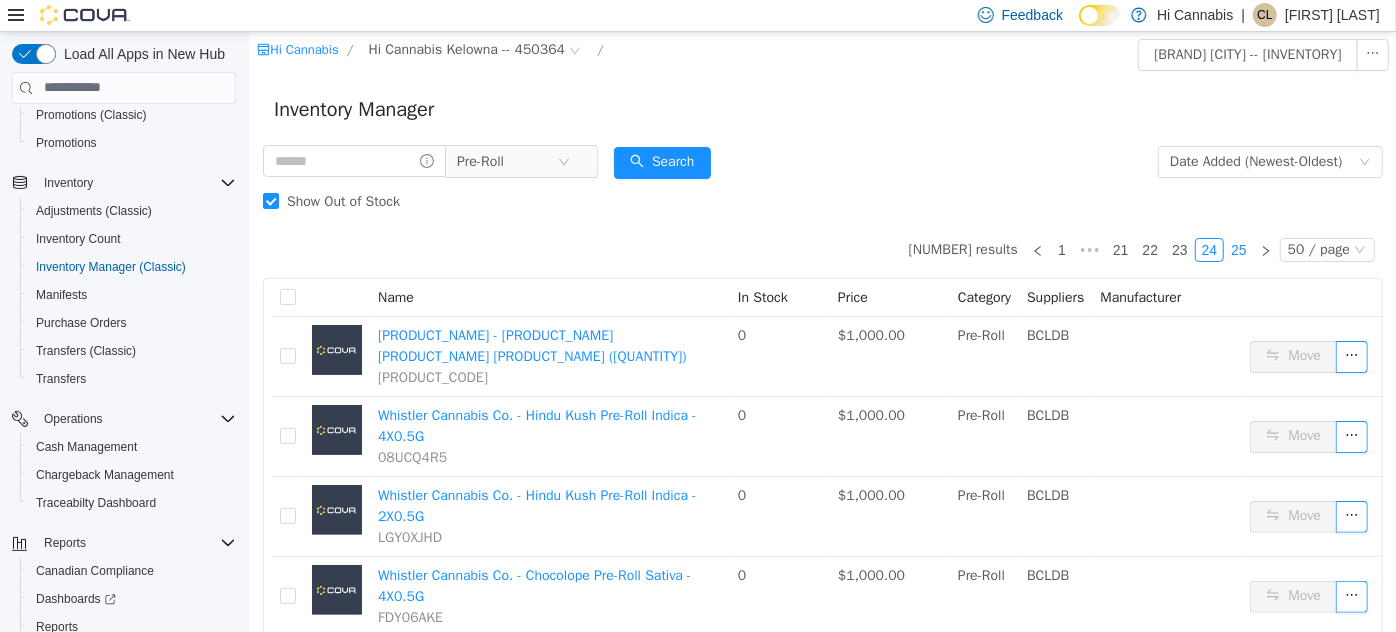 click on "25" at bounding box center (1238, 249) 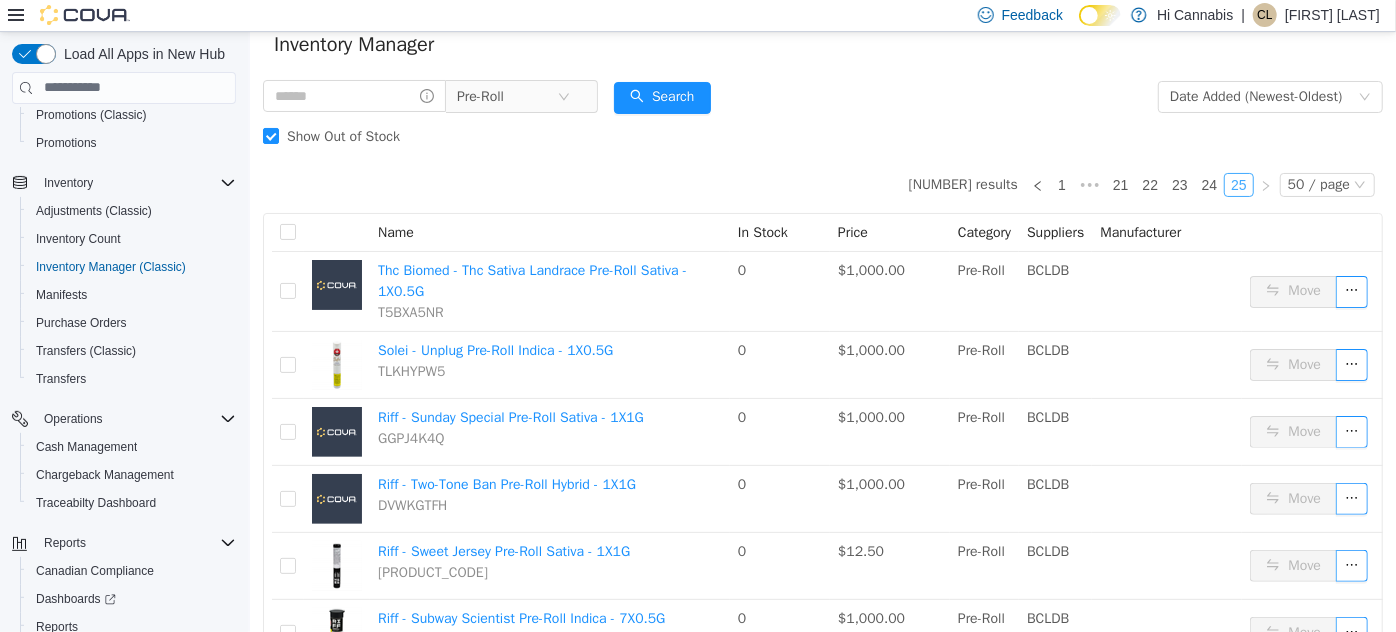 scroll, scrollTop: 0, scrollLeft: 0, axis: both 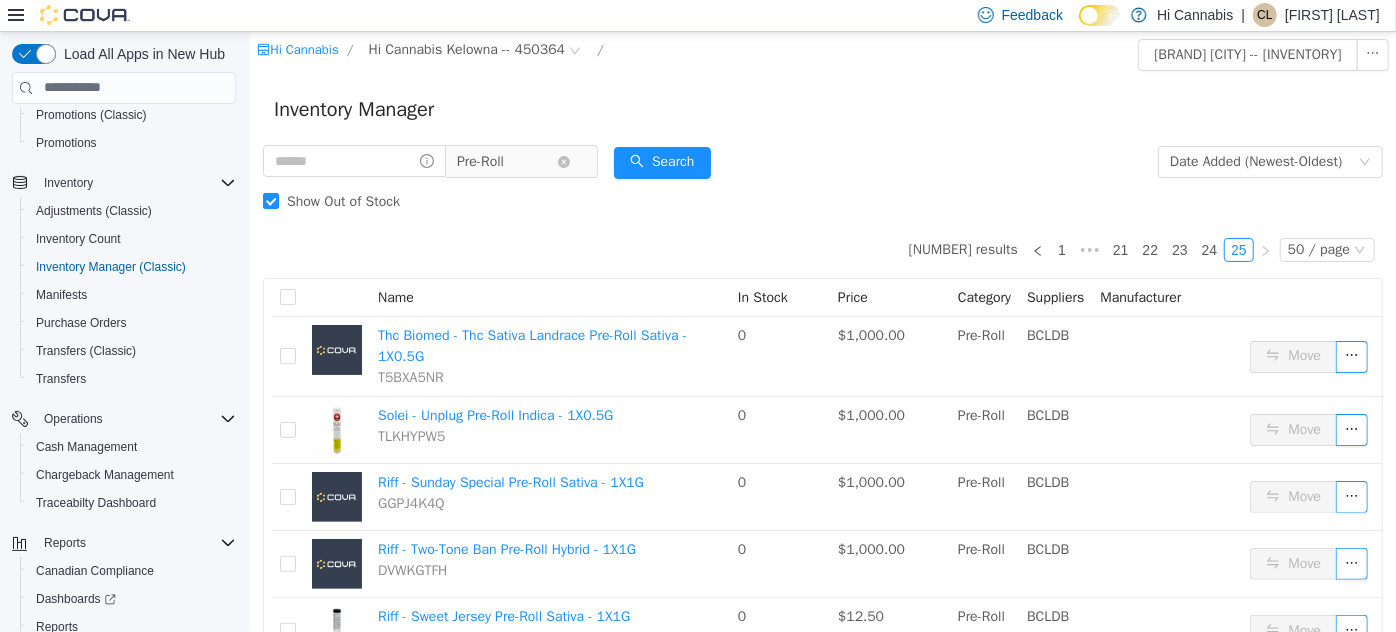 click on "Pre-Roll" at bounding box center (506, 161) 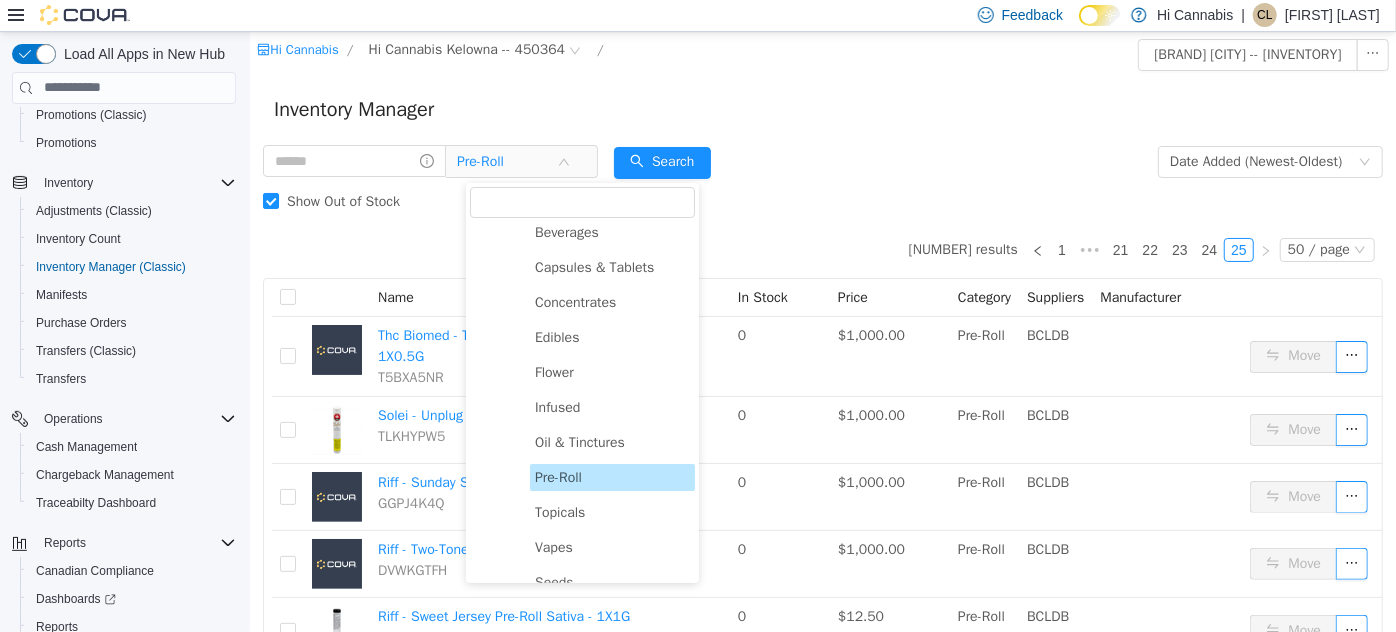 scroll, scrollTop: 90, scrollLeft: 0, axis: vertical 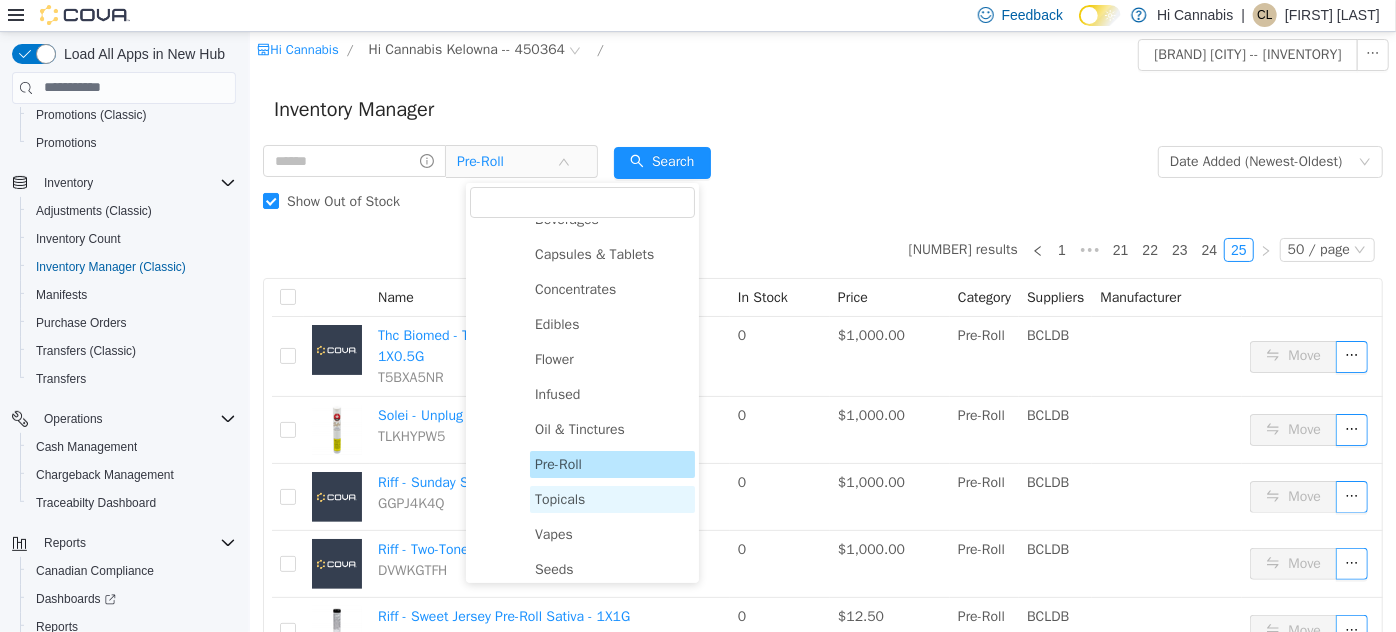 click on "Topicals" at bounding box center (559, 498) 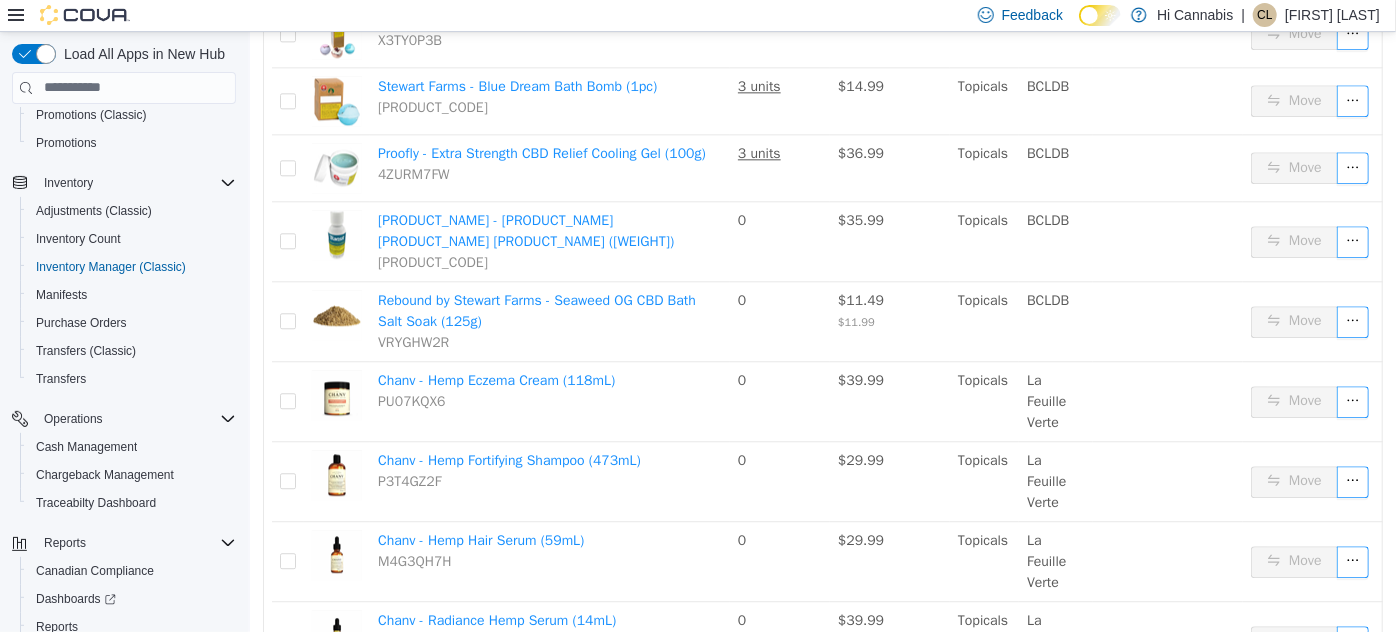 scroll, scrollTop: 2454, scrollLeft: 0, axis: vertical 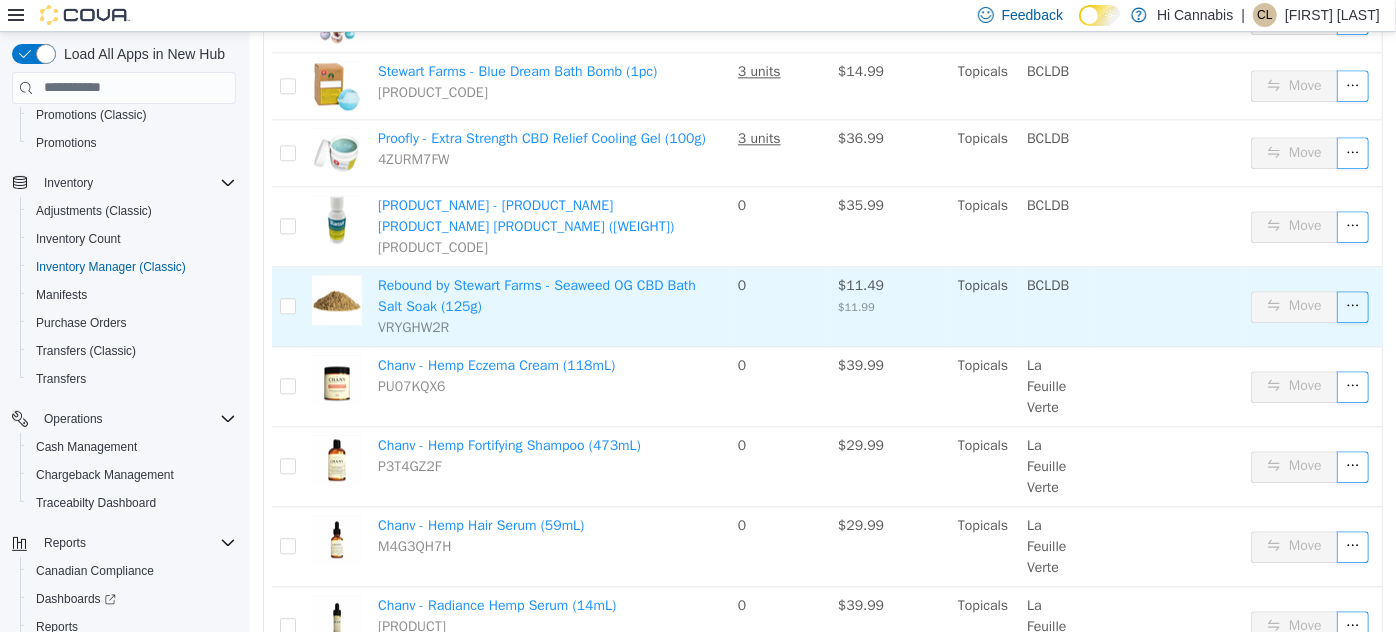 click on "Rebound by Stewart Farms - Seaweed OG CBD Bath Salt Soak (125g) VRYGHW2R" at bounding box center (549, 306) 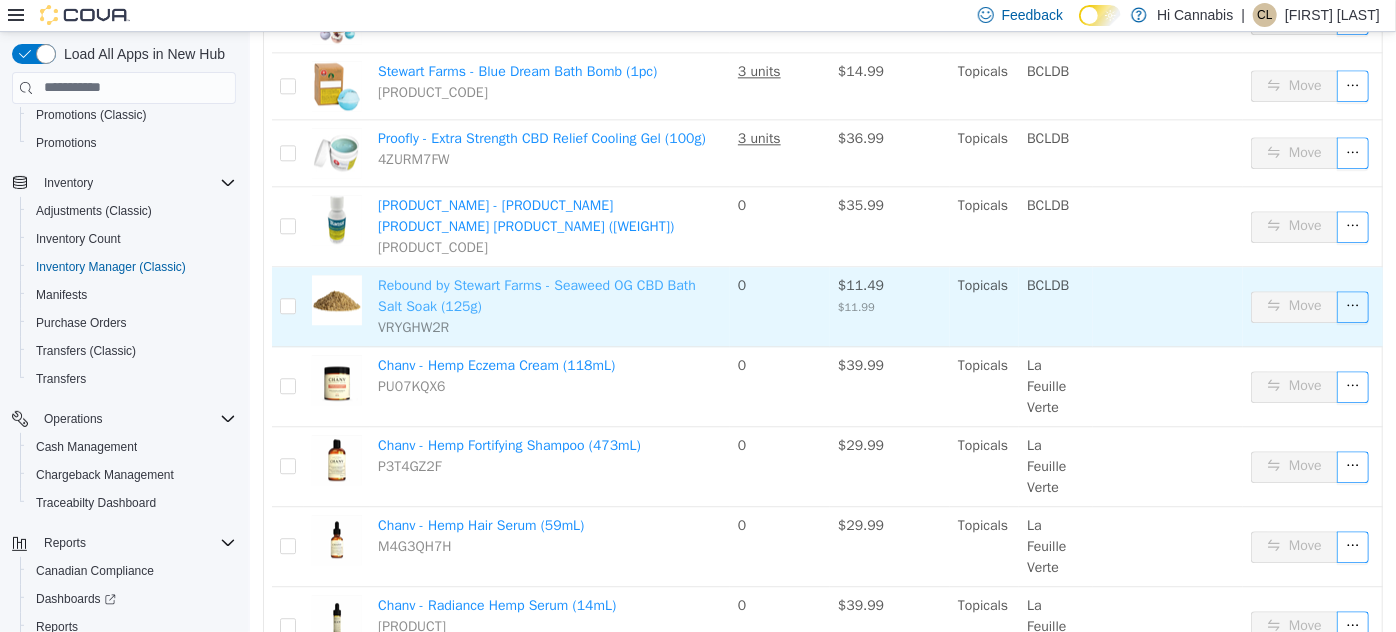 click on "Rebound by Stewart Farms - Seaweed OG CBD Bath Salt Soak (125g)" at bounding box center (536, 295) 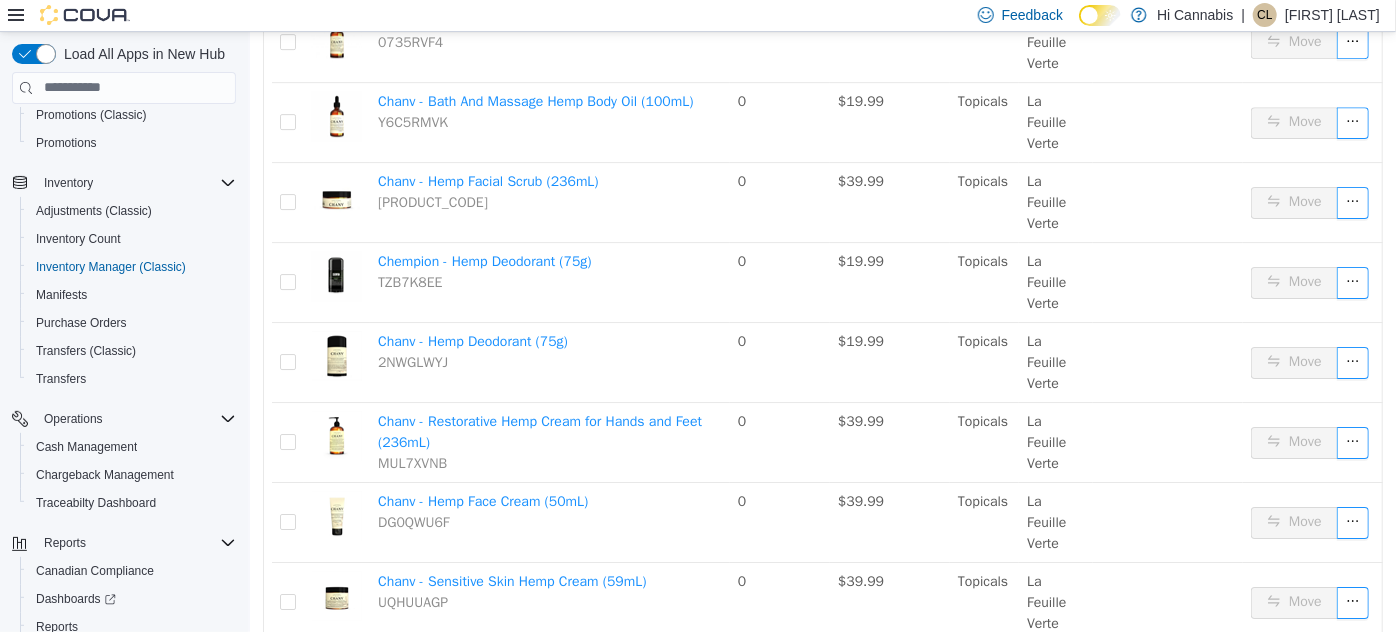 scroll, scrollTop: 3398, scrollLeft: 0, axis: vertical 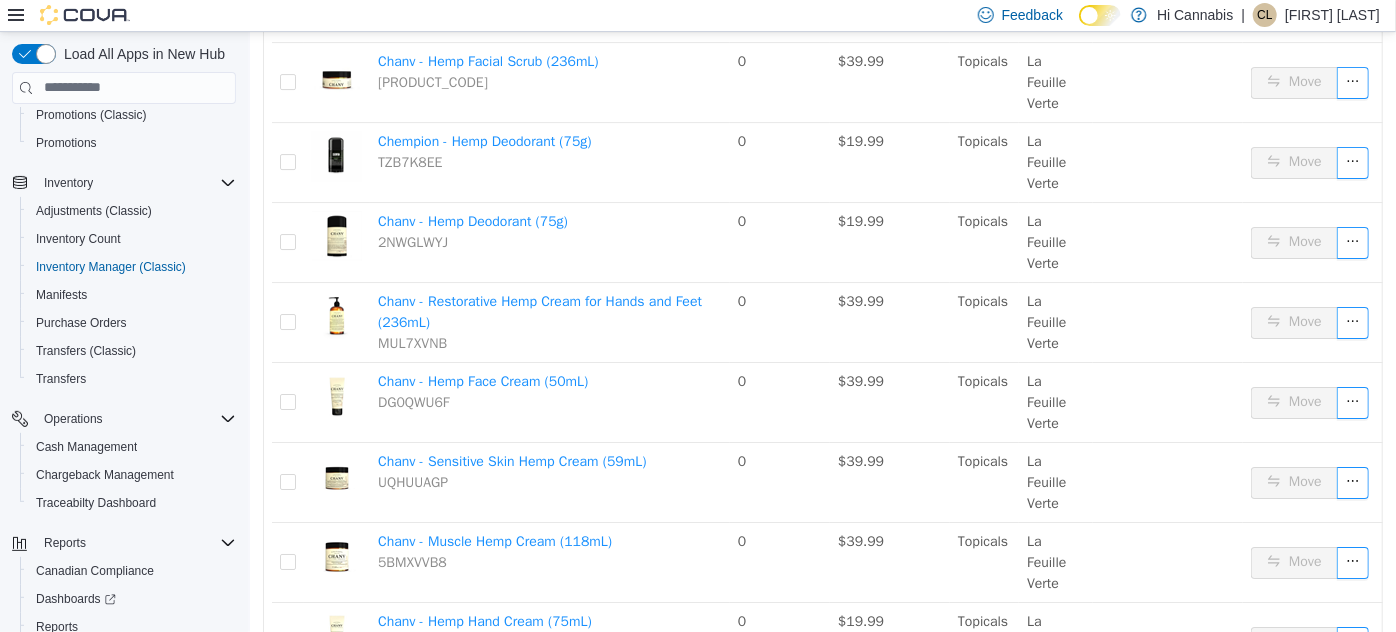 click on "2" at bounding box center [1241, 790] 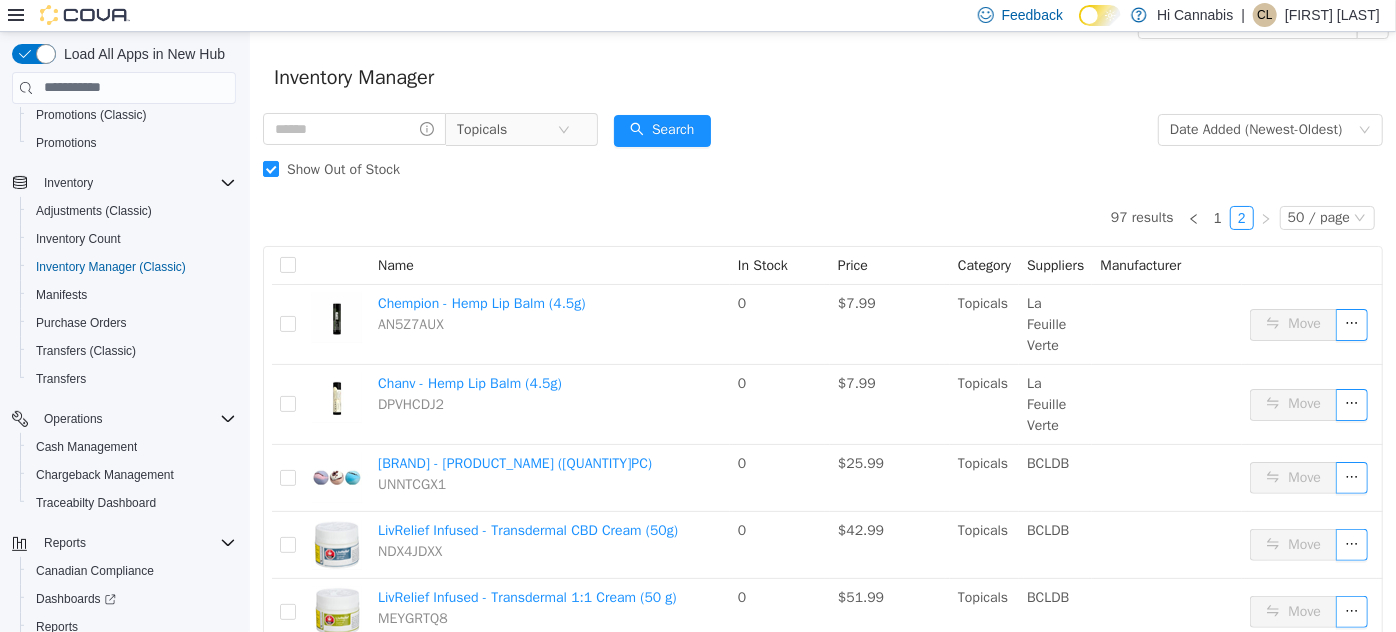 scroll, scrollTop: 0, scrollLeft: 0, axis: both 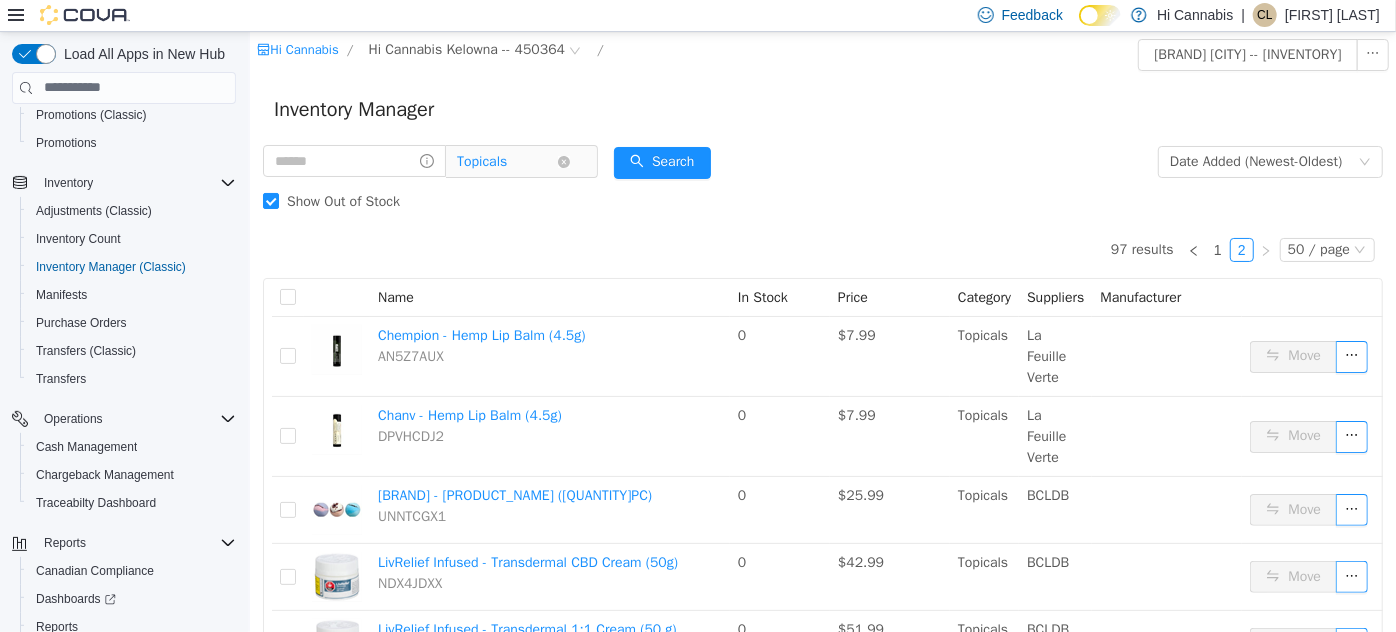click on "Topicals" at bounding box center [481, 161] 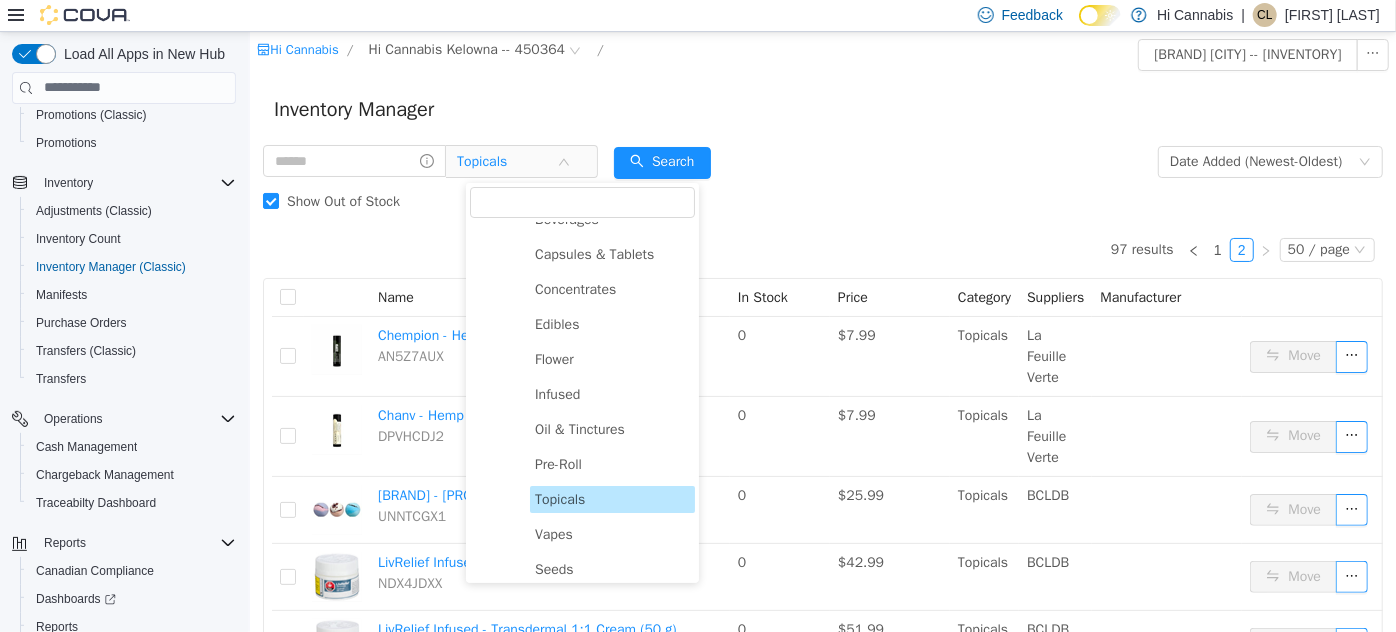 scroll, scrollTop: 181, scrollLeft: 0, axis: vertical 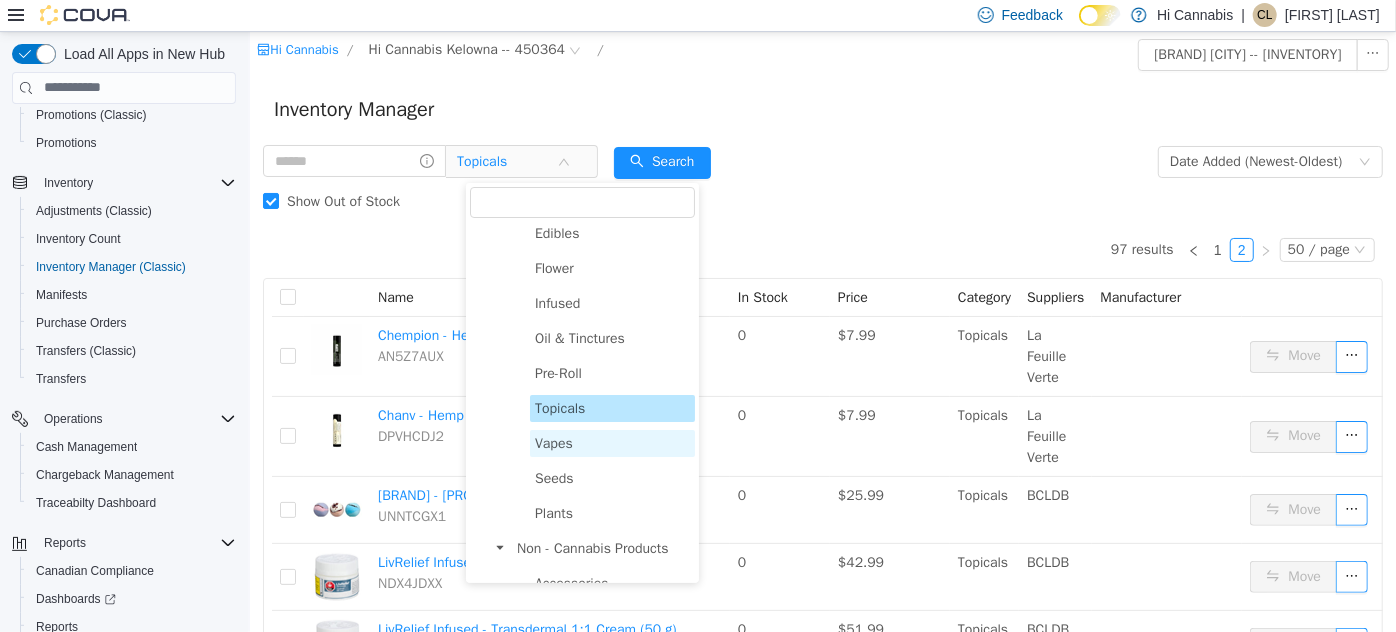 click on "Vapes" at bounding box center (611, 442) 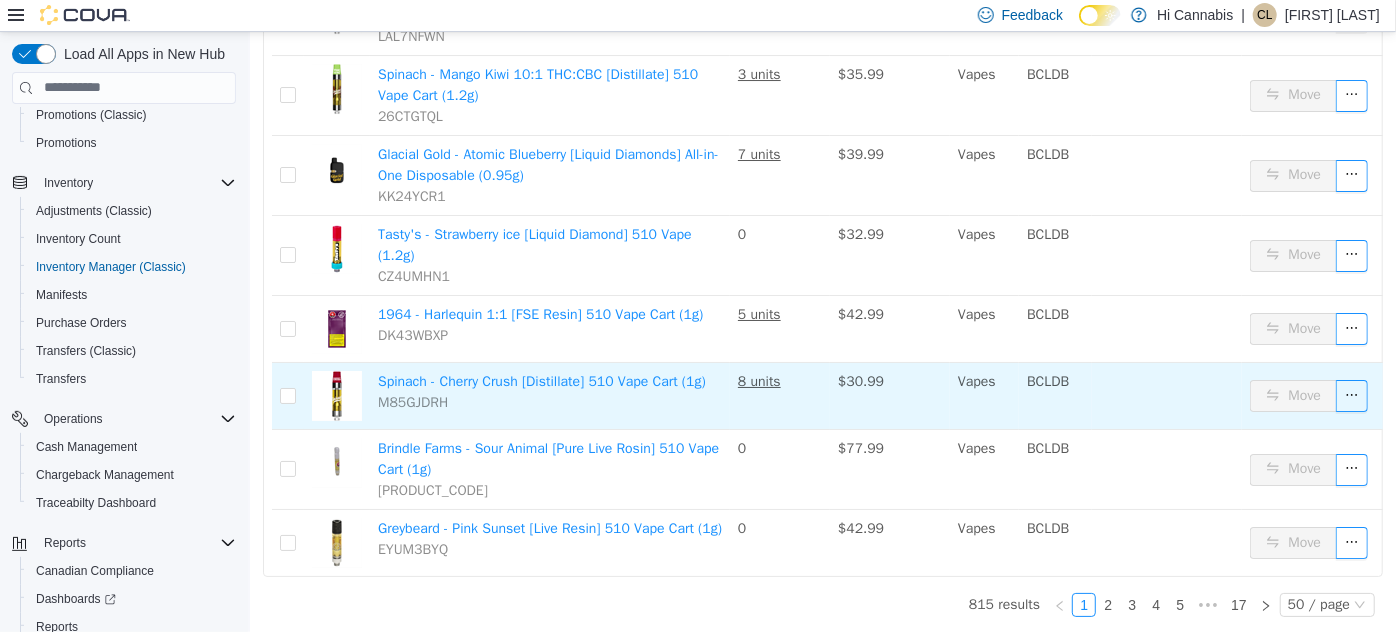 scroll, scrollTop: 3676, scrollLeft: 0, axis: vertical 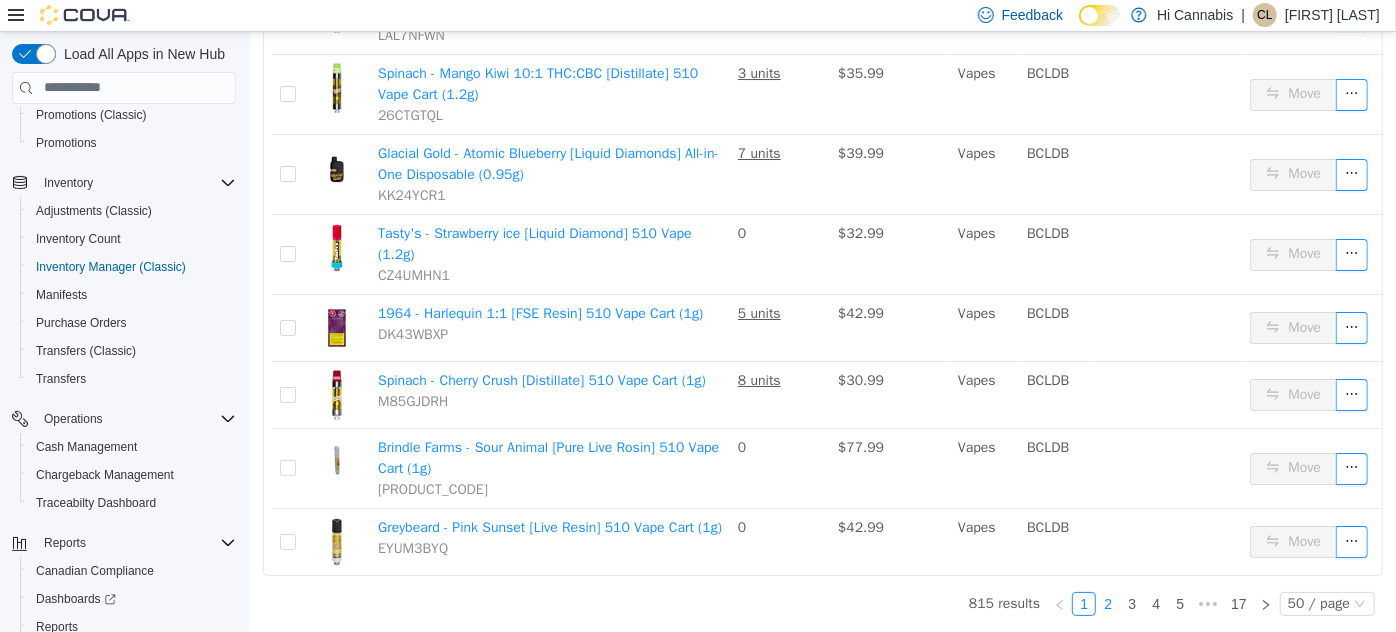 click on "2" at bounding box center [1107, 603] 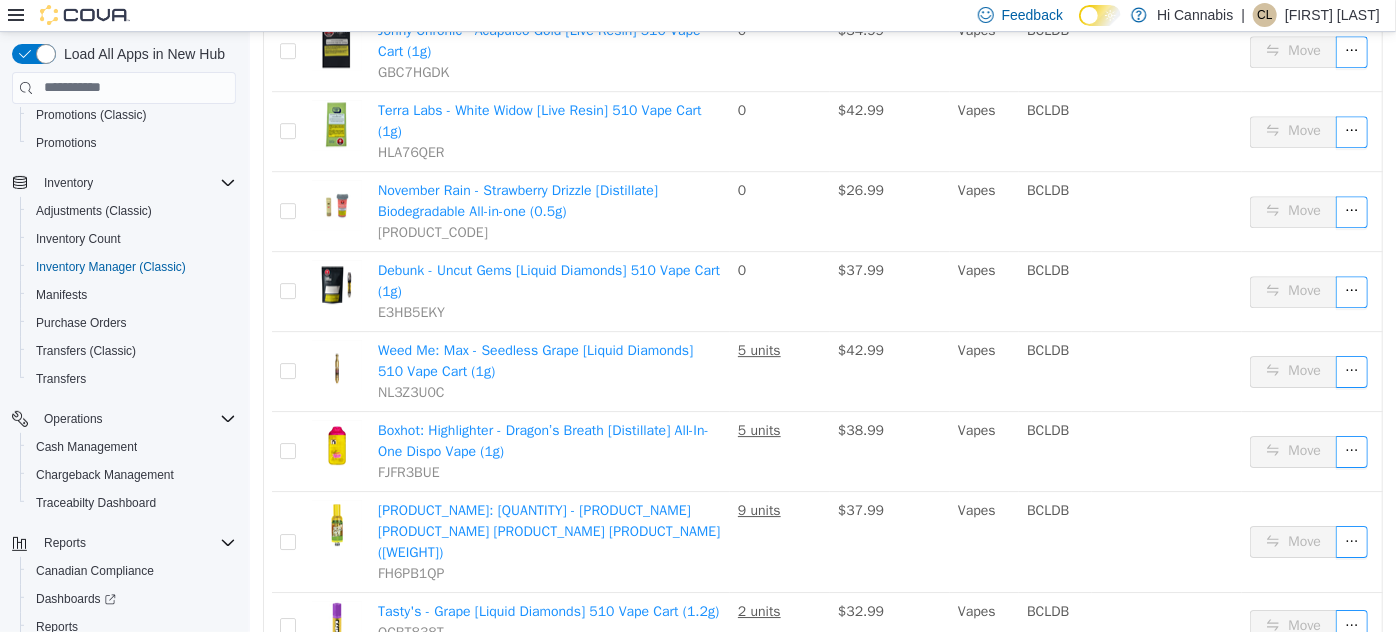scroll, scrollTop: 2949, scrollLeft: 0, axis: vertical 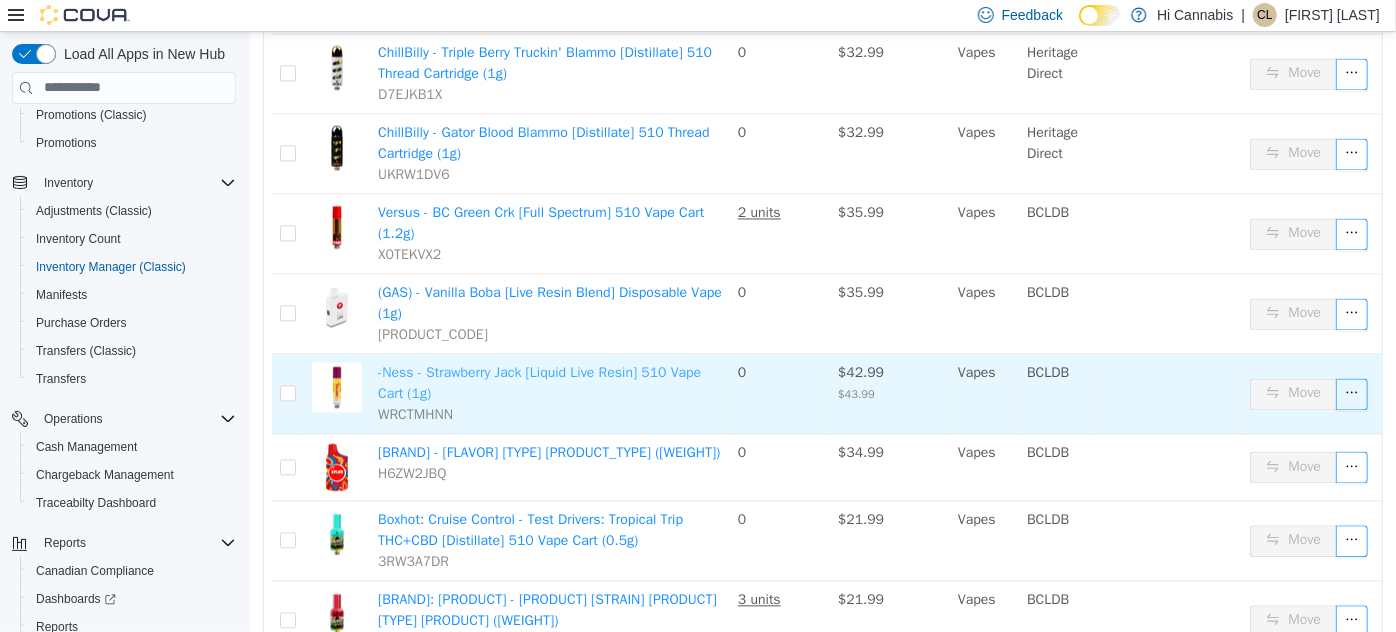 click on "-Ness - Strawberry Jack [Liquid Live Resin] 510 Vape Cart (1g)" at bounding box center [538, 383] 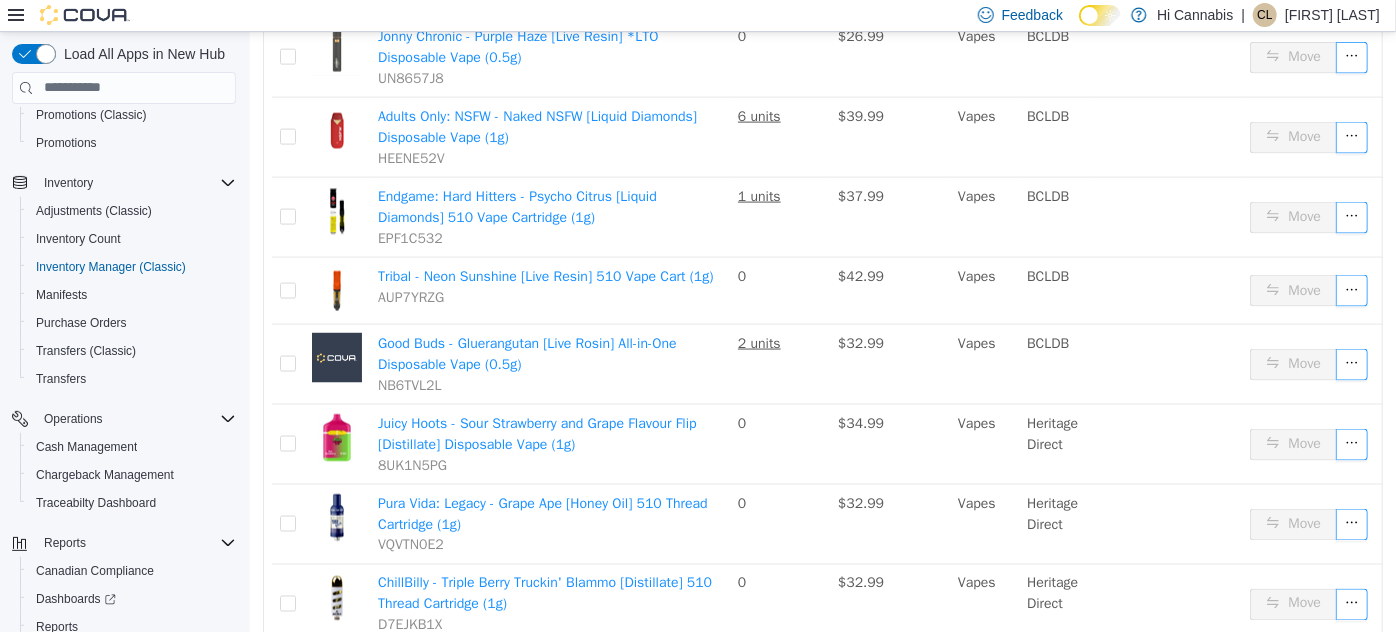 scroll, scrollTop: 1404, scrollLeft: 0, axis: vertical 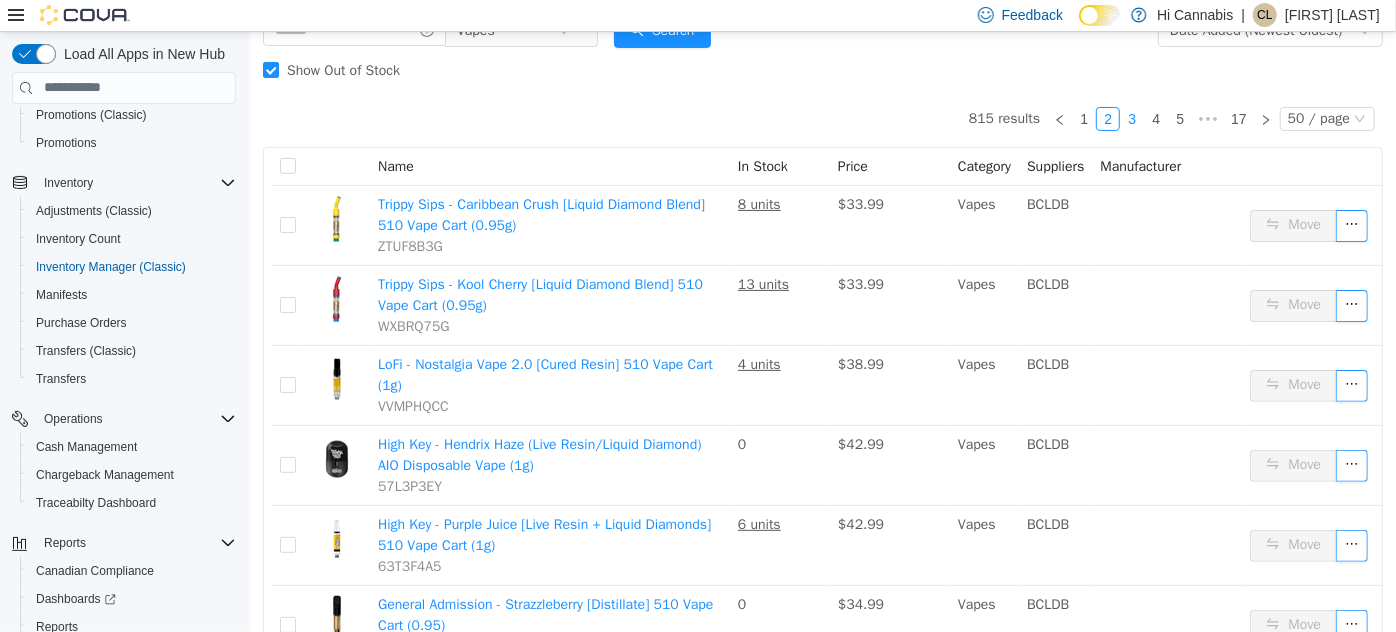 click on "3" at bounding box center [1131, 118] 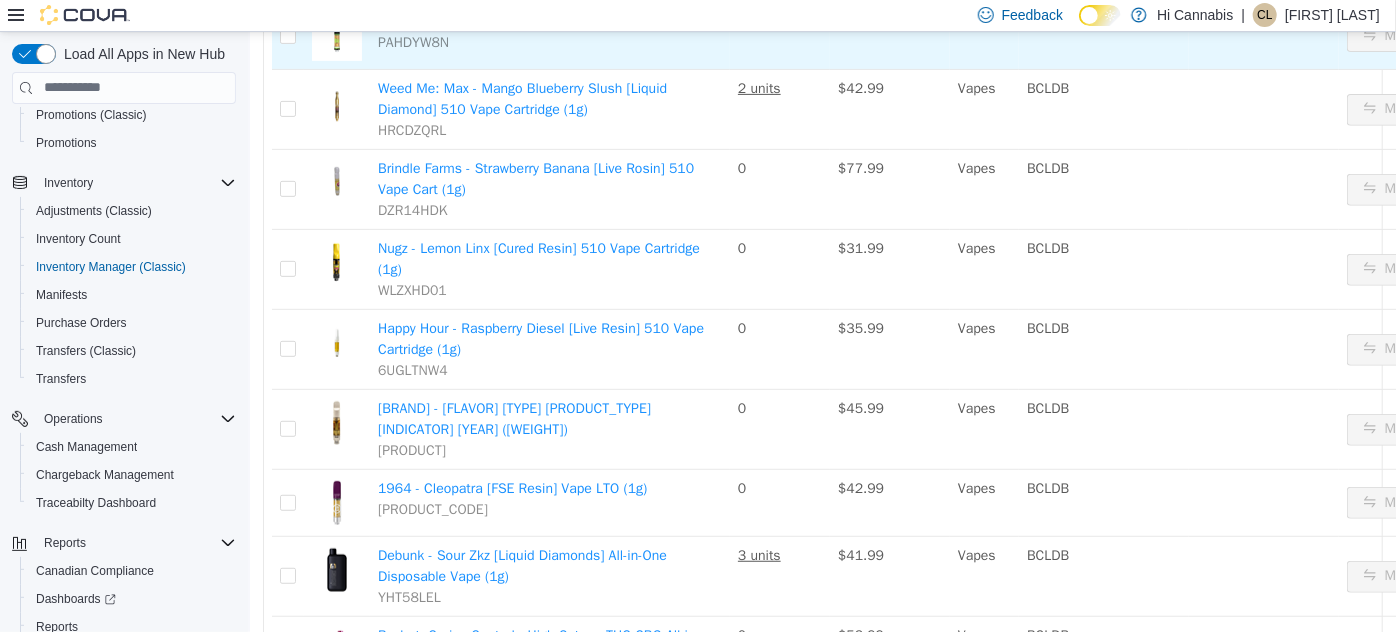 scroll, scrollTop: 404, scrollLeft: 0, axis: vertical 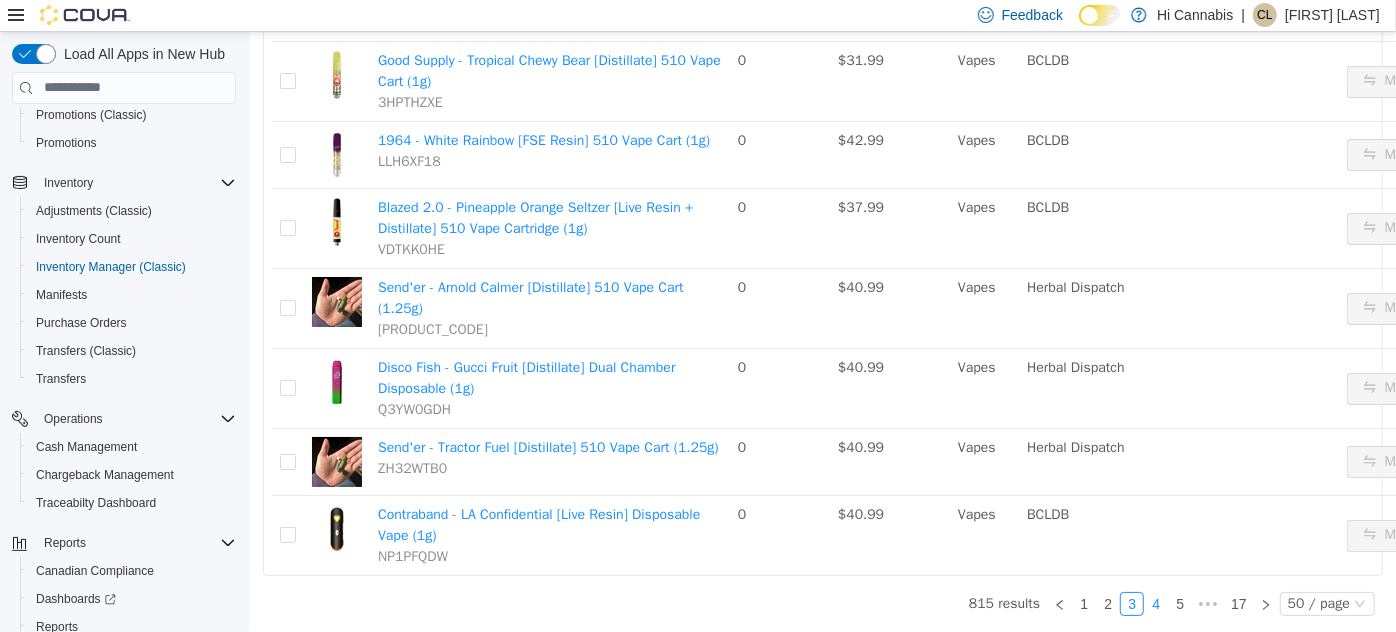 click on "4" at bounding box center [1155, 603] 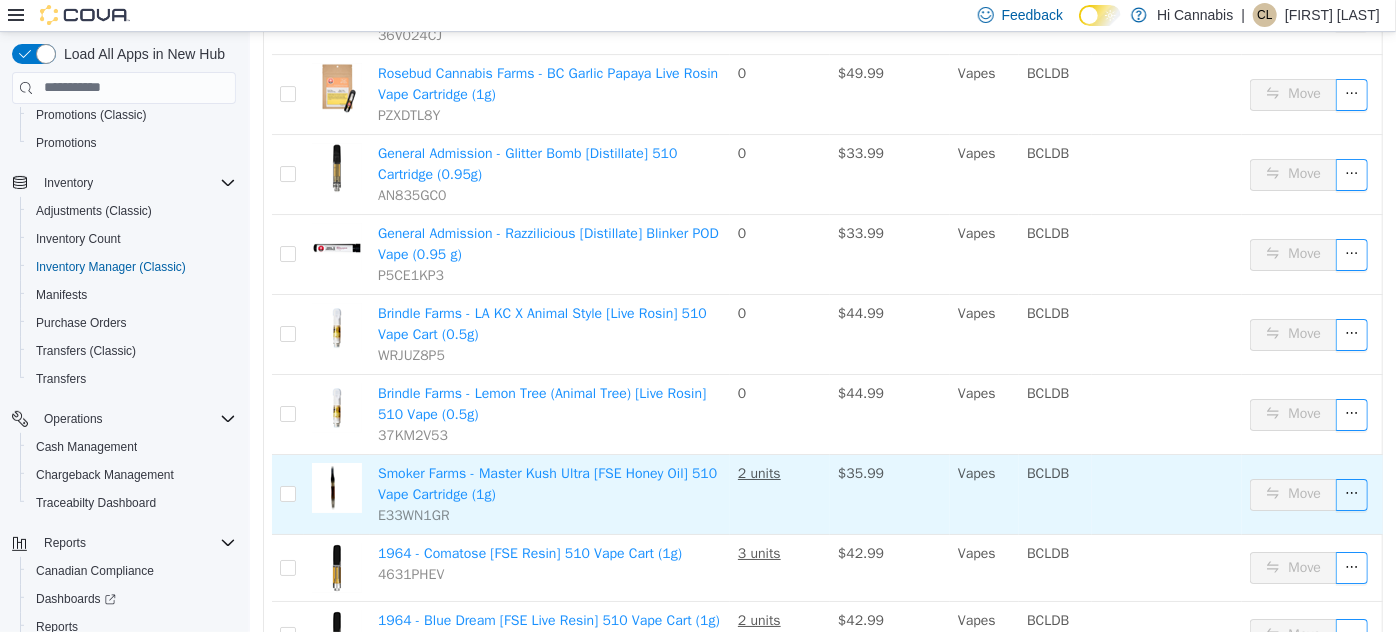 scroll, scrollTop: 3468, scrollLeft: 0, axis: vertical 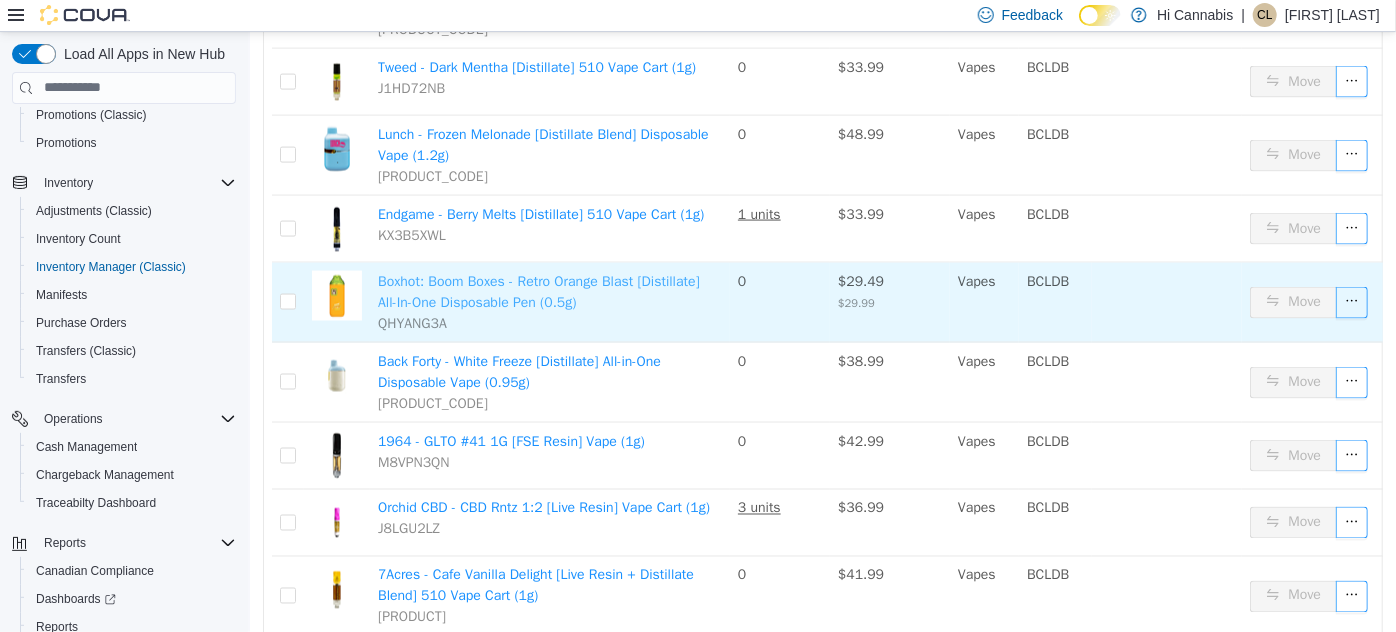 click on "Boxhot: Boom Boxes - Retro Orange Blast [Distillate] All-In-One Disposable Pen (0.5g)" at bounding box center [538, 291] 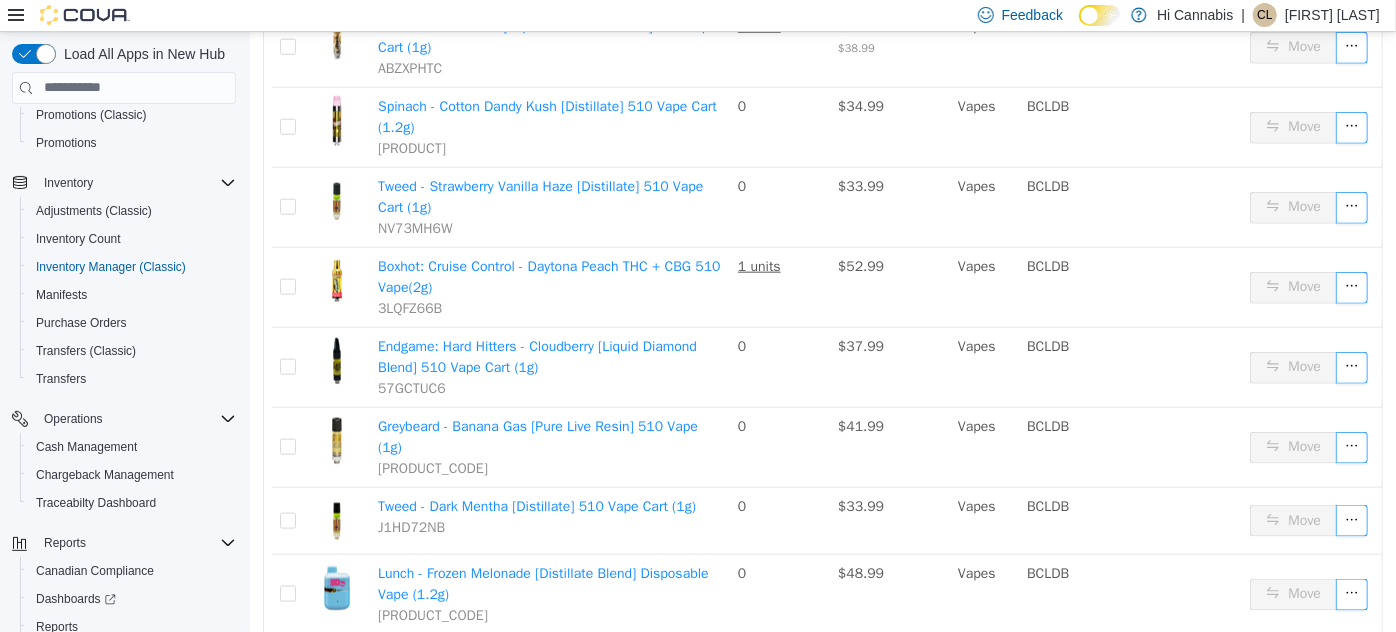 scroll, scrollTop: 1014, scrollLeft: 0, axis: vertical 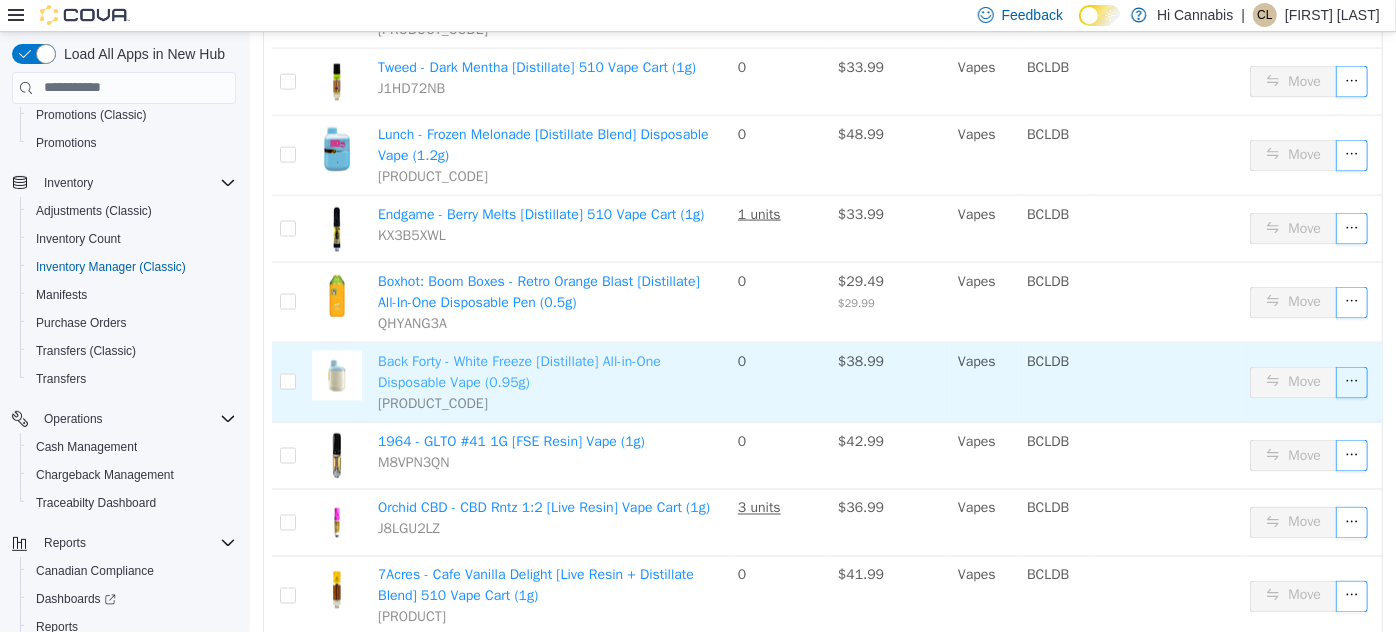 click on "Back Forty - White Freeze [Distillate] All-in-One Disposable Vape (0.95g)" at bounding box center [518, 371] 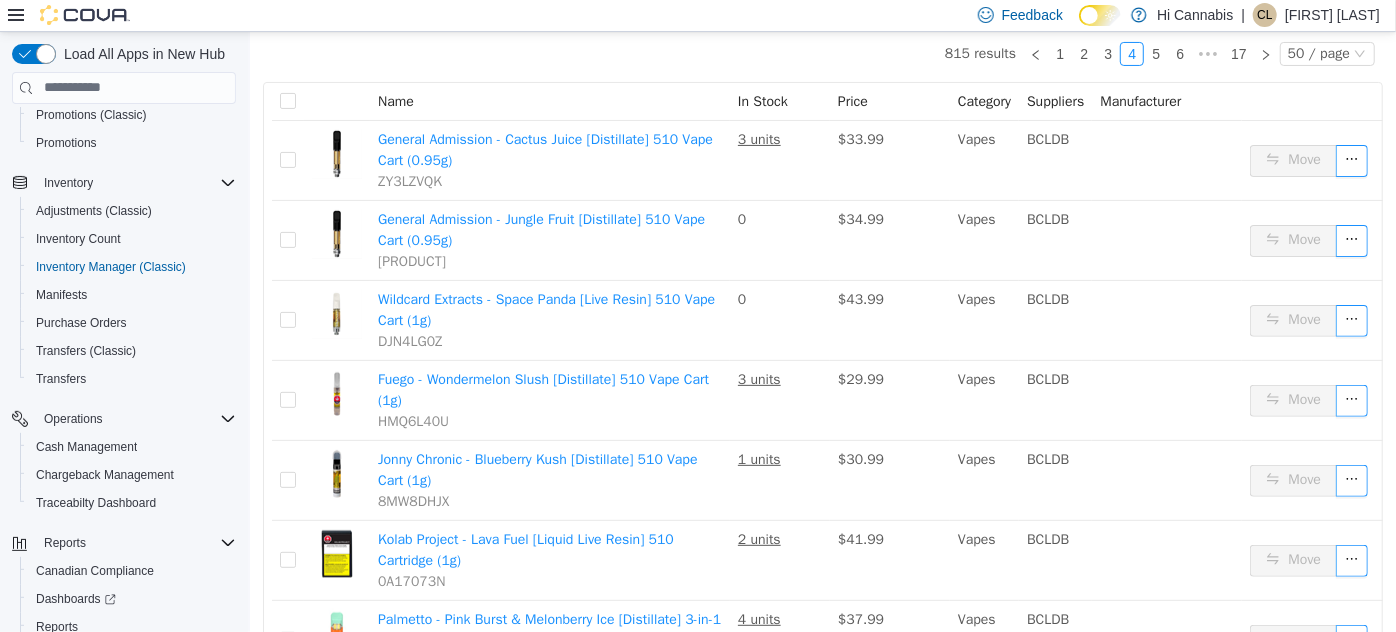 scroll, scrollTop: 0, scrollLeft: 0, axis: both 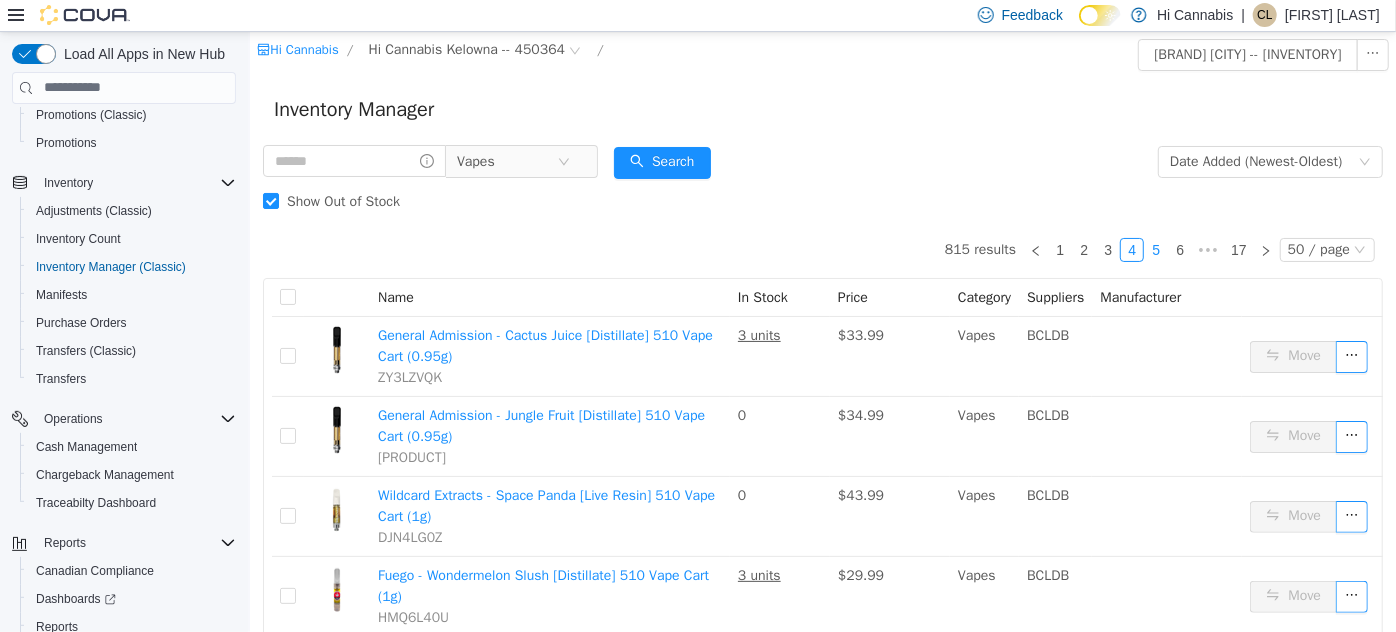 click on "5" at bounding box center (1155, 249) 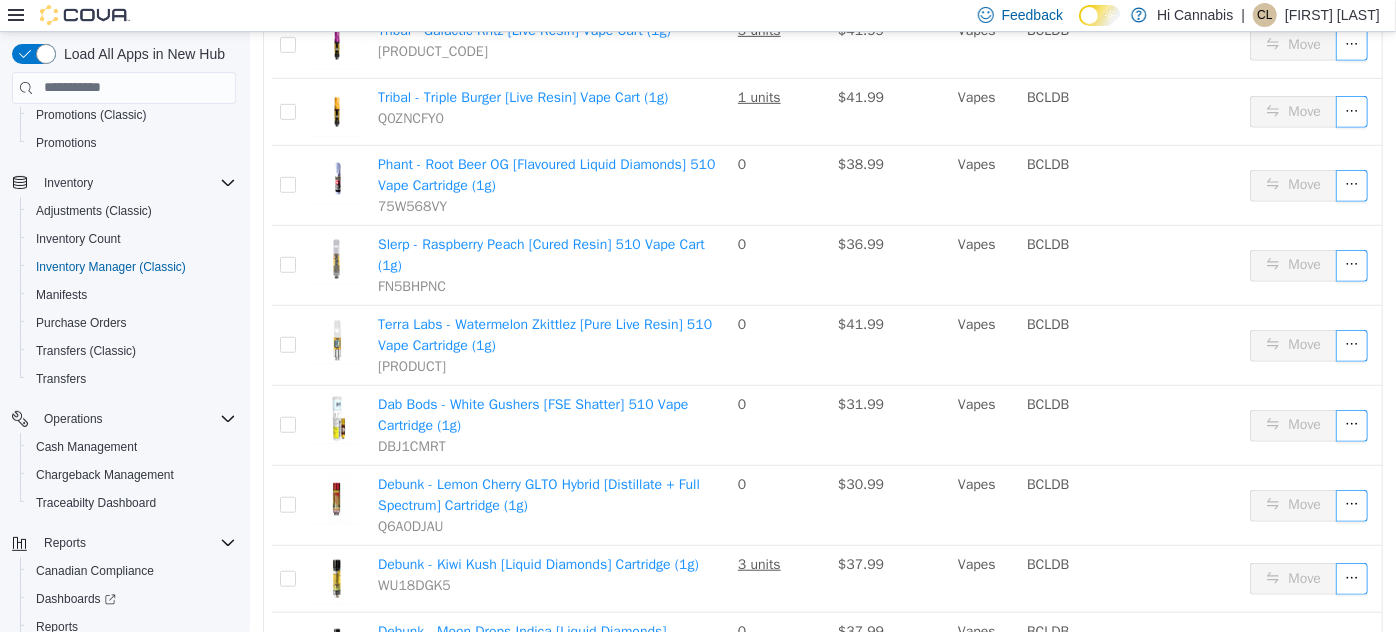 scroll, scrollTop: 818, scrollLeft: 0, axis: vertical 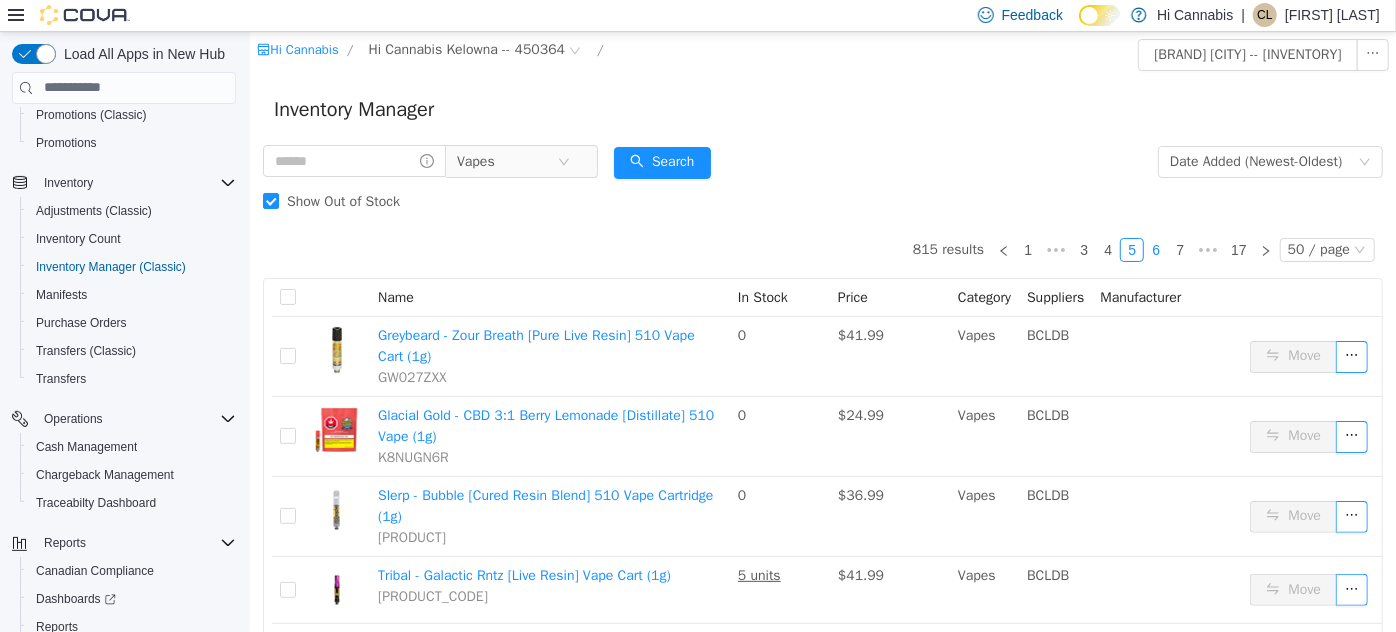 click on "6" at bounding box center [1155, 249] 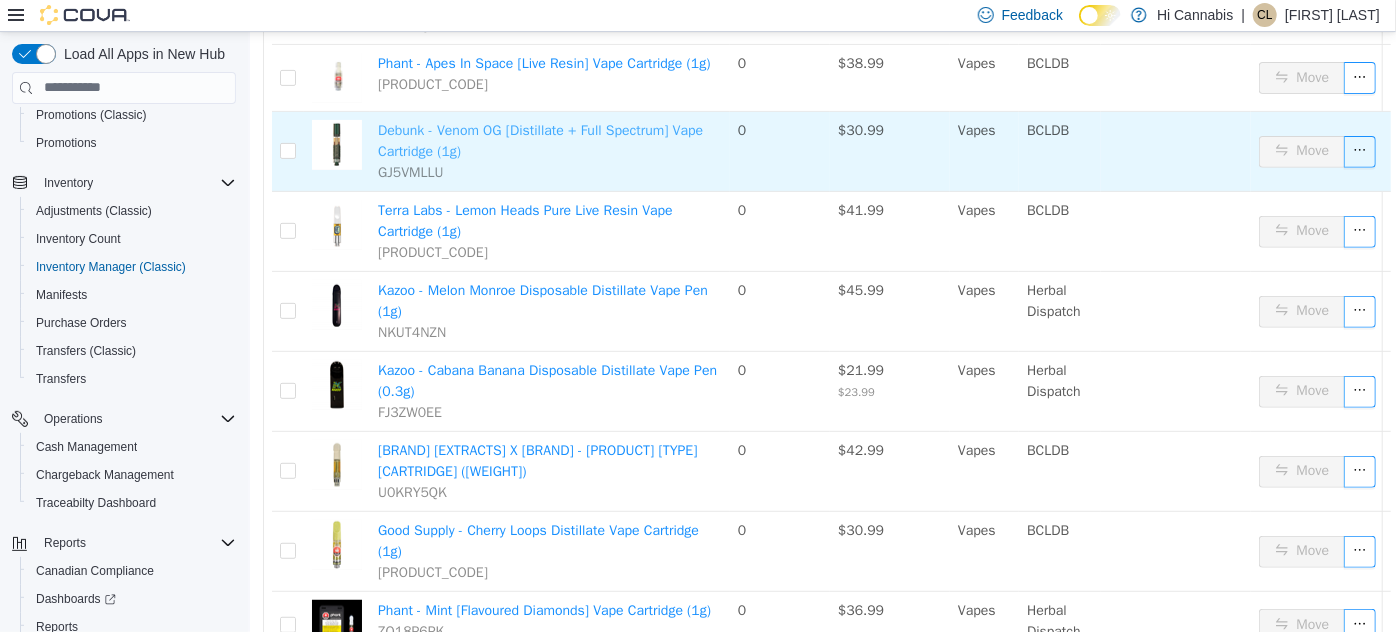 scroll, scrollTop: 363, scrollLeft: 0, axis: vertical 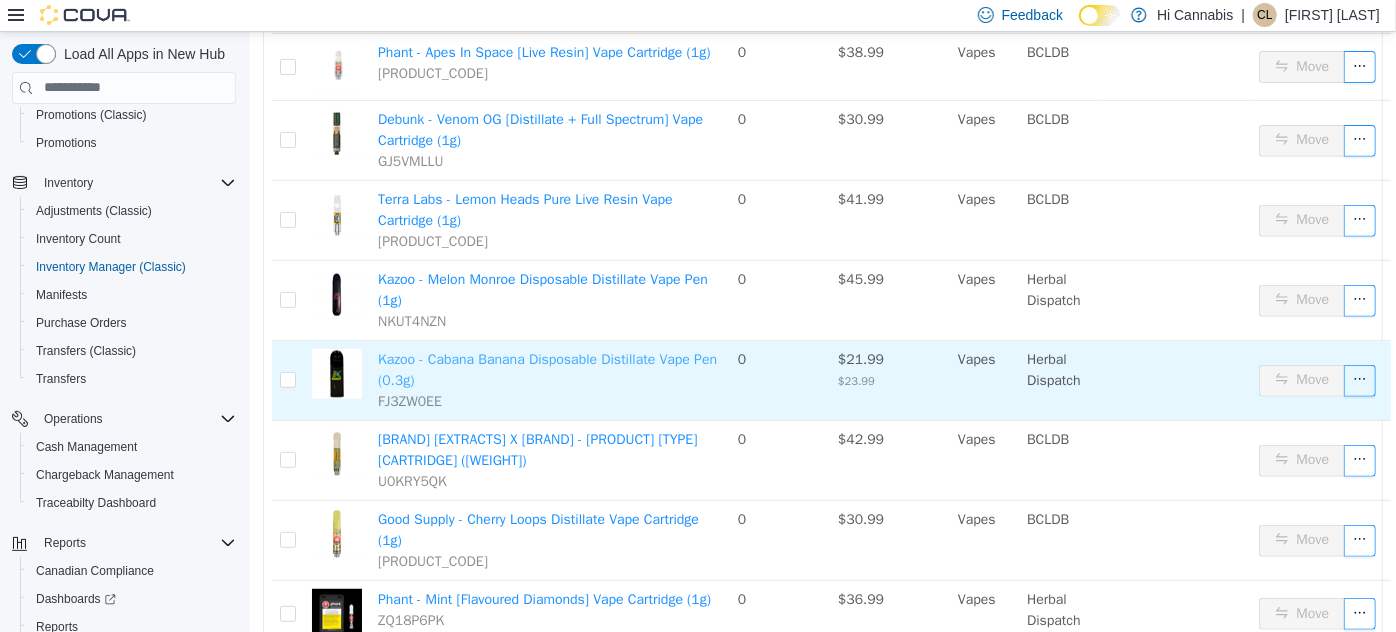 click on "Kazoo - Cabana Banana Disposable Distillate Vape Pen (0.3g)" at bounding box center [546, 369] 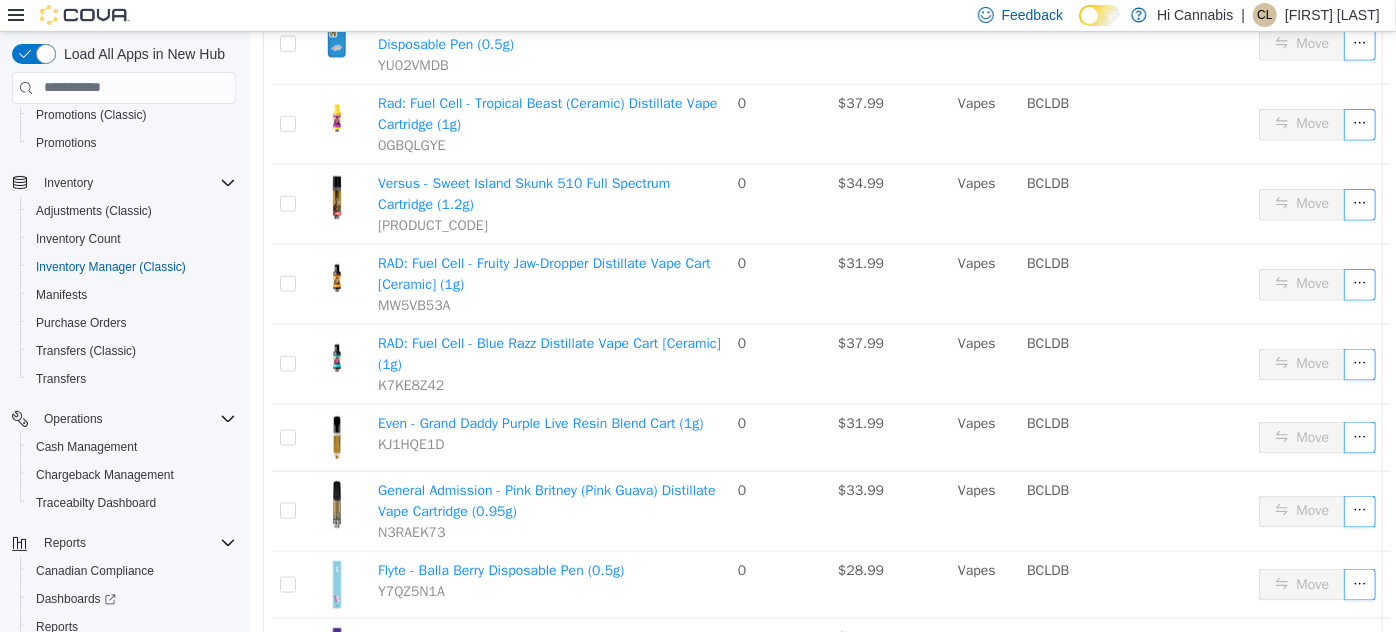 scroll, scrollTop: 1181, scrollLeft: 0, axis: vertical 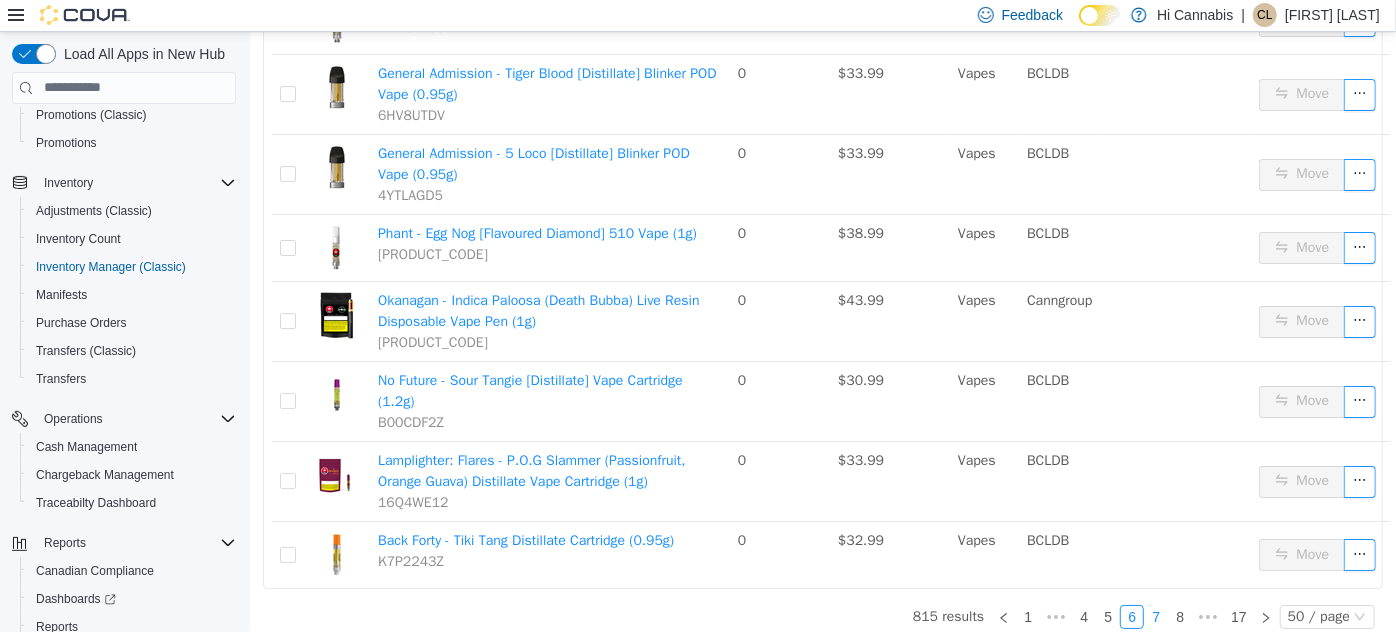 click on "7" at bounding box center (1155, 616) 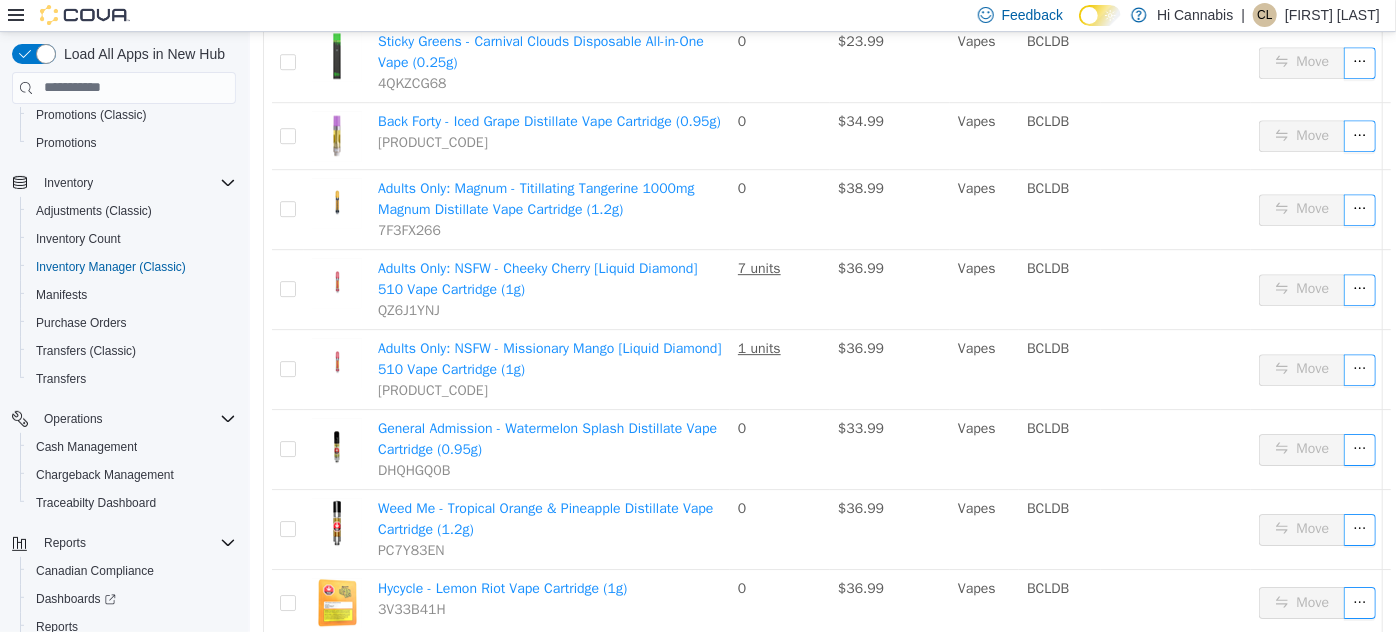 scroll, scrollTop: 2988, scrollLeft: 0, axis: vertical 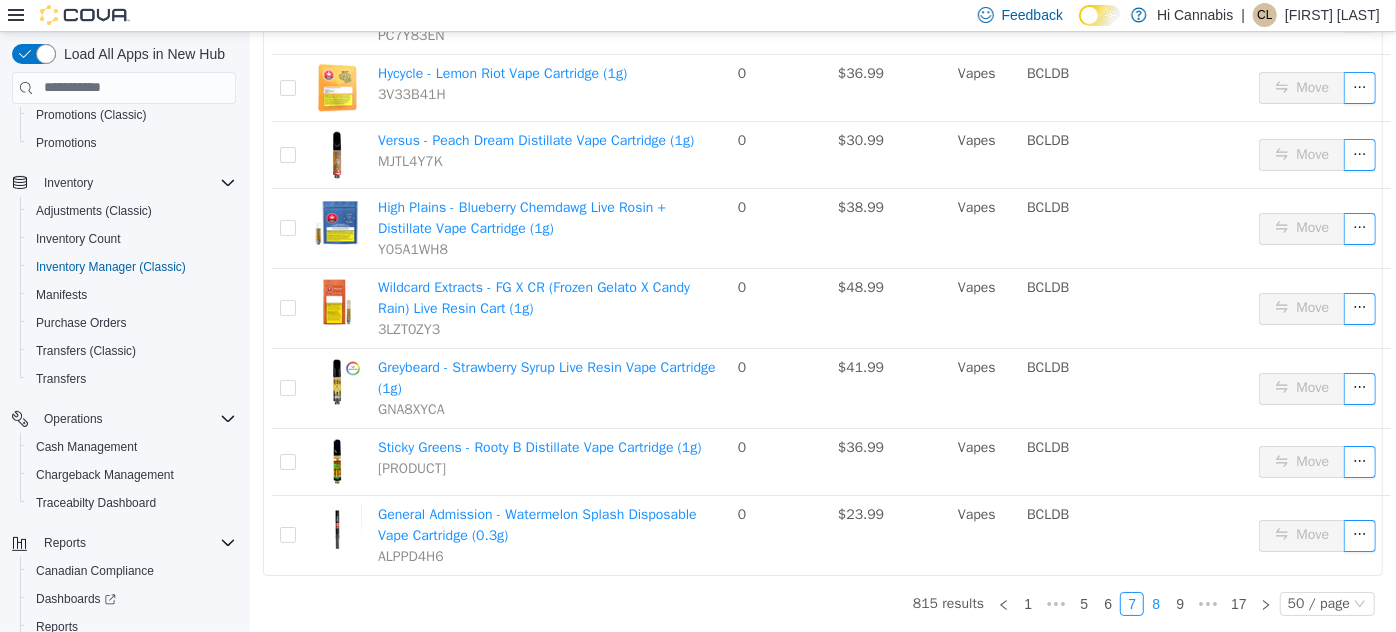 click on "8" at bounding box center (1155, 603) 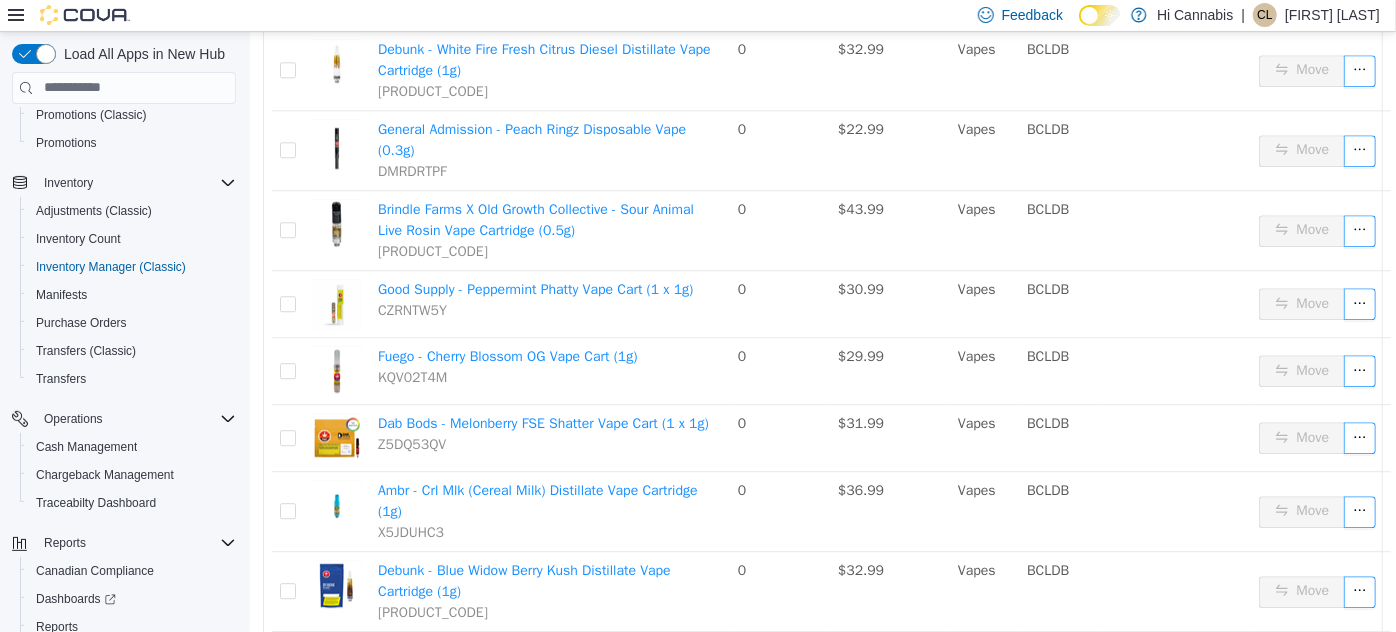 scroll, scrollTop: 2598, scrollLeft: 0, axis: vertical 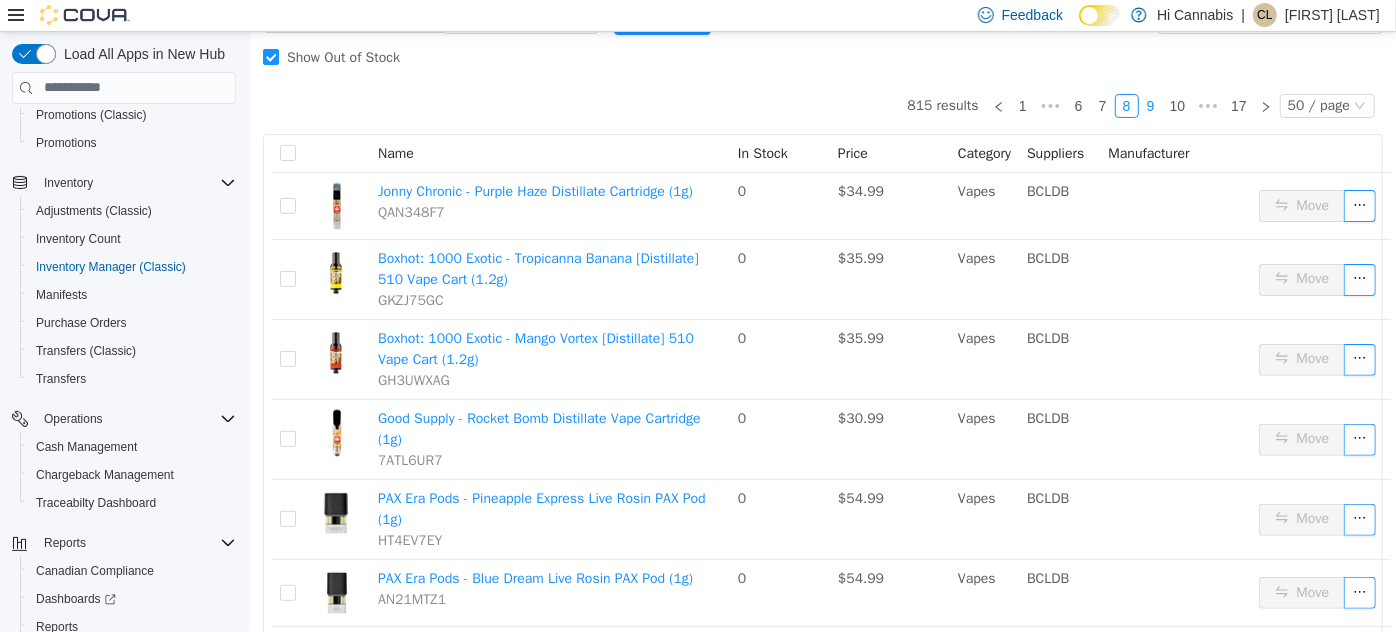 click on "9" at bounding box center [1150, 105] 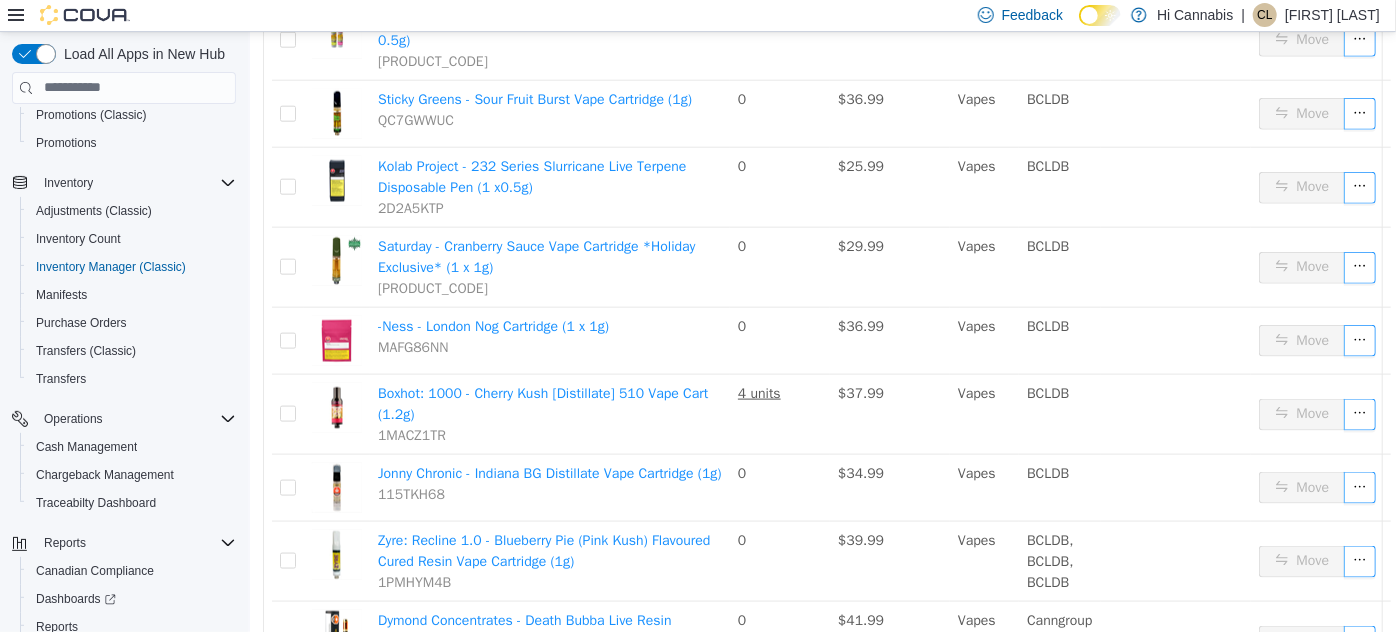 scroll, scrollTop: 1234, scrollLeft: 0, axis: vertical 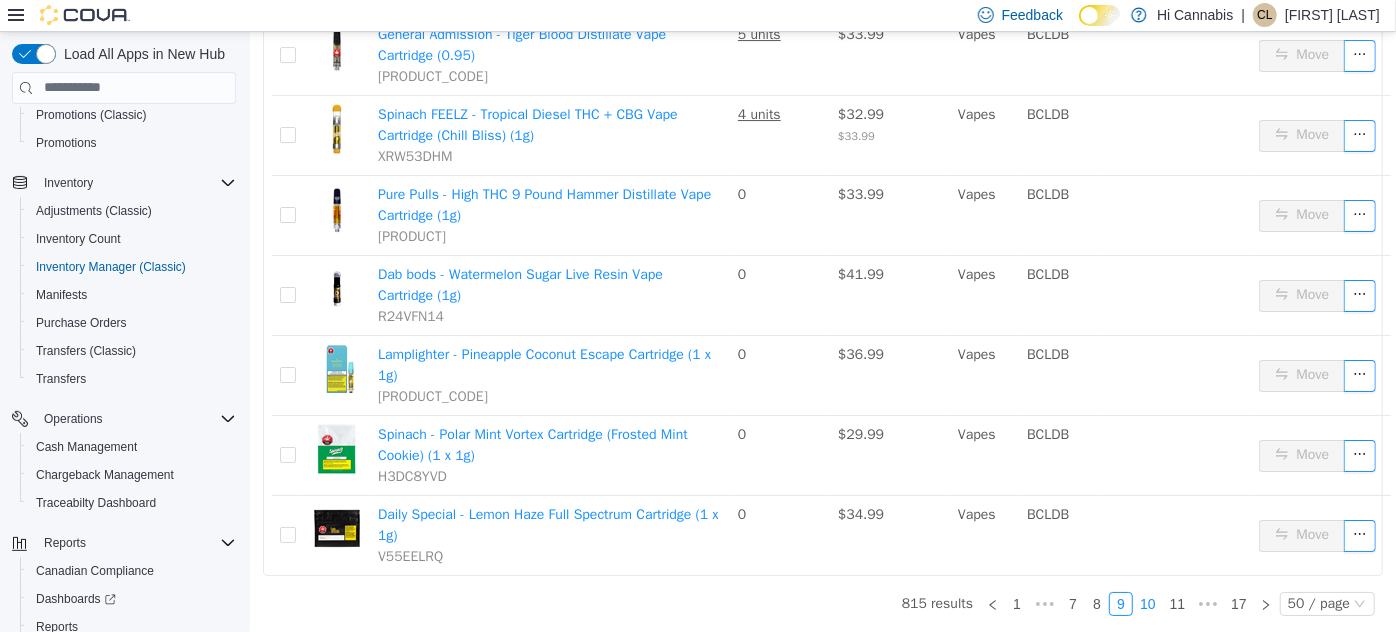 click on "10" at bounding box center (1147, 603) 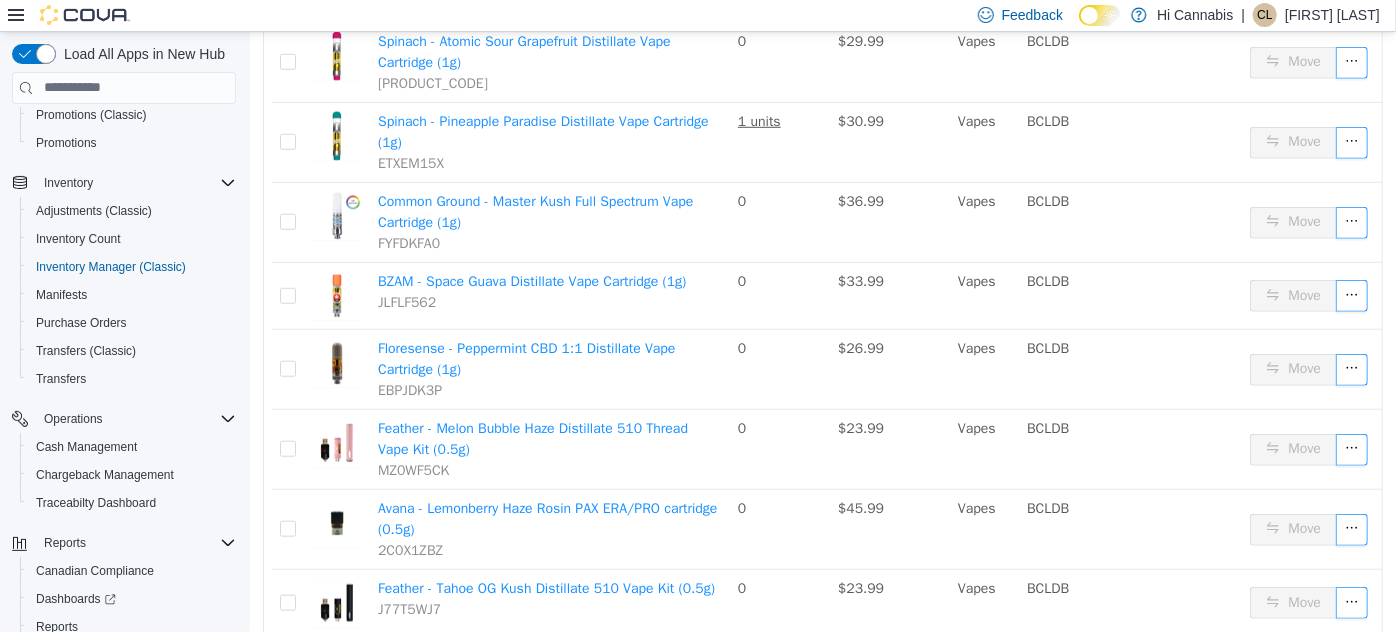 scroll, scrollTop: 520, scrollLeft: 0, axis: vertical 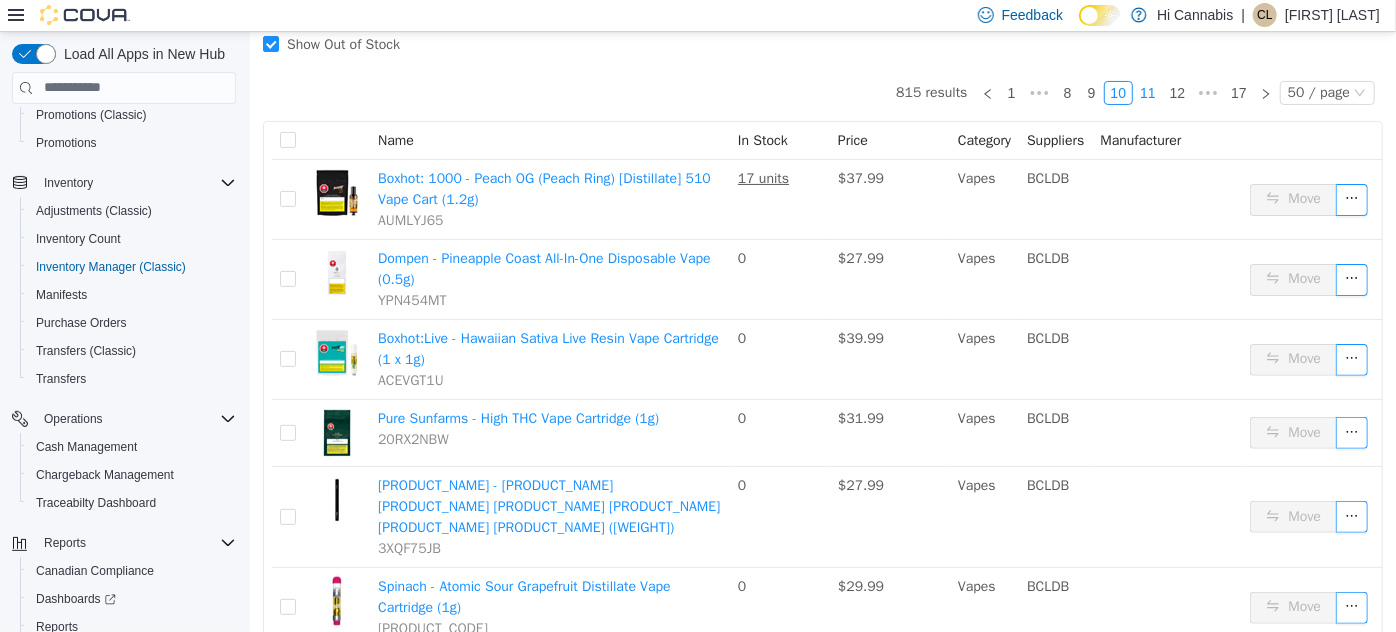 click on "11" at bounding box center (1147, 92) 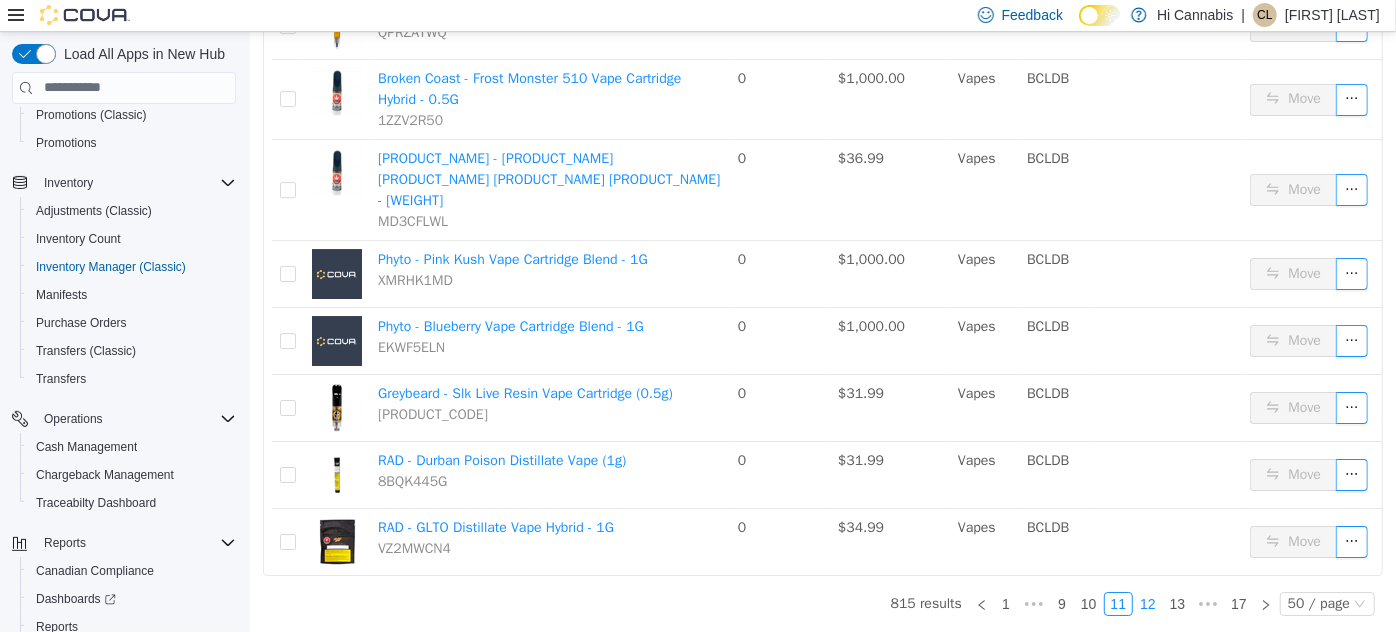 click on "12" at bounding box center [1147, 603] 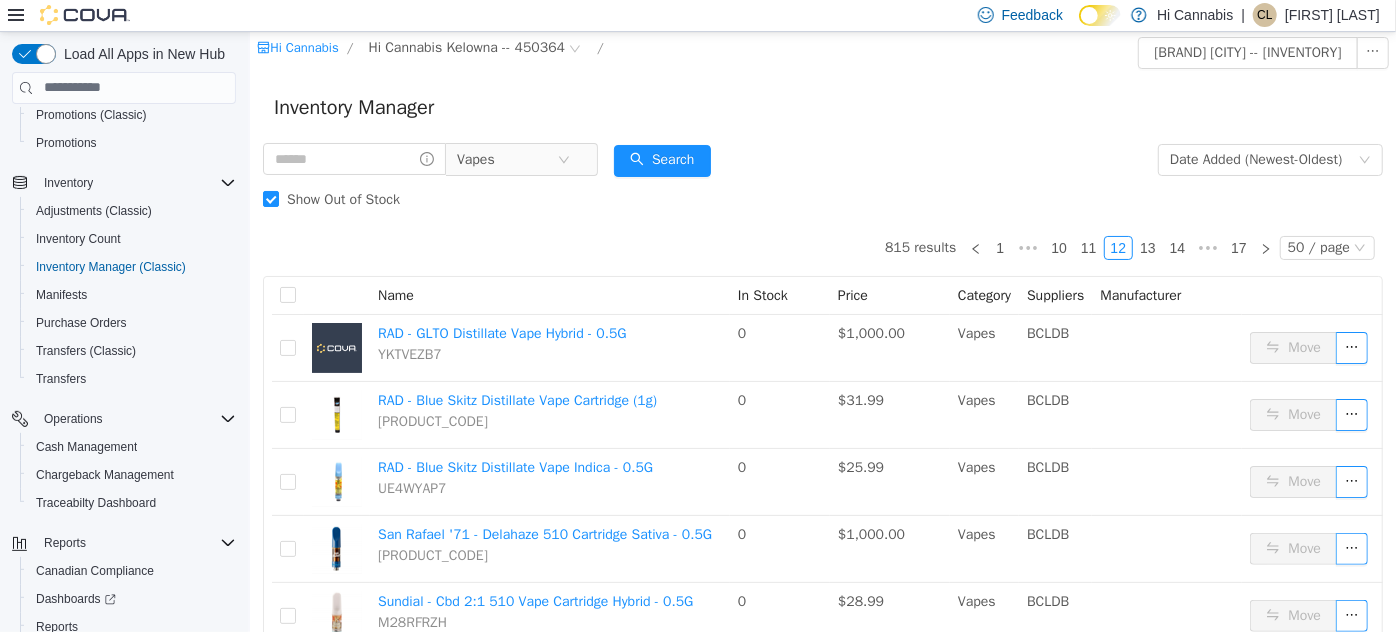 scroll, scrollTop: 1, scrollLeft: 0, axis: vertical 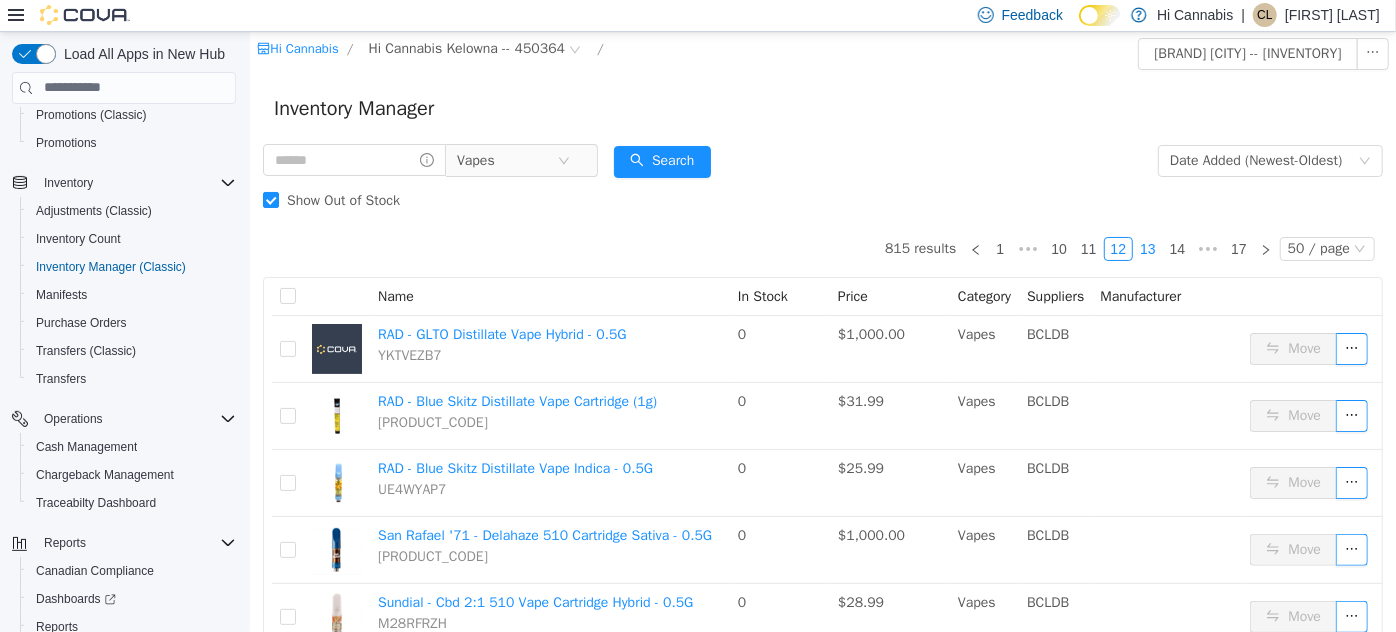 click on "13" at bounding box center (1147, 248) 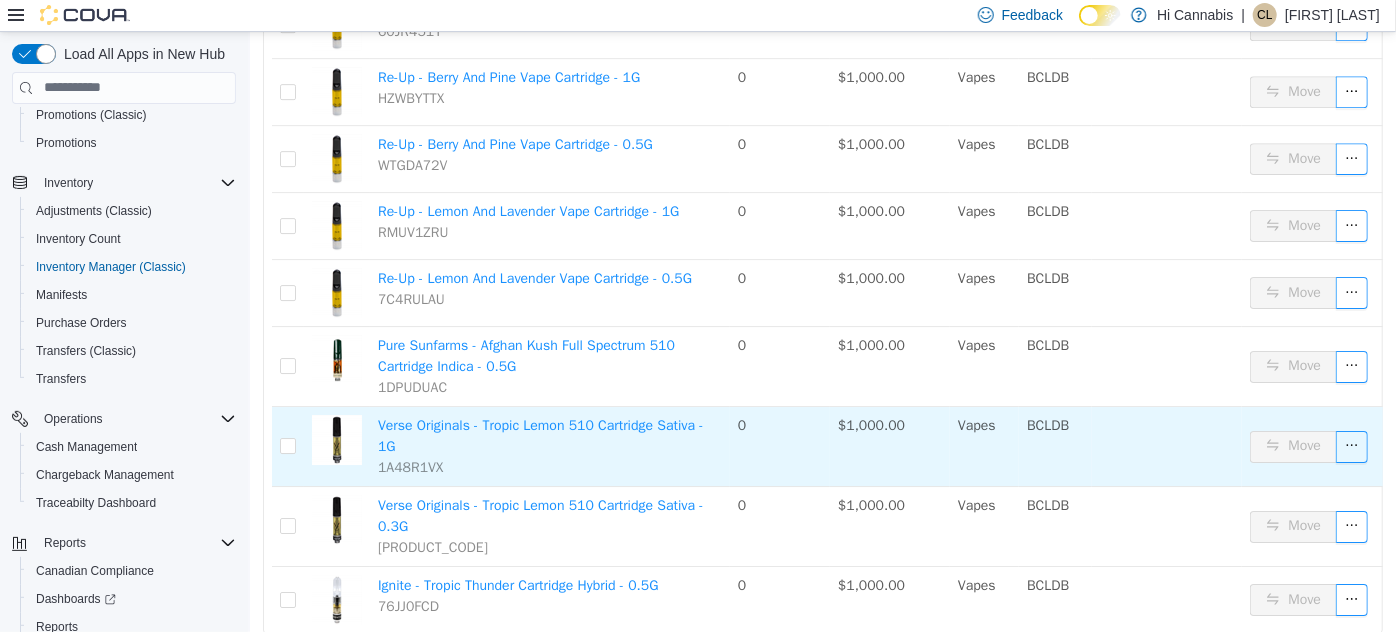 scroll, scrollTop: 3273, scrollLeft: 0, axis: vertical 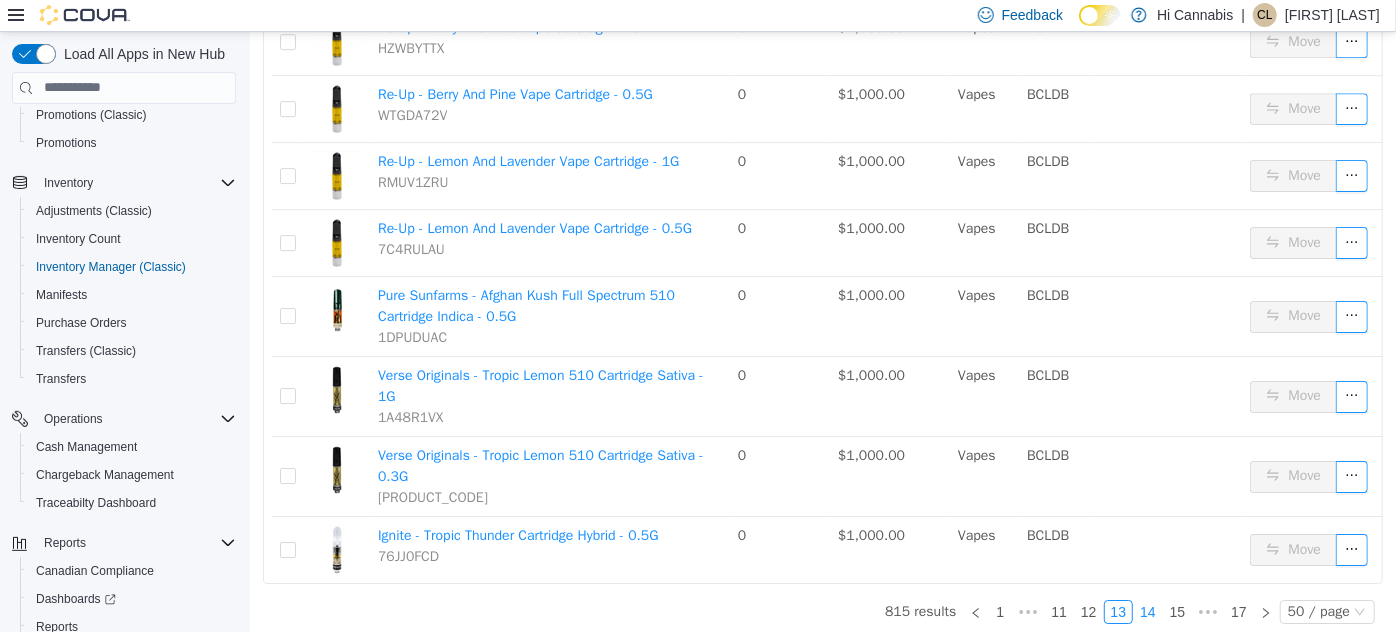 click on "14" at bounding box center [1147, 611] 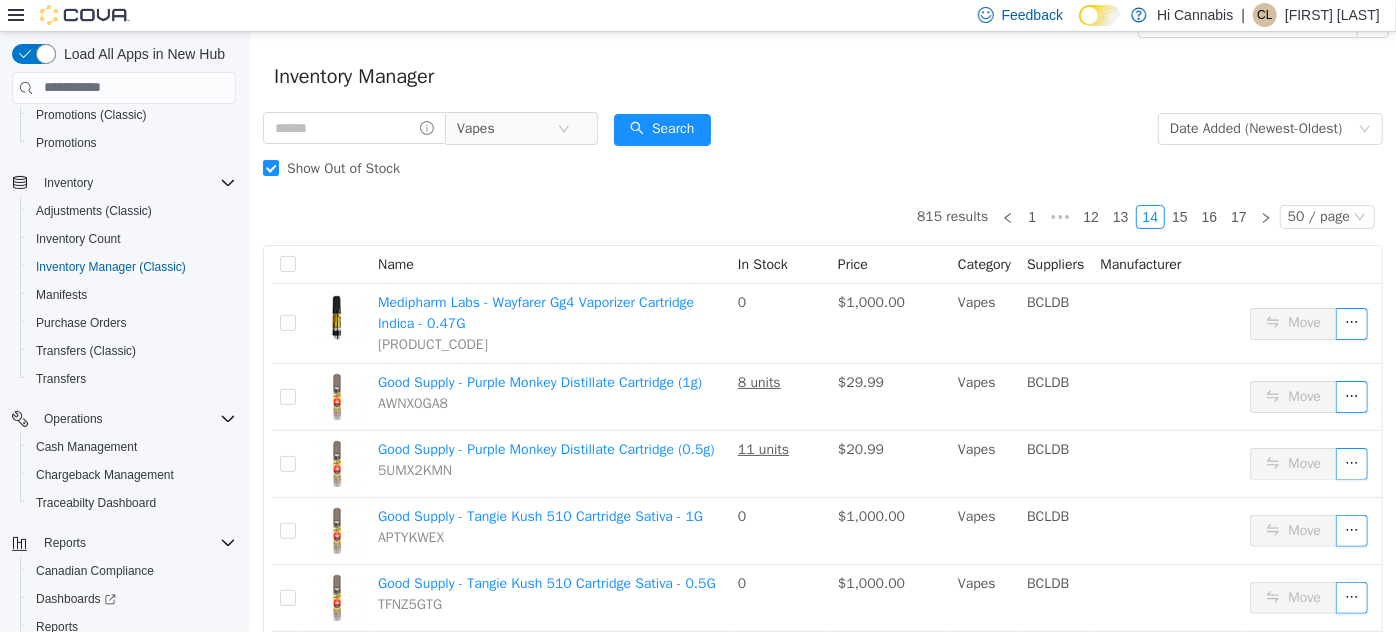 scroll, scrollTop: 0, scrollLeft: 0, axis: both 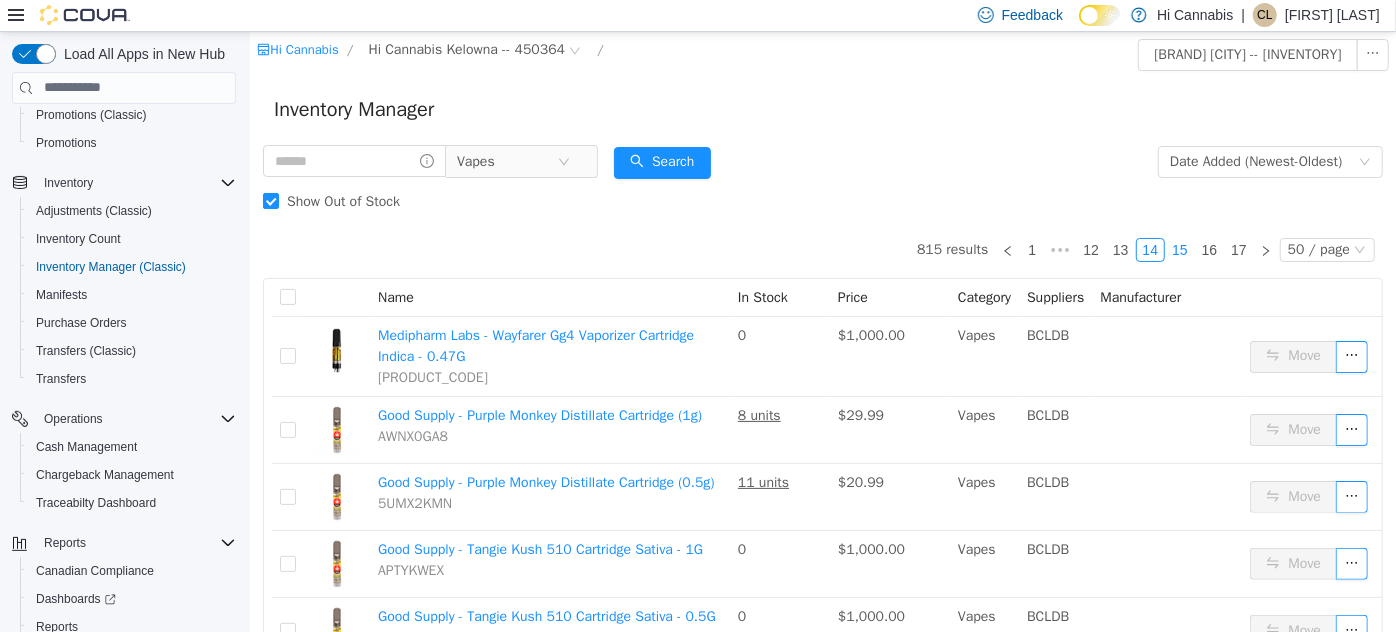 click on "15" at bounding box center (1179, 249) 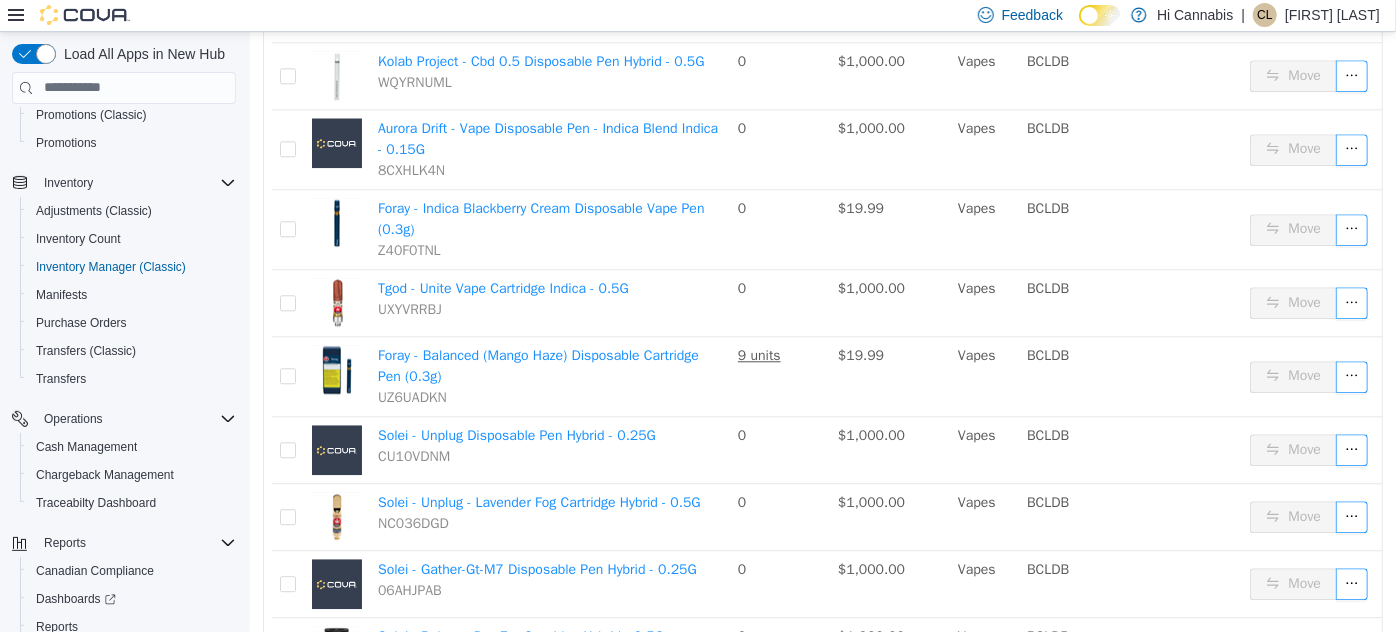 scroll, scrollTop: 2454, scrollLeft: 0, axis: vertical 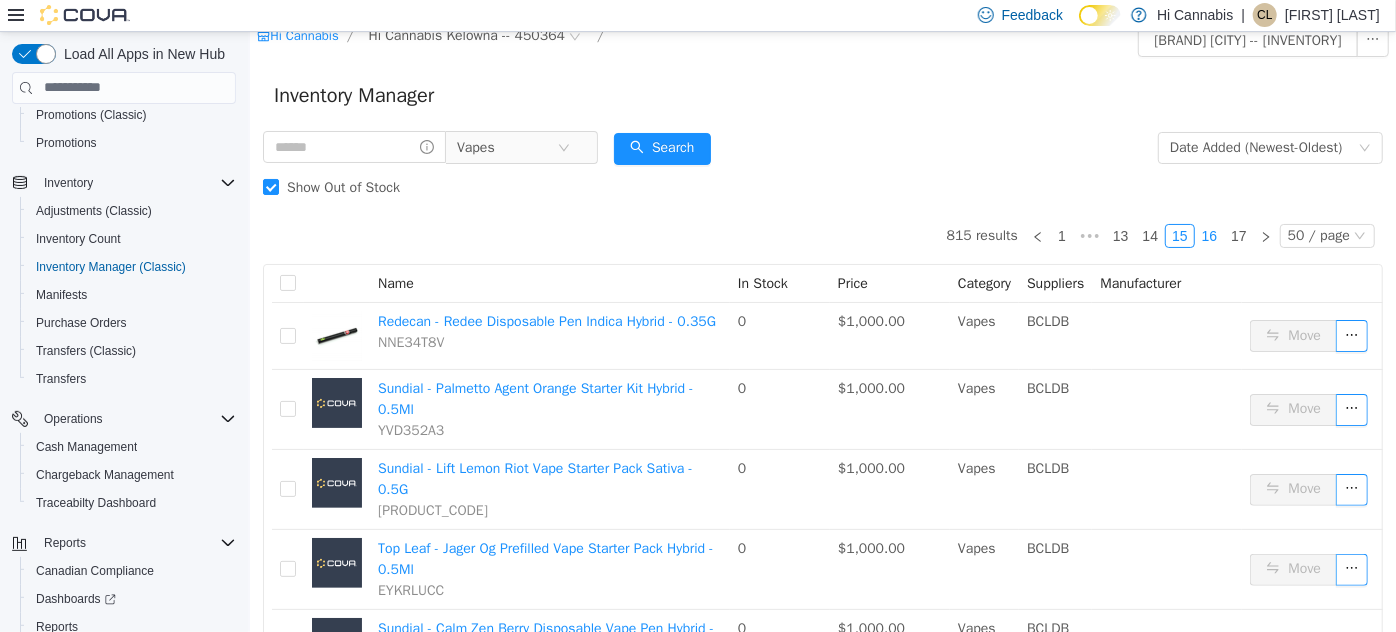 click on "16" at bounding box center [1209, 235] 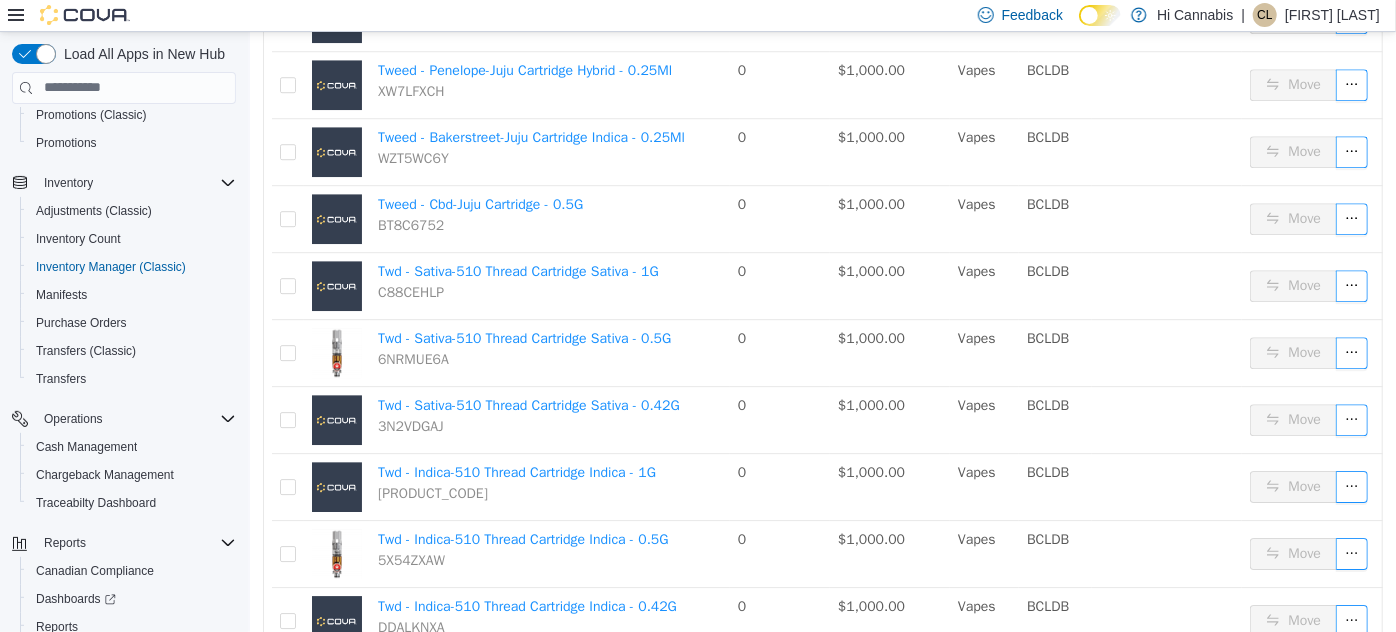 scroll, scrollTop: 3234, scrollLeft: 0, axis: vertical 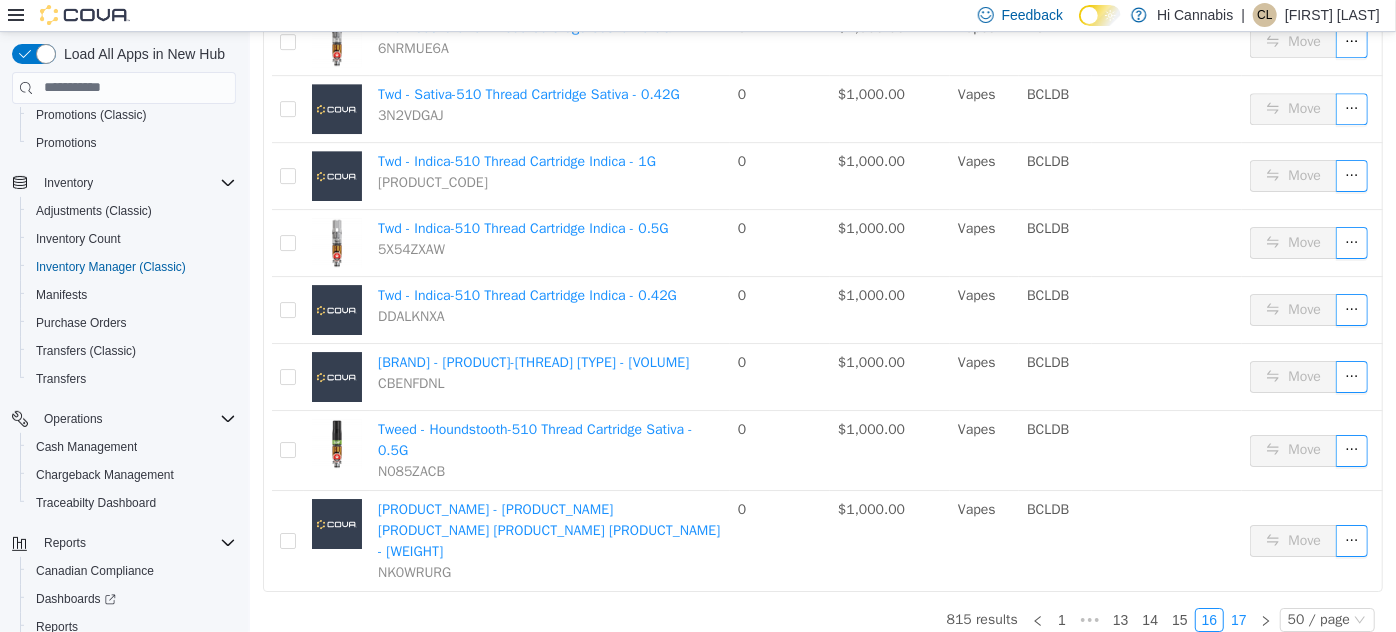 click on "17" at bounding box center (1238, 619) 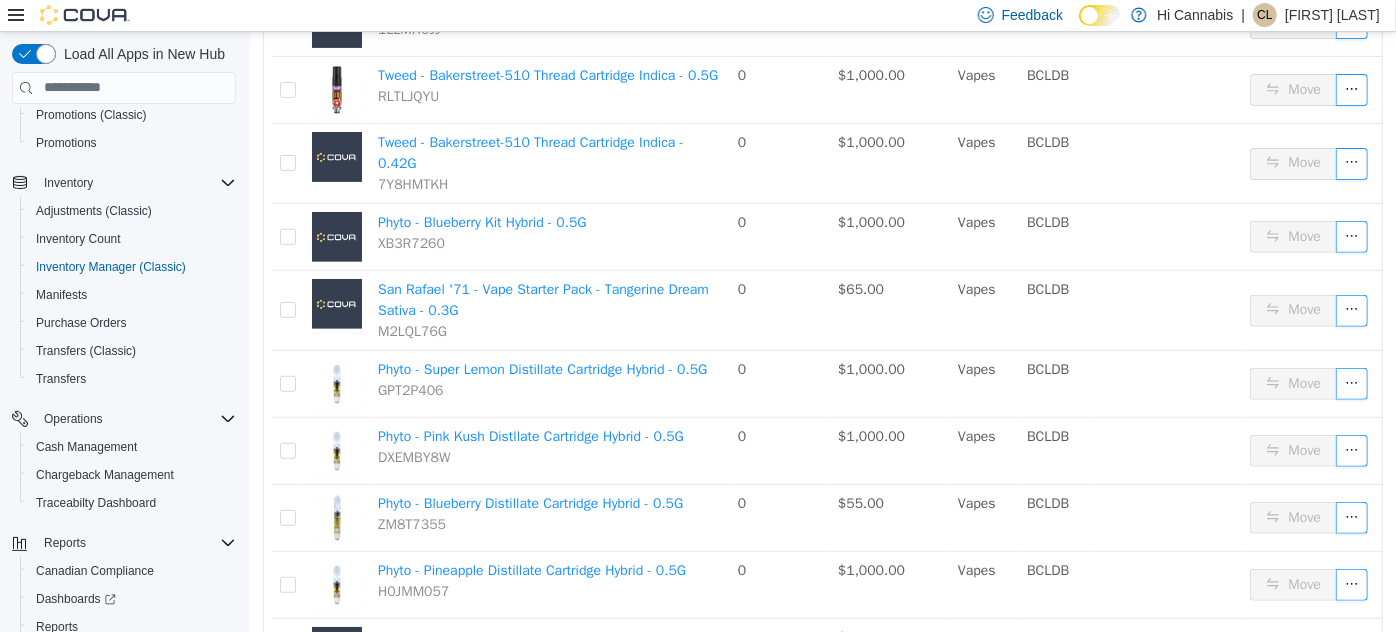 scroll, scrollTop: 0, scrollLeft: 0, axis: both 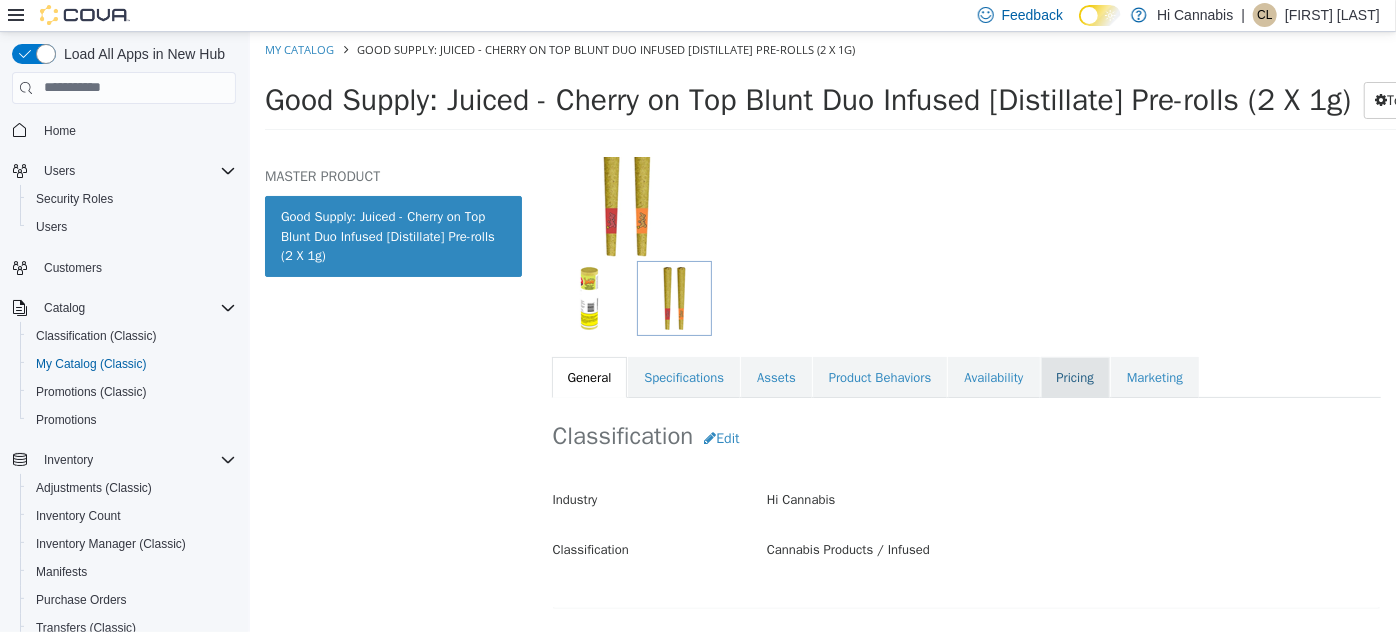 click on "Pricing" at bounding box center (1074, 377) 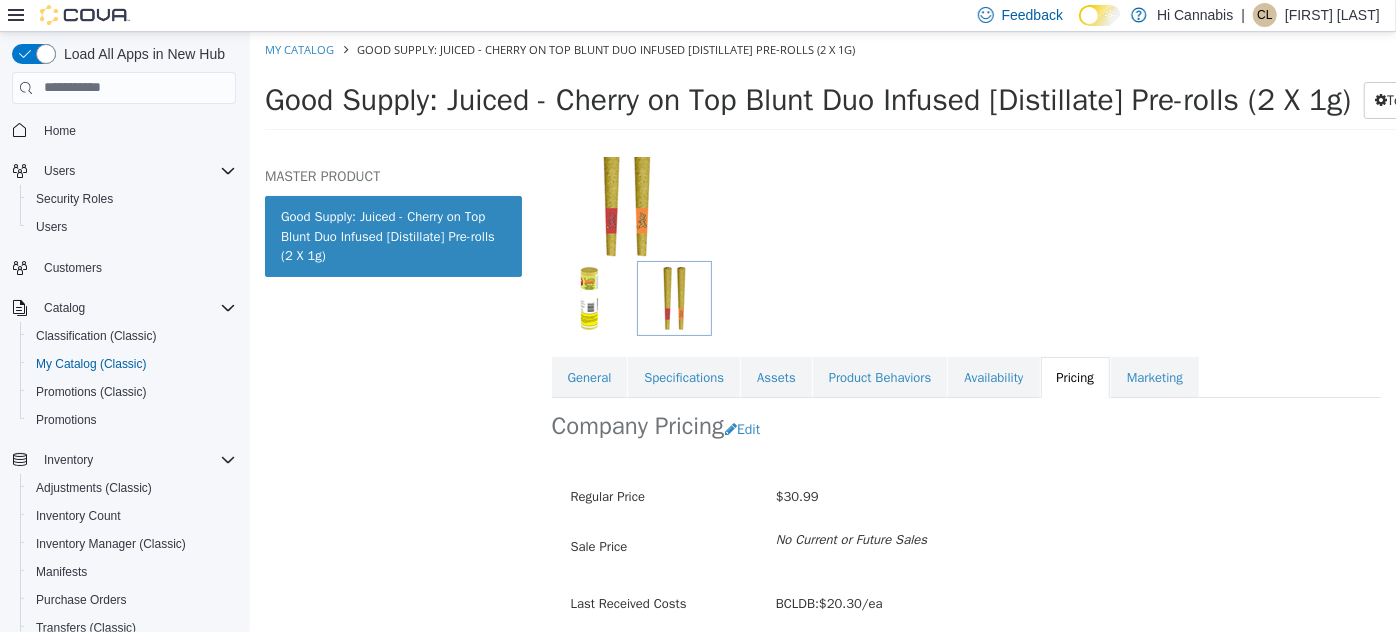 scroll, scrollTop: 253, scrollLeft: 0, axis: vertical 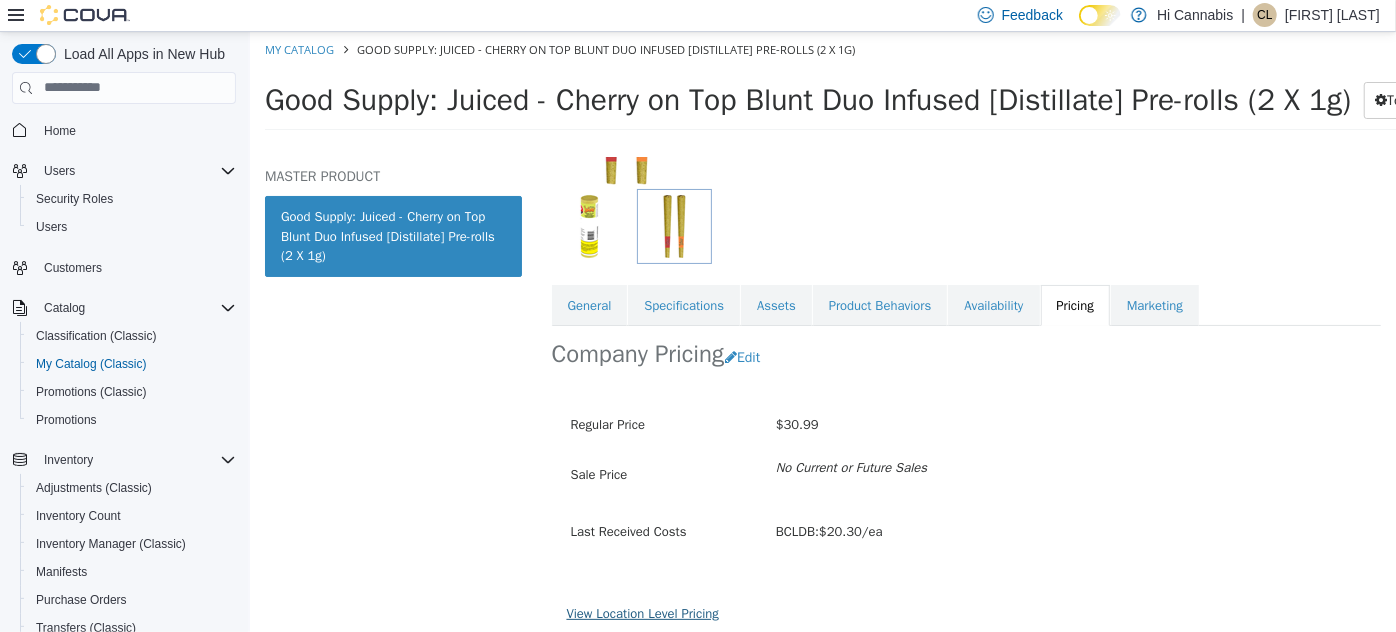 click on "View Location Level Pricing" at bounding box center (642, 612) 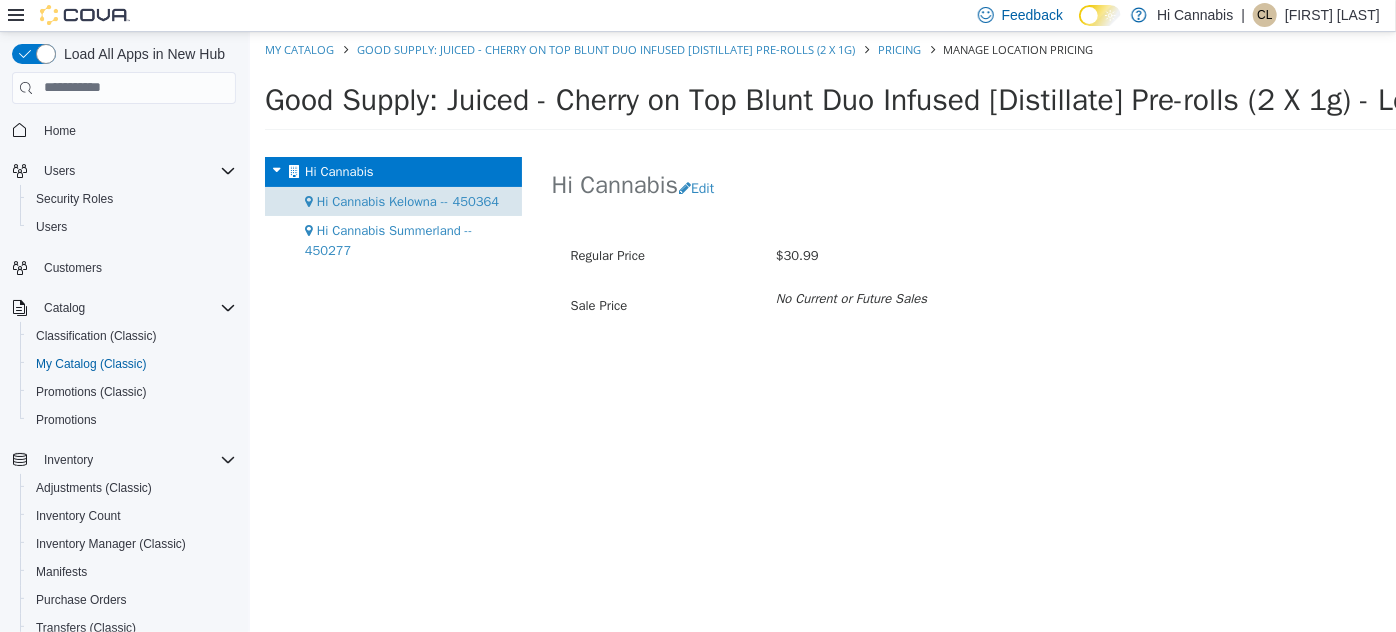 click on "Hi Cannabis Kelowna -- 450364" at bounding box center [392, 201] 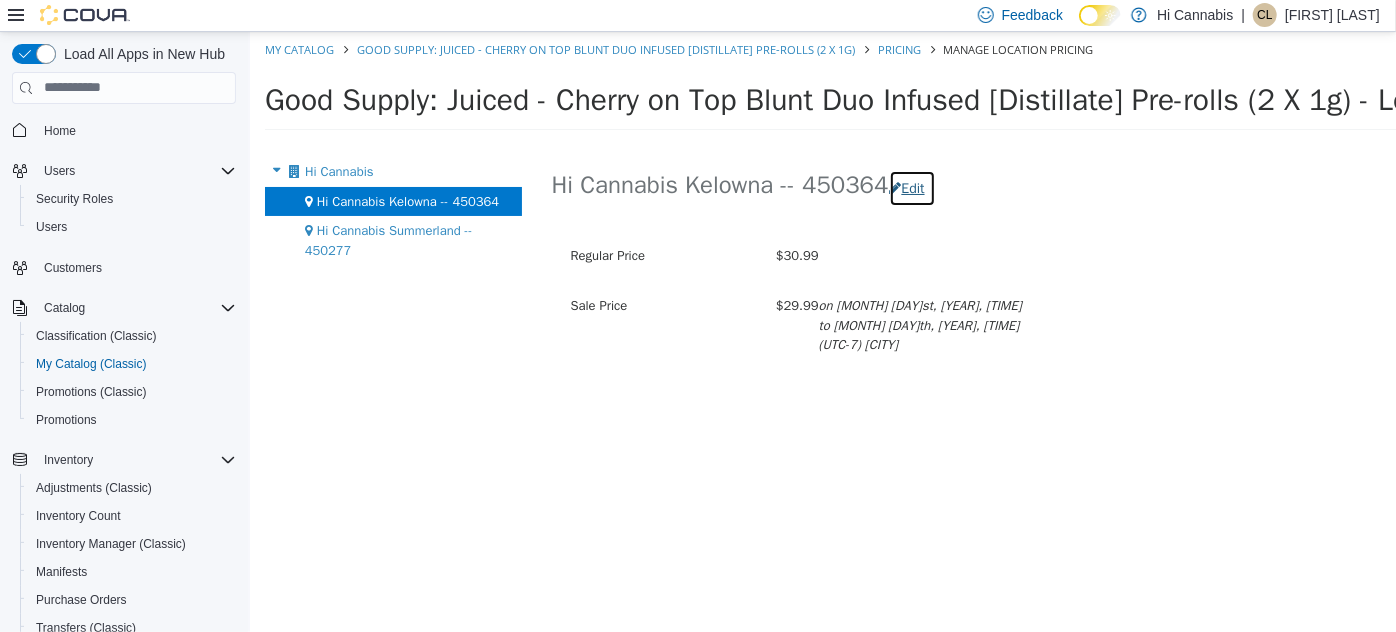 click on "Edit" at bounding box center [911, 187] 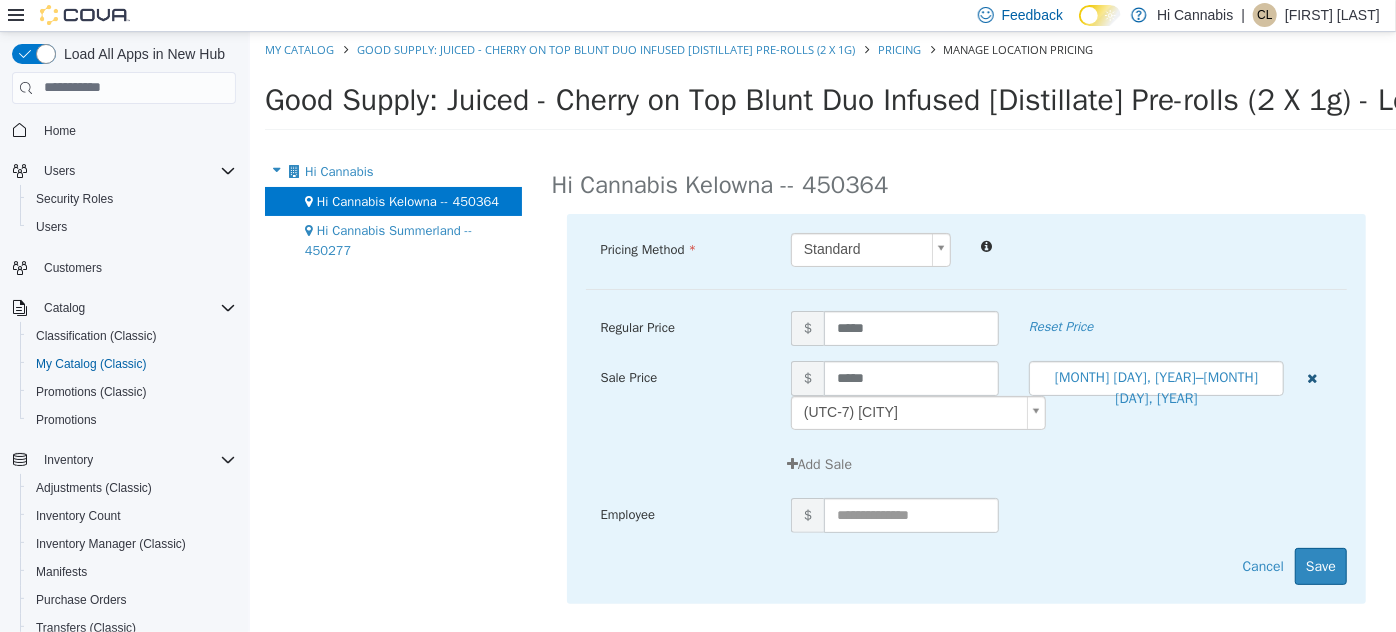 click at bounding box center (1311, 377) 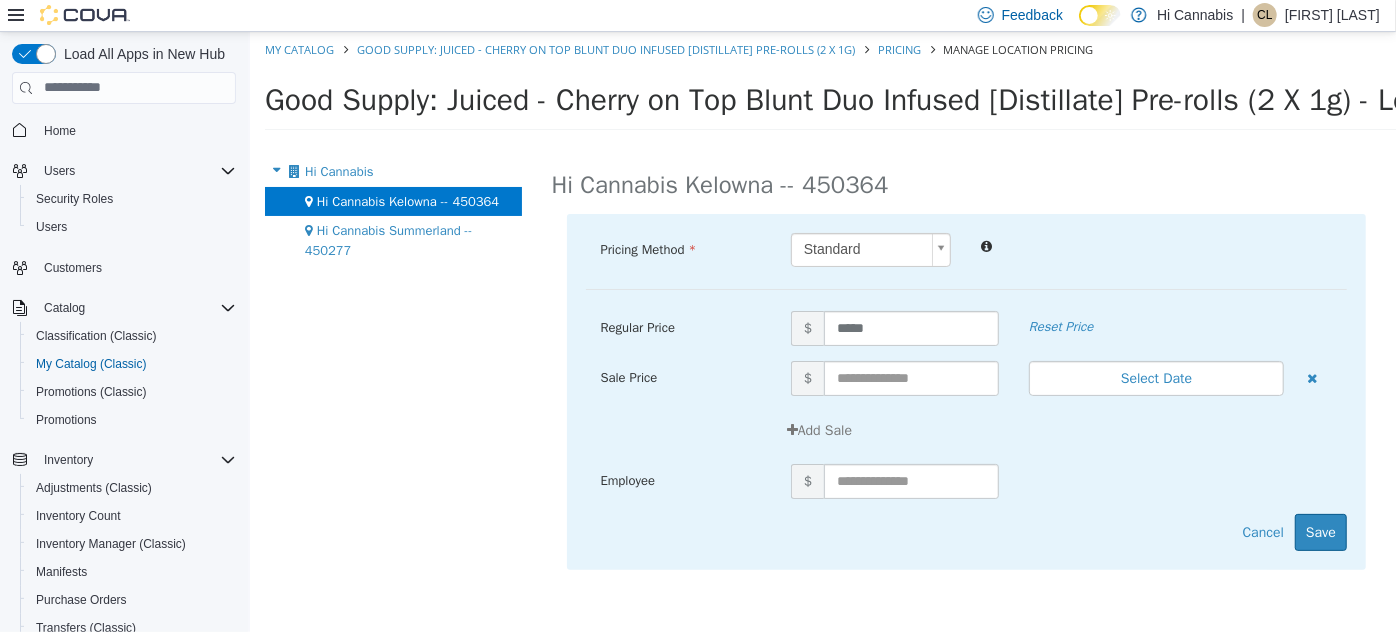 click on "Pricing Method     Standard                             * Regular Price $ ***** Reset Price Sale Price $ Select Date     (UTC-7) [CITY]                                Add Sale Employee $ Cancel Save" at bounding box center [966, 391] 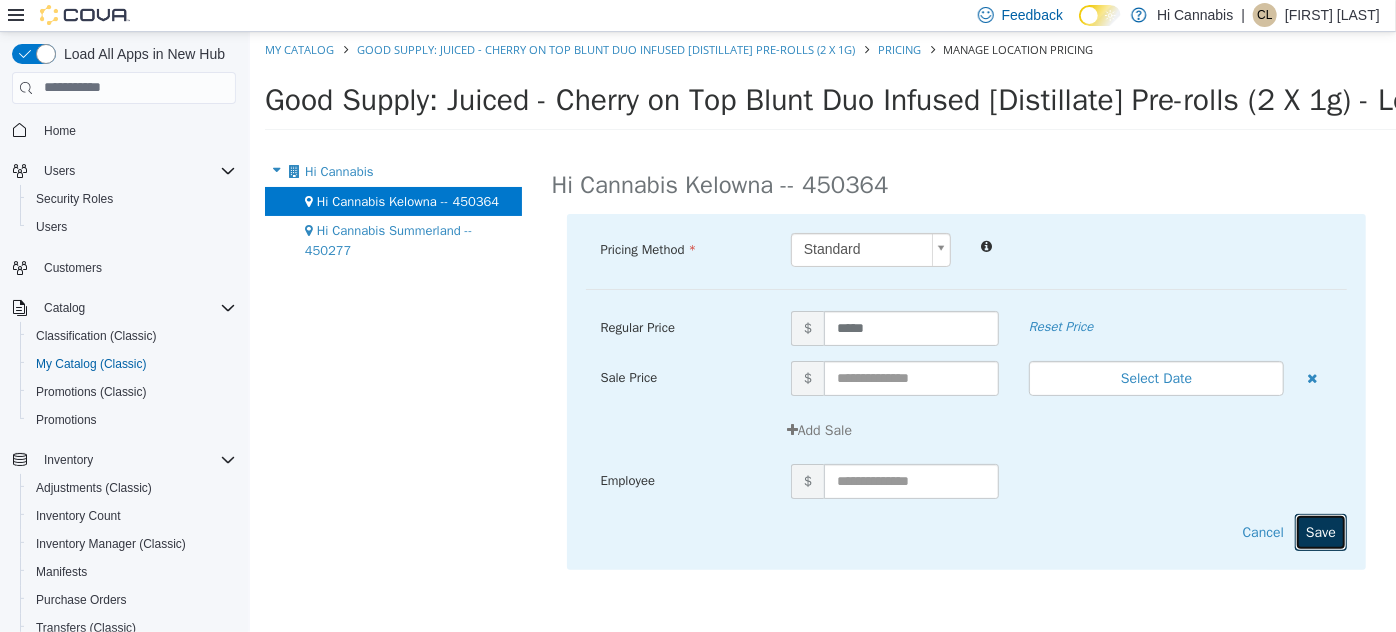 click on "Save" at bounding box center (1320, 531) 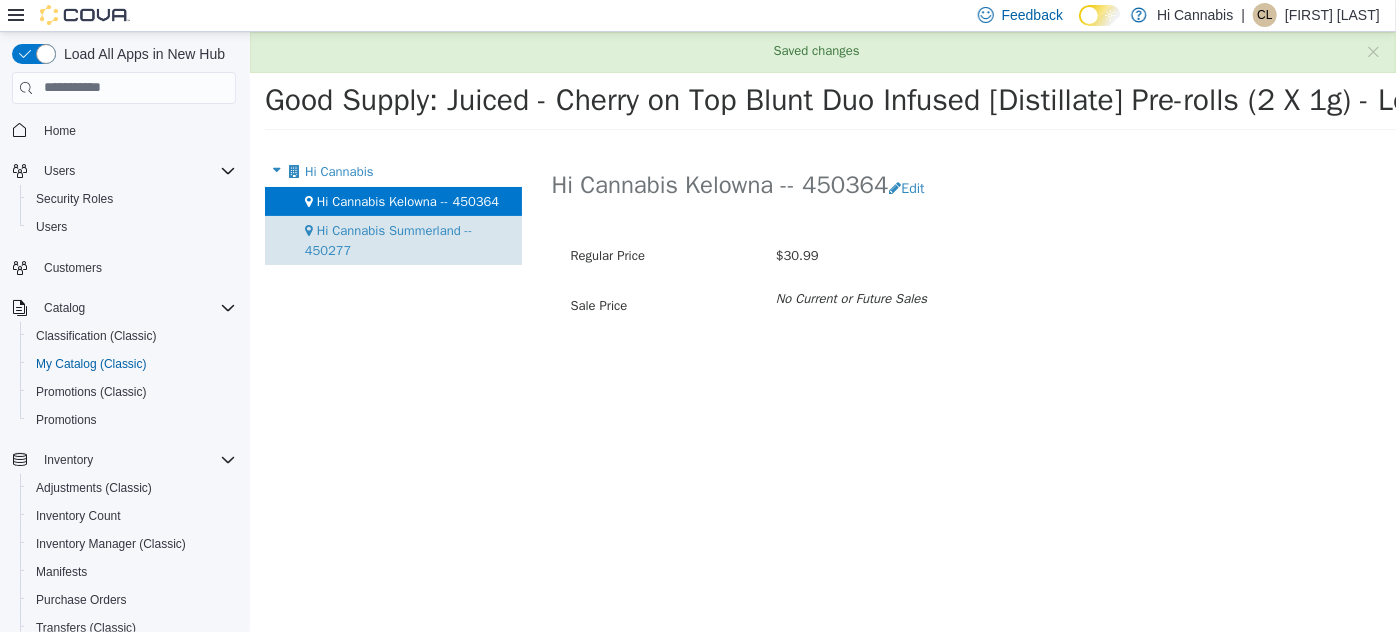 click on "Hi Cannabis Summerland -- 450277" at bounding box center [392, 239] 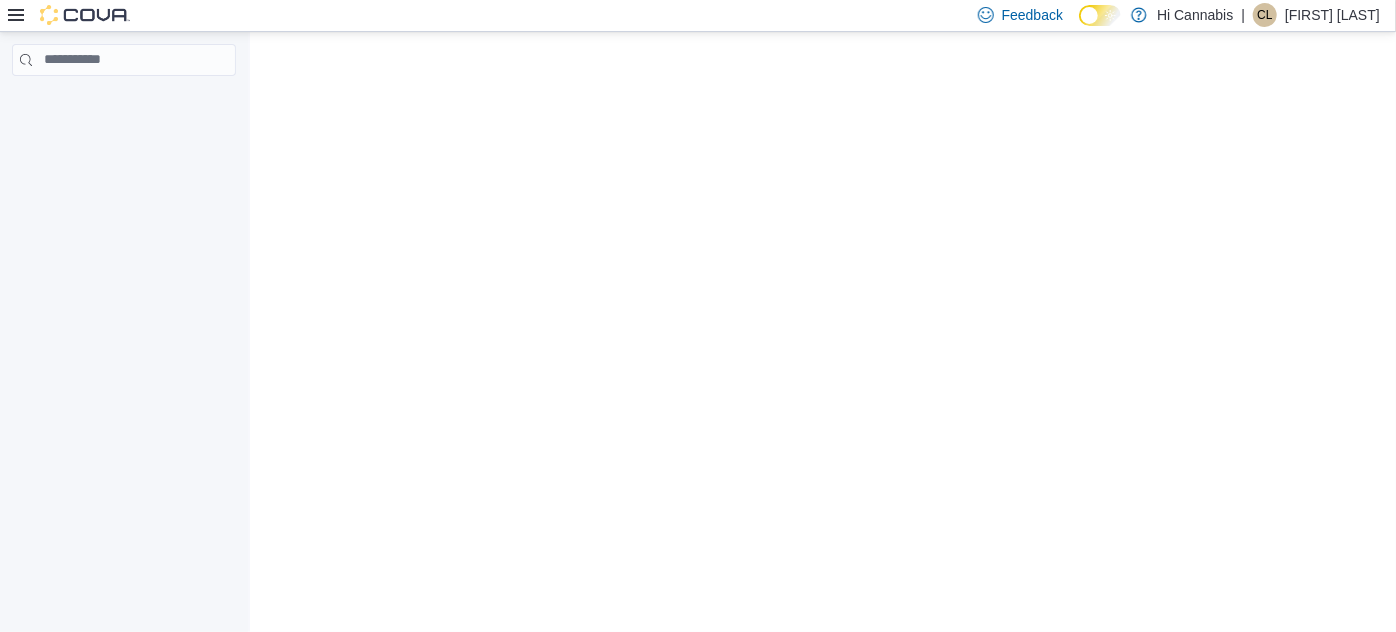 scroll, scrollTop: 0, scrollLeft: 0, axis: both 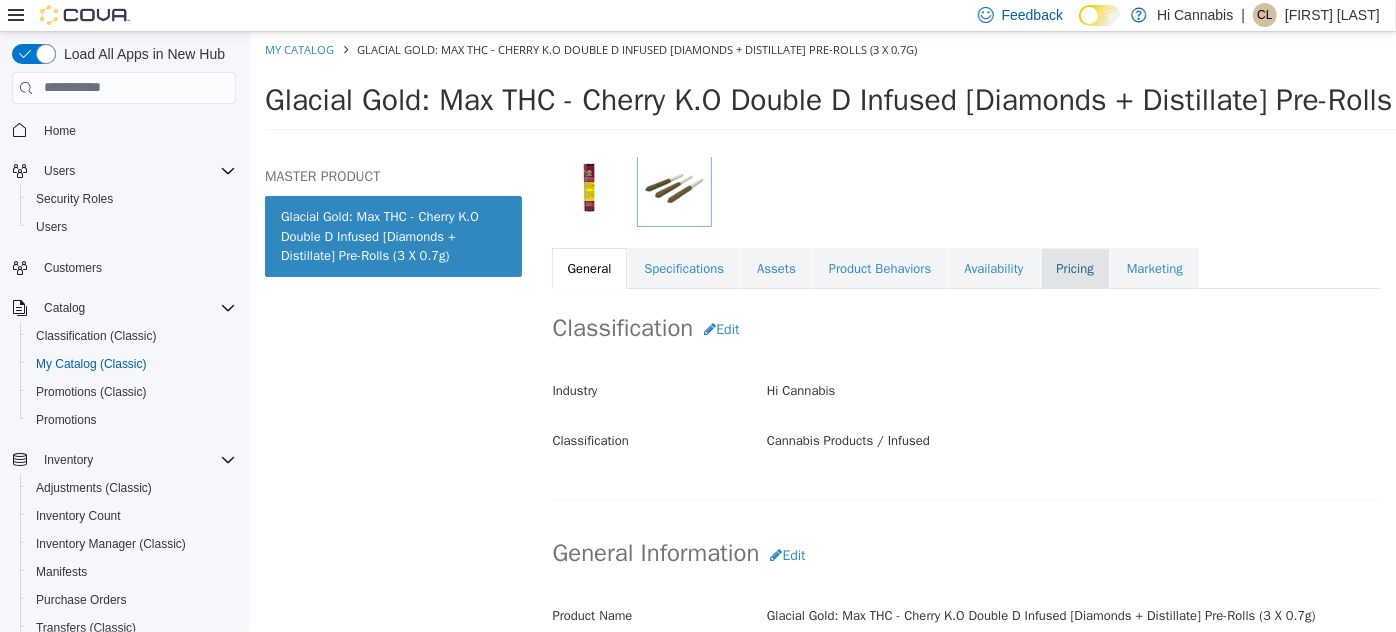 click on "Pricing" at bounding box center (1074, 268) 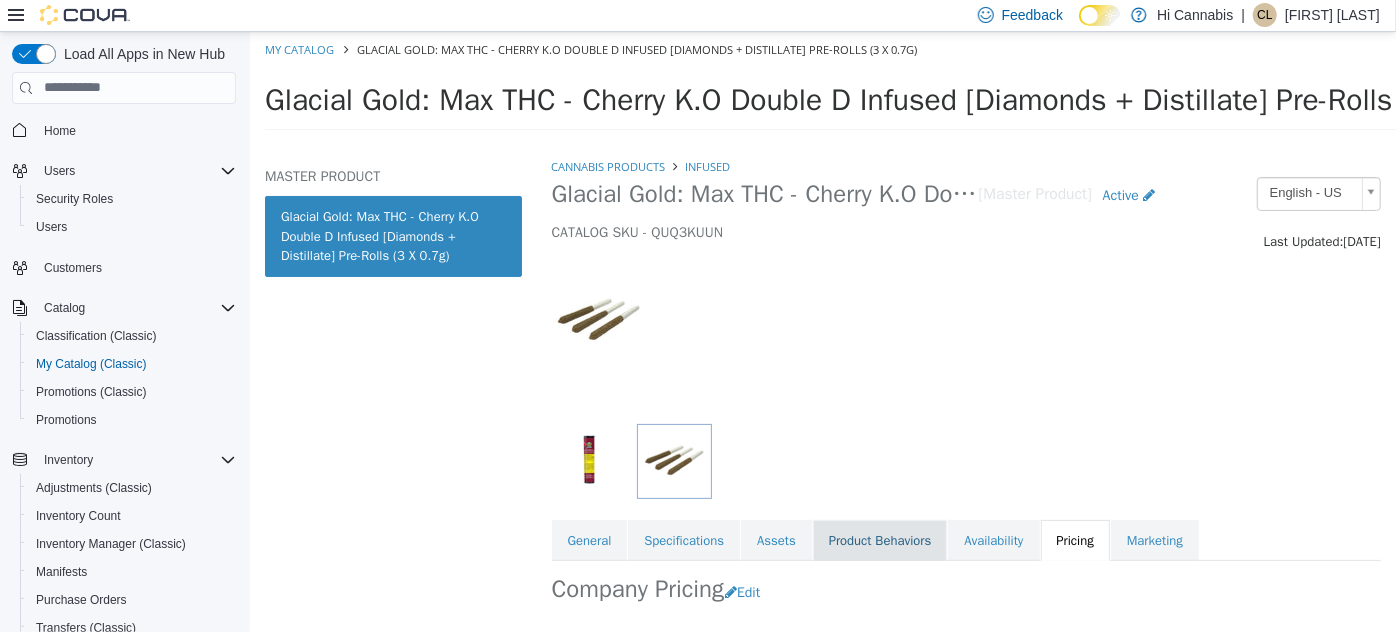 scroll, scrollTop: 253, scrollLeft: 0, axis: vertical 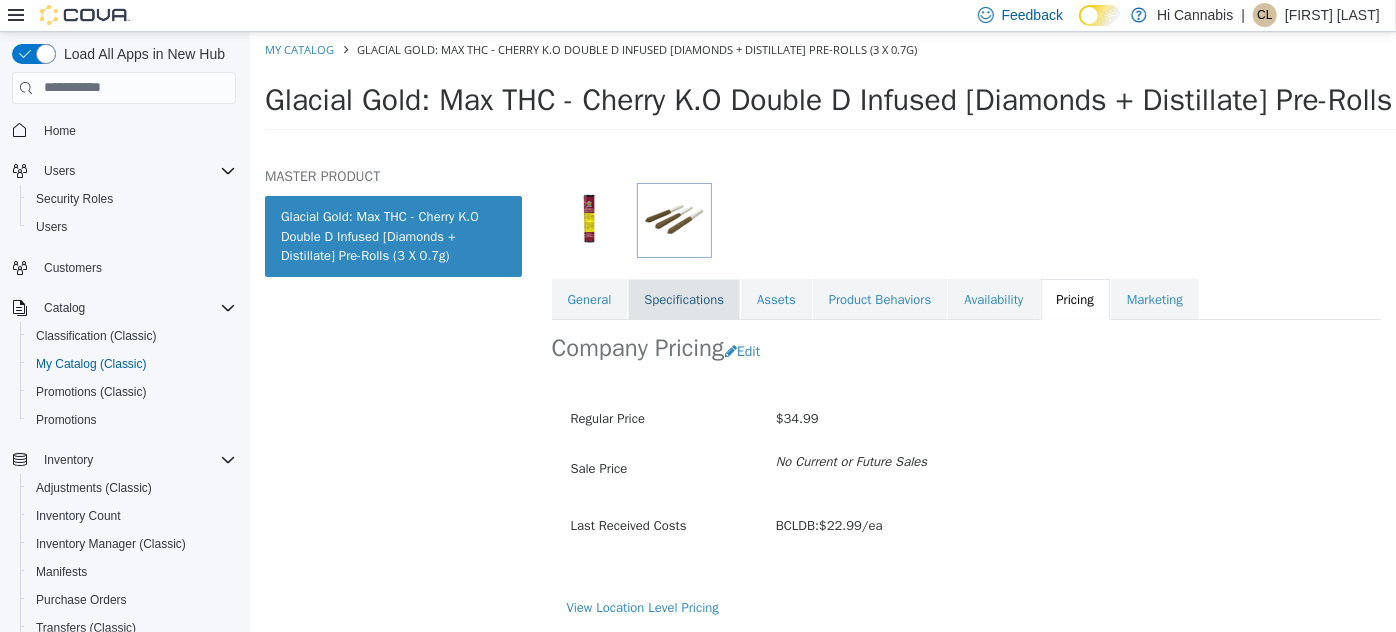 click on "Specifications" at bounding box center [683, 299] 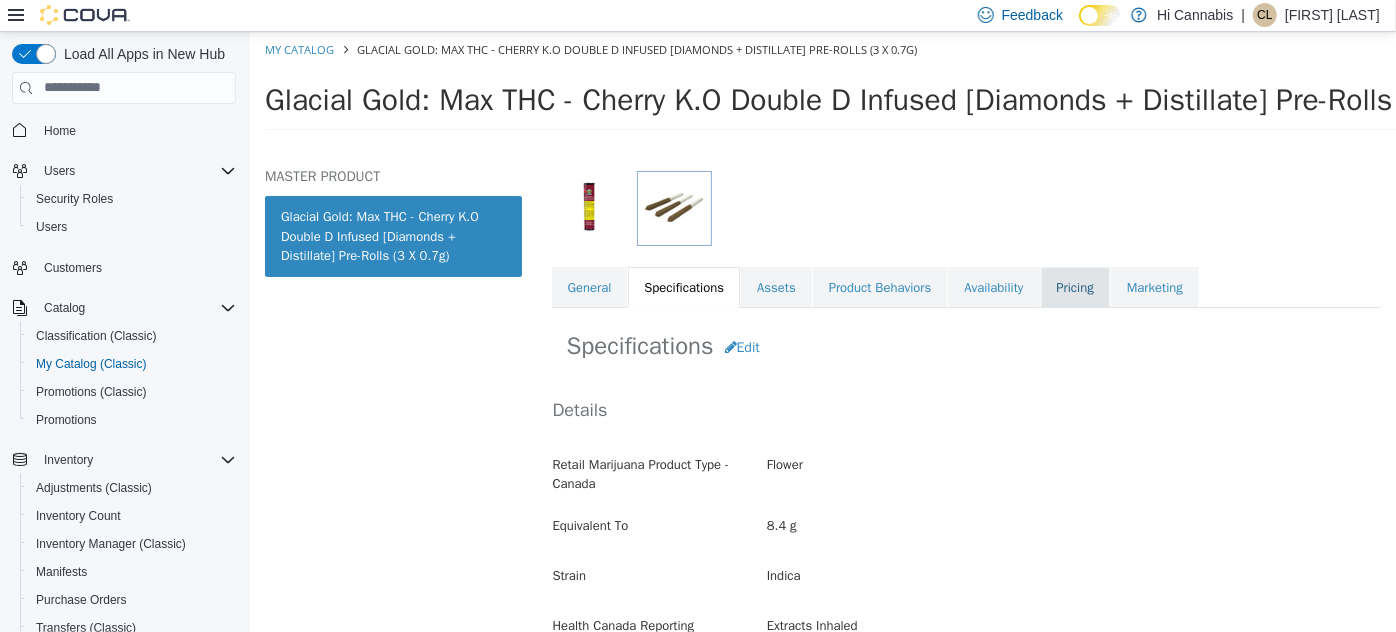 click on "Pricing" at bounding box center [1074, 287] 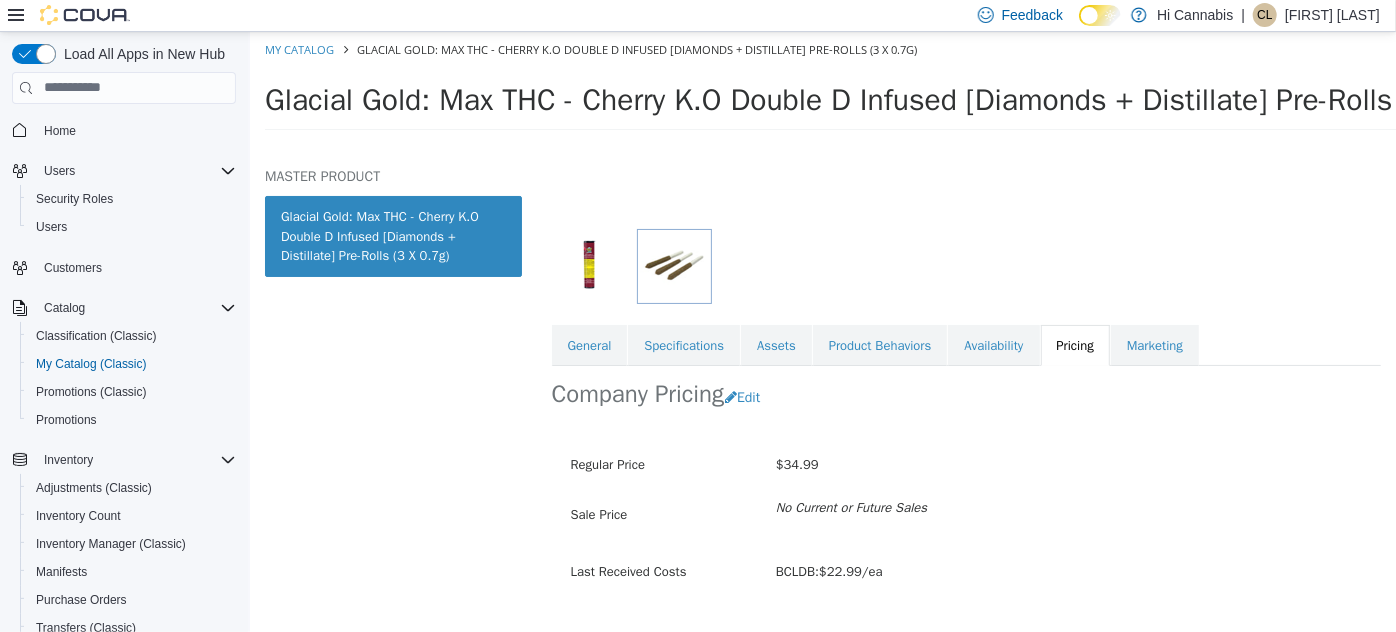 scroll, scrollTop: 253, scrollLeft: 0, axis: vertical 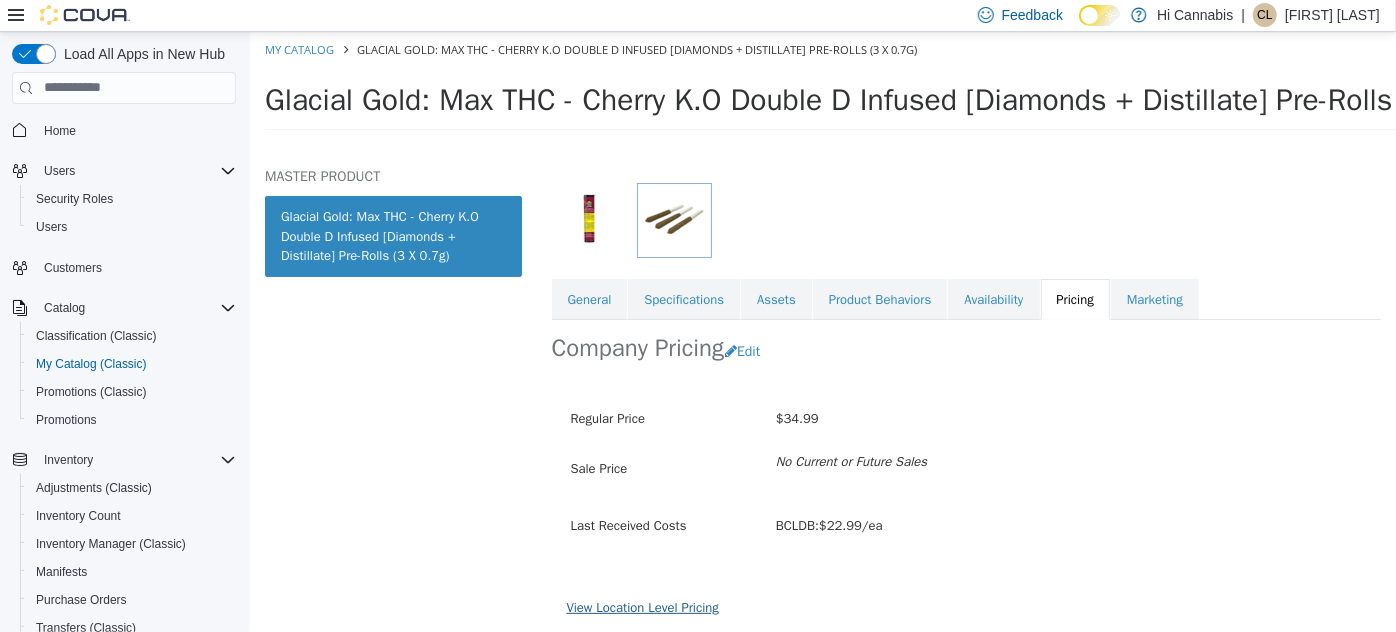 click on "View Location Level Pricing" at bounding box center (642, 606) 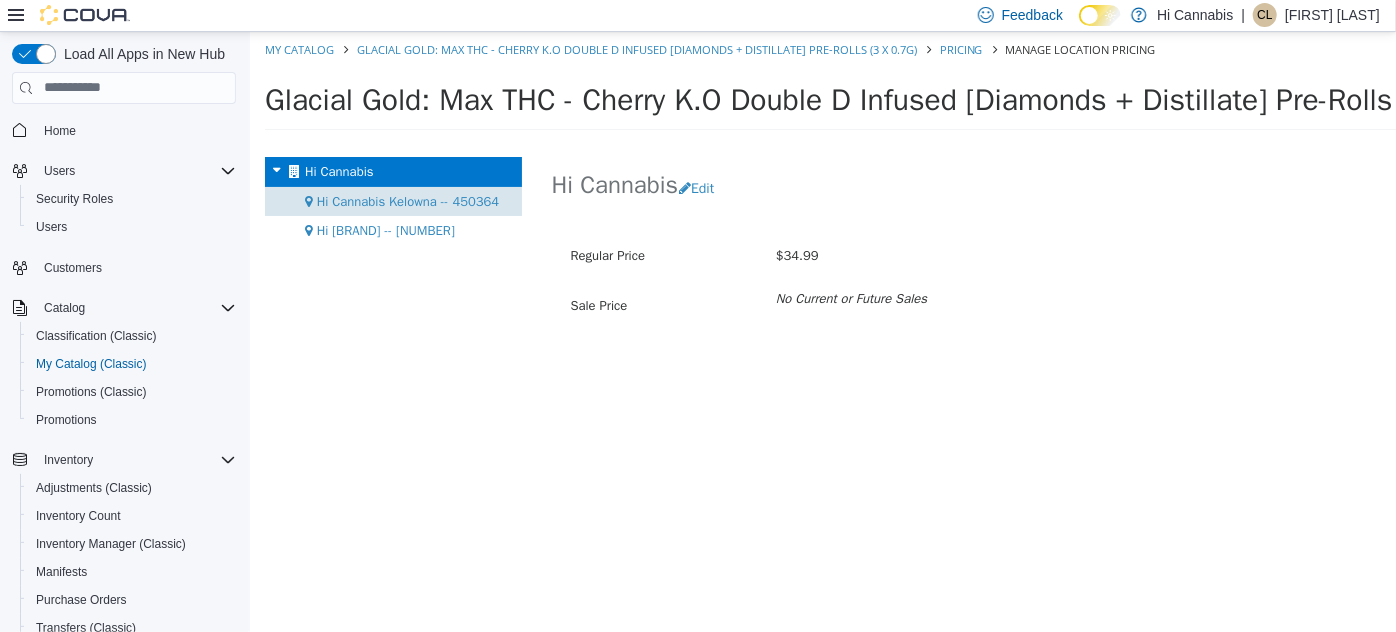 click on "Hi Cannabis Kelowna -- 450364" at bounding box center [407, 200] 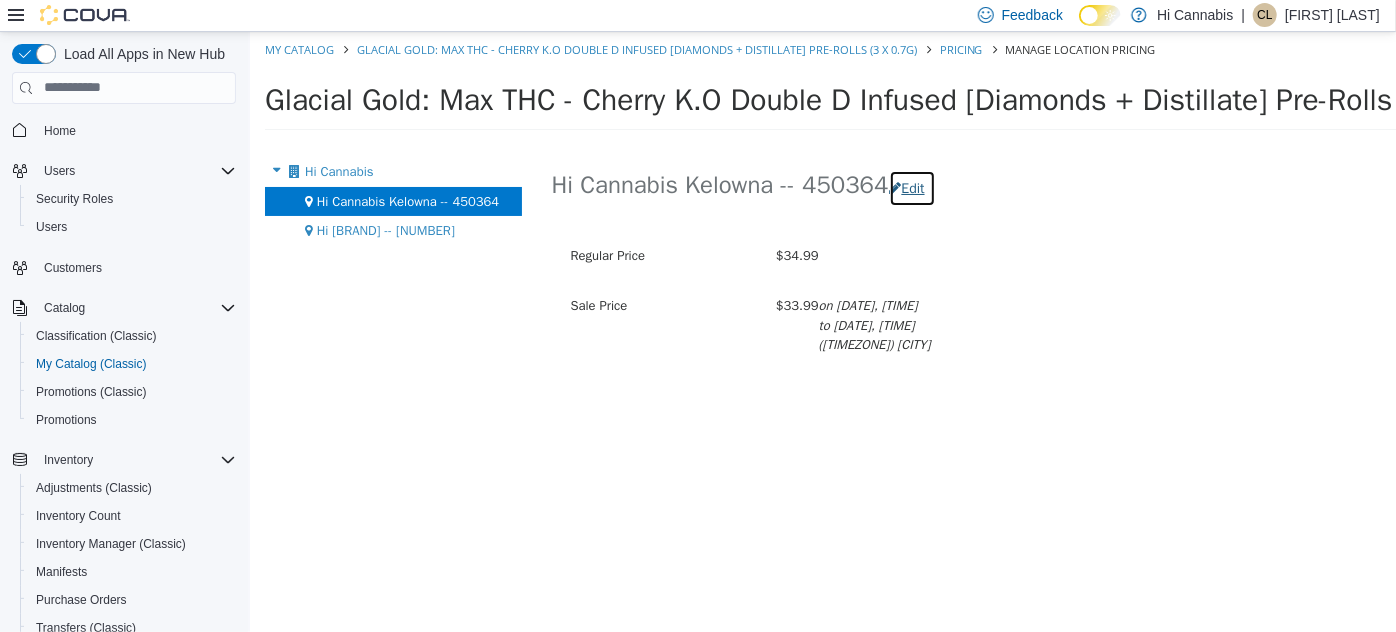 click on "Edit" at bounding box center [911, 187] 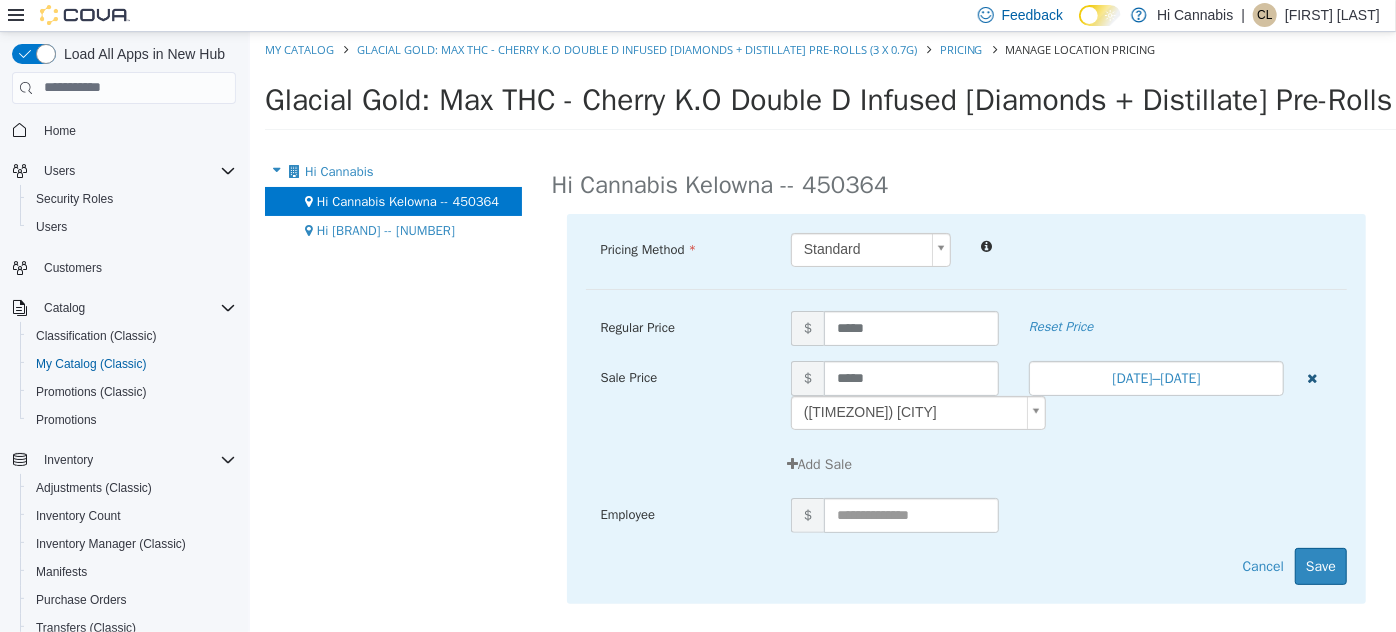 click at bounding box center [1311, 377] 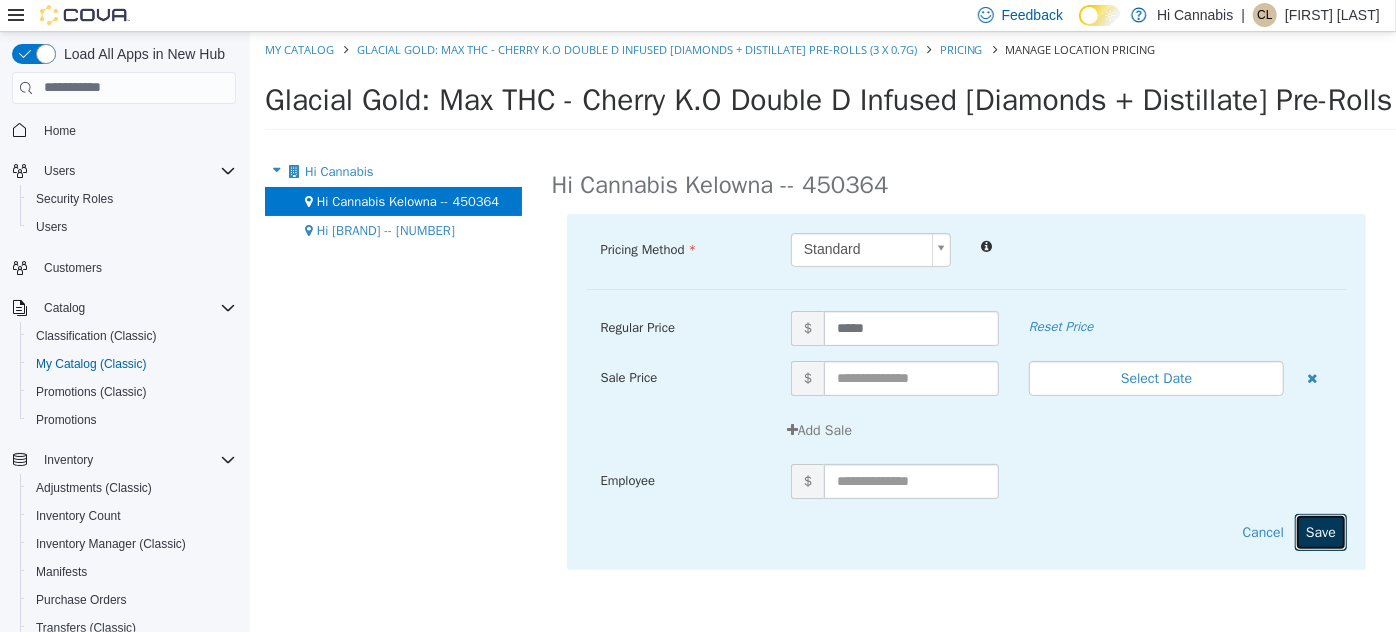 click on "Save" at bounding box center [1320, 531] 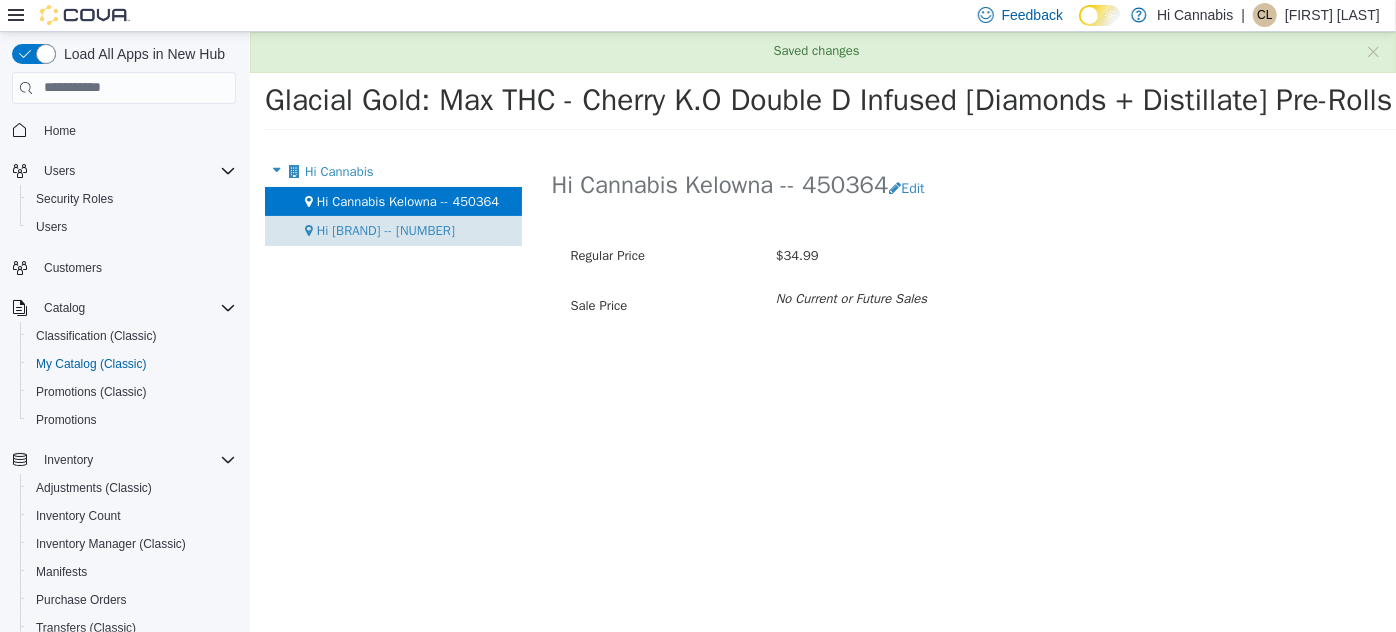 click on "Hi Cannabis Summerland -- 450277" at bounding box center (392, 230) 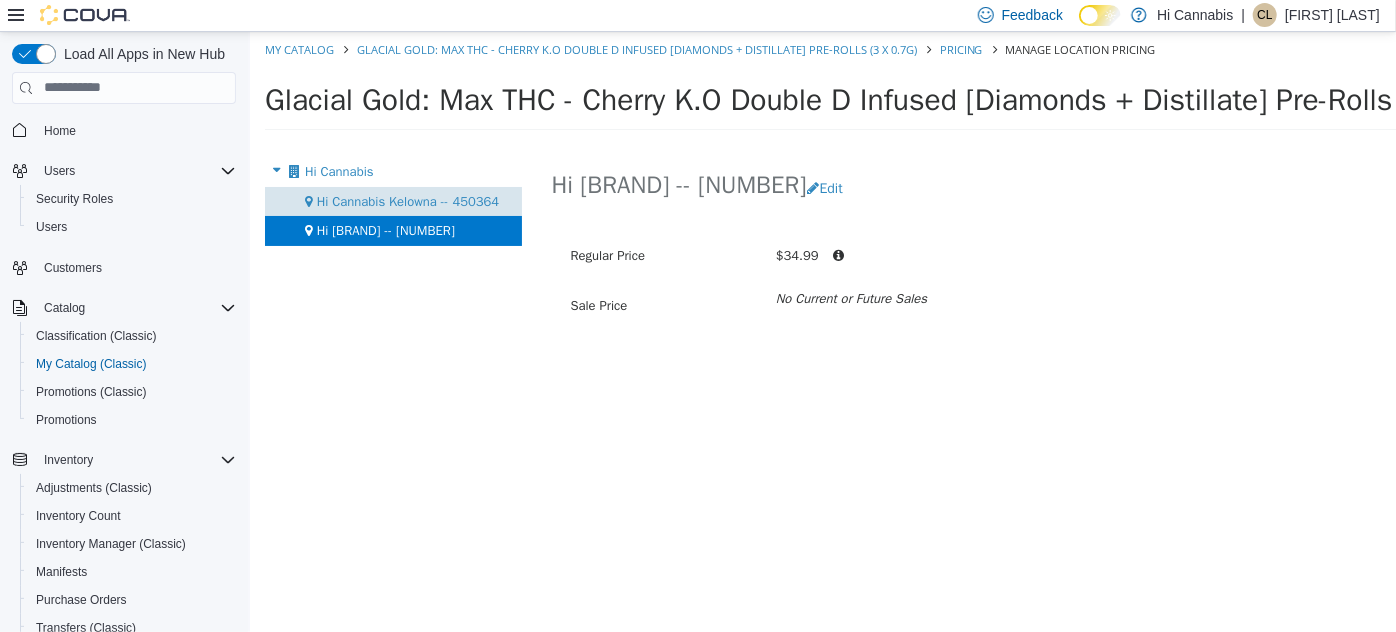 click on "Hi Cannabis Kelowna -- 450364" at bounding box center [407, 200] 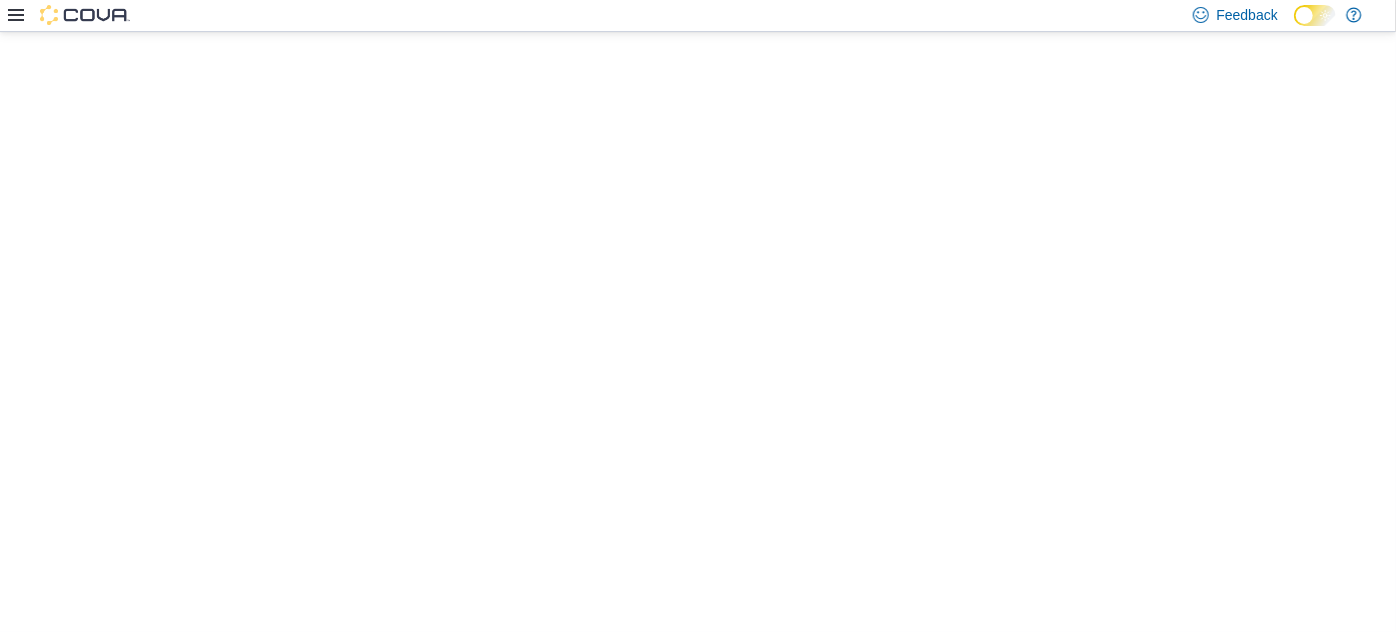 scroll, scrollTop: 0, scrollLeft: 0, axis: both 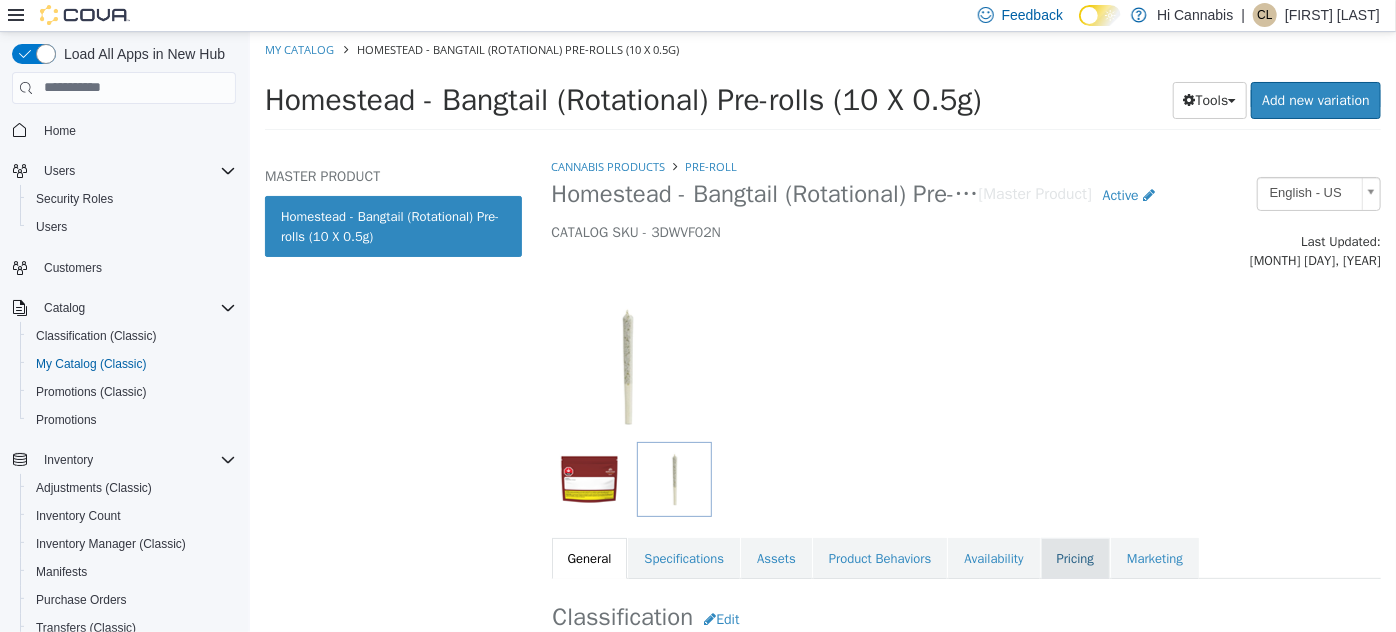 click on "Pricing" at bounding box center (1074, 558) 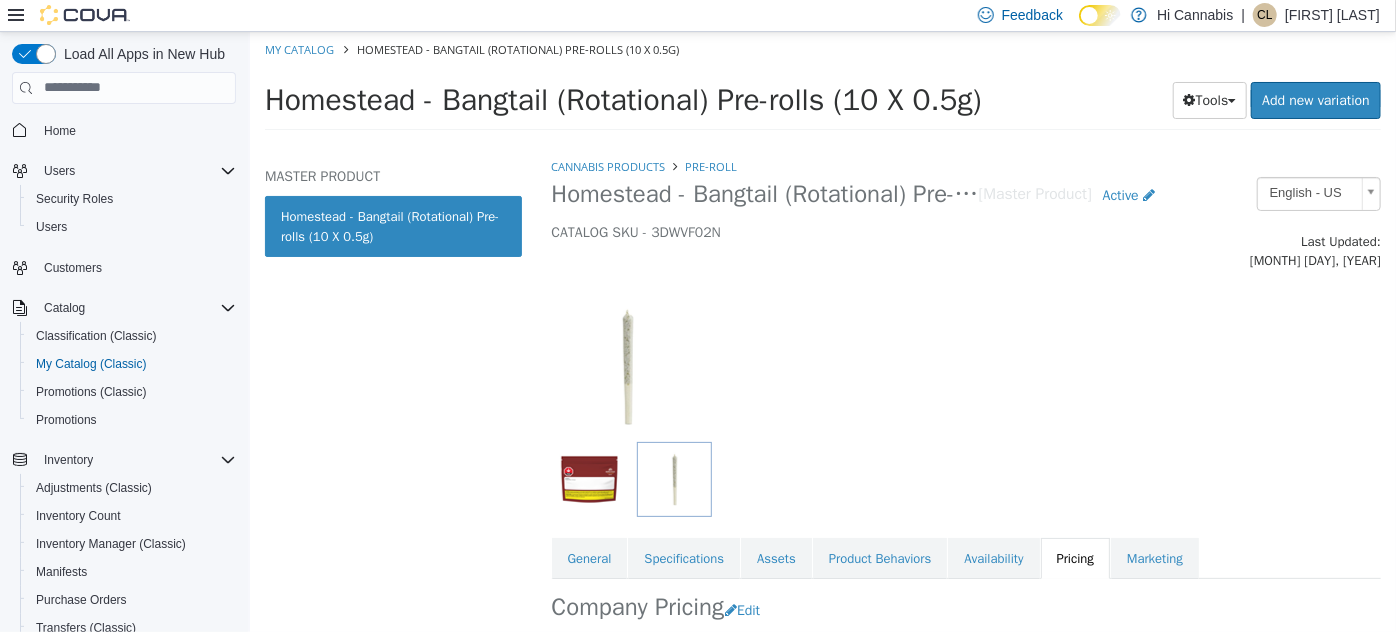 scroll, scrollTop: 240, scrollLeft: 0, axis: vertical 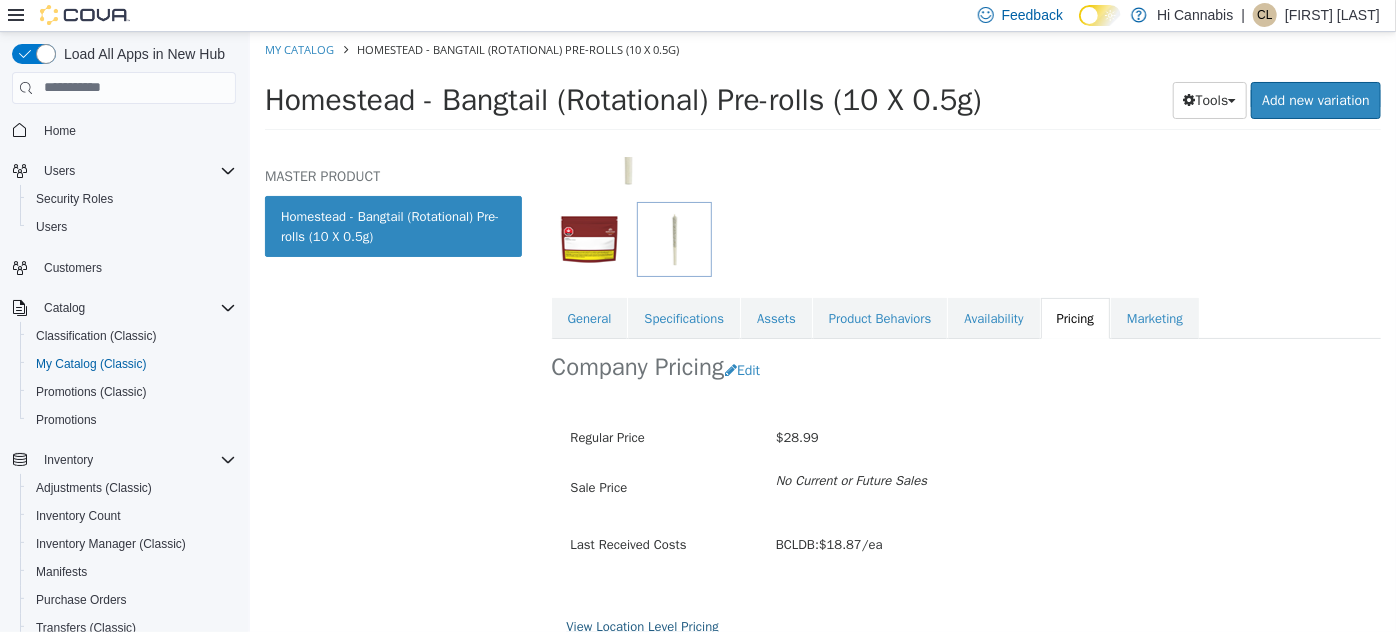 click on "View Location Level Pricing" at bounding box center (642, 625) 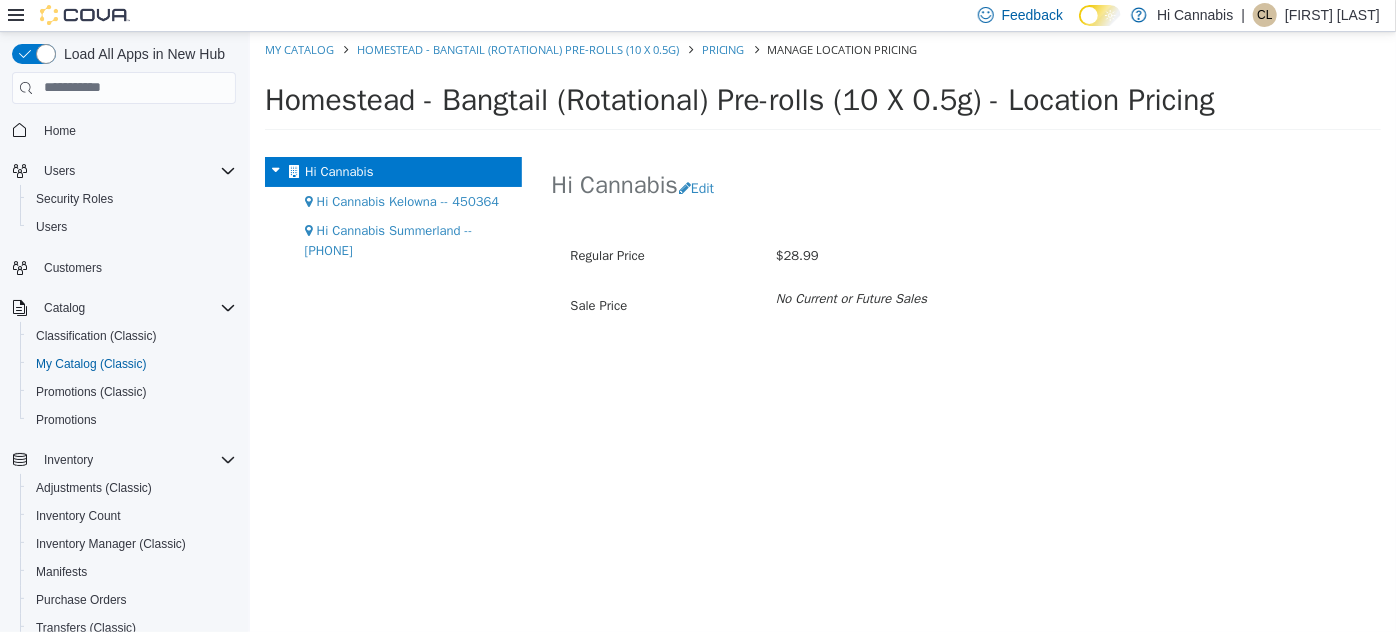 click on "Hi Cannabis Kelowna -- 450364" at bounding box center [407, 200] 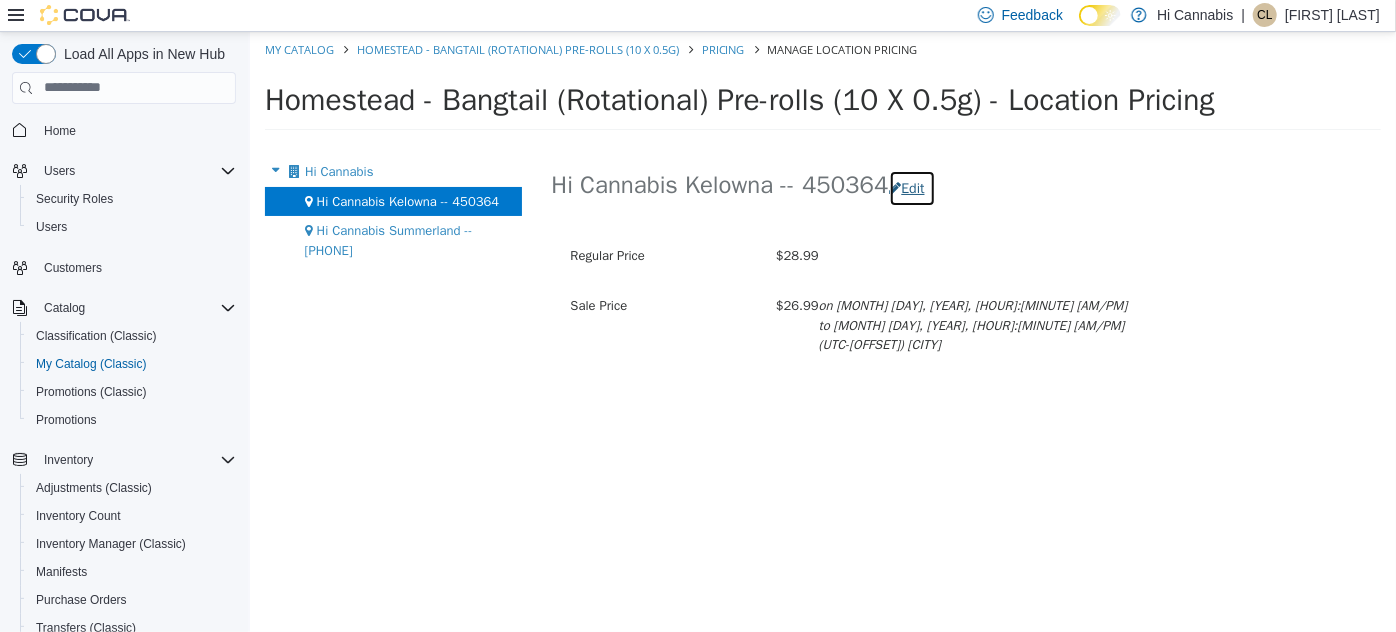 click on "Edit" at bounding box center (911, 187) 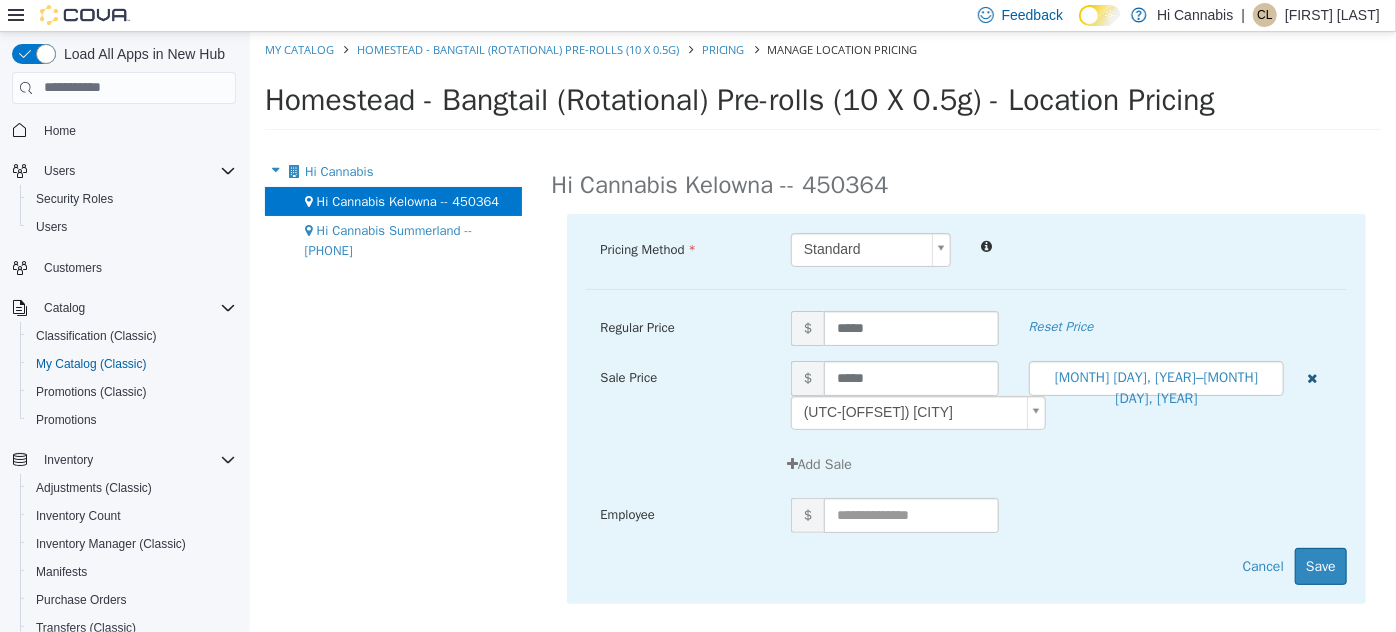 click at bounding box center [1311, 377] 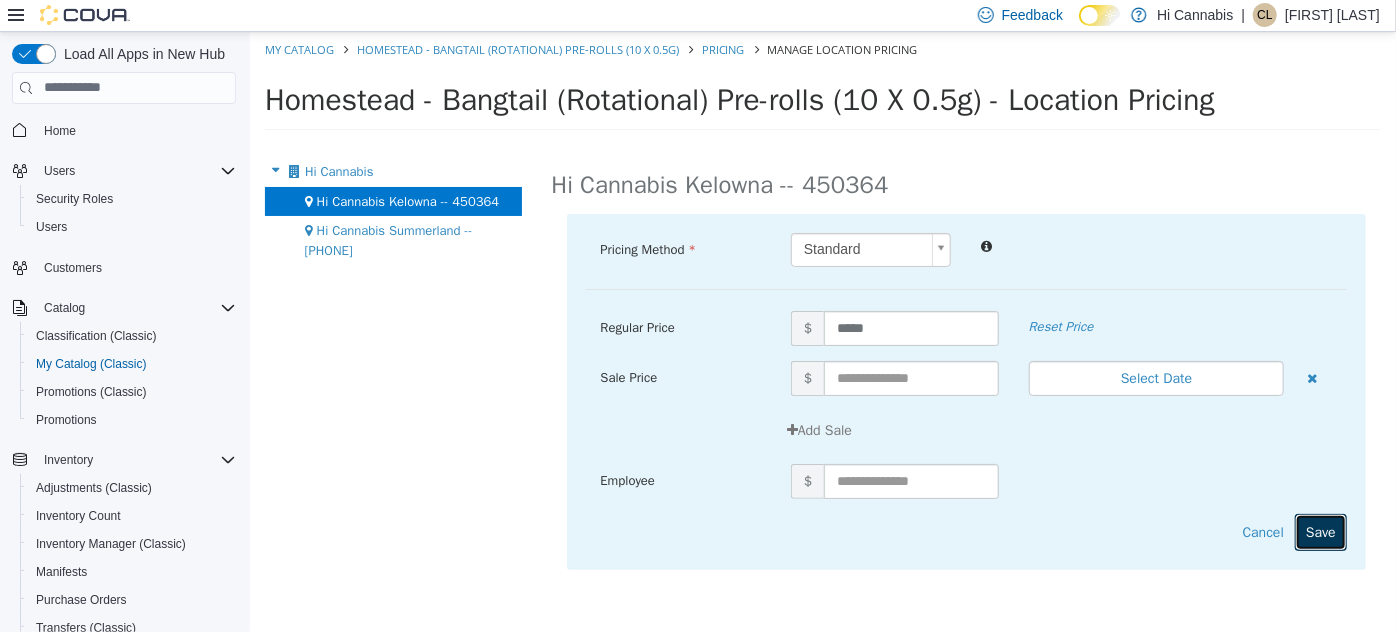 click on "Save" at bounding box center [1320, 531] 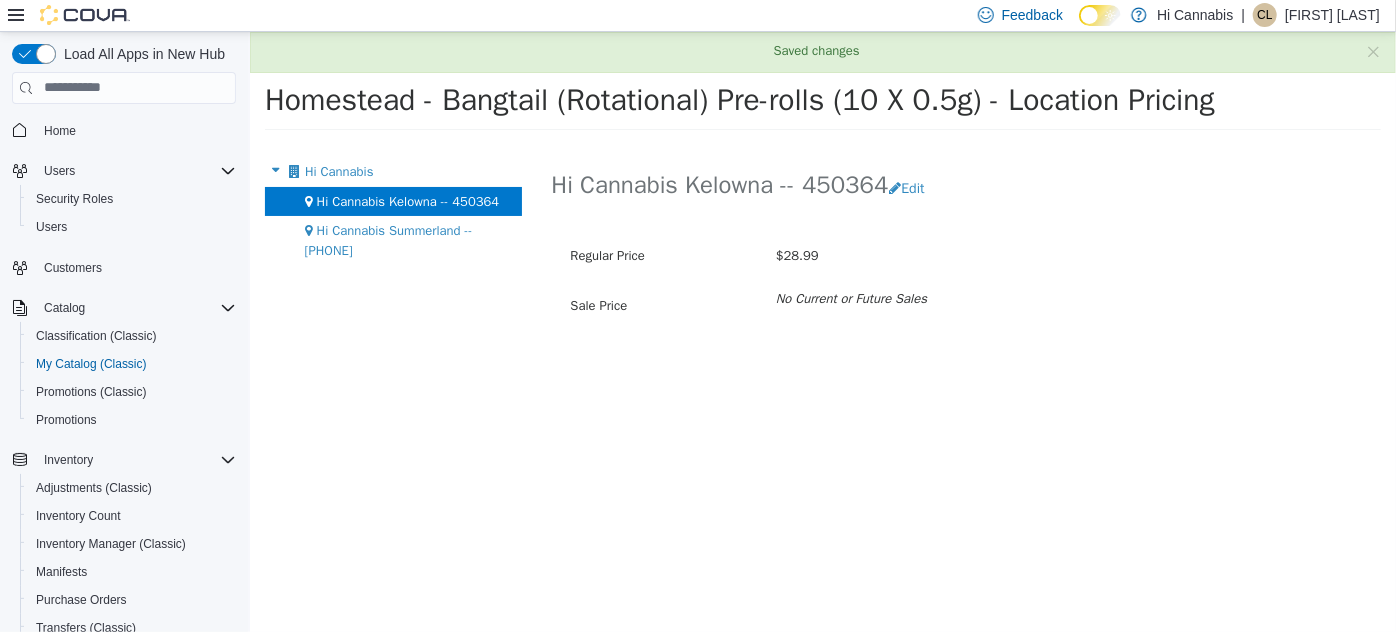click on "Hi Cannabis Summerland -- 450277" at bounding box center [388, 239] 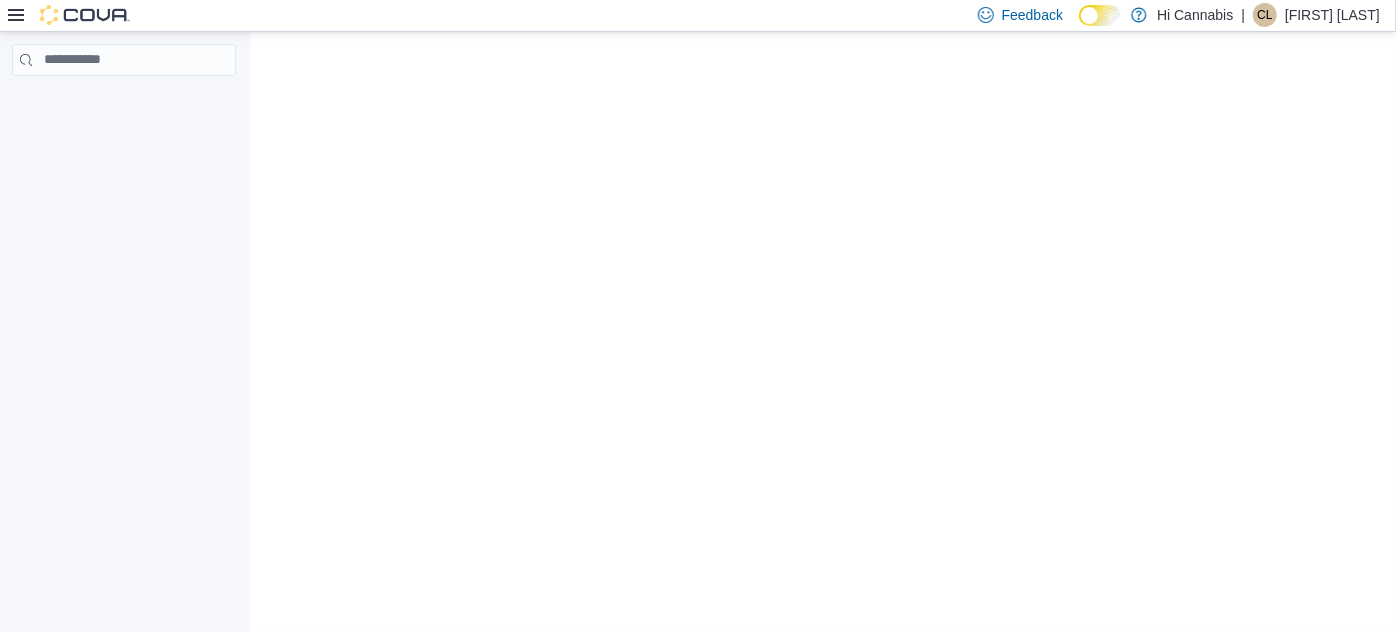 scroll, scrollTop: 0, scrollLeft: 0, axis: both 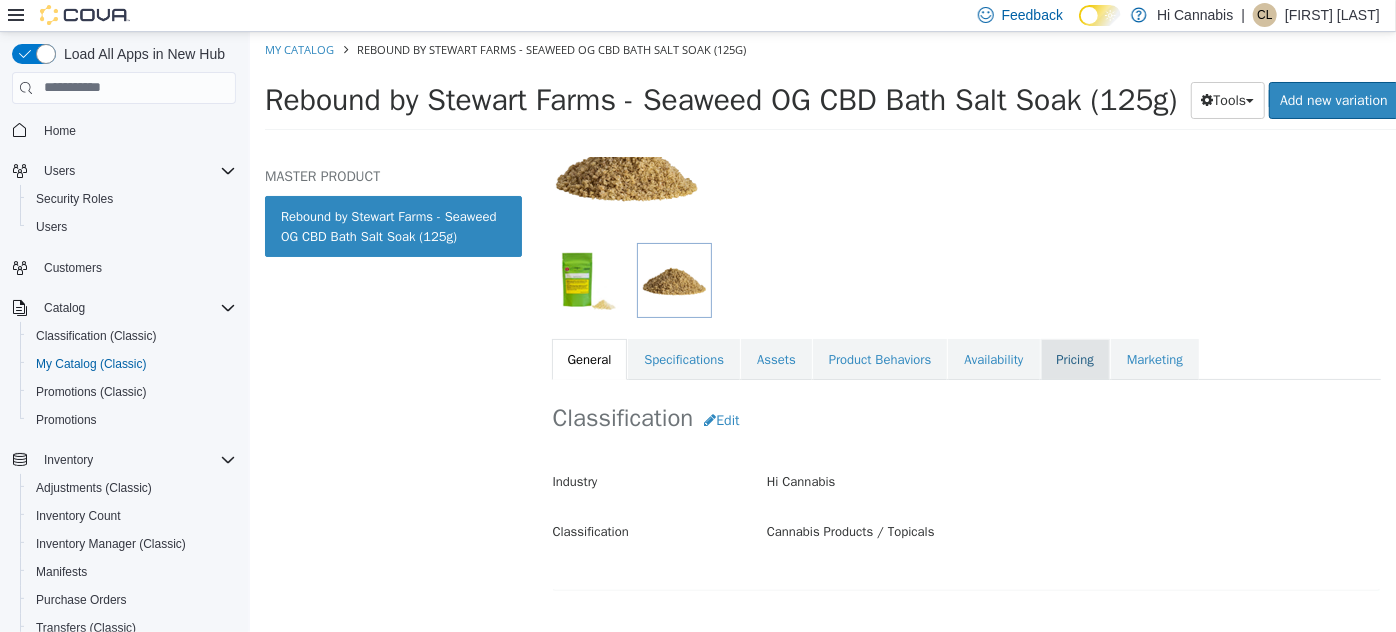 click on "Pricing" at bounding box center (1074, 359) 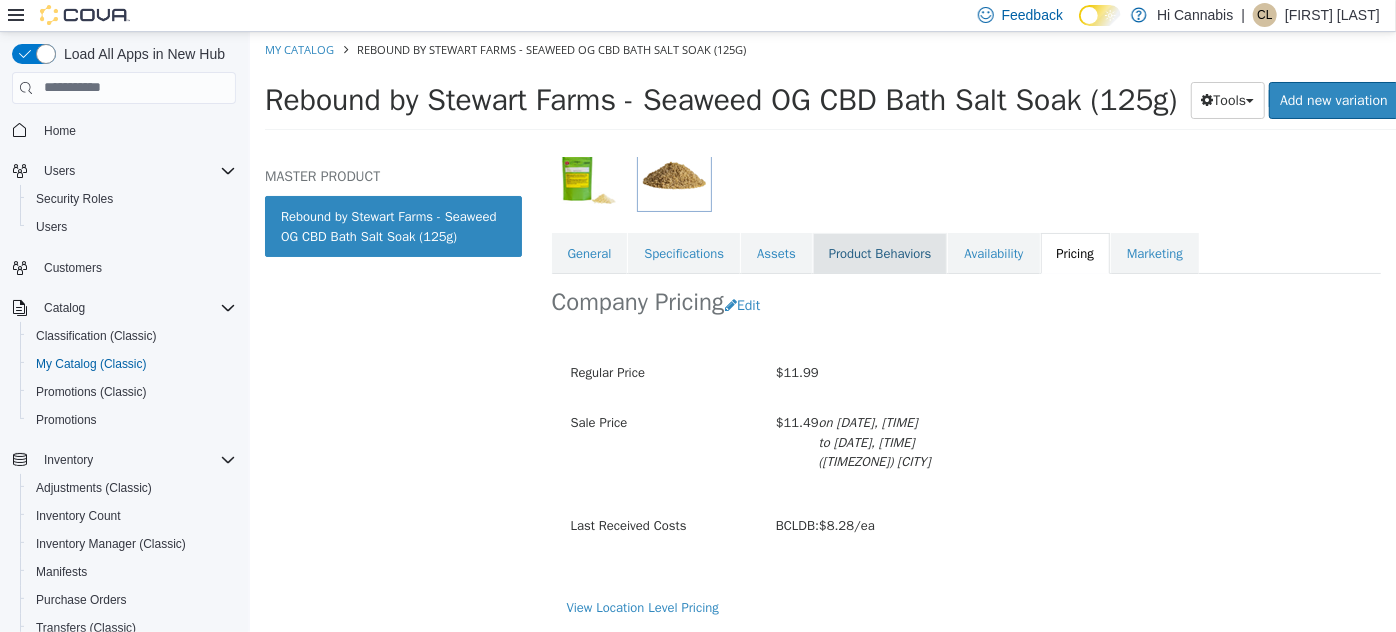 scroll, scrollTop: 300, scrollLeft: 0, axis: vertical 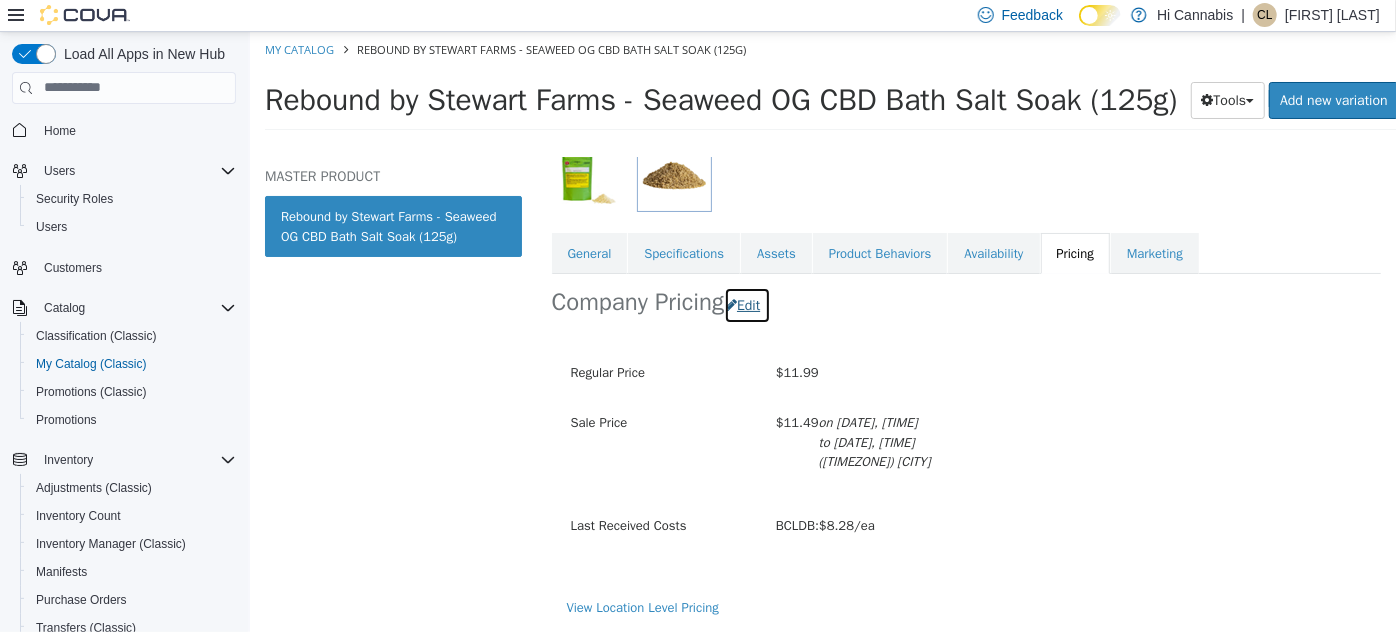 click on "Edit" at bounding box center (746, 304) 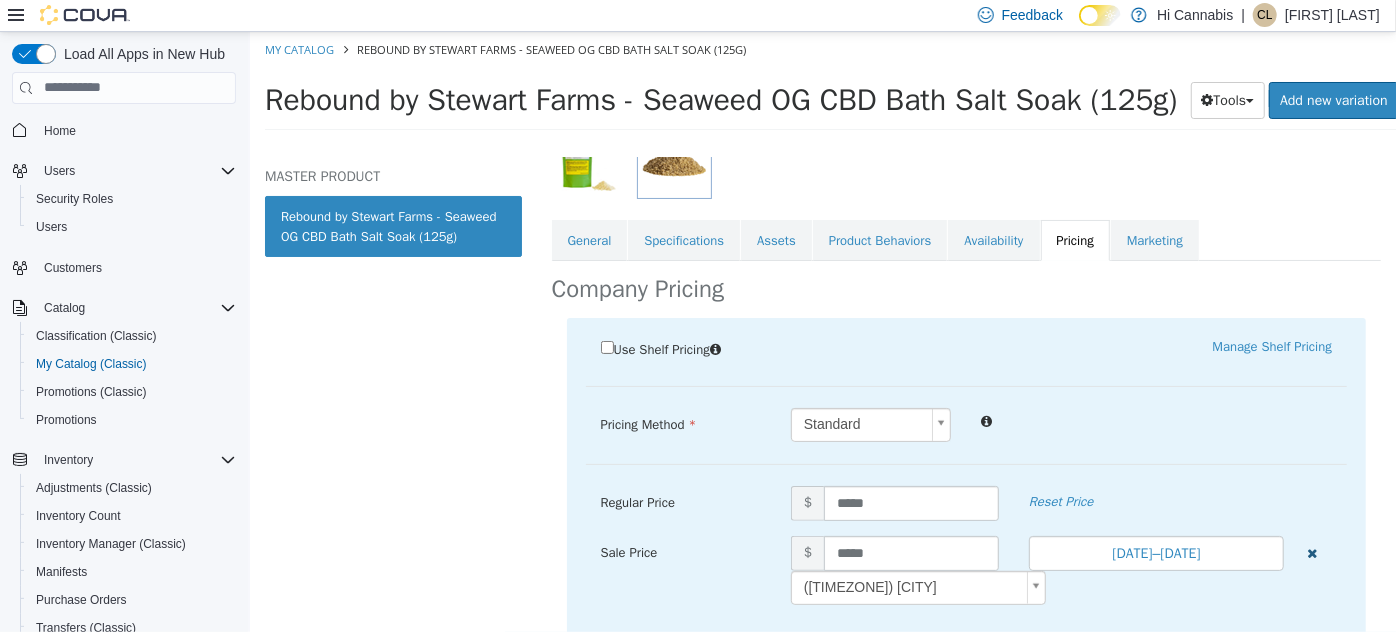 click at bounding box center [1311, 550] 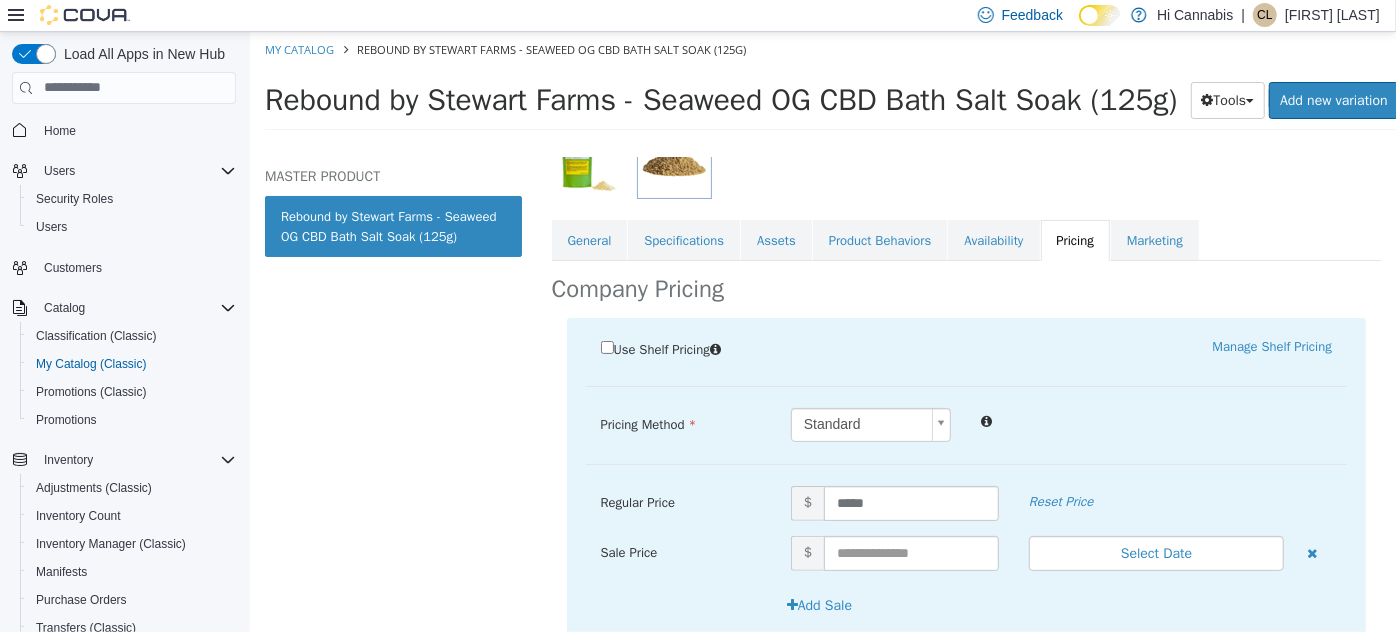 scroll, scrollTop: 478, scrollLeft: 0, axis: vertical 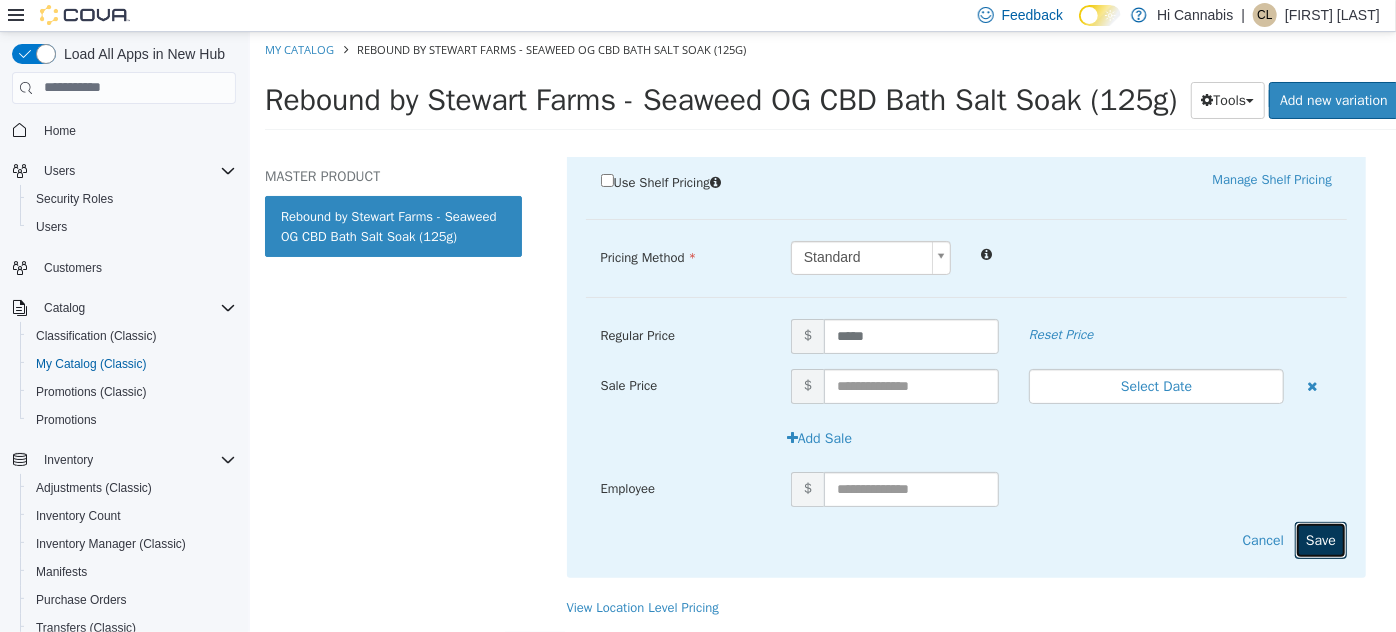 click on "Save" at bounding box center (1320, 539) 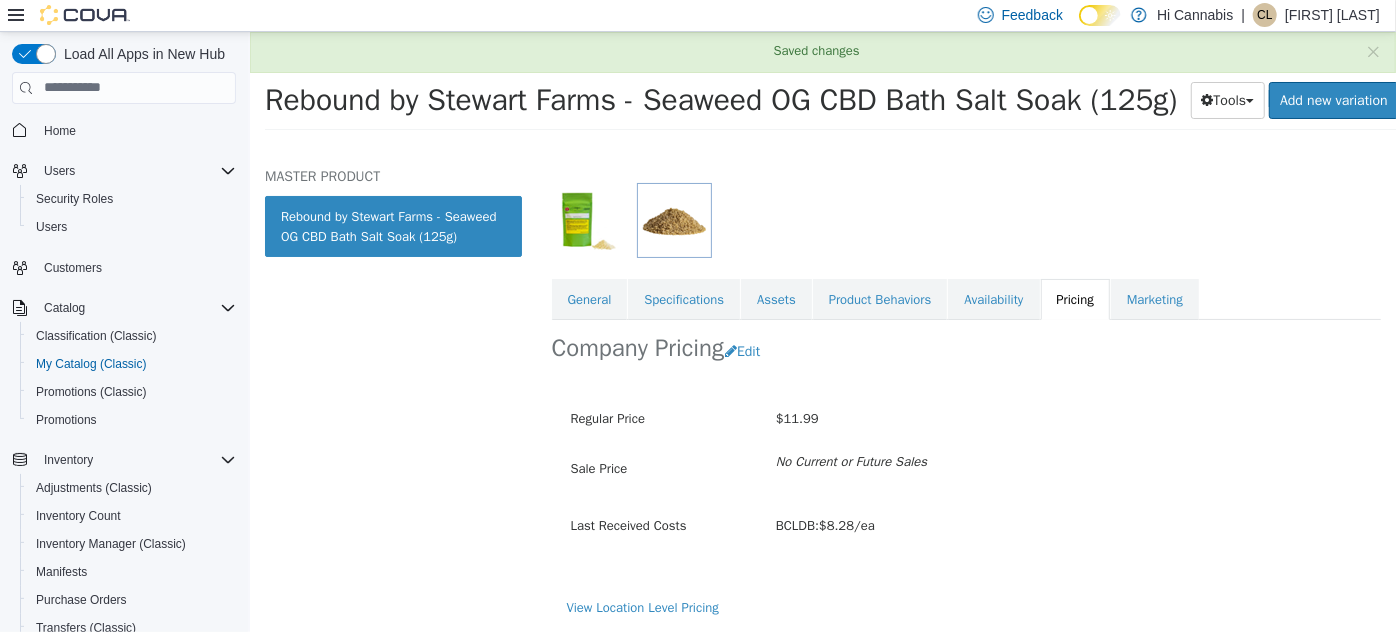 scroll, scrollTop: 254, scrollLeft: 0, axis: vertical 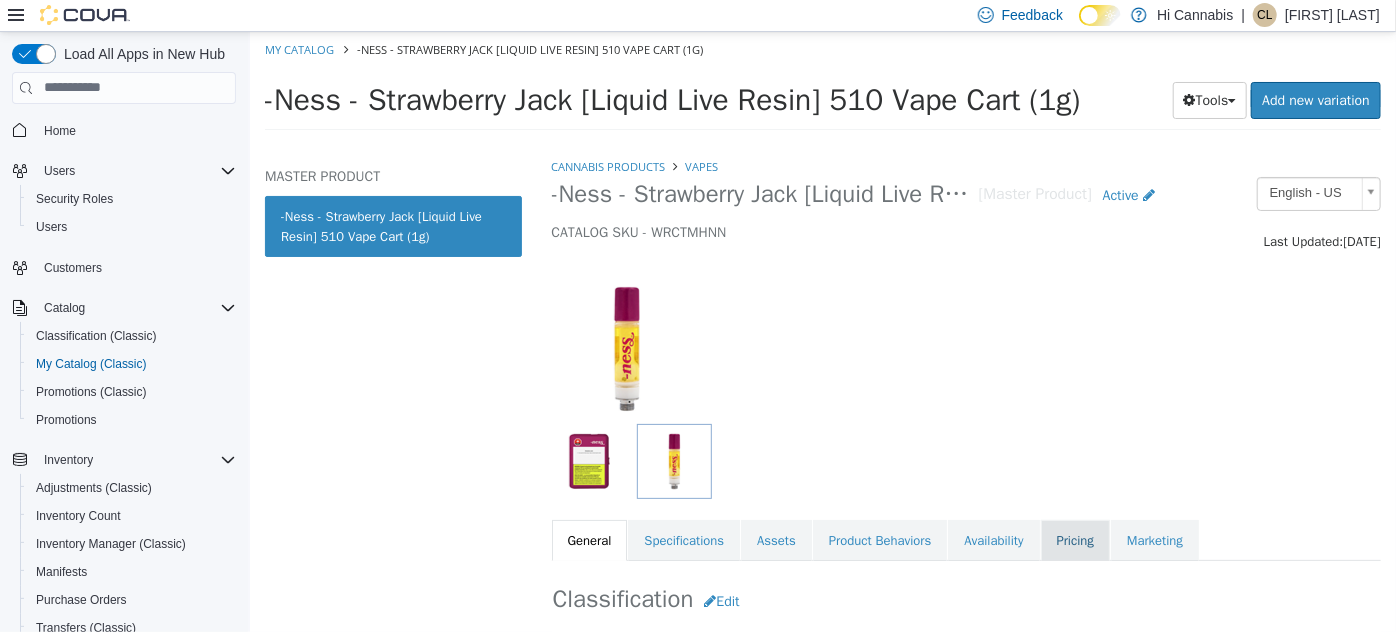click on "Pricing" at bounding box center (1074, 540) 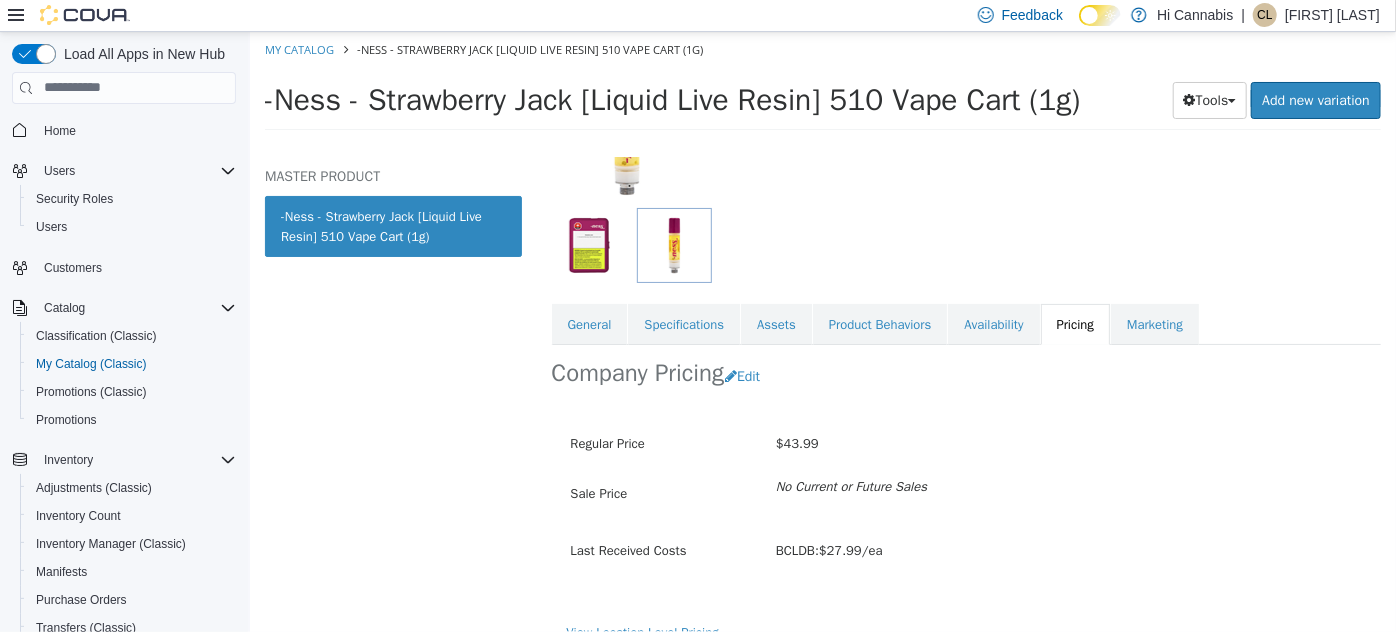 scroll, scrollTop: 240, scrollLeft: 0, axis: vertical 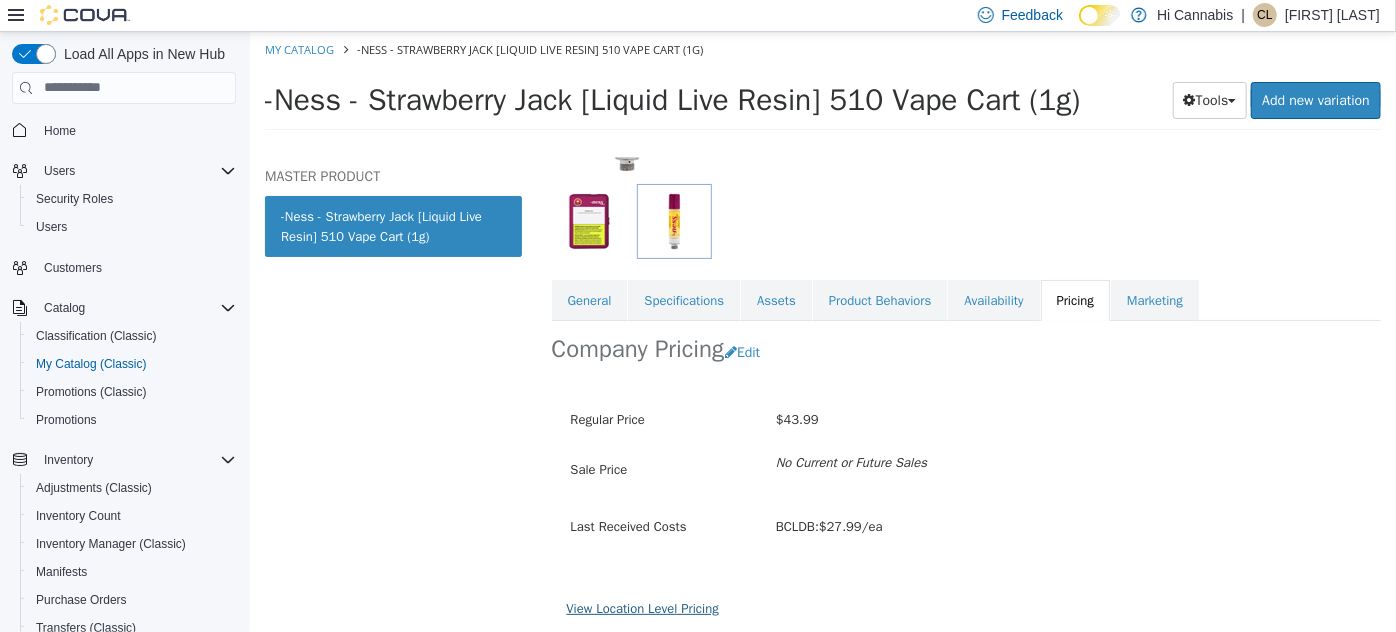 click on "View Location Level Pricing" at bounding box center (642, 607) 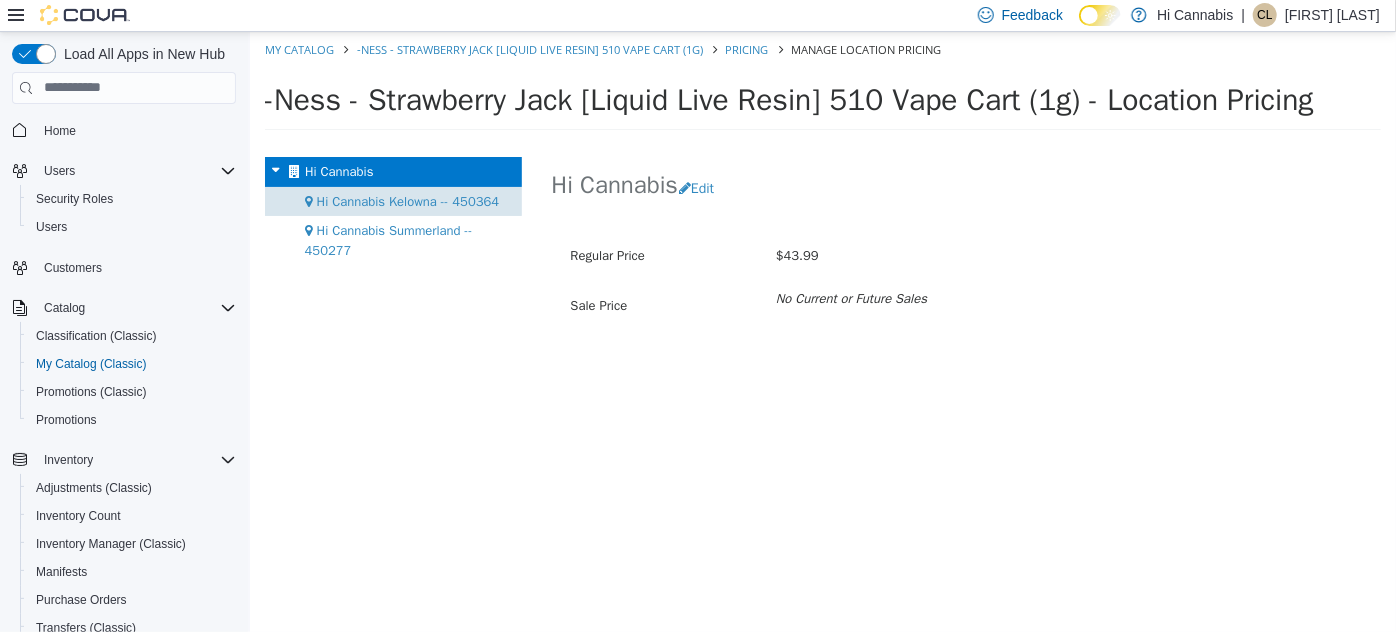 click on "Hi Cannabis Kelowna -- 450364" at bounding box center [407, 200] 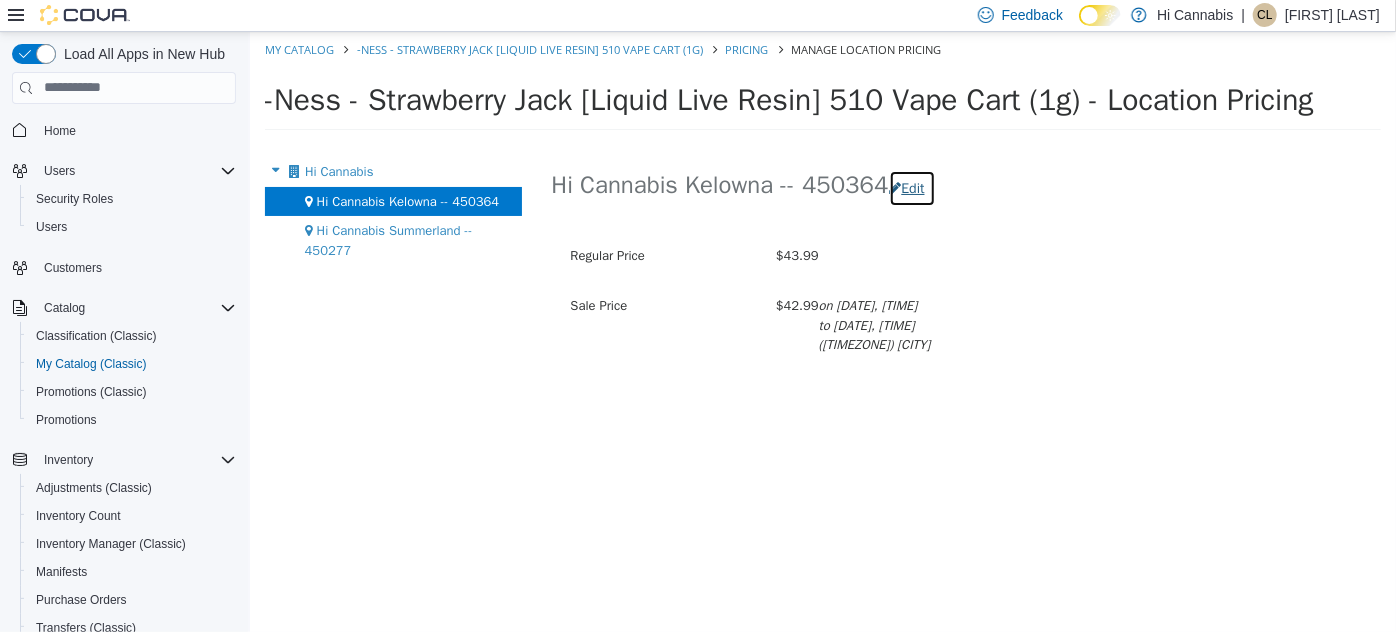 click on "Edit" at bounding box center (911, 187) 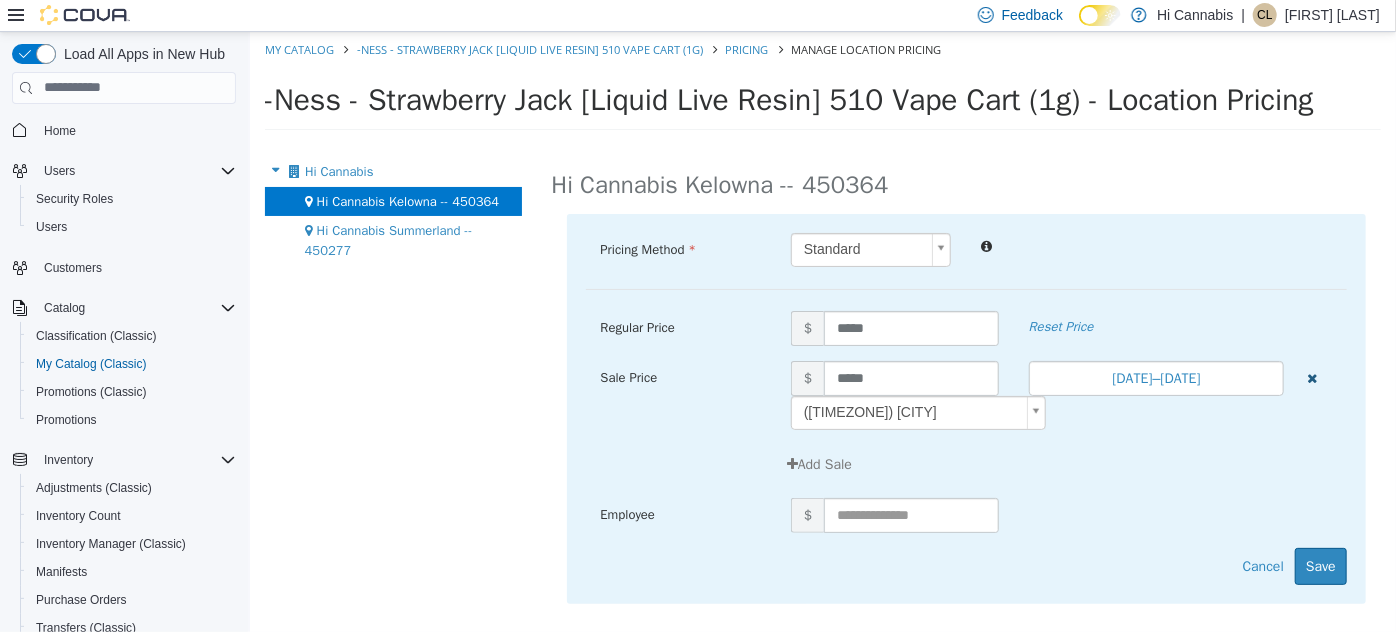 click at bounding box center [1311, 375] 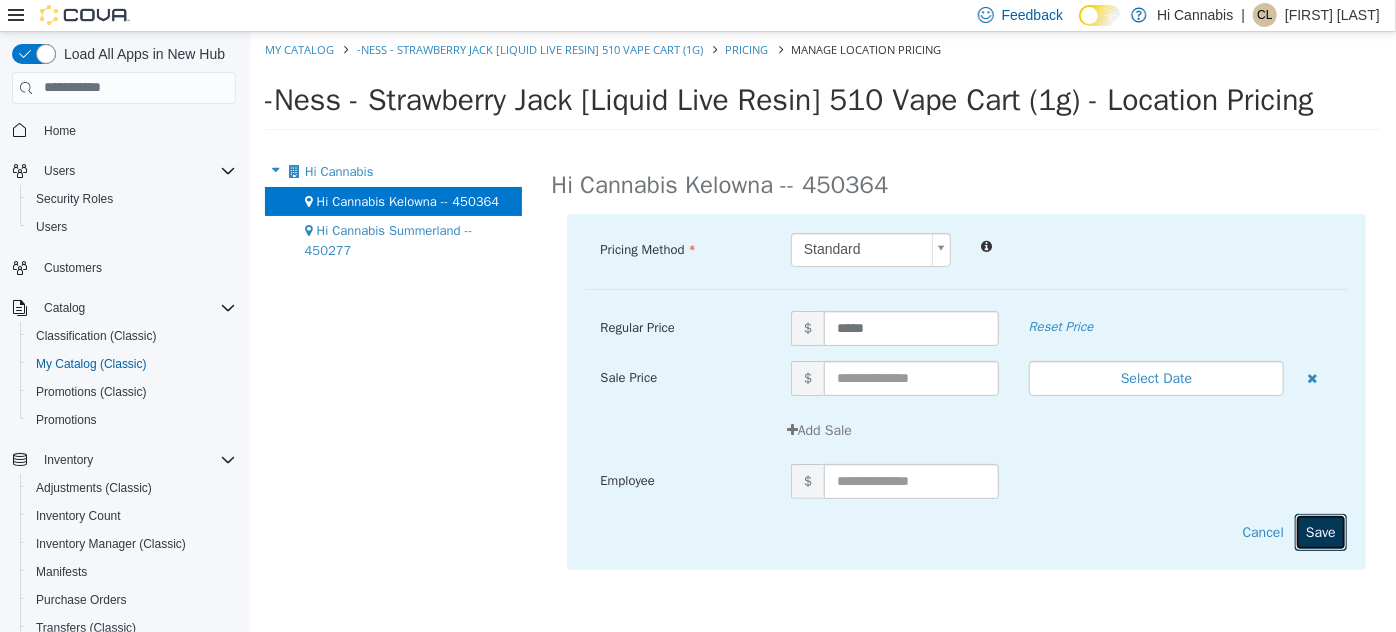 click on "Save" at bounding box center [1320, 531] 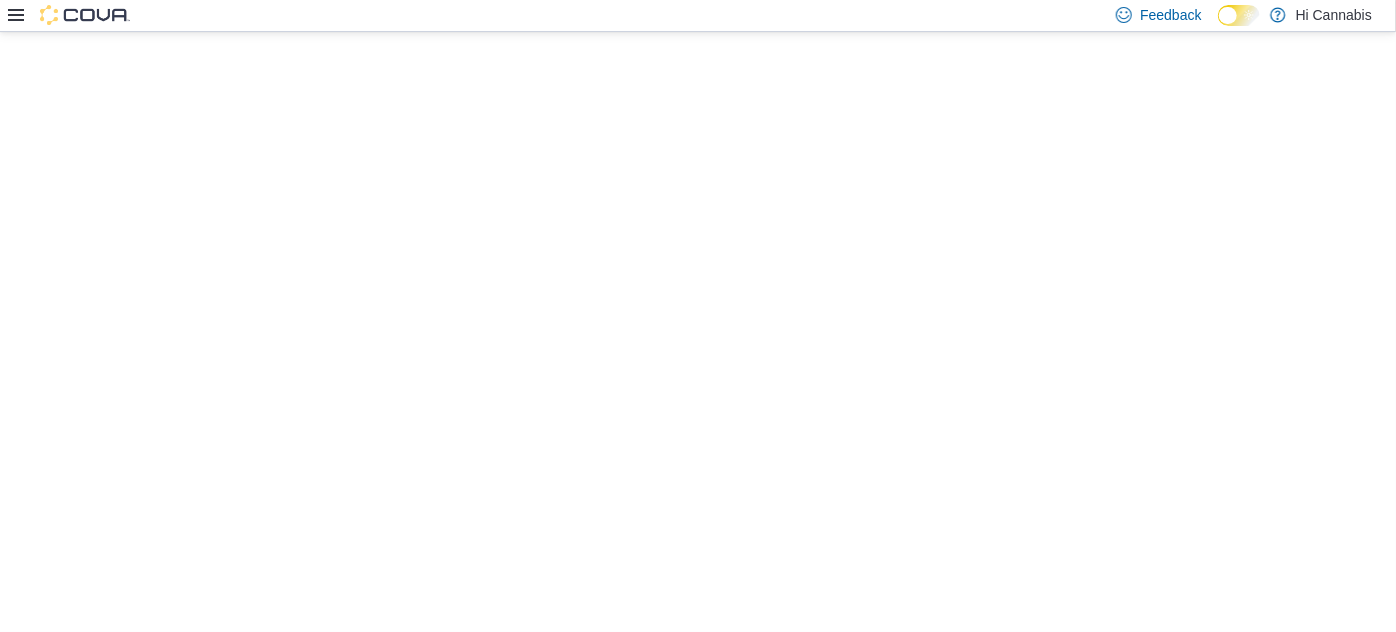 scroll, scrollTop: 0, scrollLeft: 0, axis: both 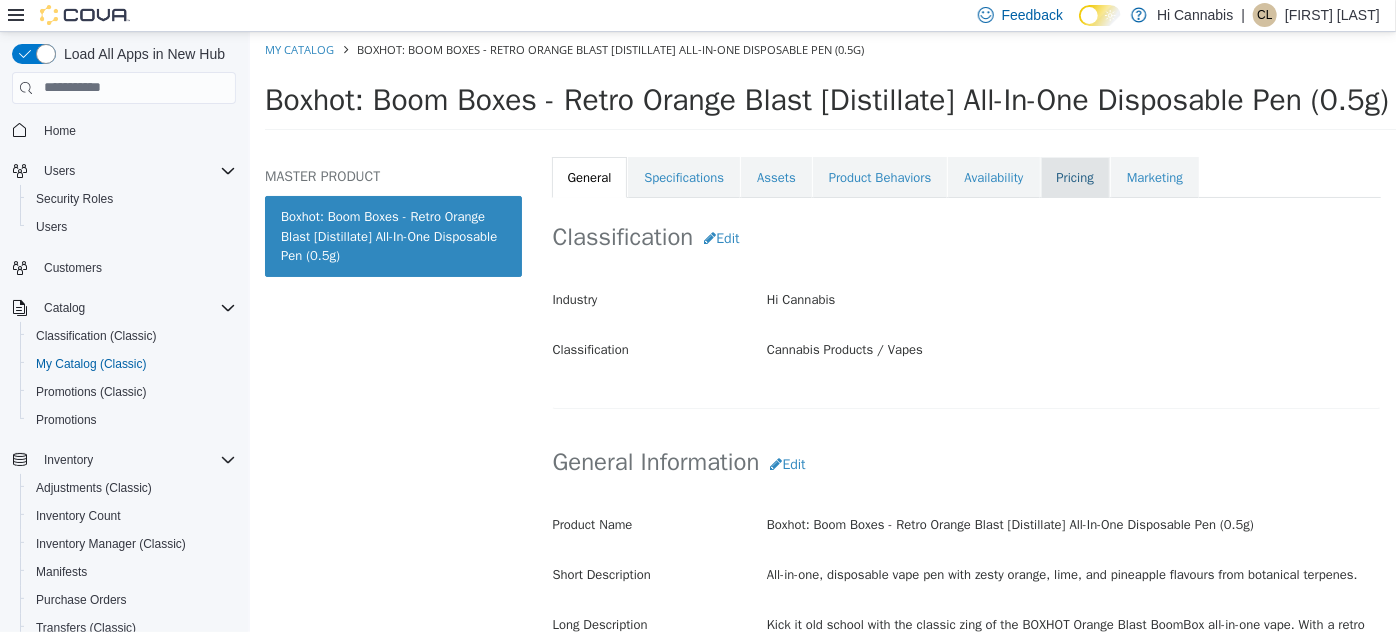 click on "Pricing" at bounding box center (1074, 177) 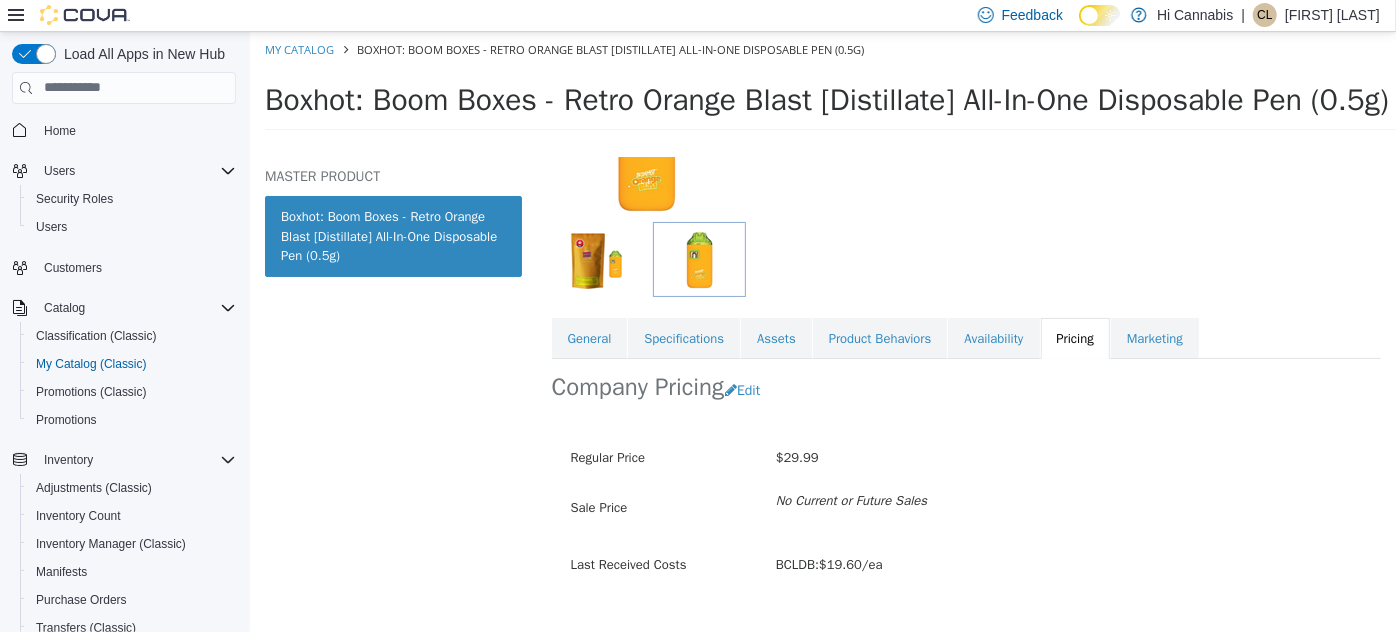 scroll, scrollTop: 253, scrollLeft: 0, axis: vertical 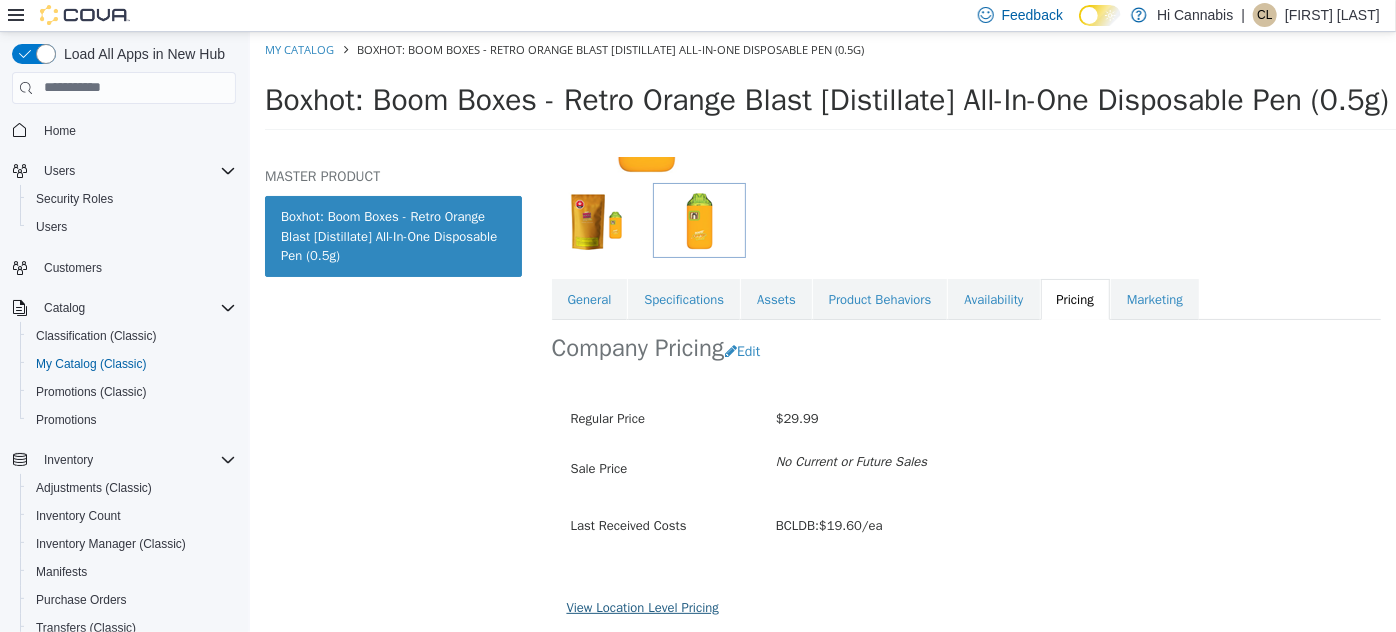 click on "View Location Level Pricing" at bounding box center (642, 606) 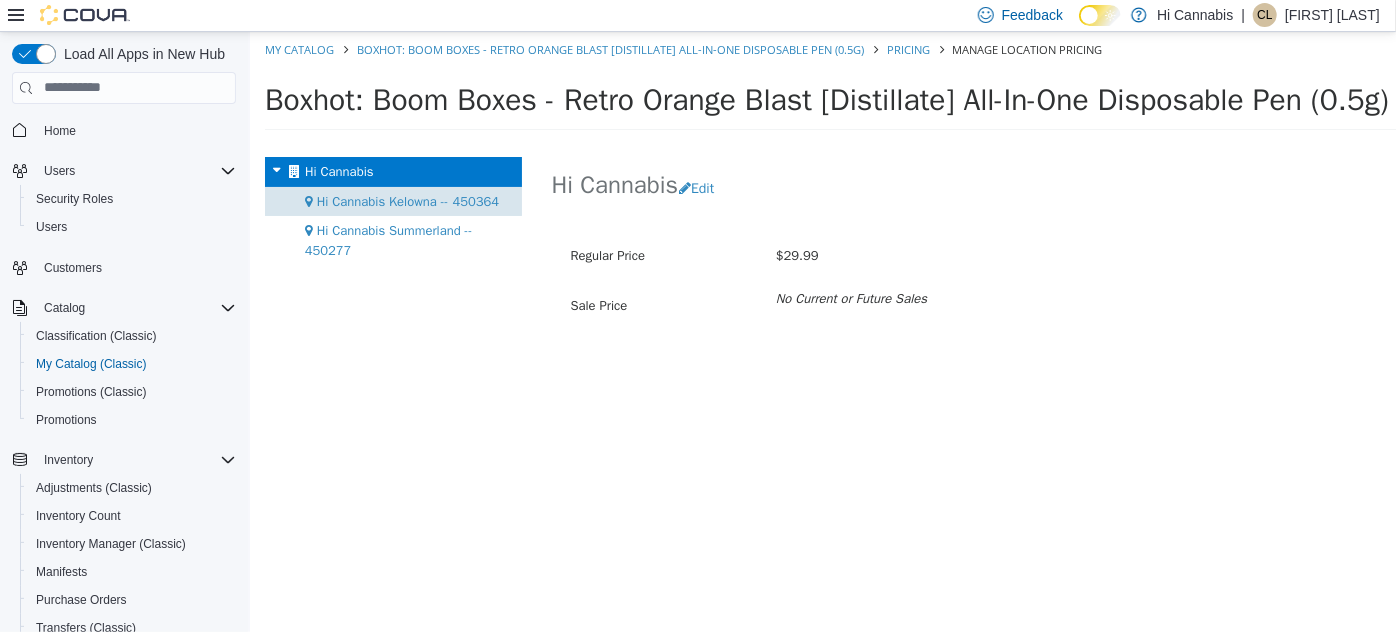 click on "Hi Cannabis Kelowna -- 450364" at bounding box center [407, 200] 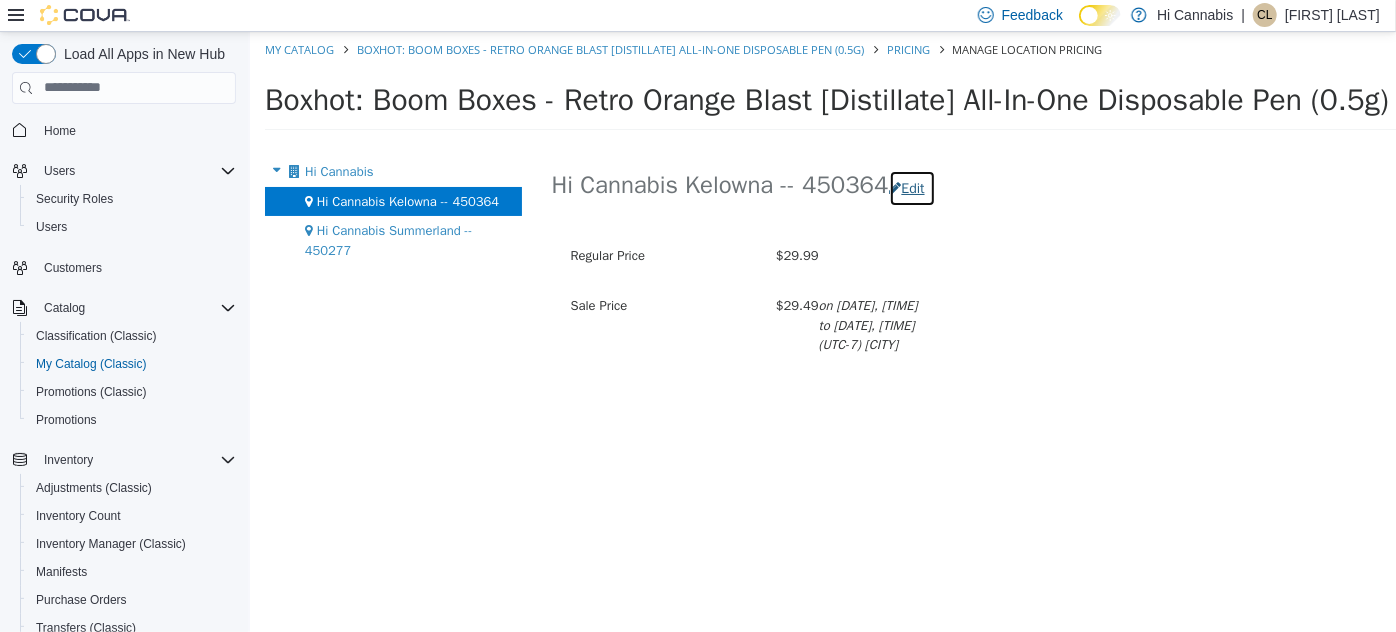 click on "Edit" at bounding box center (911, 187) 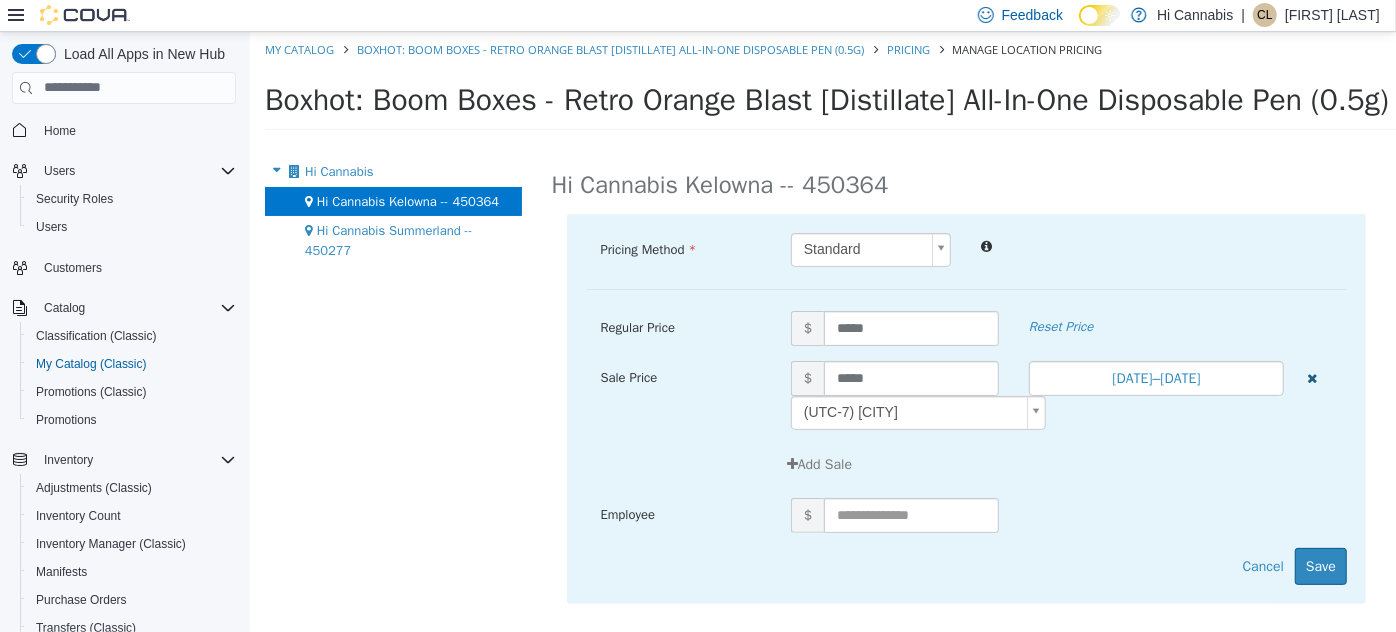click at bounding box center [1311, 375] 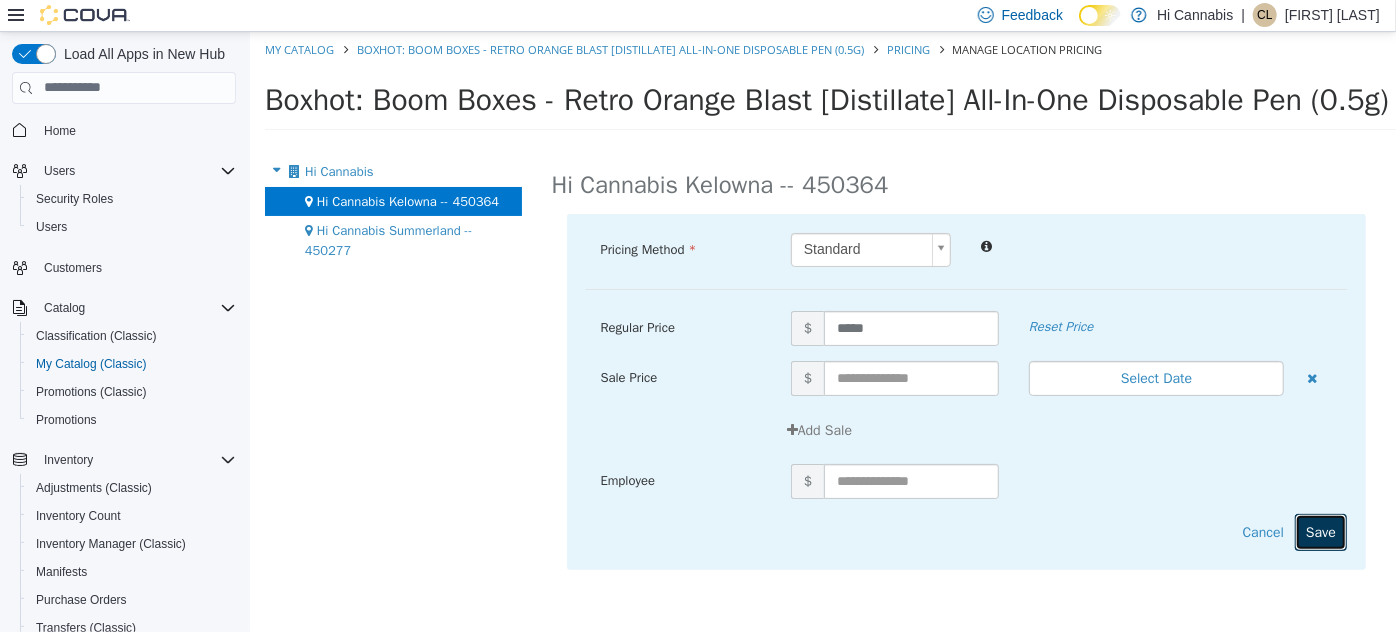 click on "Save" at bounding box center (1320, 531) 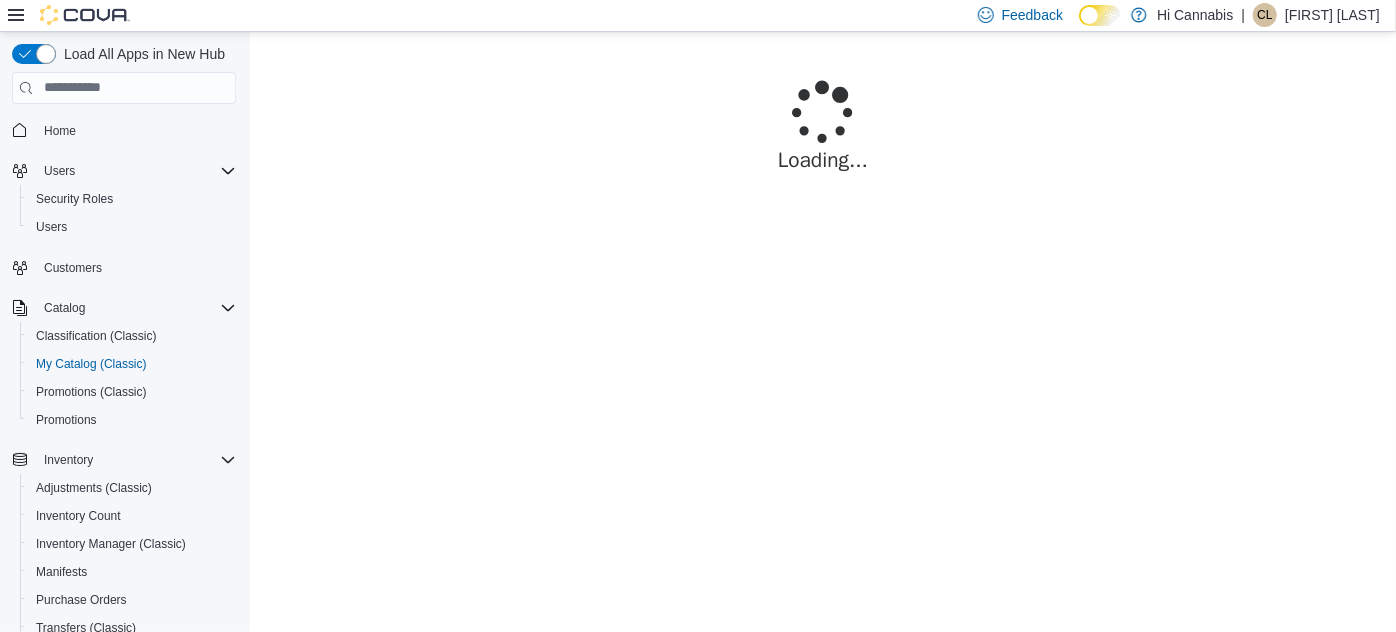scroll, scrollTop: 0, scrollLeft: 0, axis: both 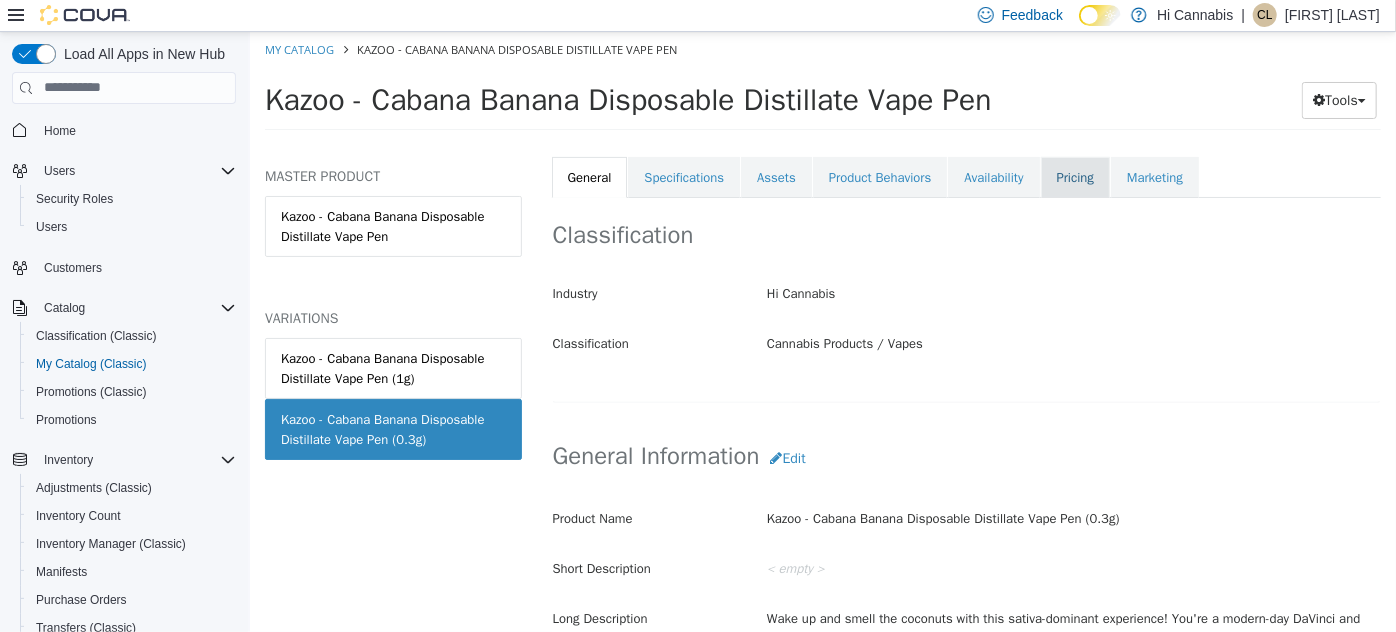 click on "Pricing" at bounding box center (1074, 177) 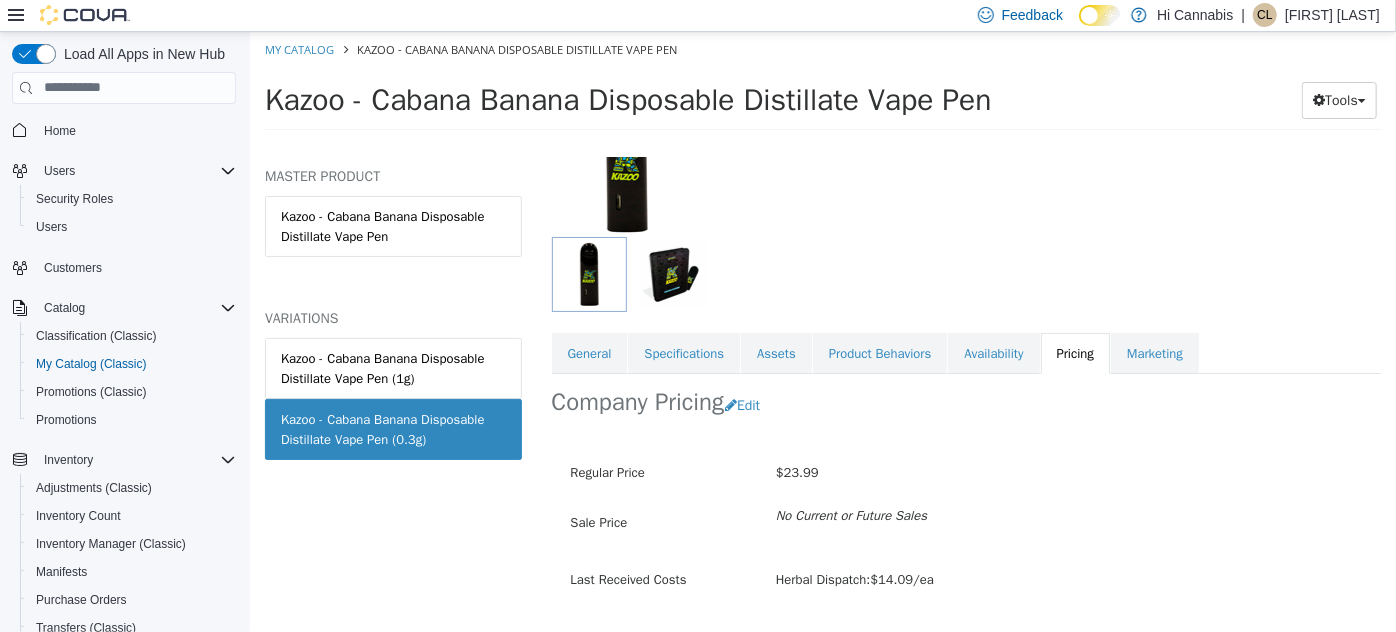 scroll, scrollTop: 240, scrollLeft: 0, axis: vertical 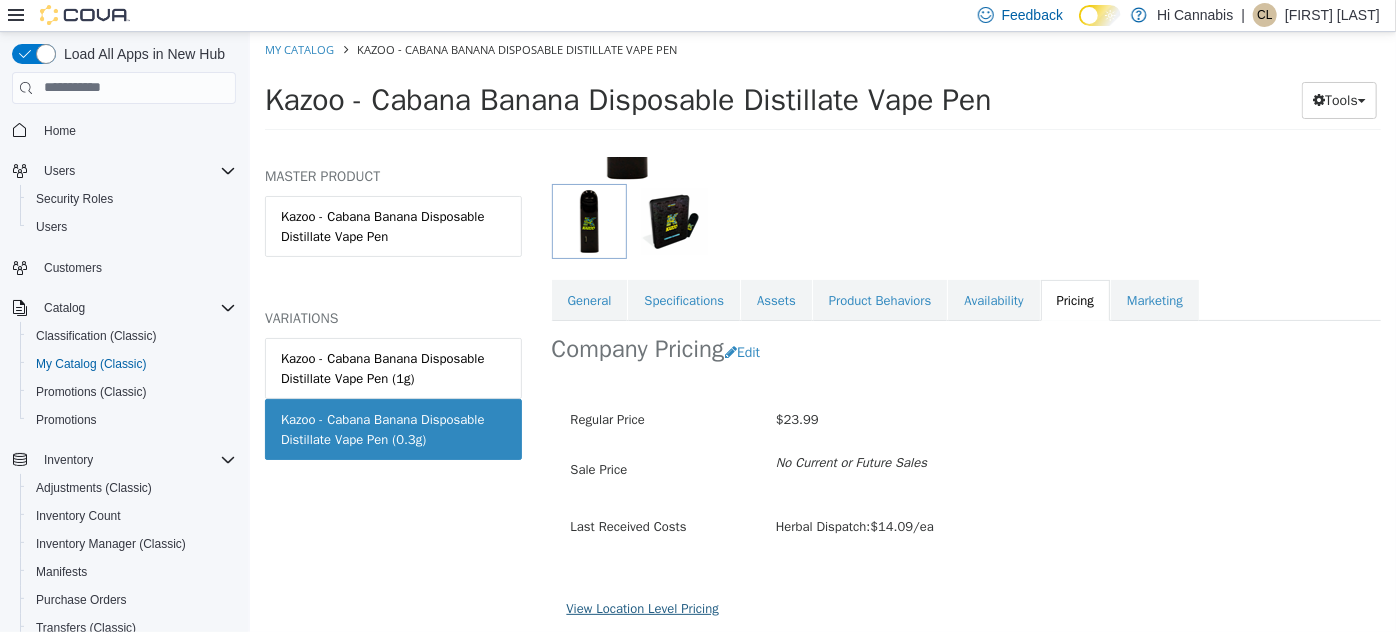 click on "View Location Level Pricing" at bounding box center [642, 607] 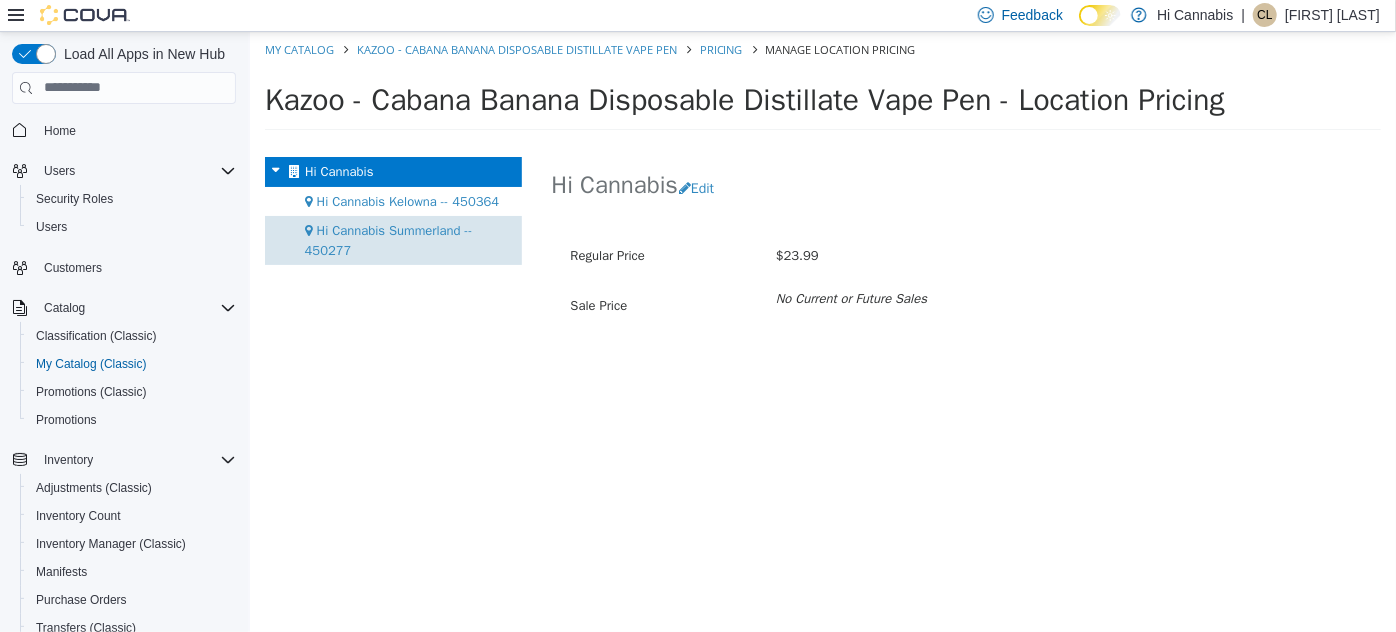 click on "Hi Cannabis Summerland -- 450277" at bounding box center (388, 239) 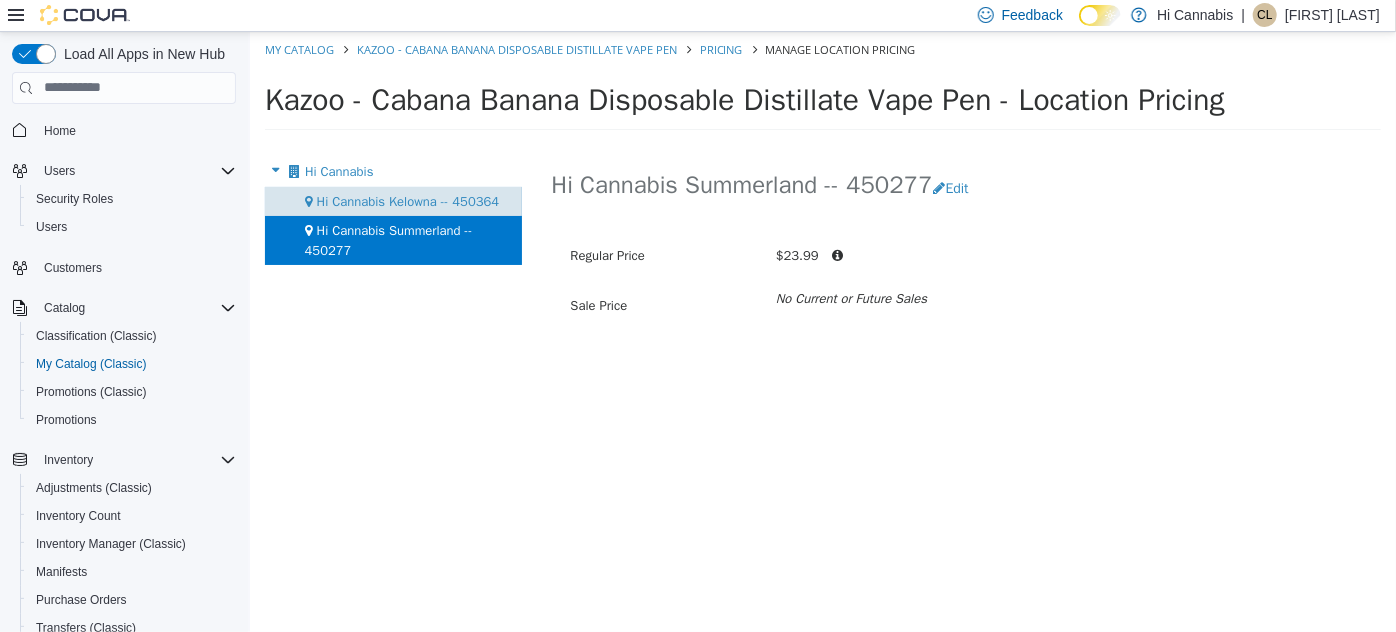 click on "Hi Cannabis Kelowna -- 450364" at bounding box center (407, 200) 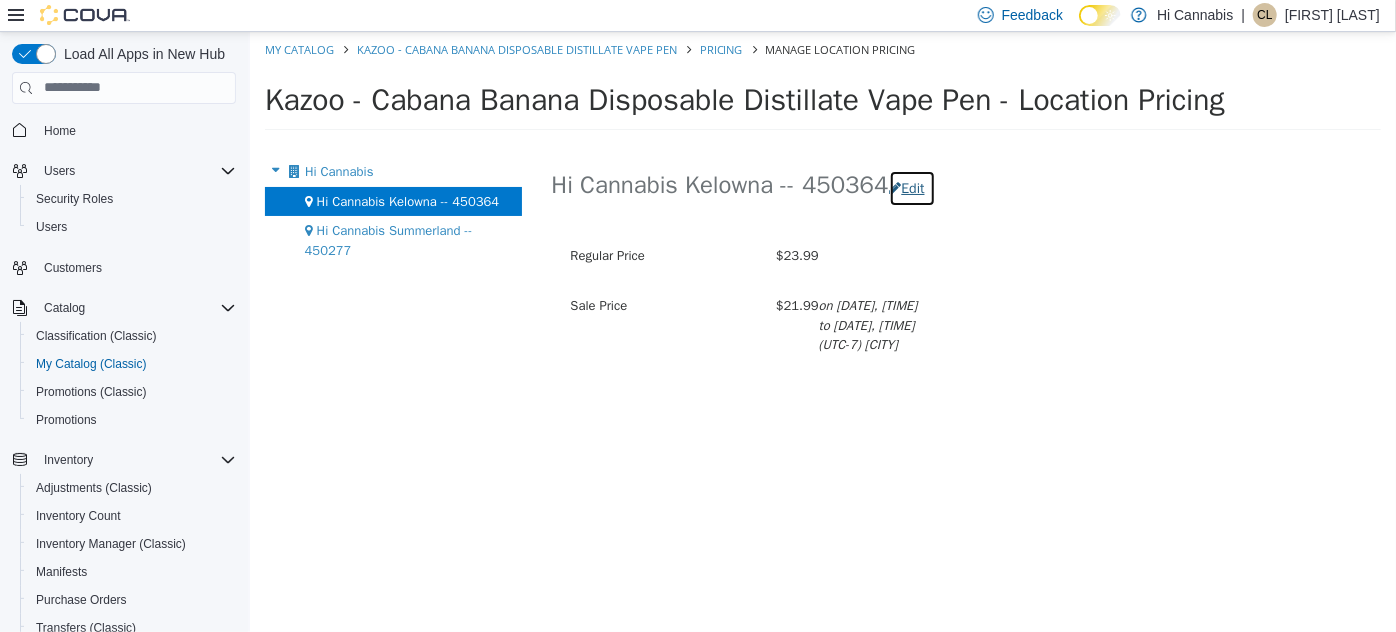 click on "Edit" at bounding box center (911, 187) 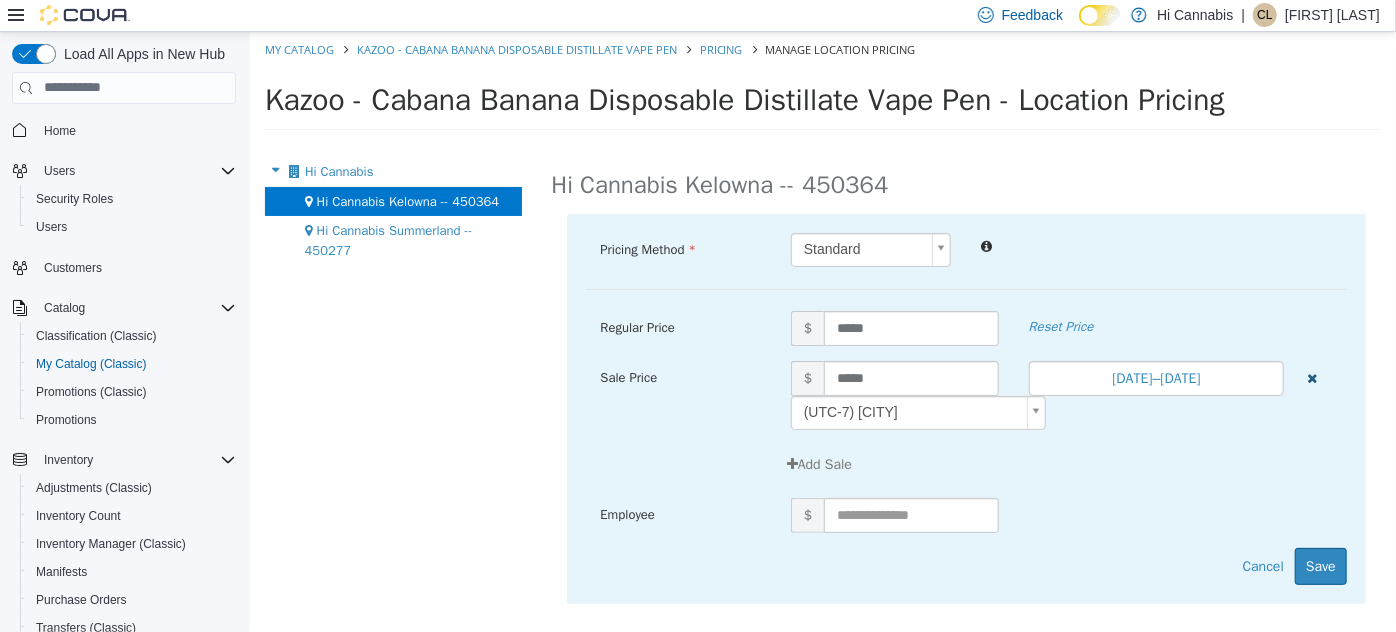 click at bounding box center (1311, 375) 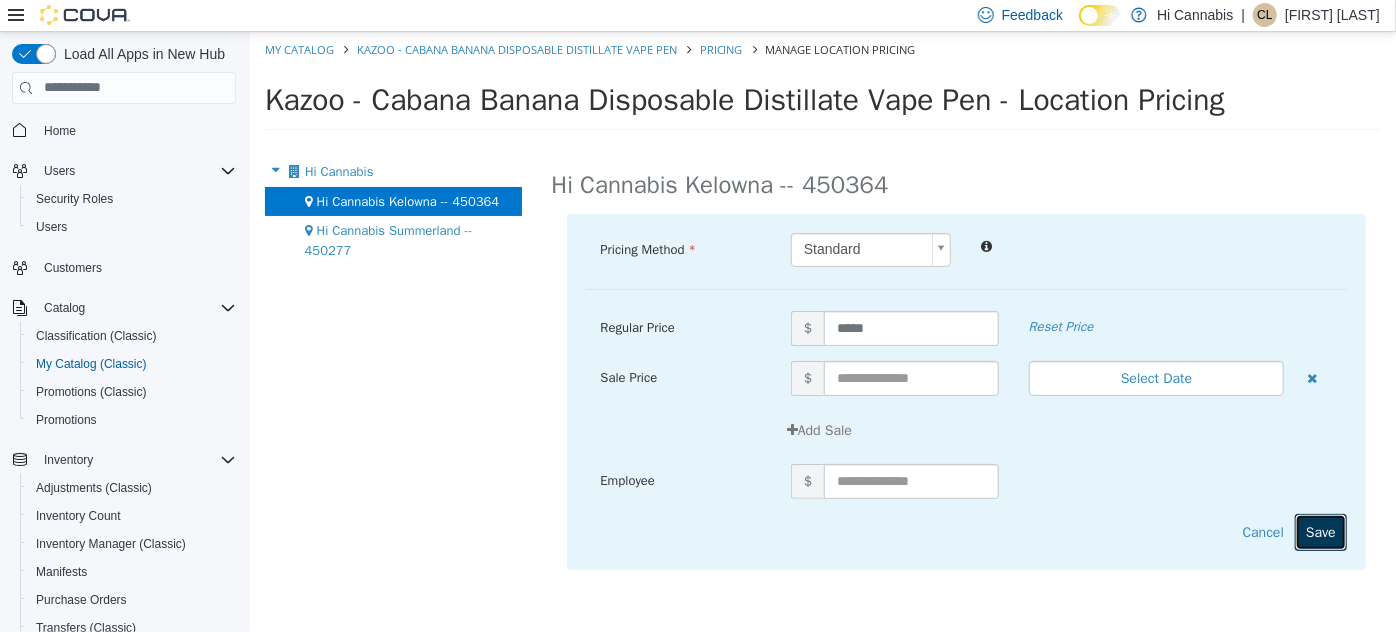 click on "Save" at bounding box center [1320, 531] 